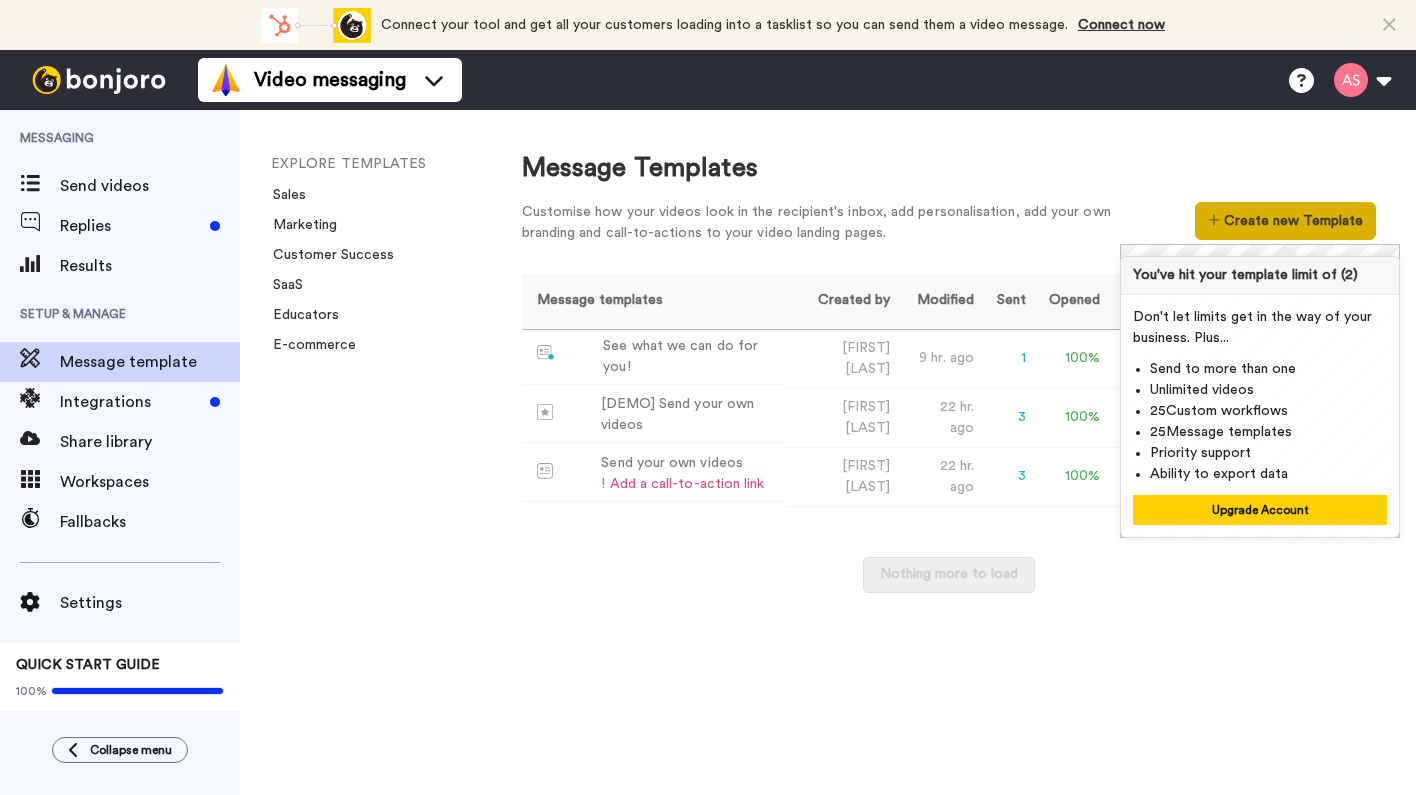 scroll, scrollTop: 0, scrollLeft: 0, axis: both 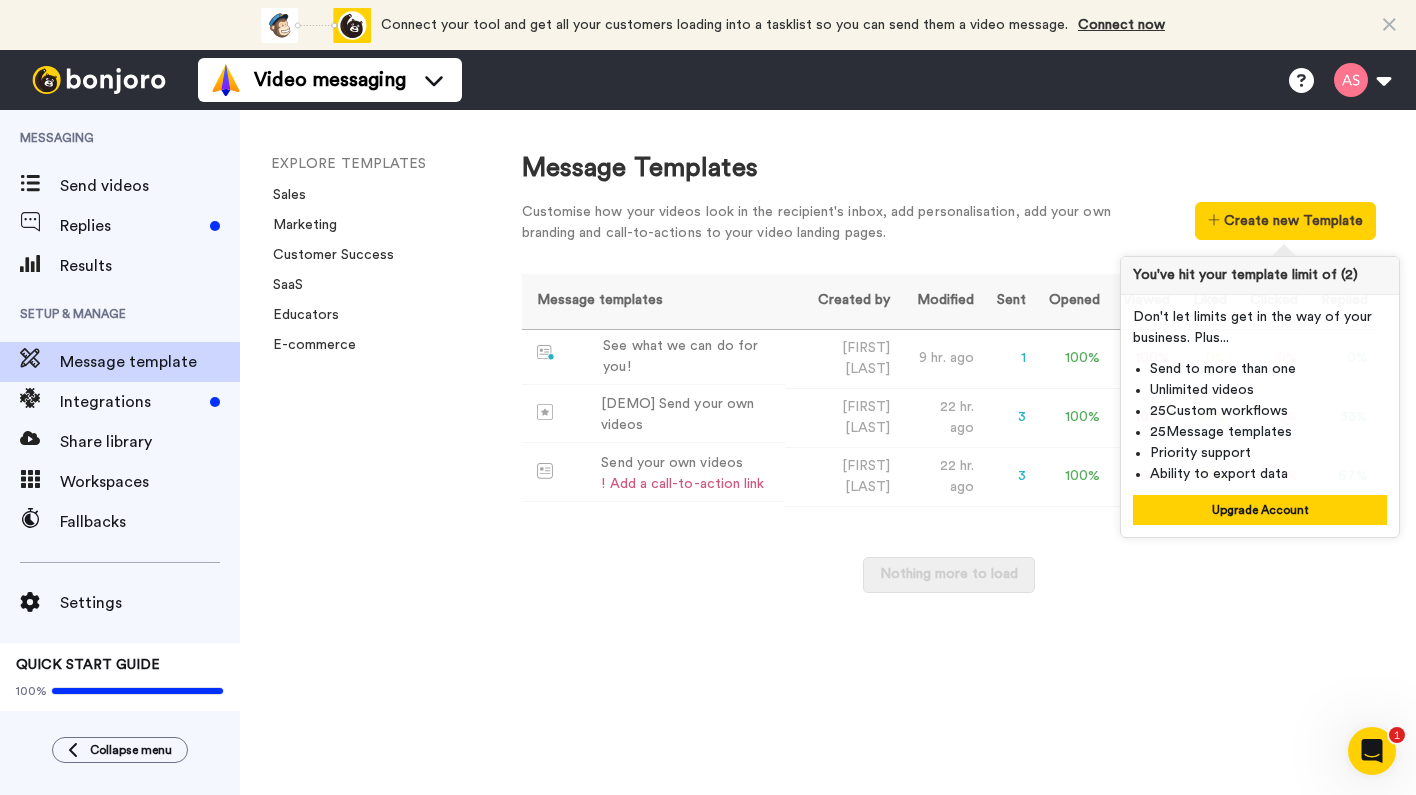 click on "Nothing more to load" at bounding box center [949, 585] 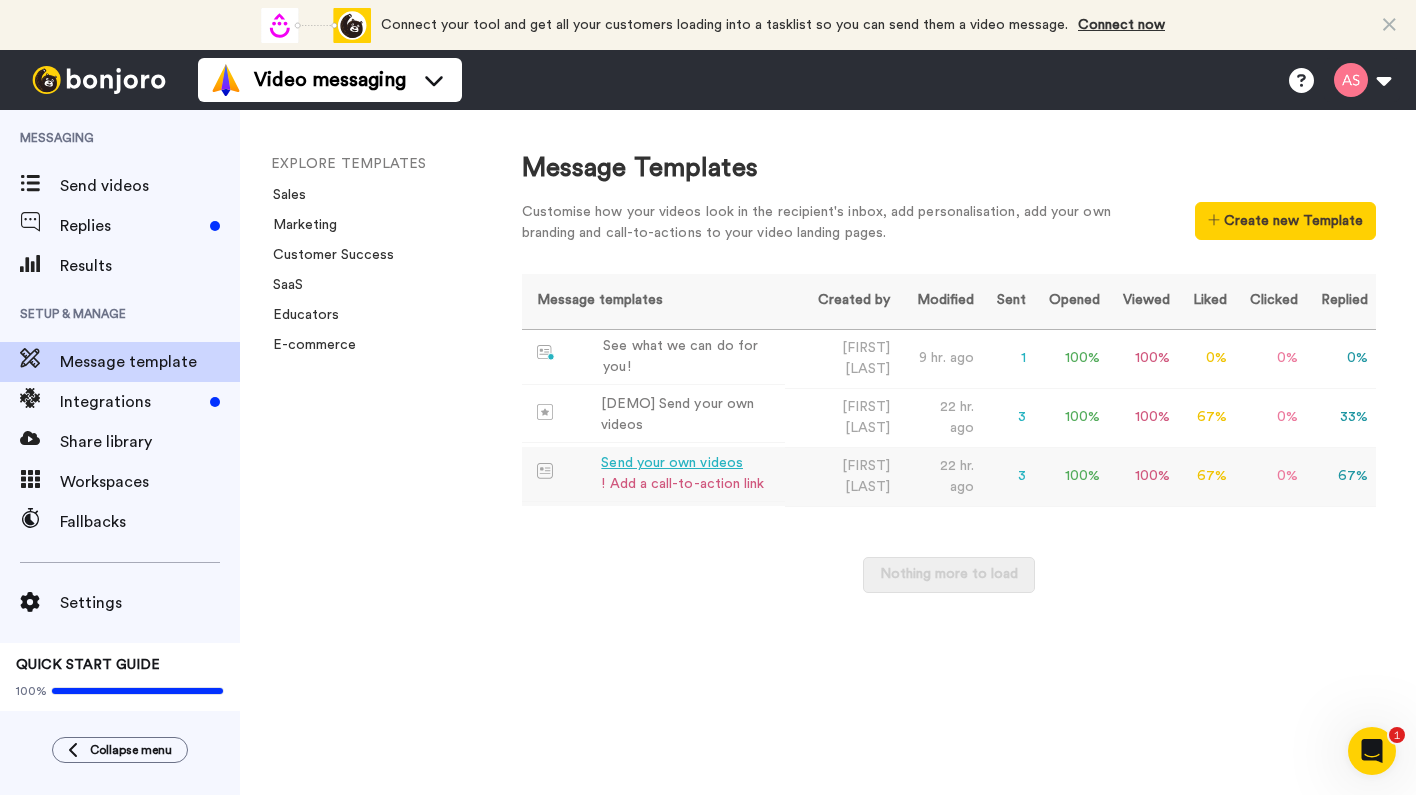 click on "[FIRST]   [LAST]" at bounding box center (842, 476) 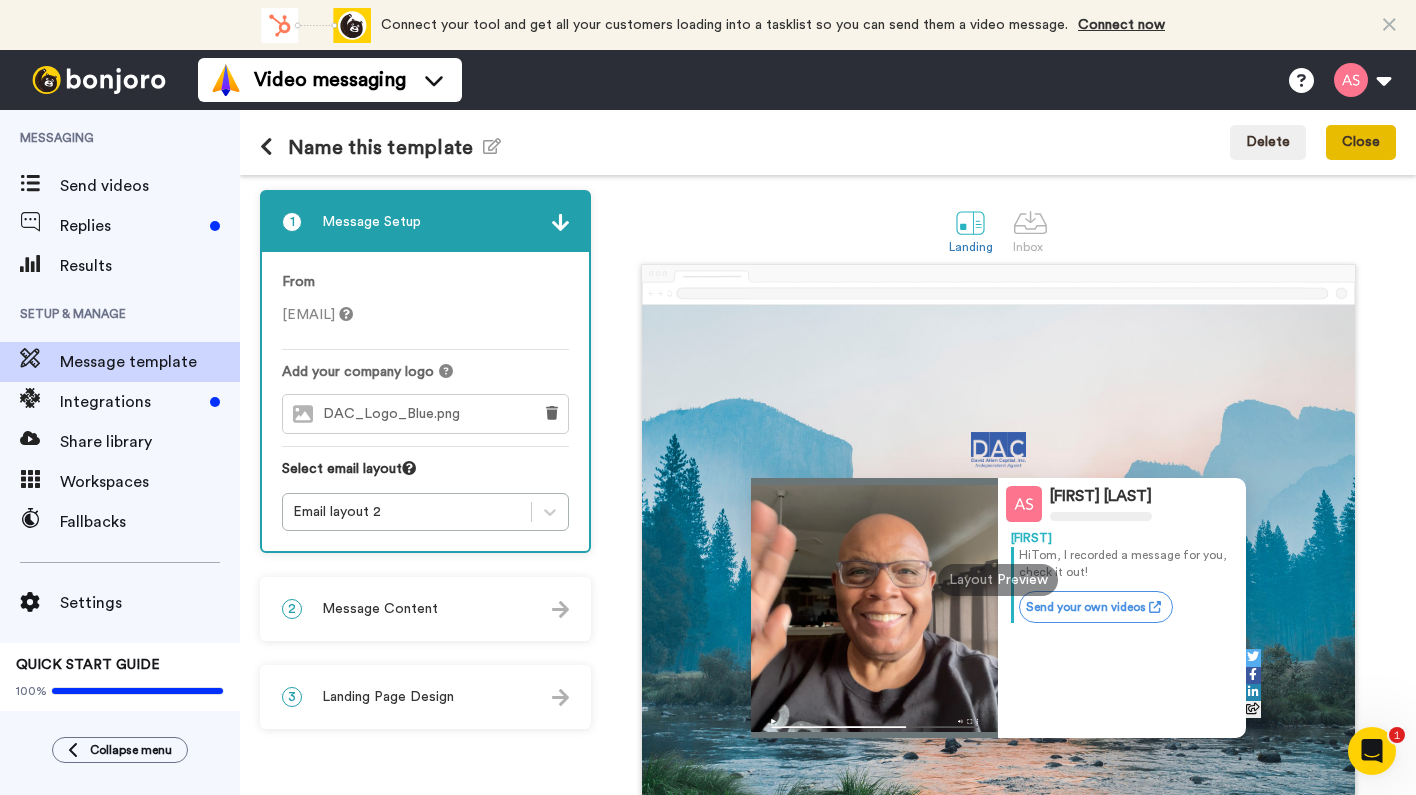 click on "Close" at bounding box center [1361, 143] 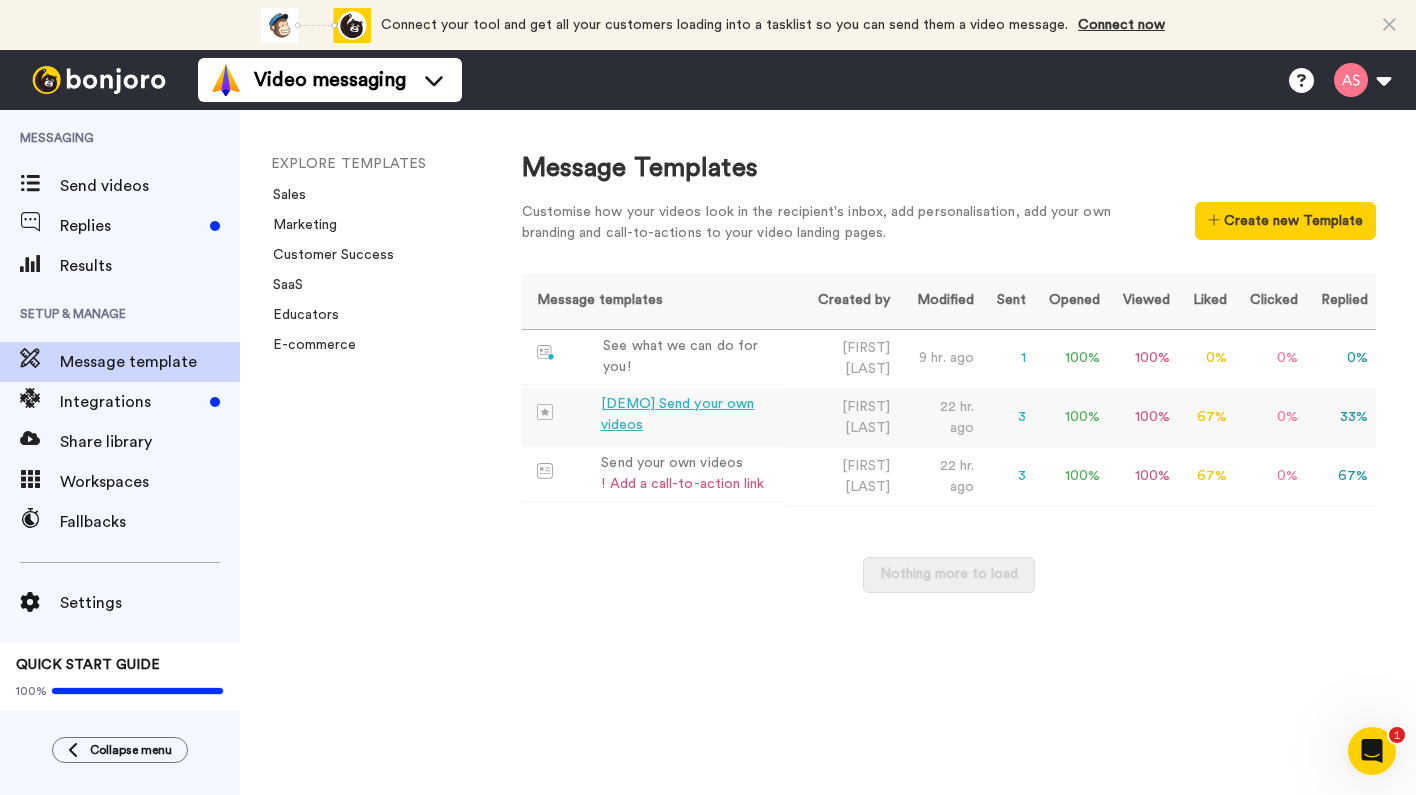 click on "Alvin   Slaughter" at bounding box center [842, 417] 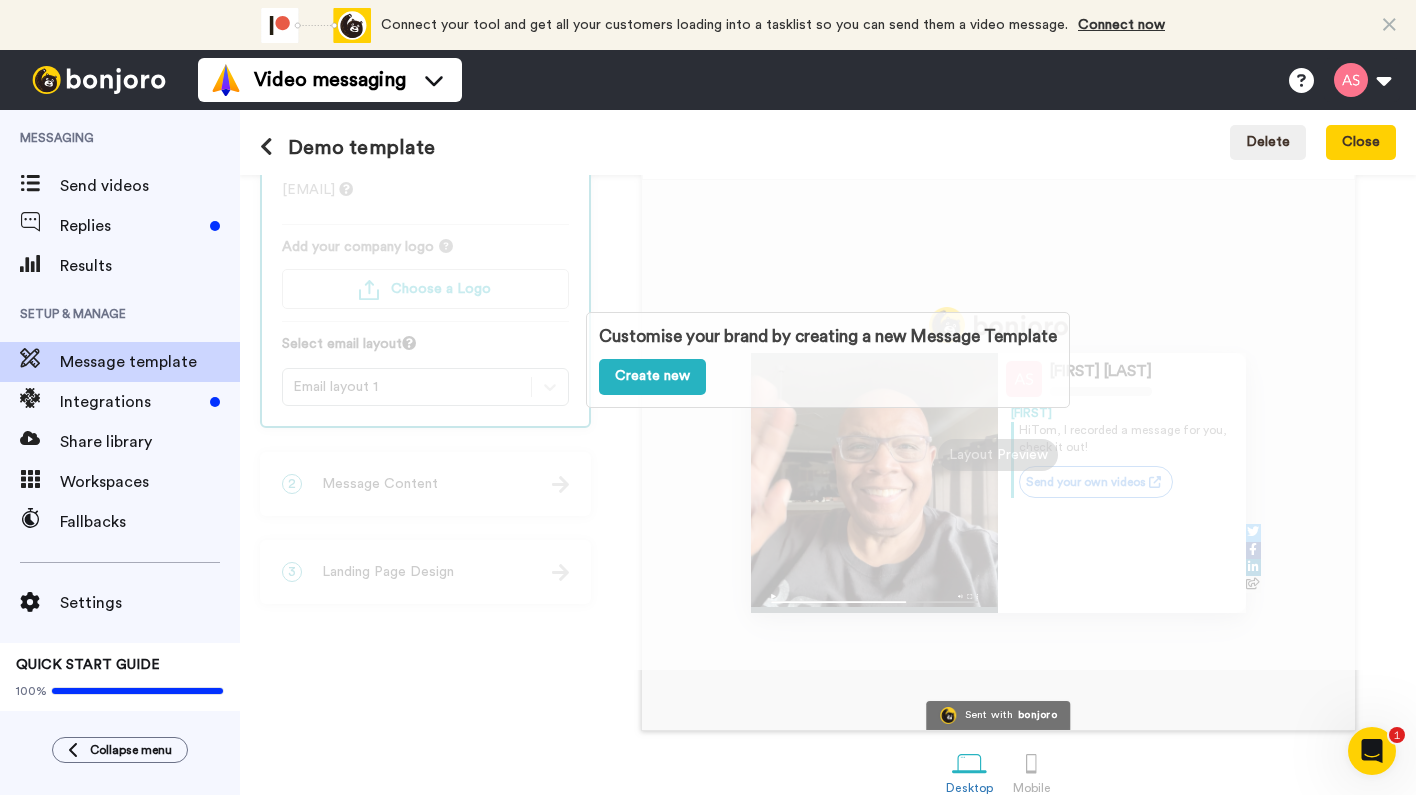 scroll, scrollTop: 135, scrollLeft: 0, axis: vertical 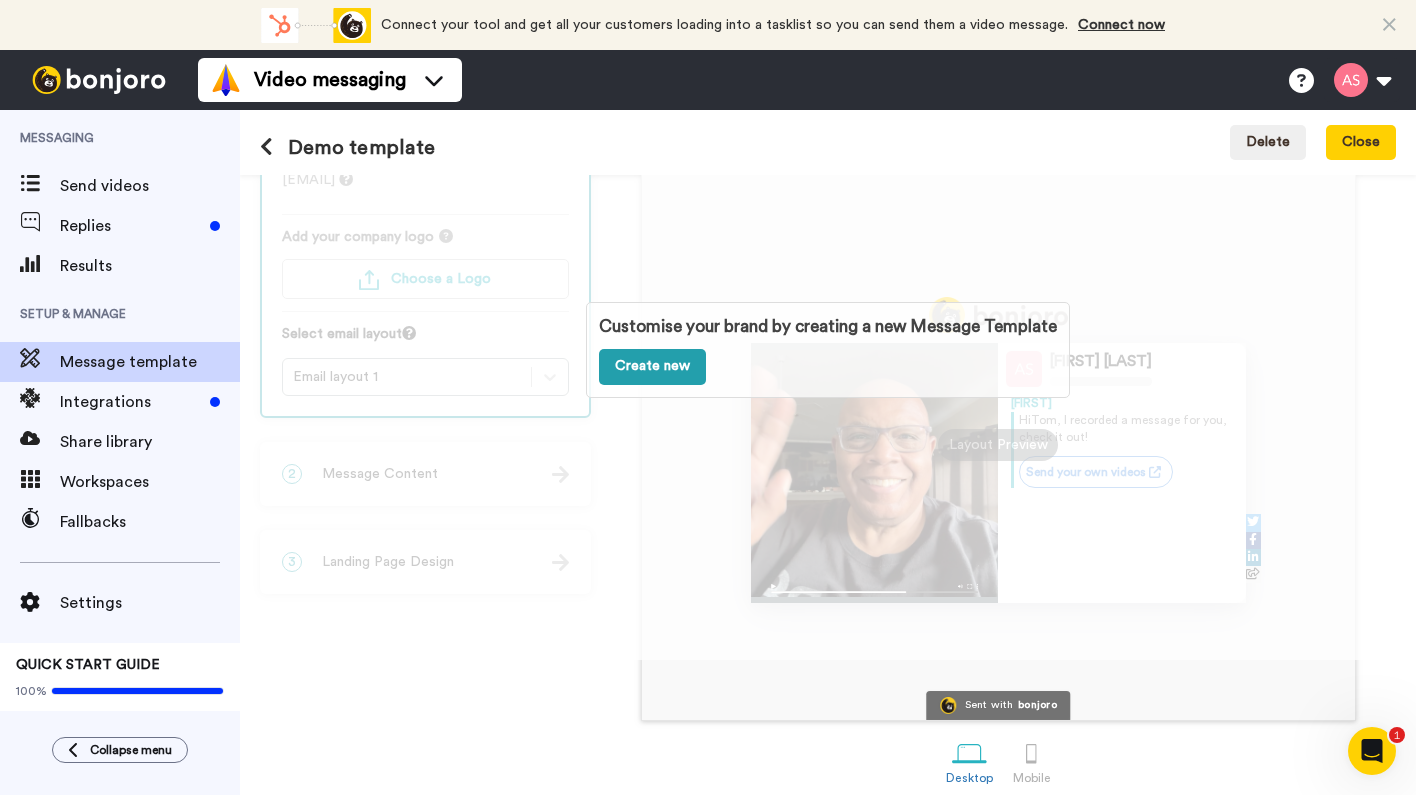 click on "Create new" at bounding box center [652, 367] 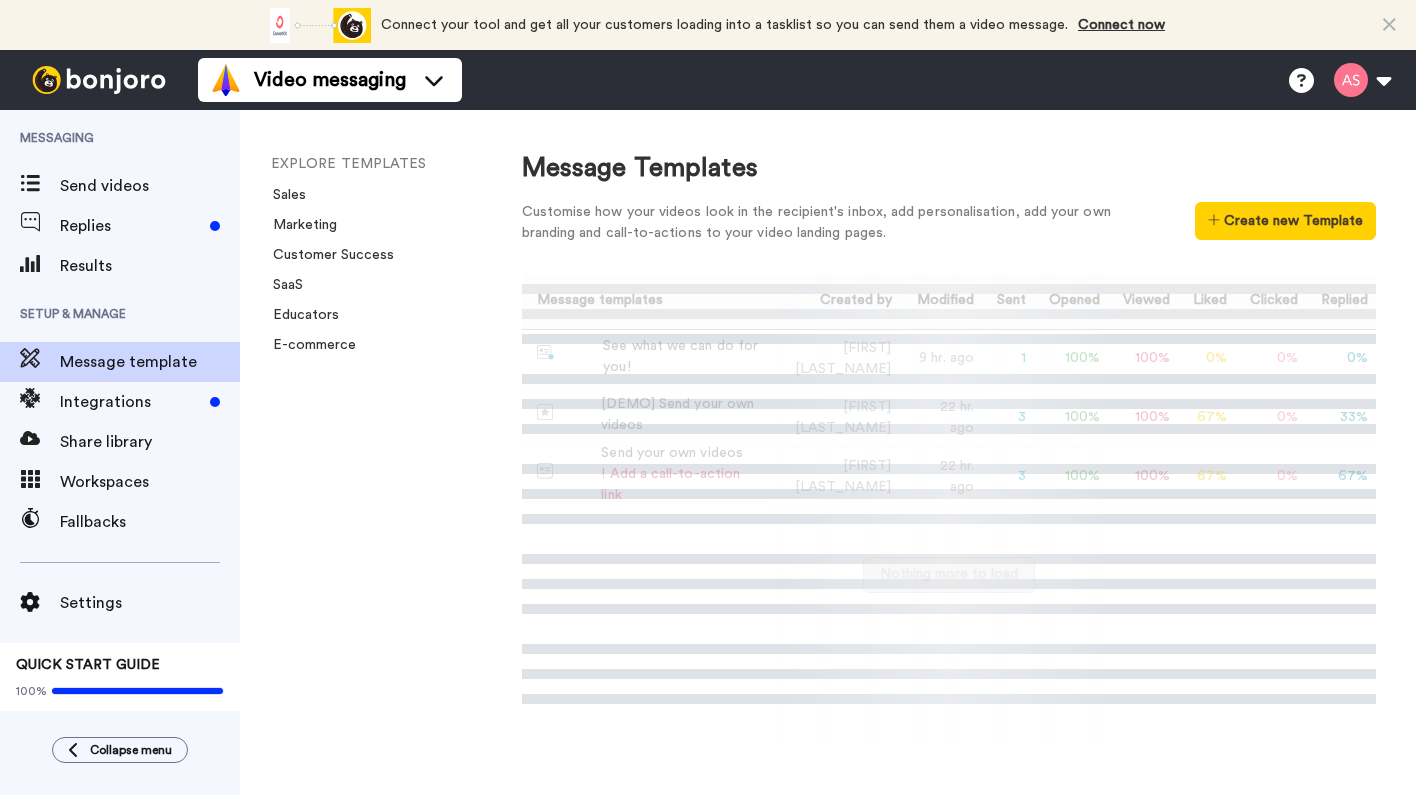 scroll, scrollTop: 0, scrollLeft: 0, axis: both 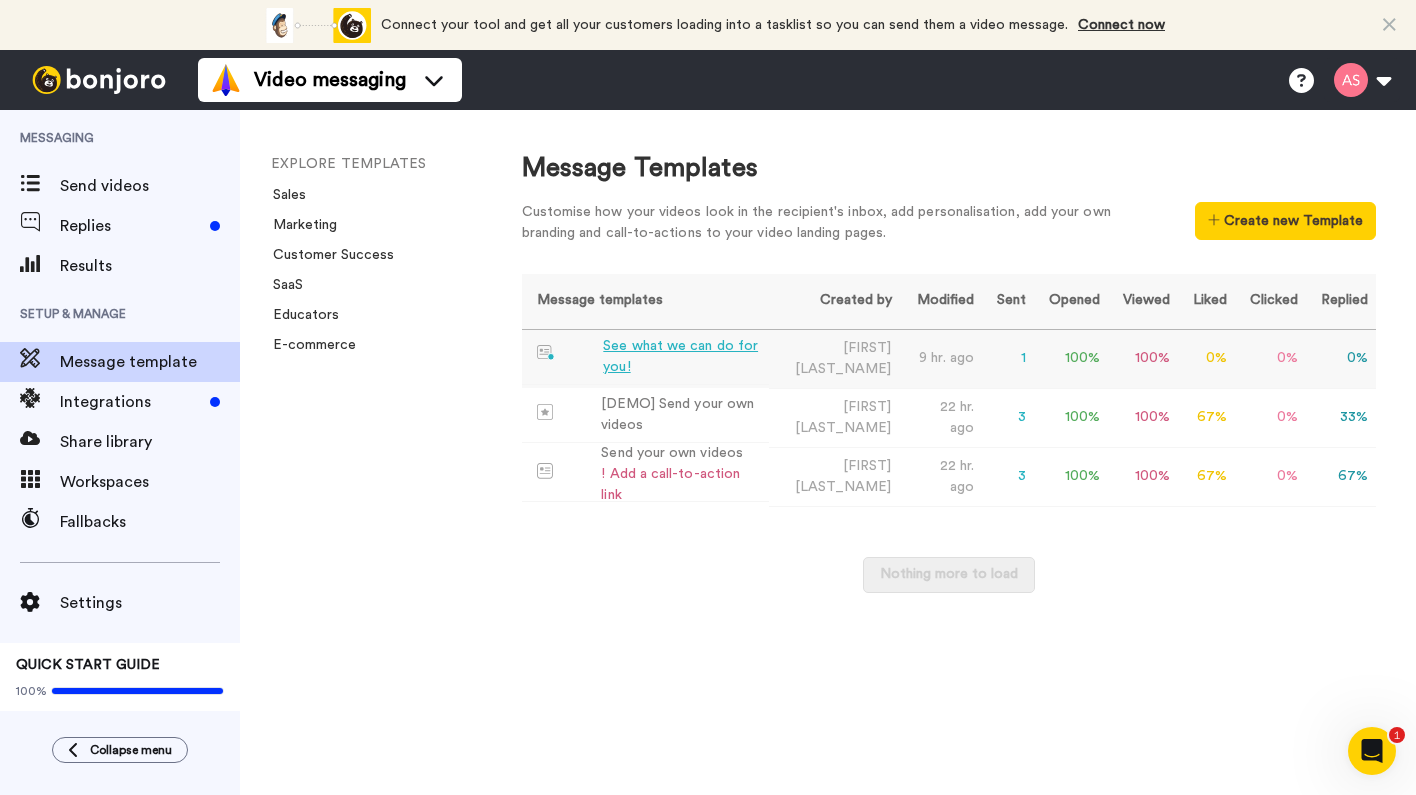 click on "[FIRST]   [LAST]" at bounding box center [834, 358] 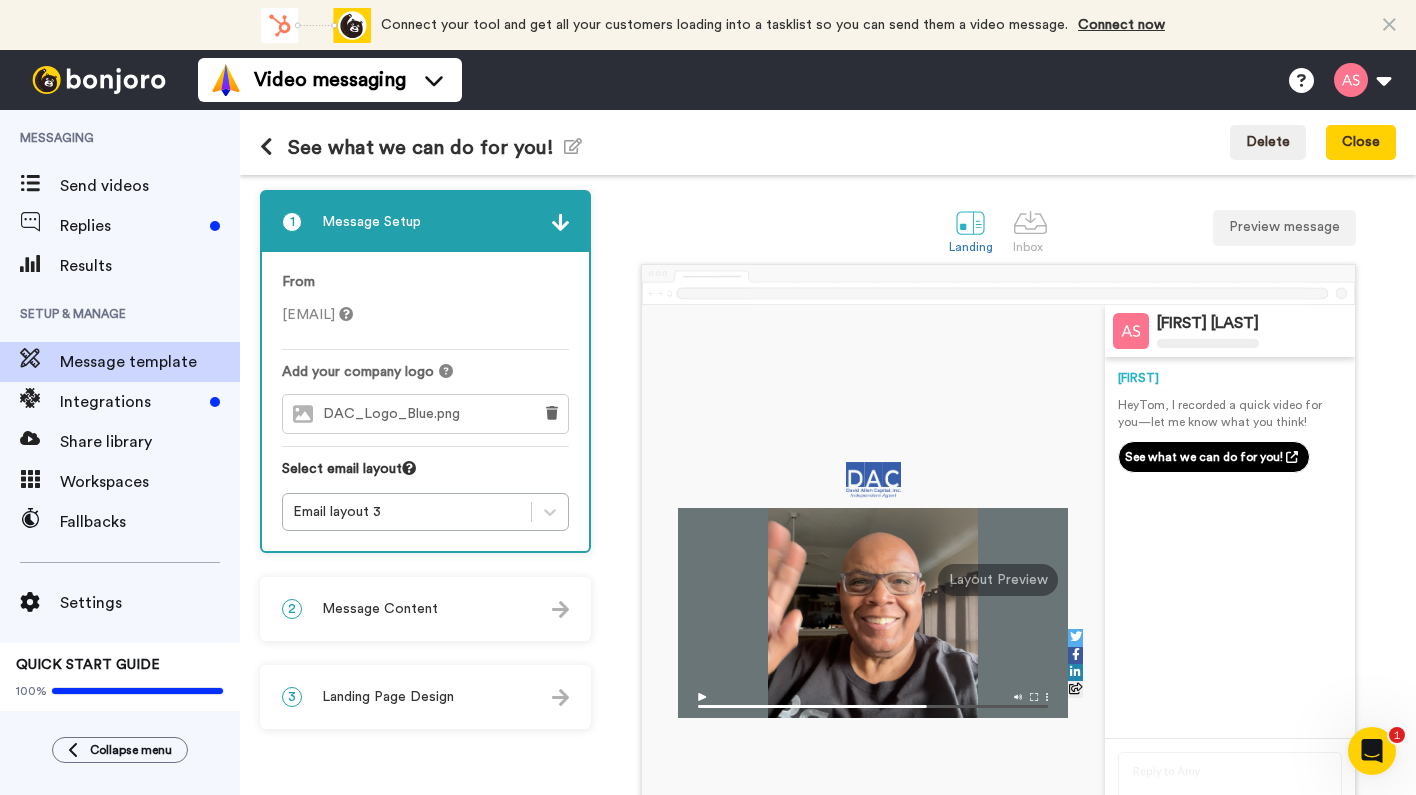 scroll, scrollTop: 0, scrollLeft: 0, axis: both 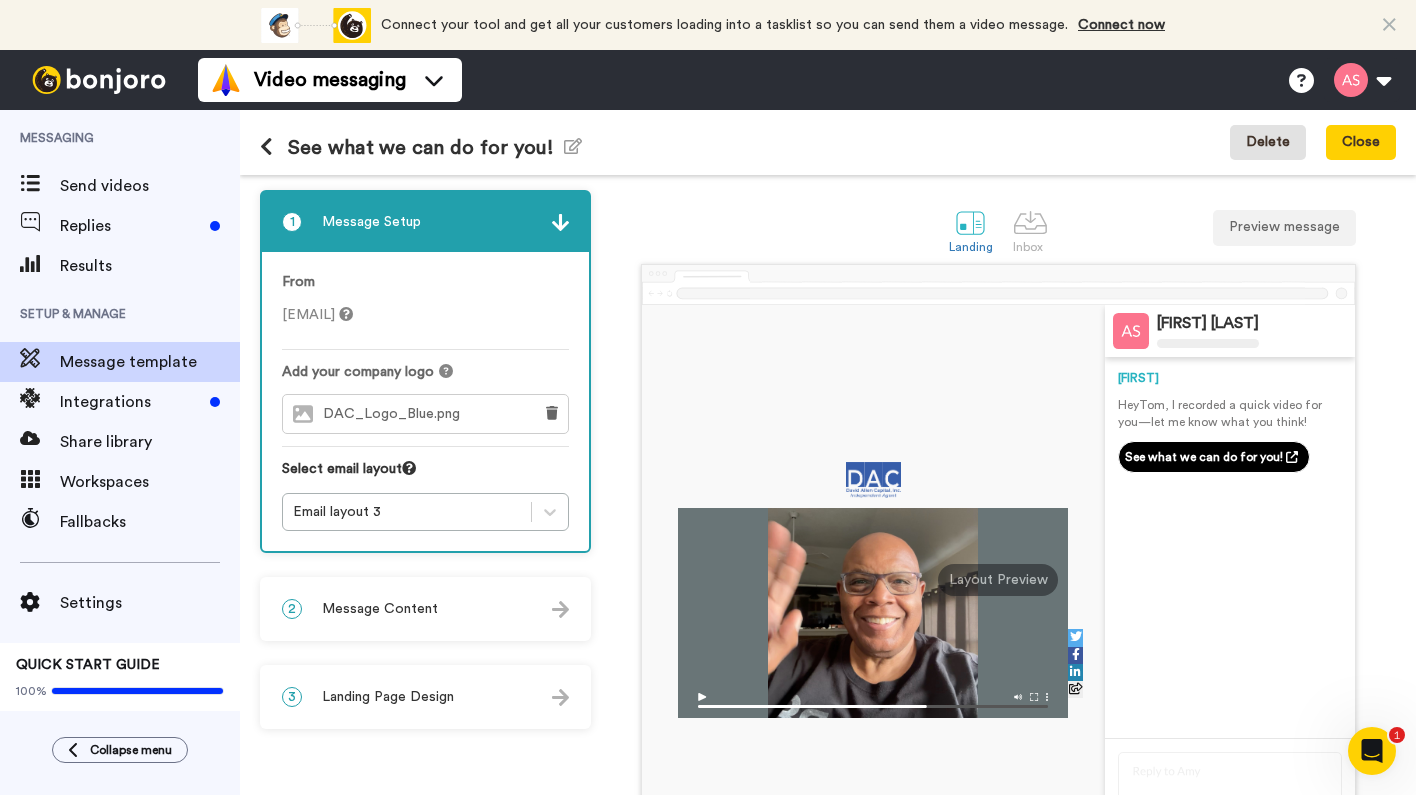 click on "Delete" at bounding box center [1268, 143] 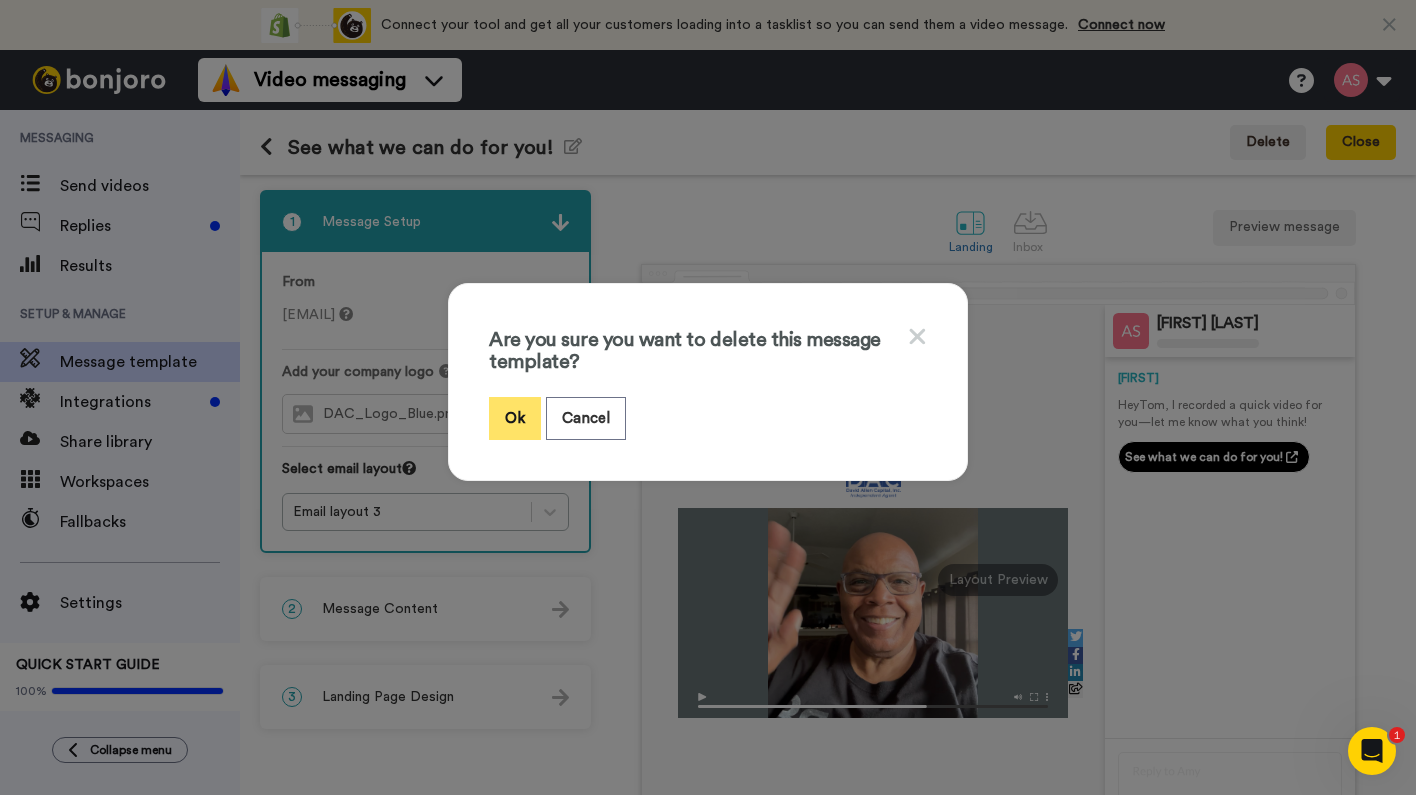 click on "Ok" at bounding box center [515, 418] 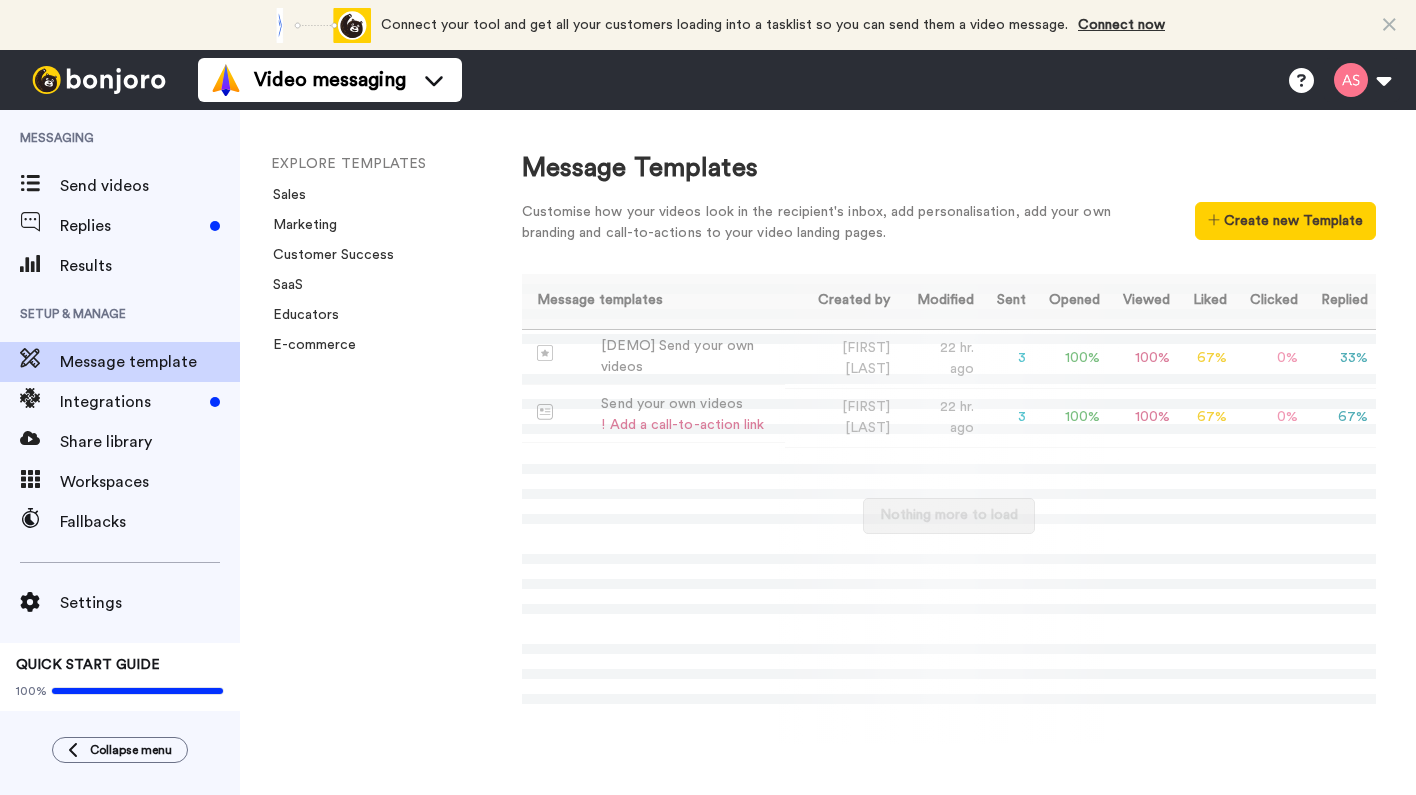 scroll, scrollTop: 0, scrollLeft: 0, axis: both 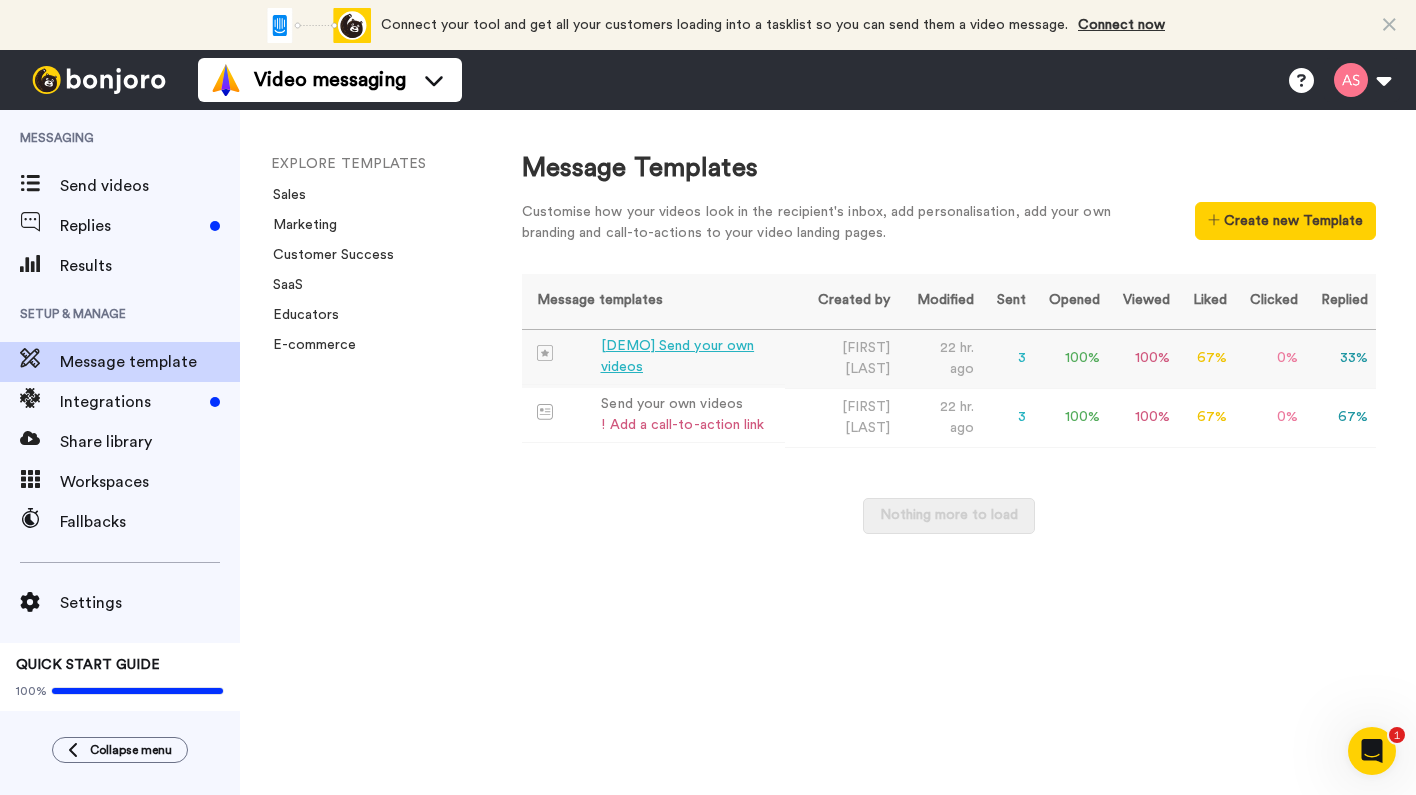click on "[LAST]" at bounding box center [867, 369] 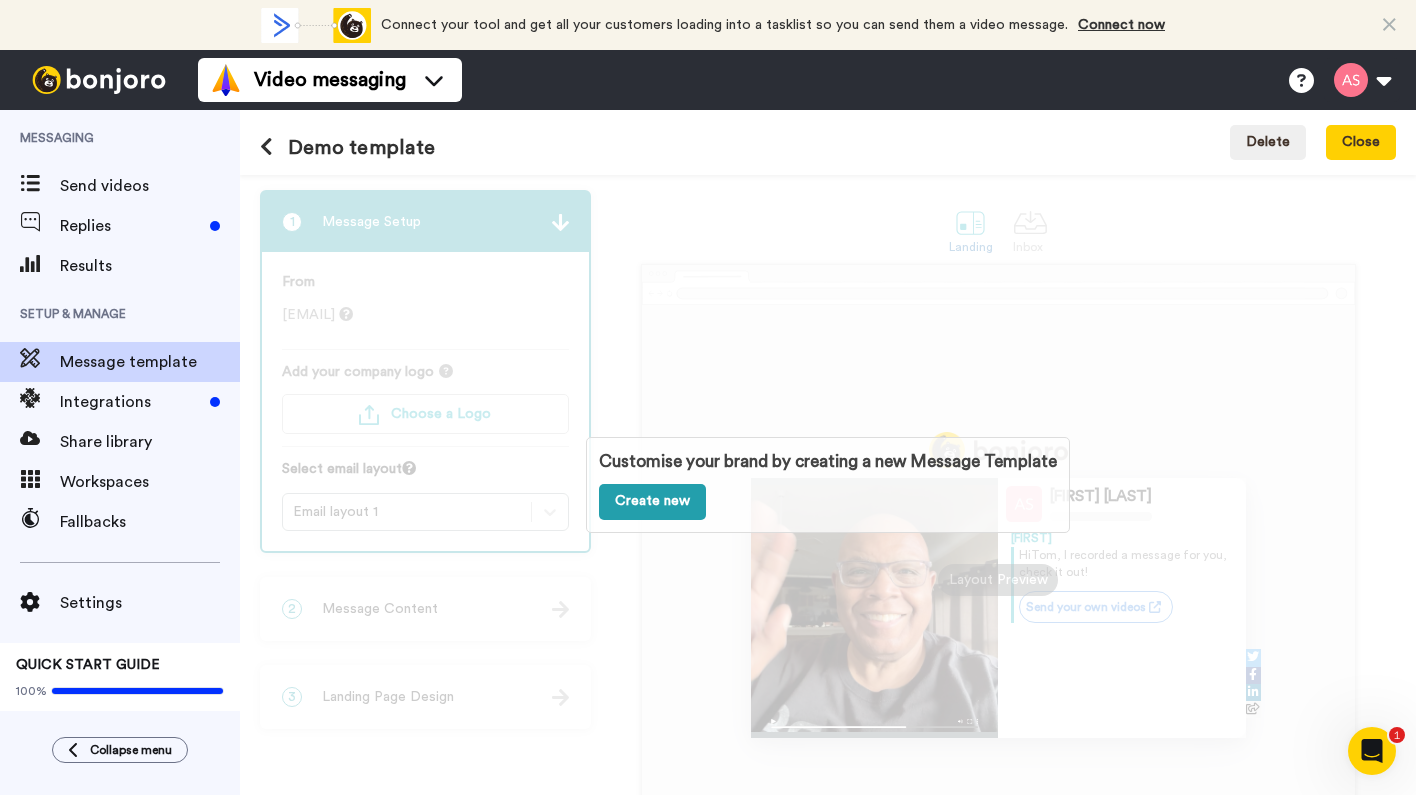 click on "Create new" at bounding box center (652, 502) 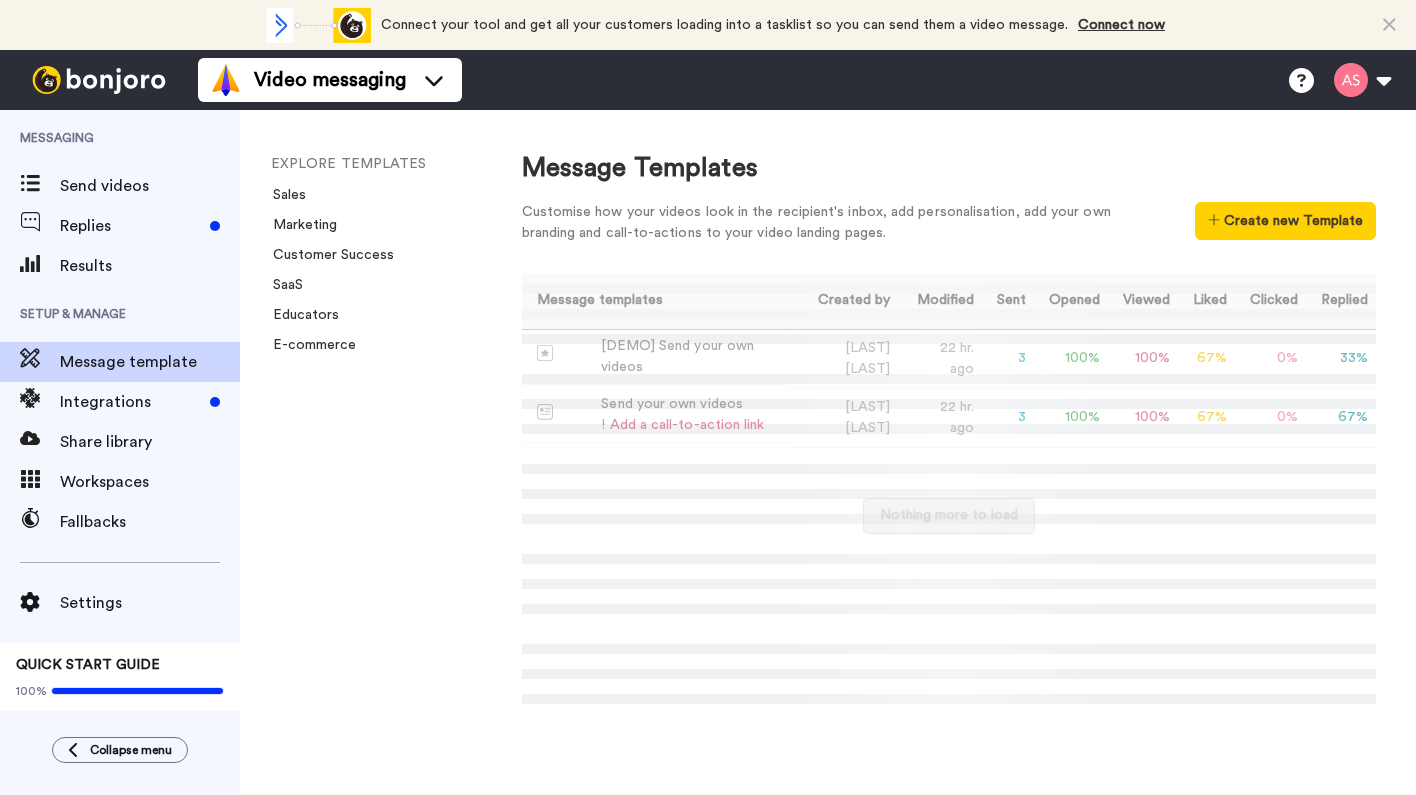 scroll, scrollTop: 0, scrollLeft: 0, axis: both 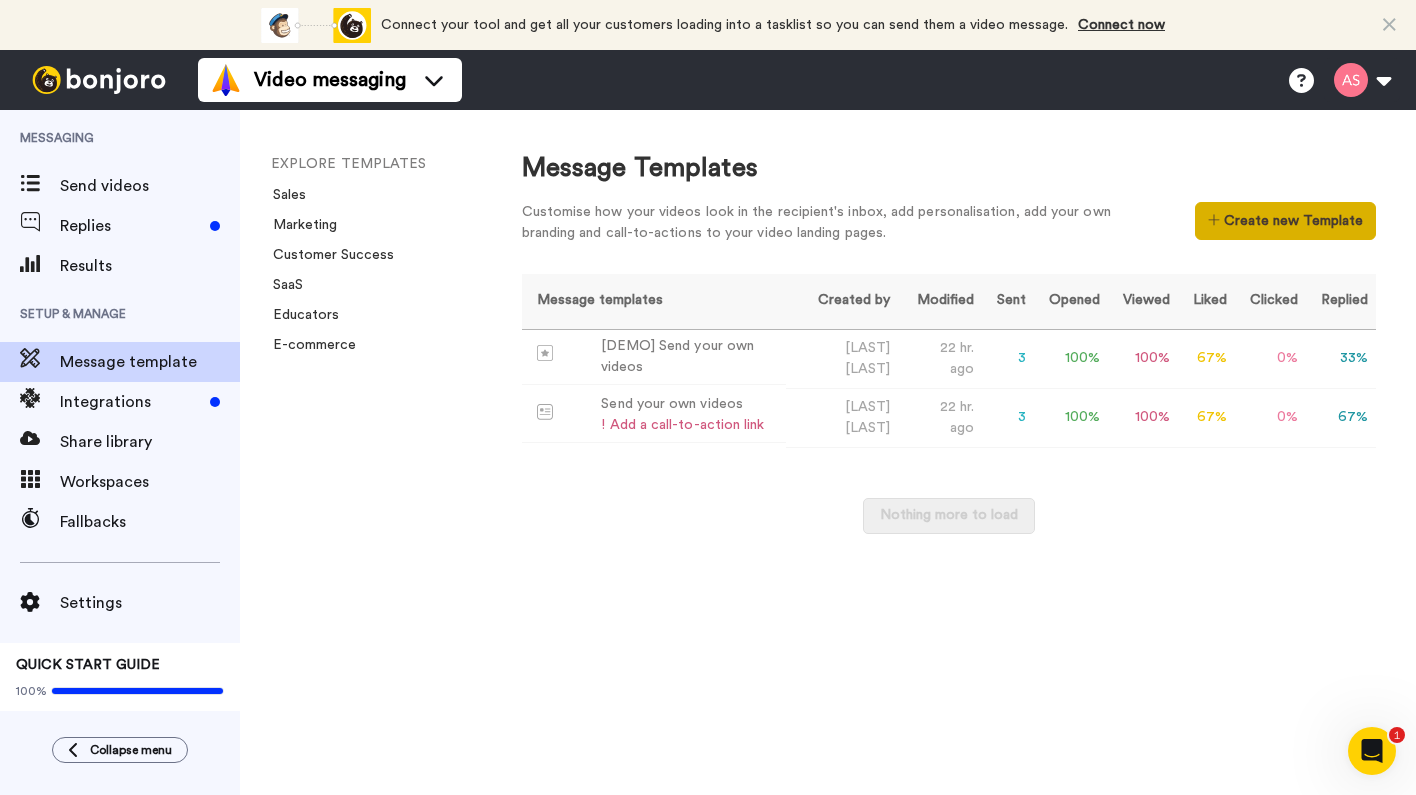 click 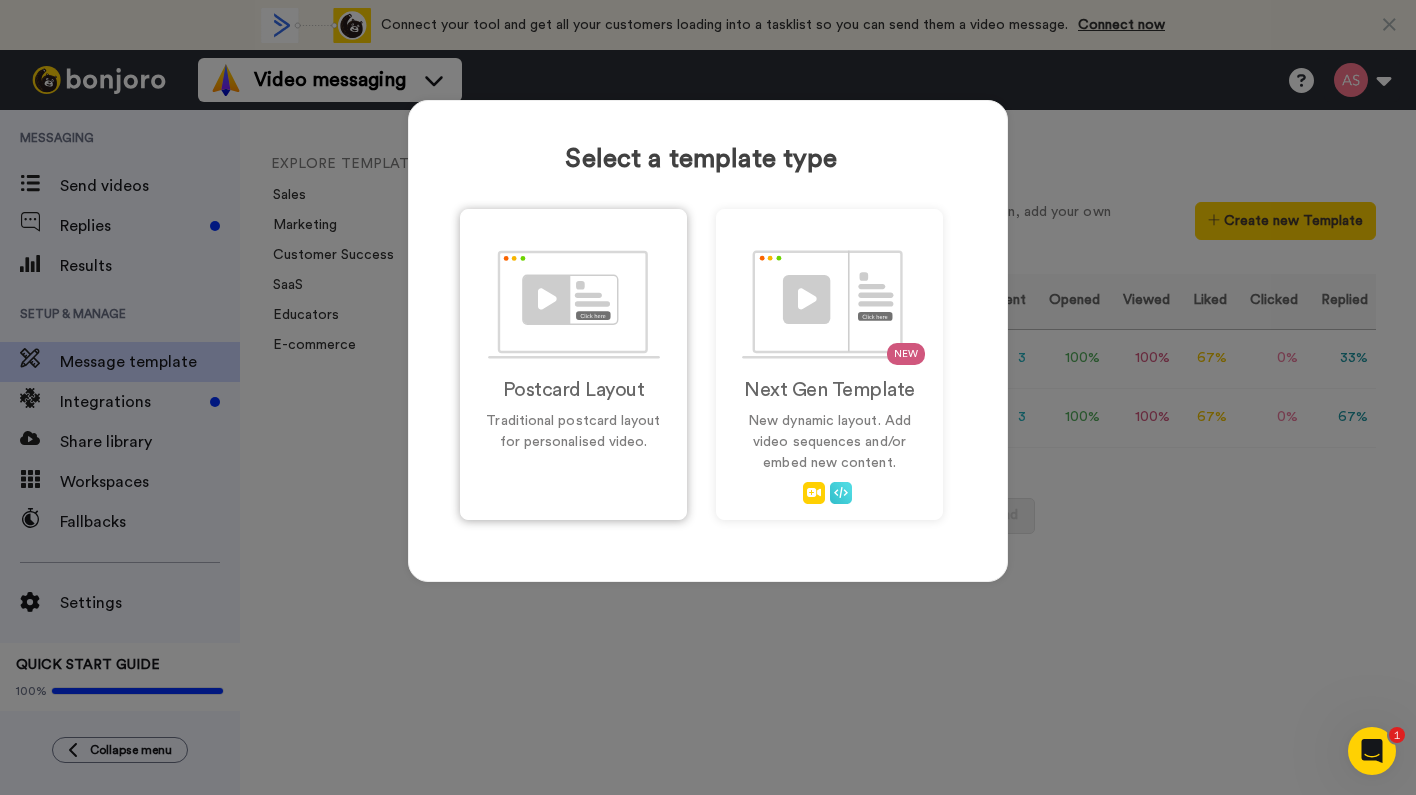 click on "Postcard Layout Traditional postcard layout for personalised video." at bounding box center [573, 364] 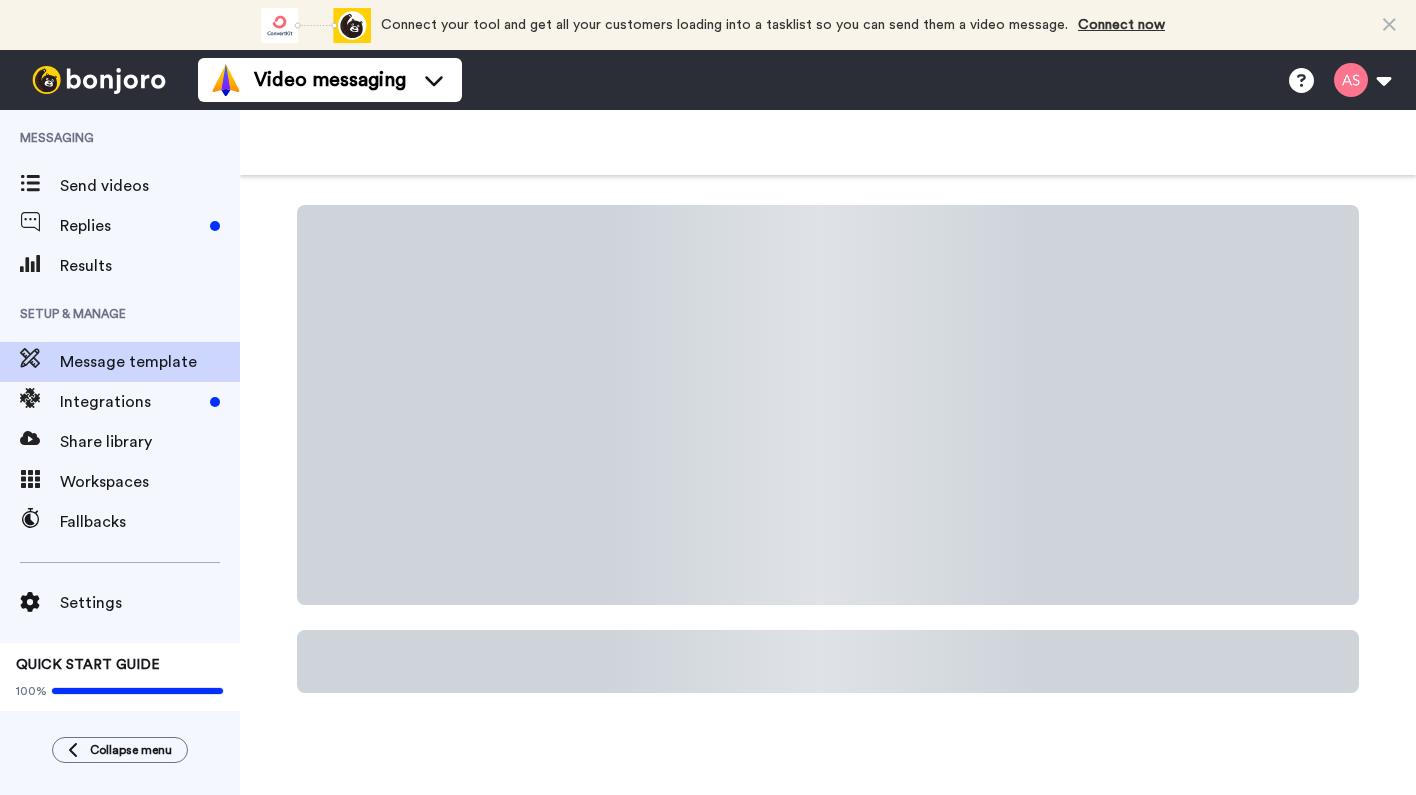 scroll, scrollTop: 0, scrollLeft: 0, axis: both 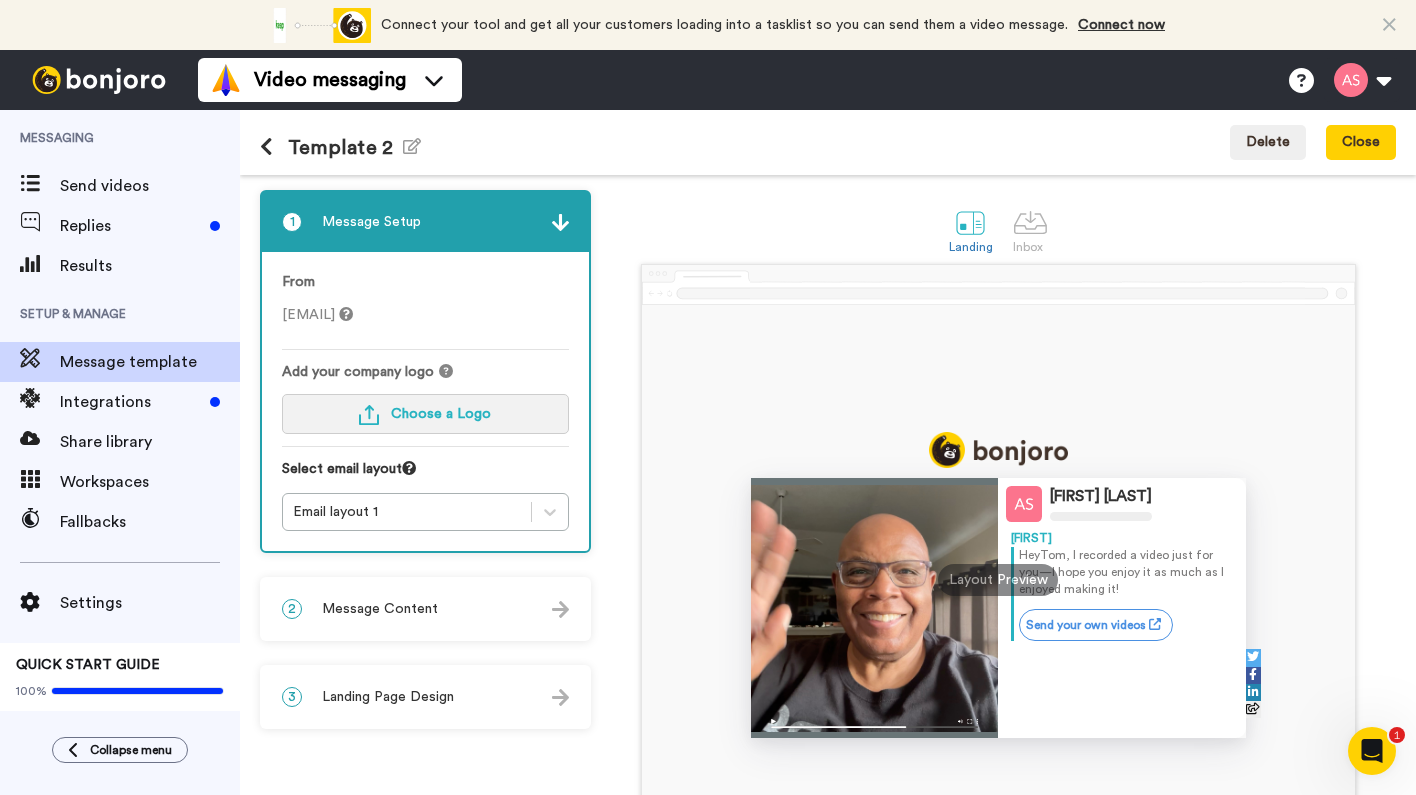 click on "Choose a Logo" at bounding box center (441, 414) 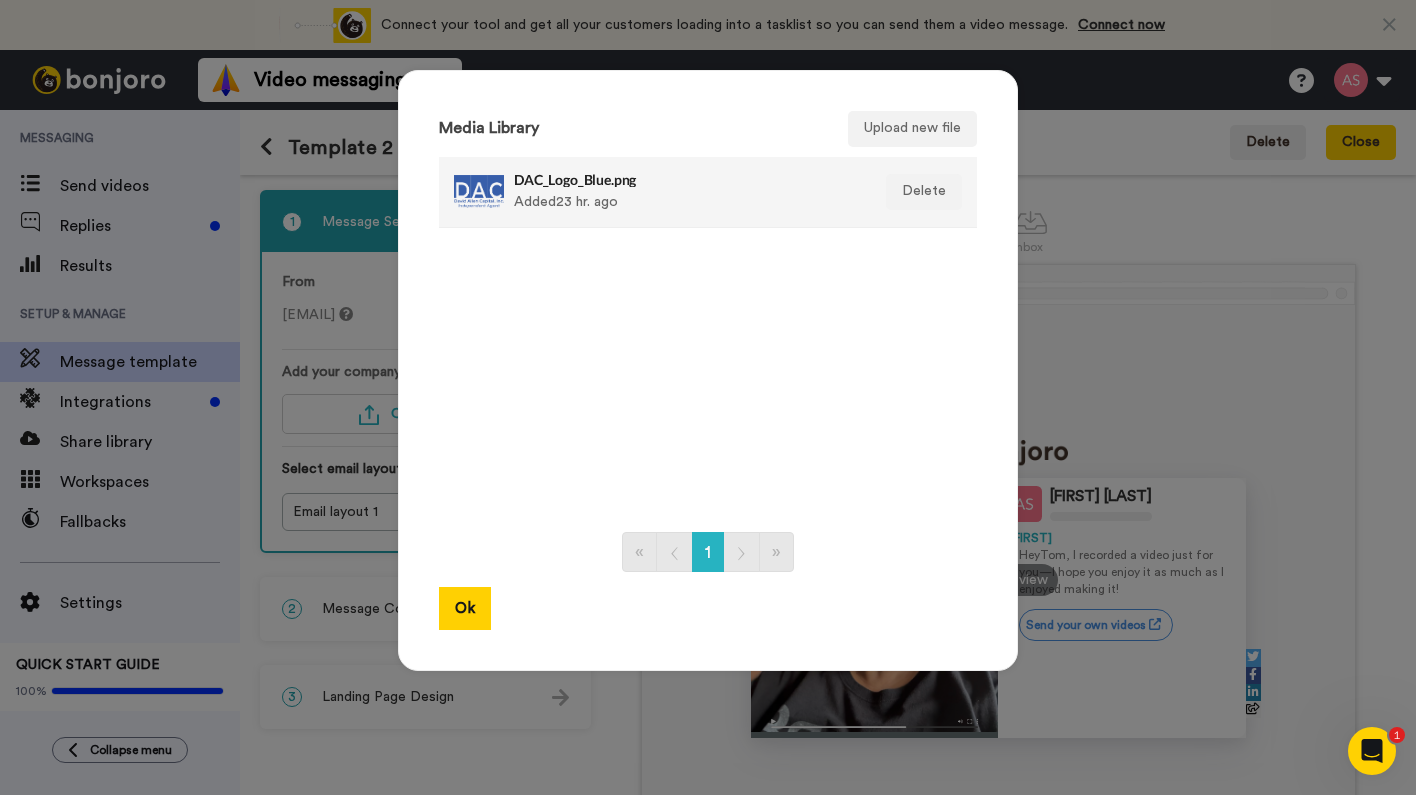 click on "DAC_Logo_Blue.png Added  23 hr. ago" at bounding box center [686, 192] 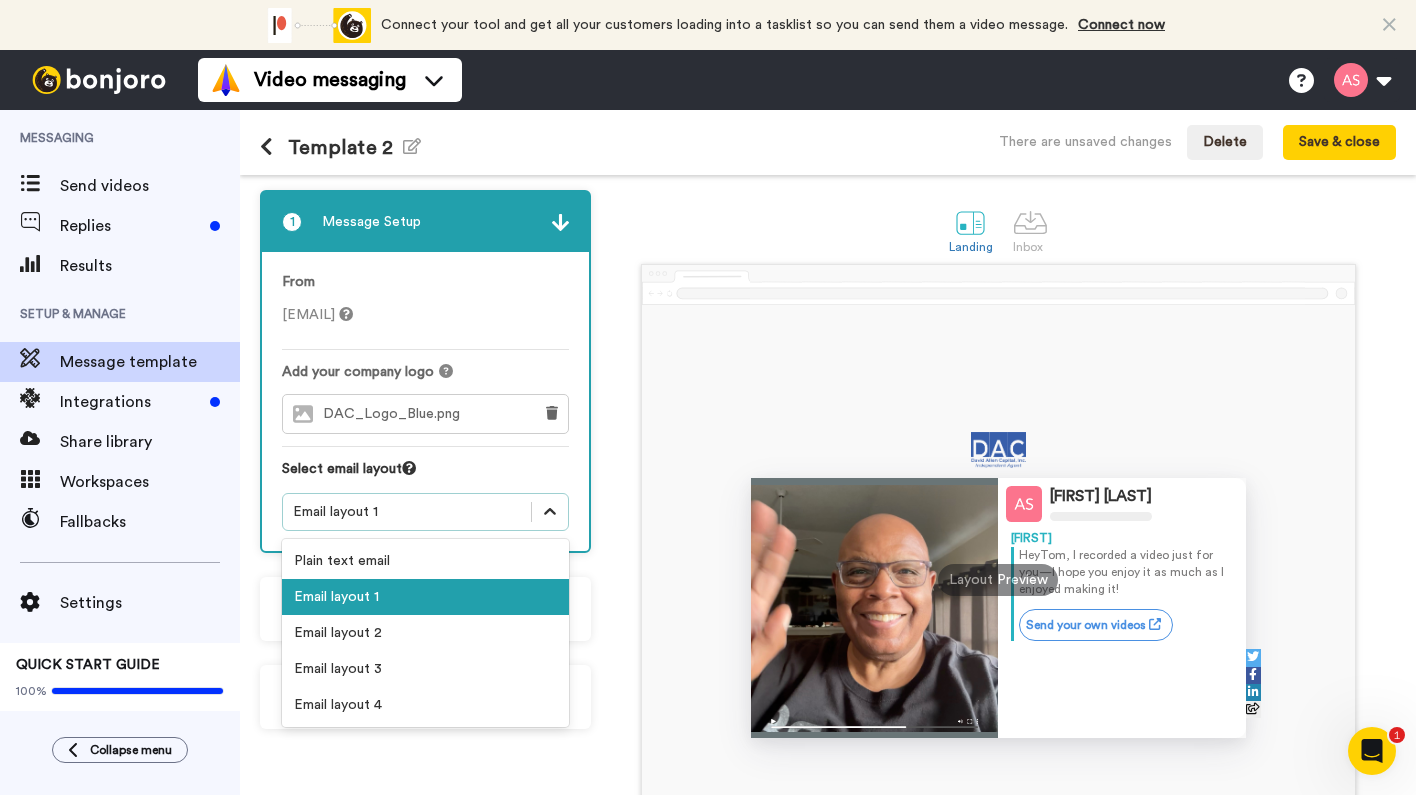 click 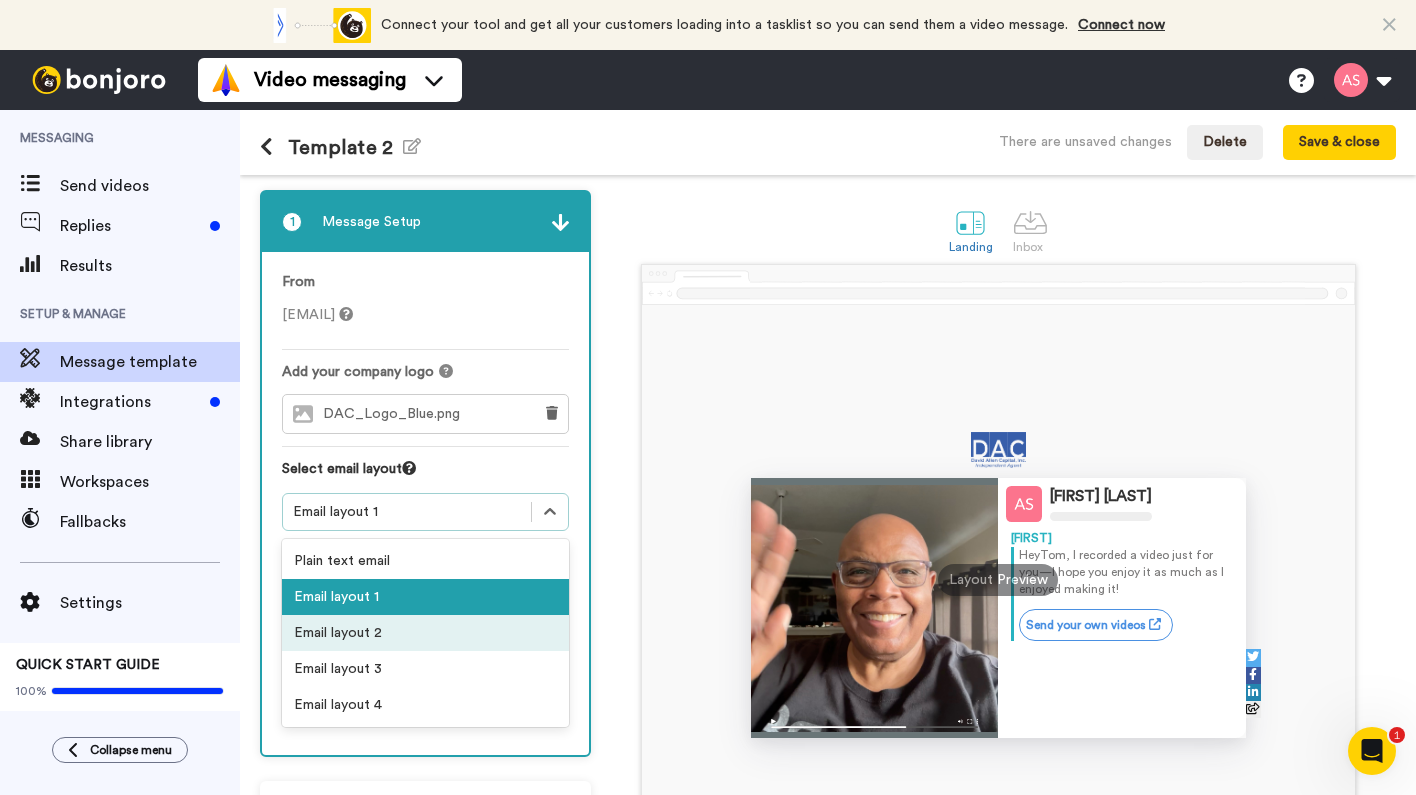 click on "Email layout 2" at bounding box center (425, 633) 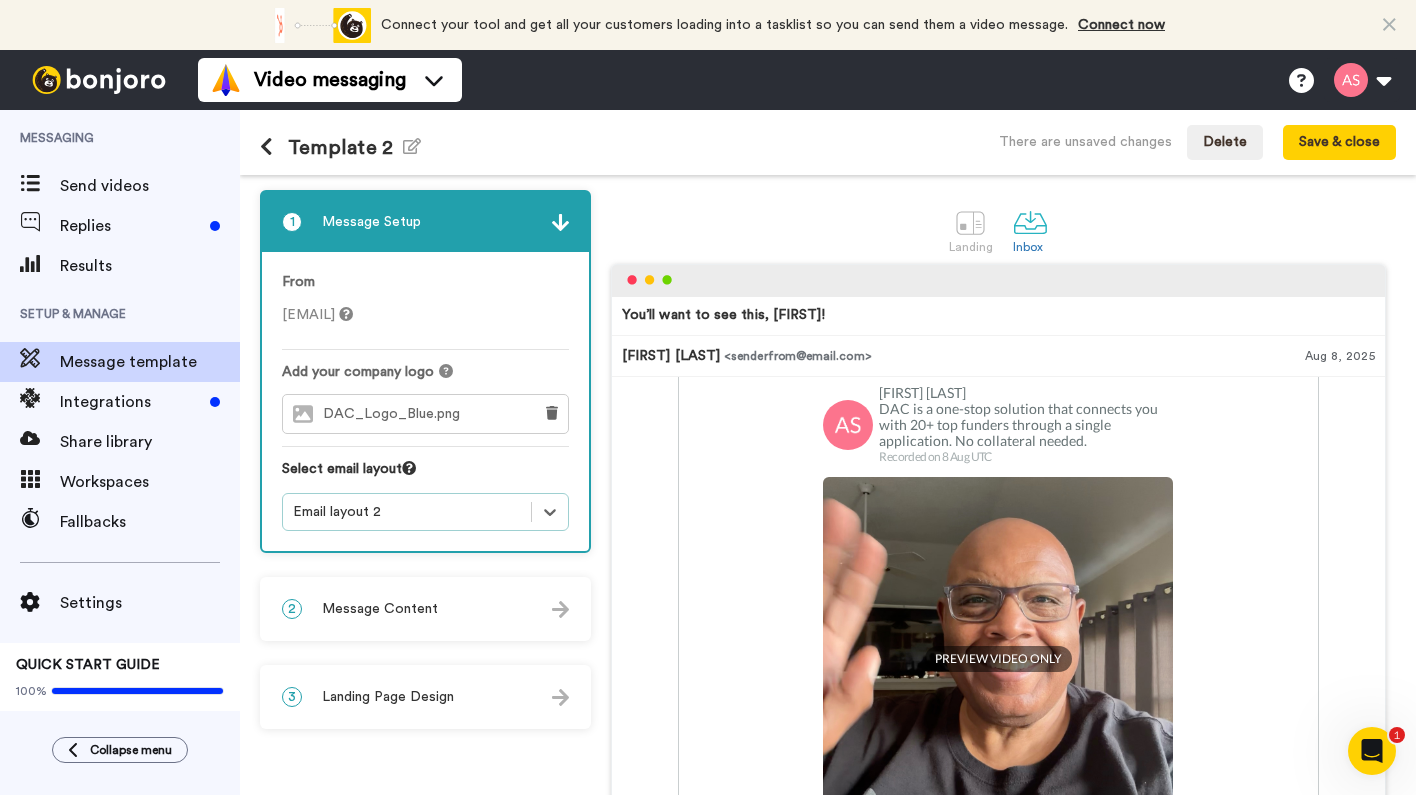 scroll, scrollTop: 150, scrollLeft: 0, axis: vertical 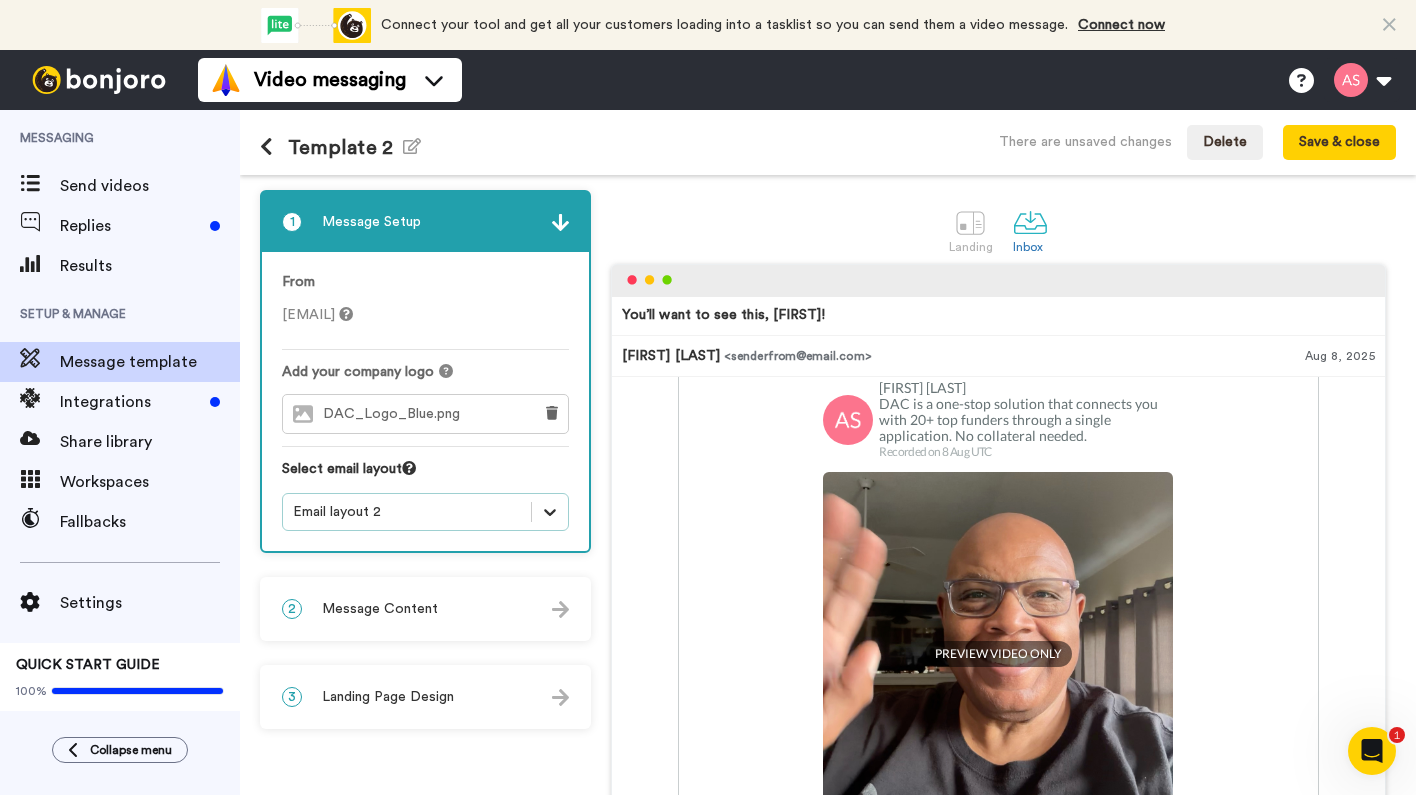 click 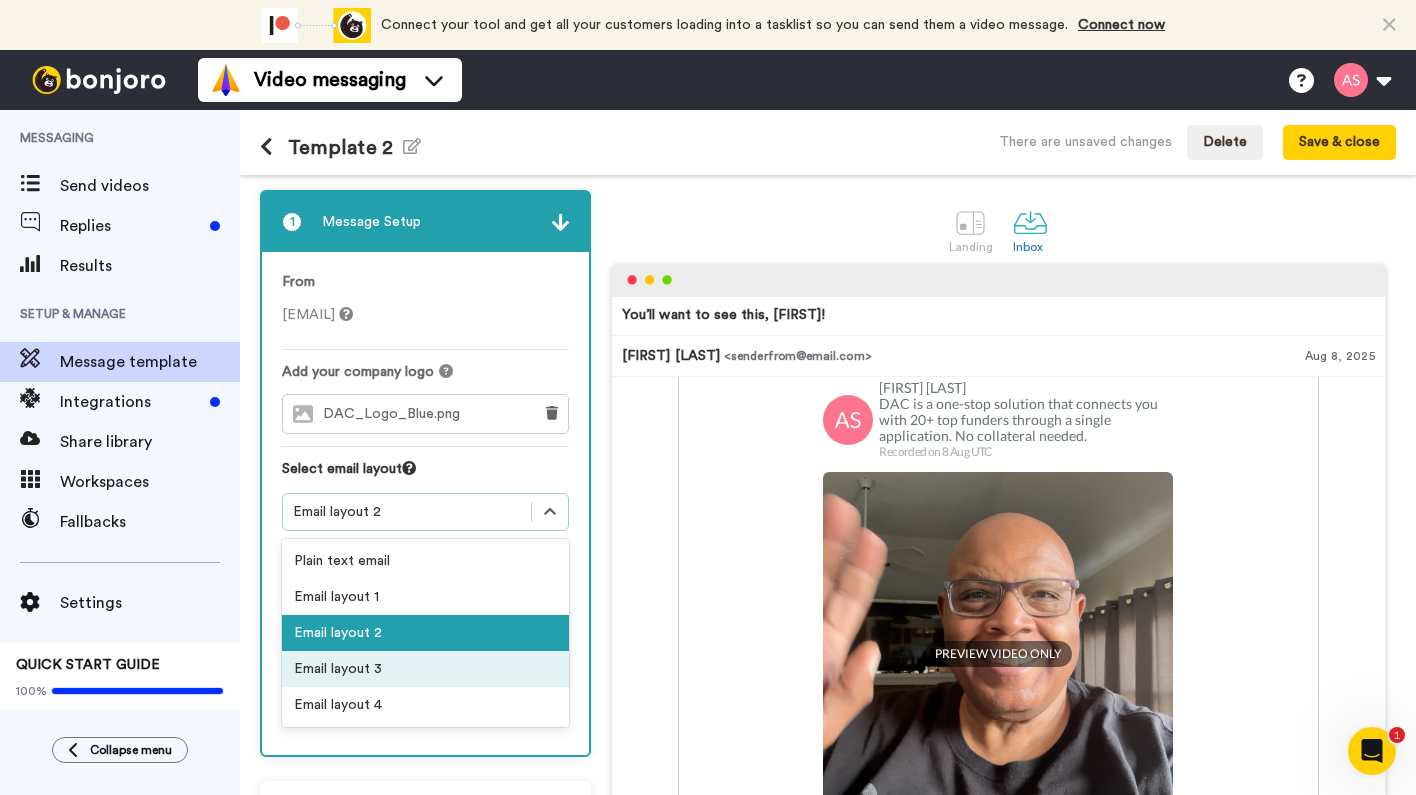 click on "Email layout 3" at bounding box center (425, 669) 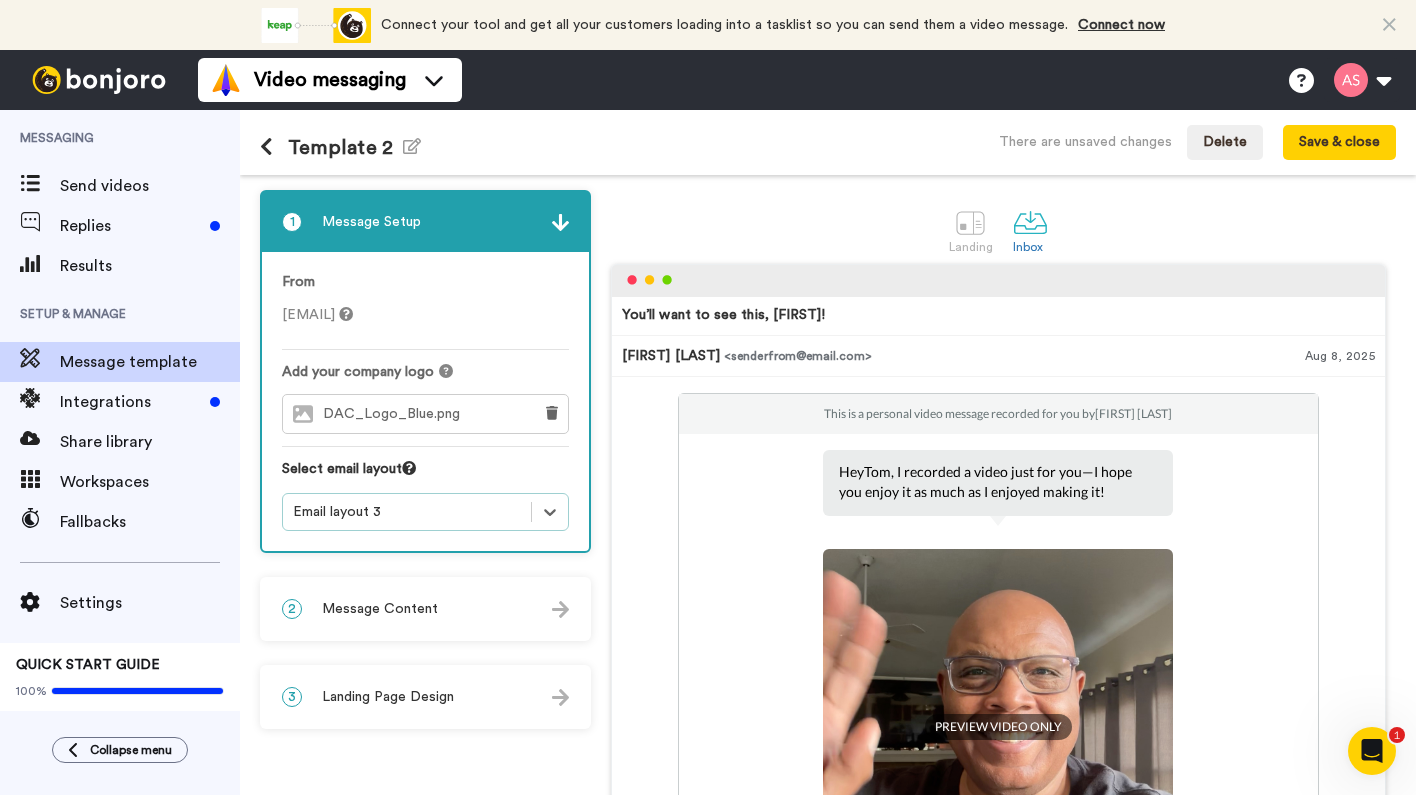 scroll, scrollTop: 0, scrollLeft: 0, axis: both 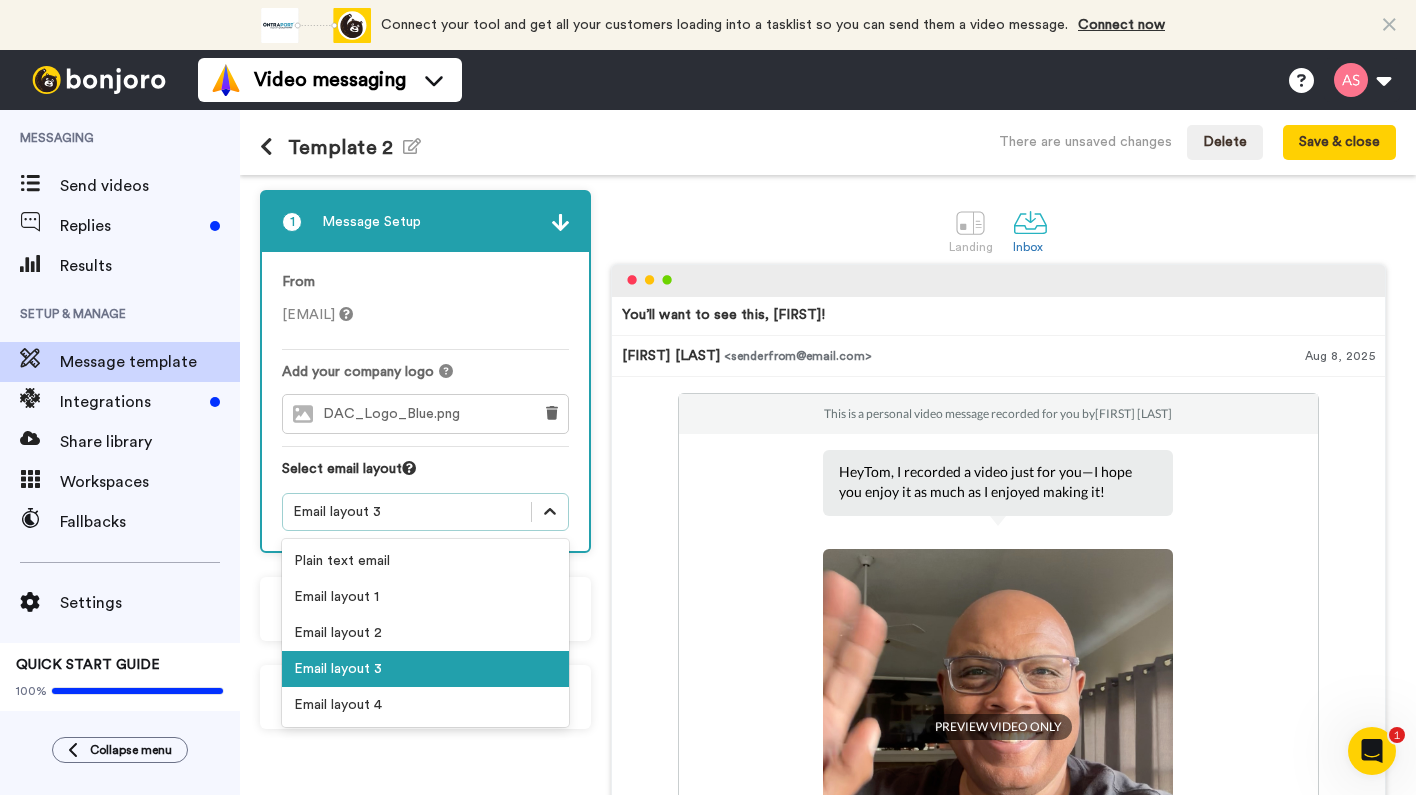 click 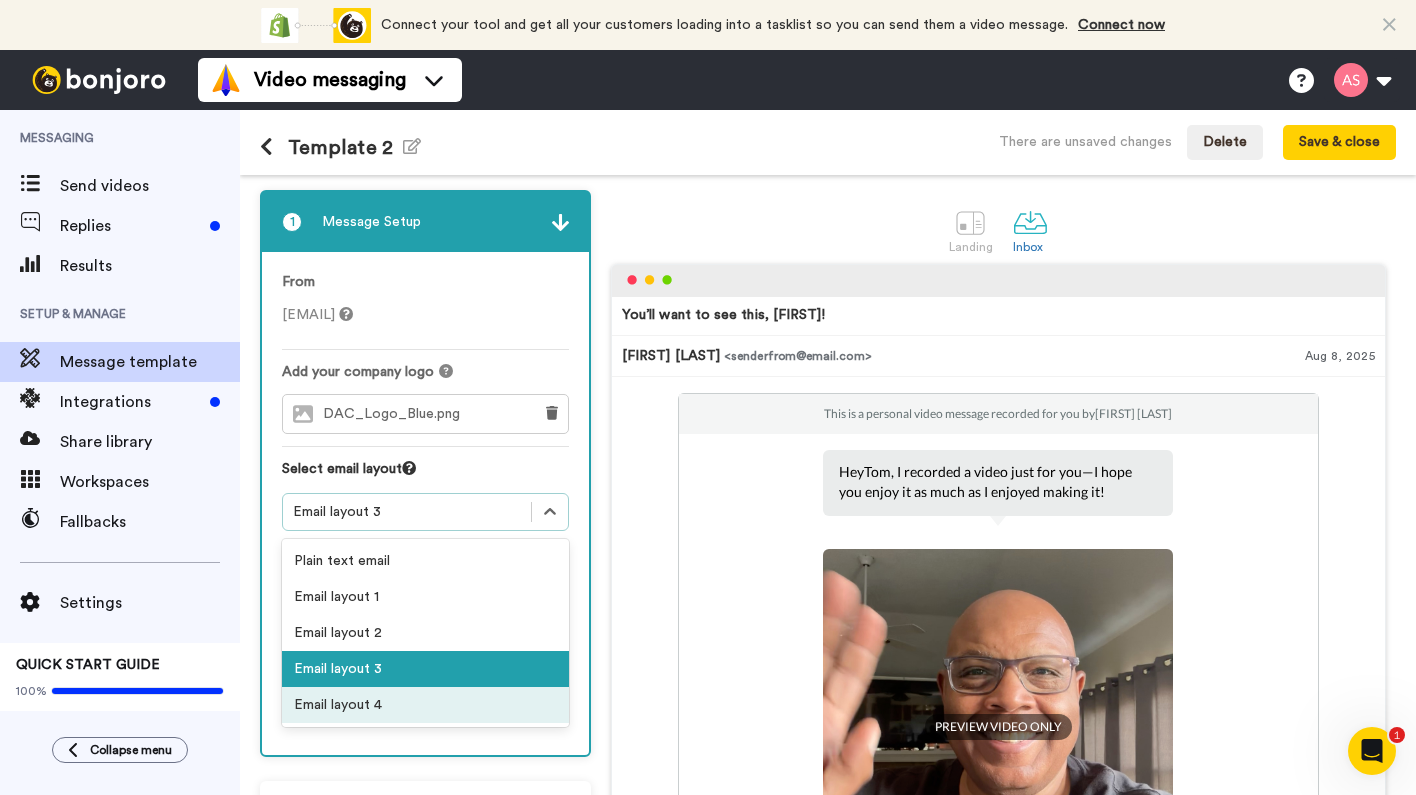 click on "Email layout 4" at bounding box center (425, 705) 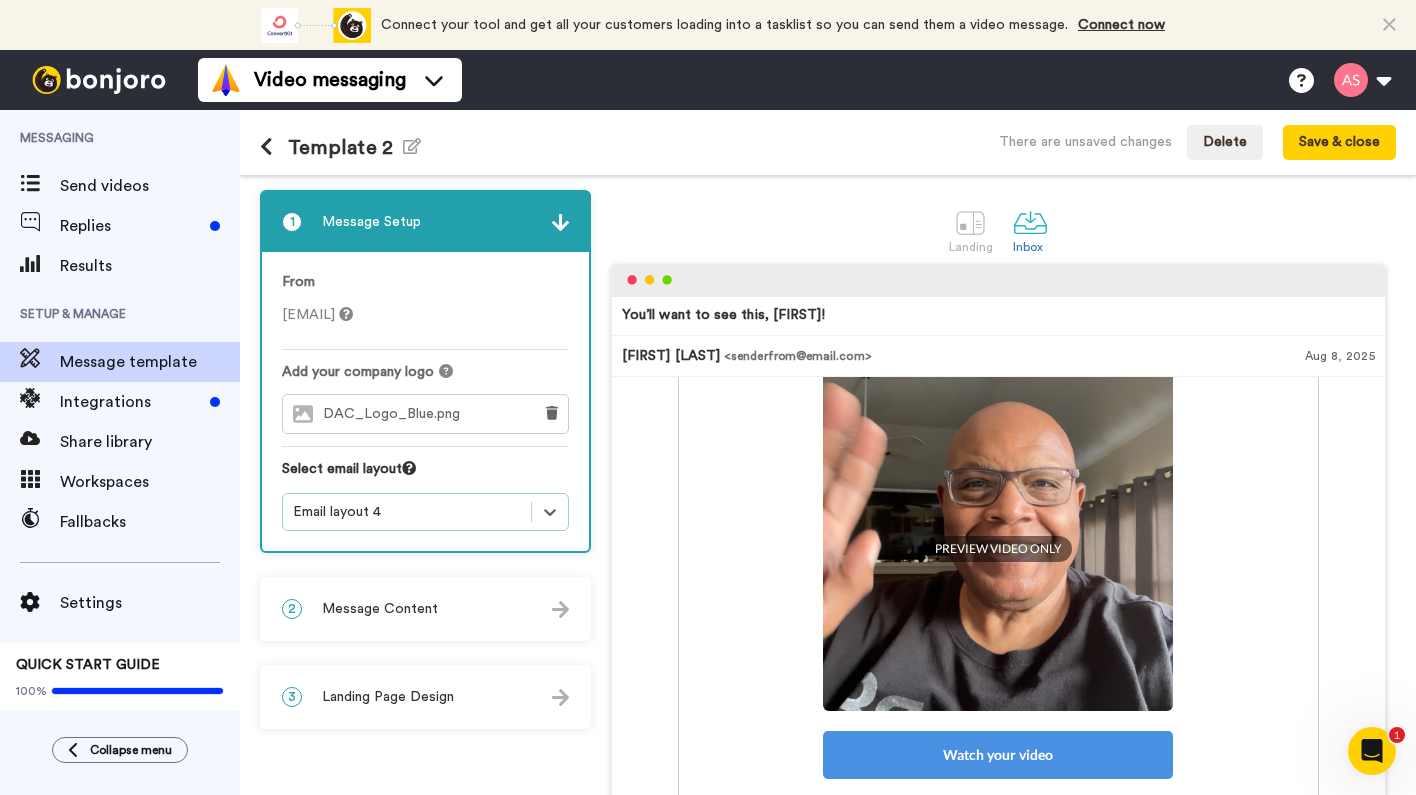 scroll, scrollTop: 360, scrollLeft: 0, axis: vertical 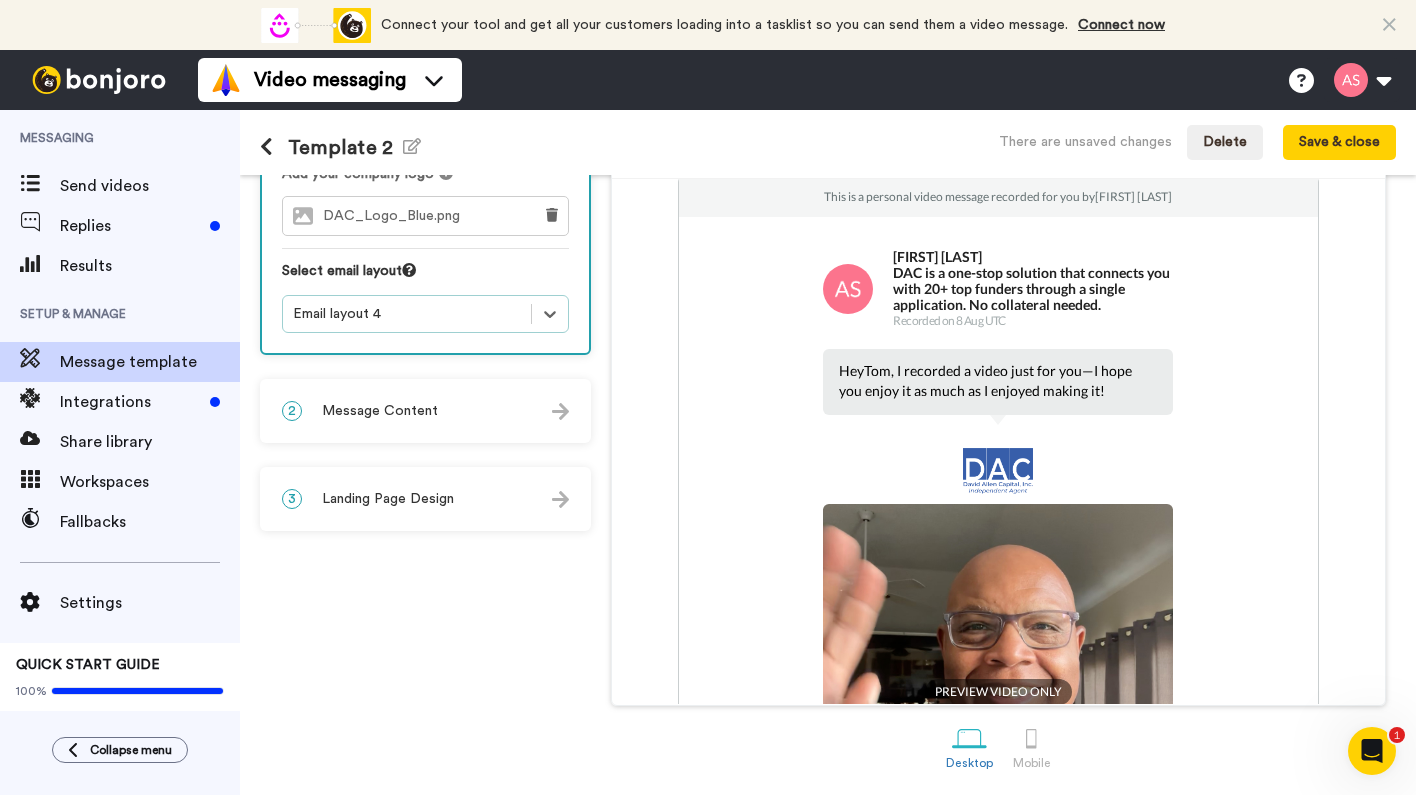 click at bounding box center (998, 471) 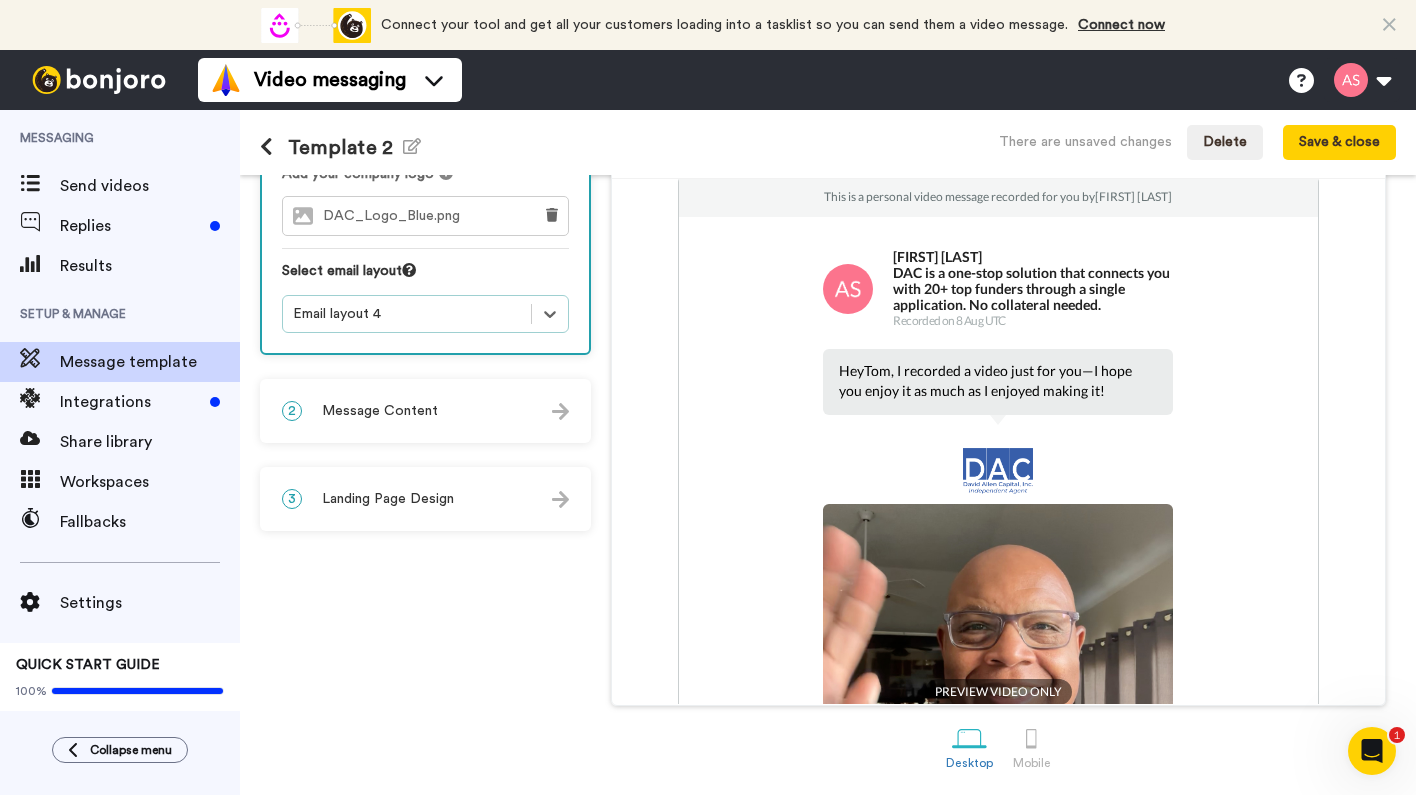 click at bounding box center (998, 471) 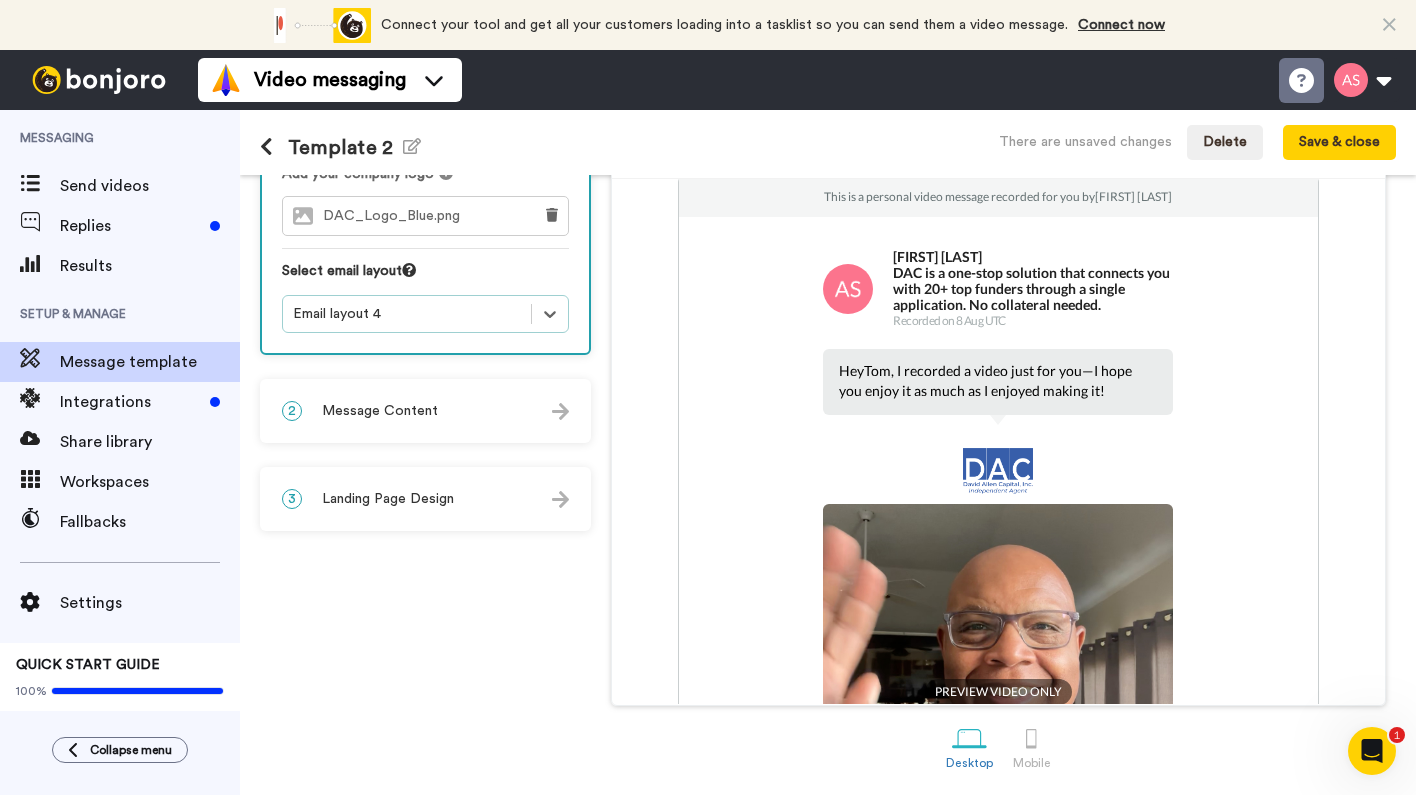 click 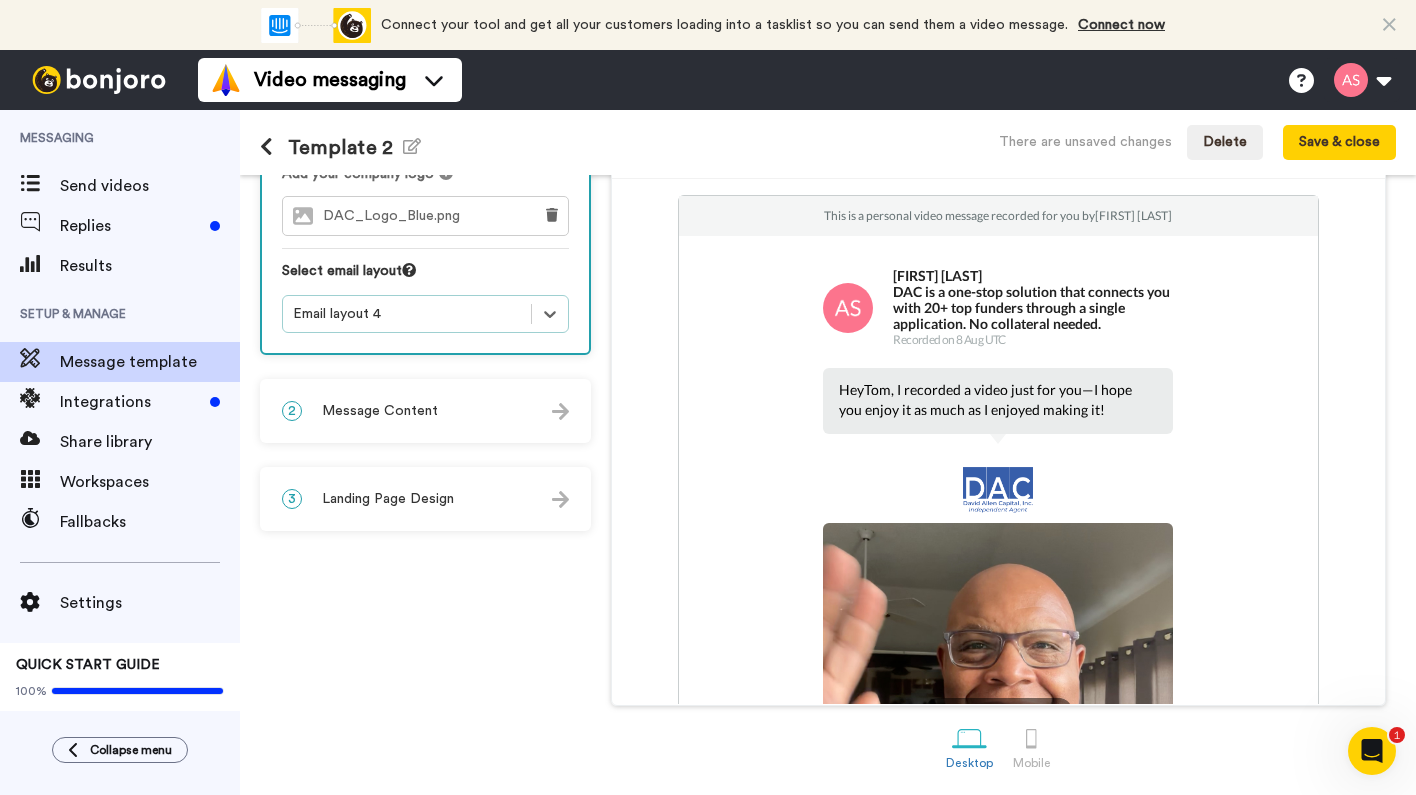 scroll, scrollTop: 0, scrollLeft: 0, axis: both 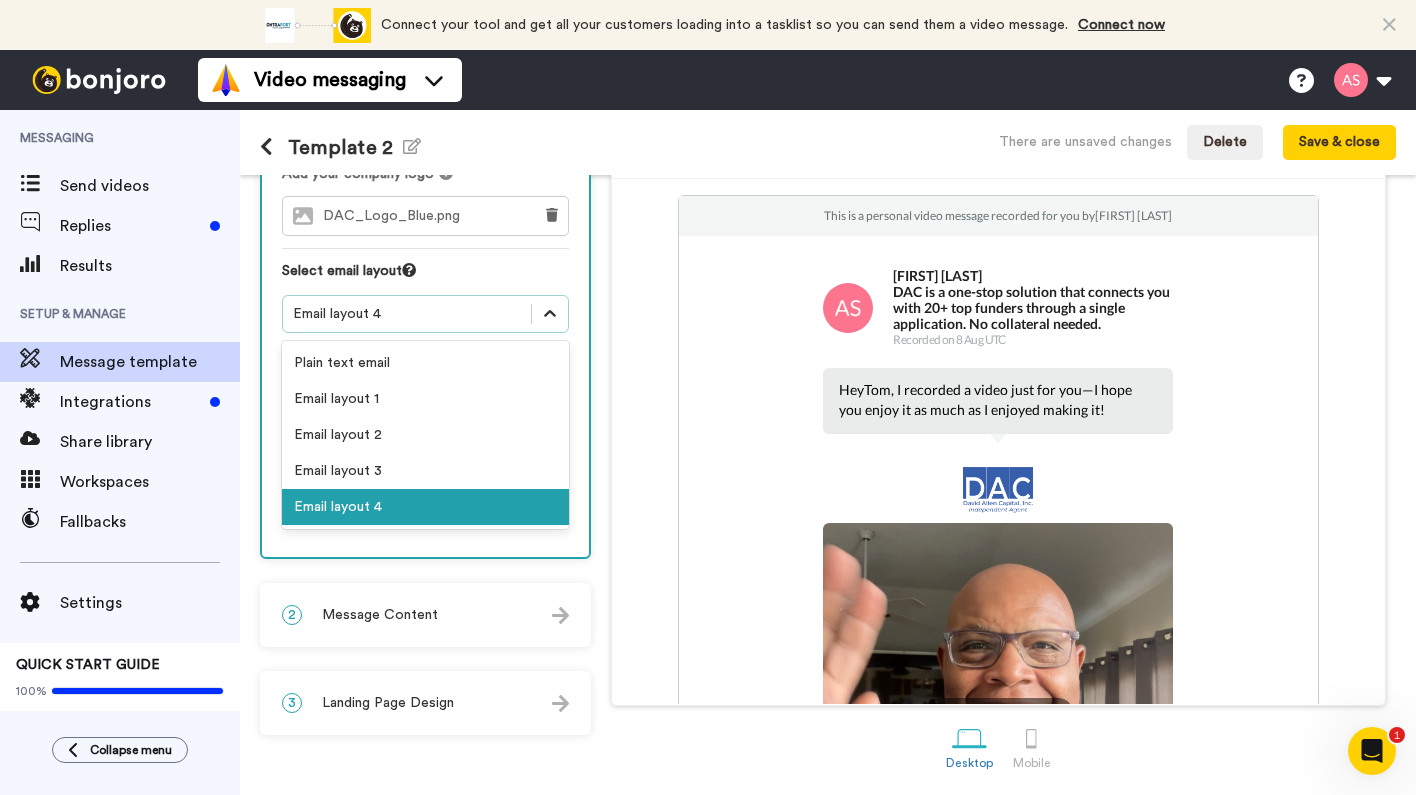 click 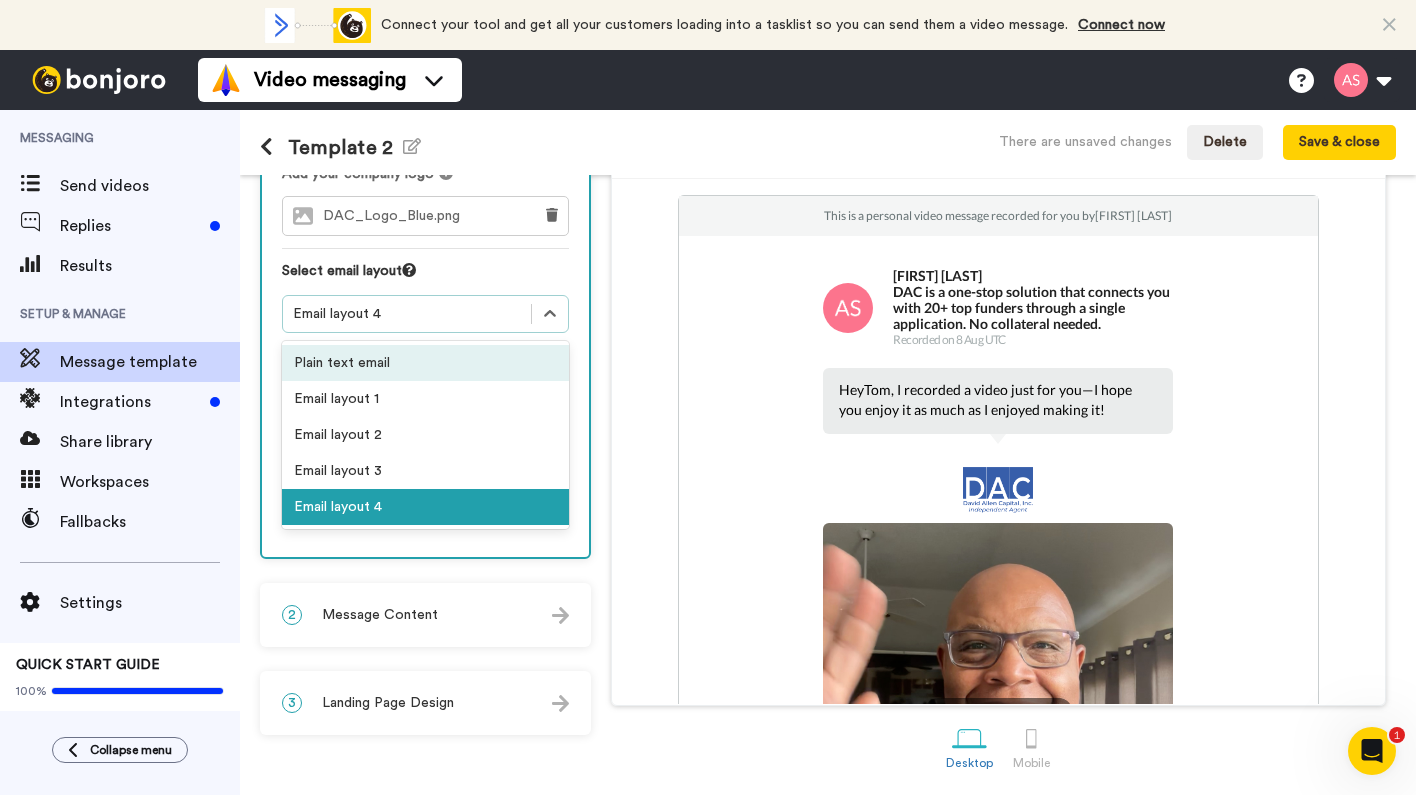 click on "Plain text email" at bounding box center [425, 363] 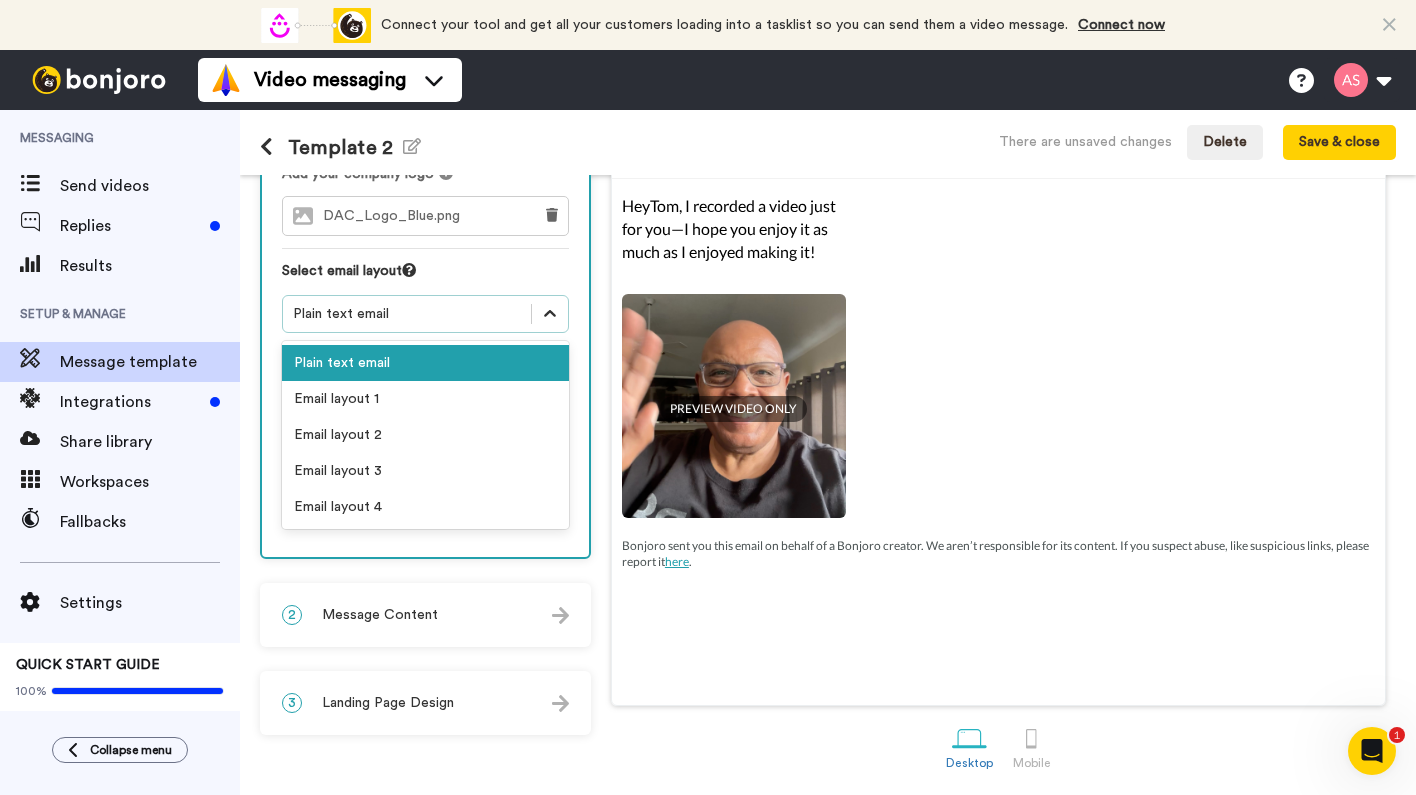 click 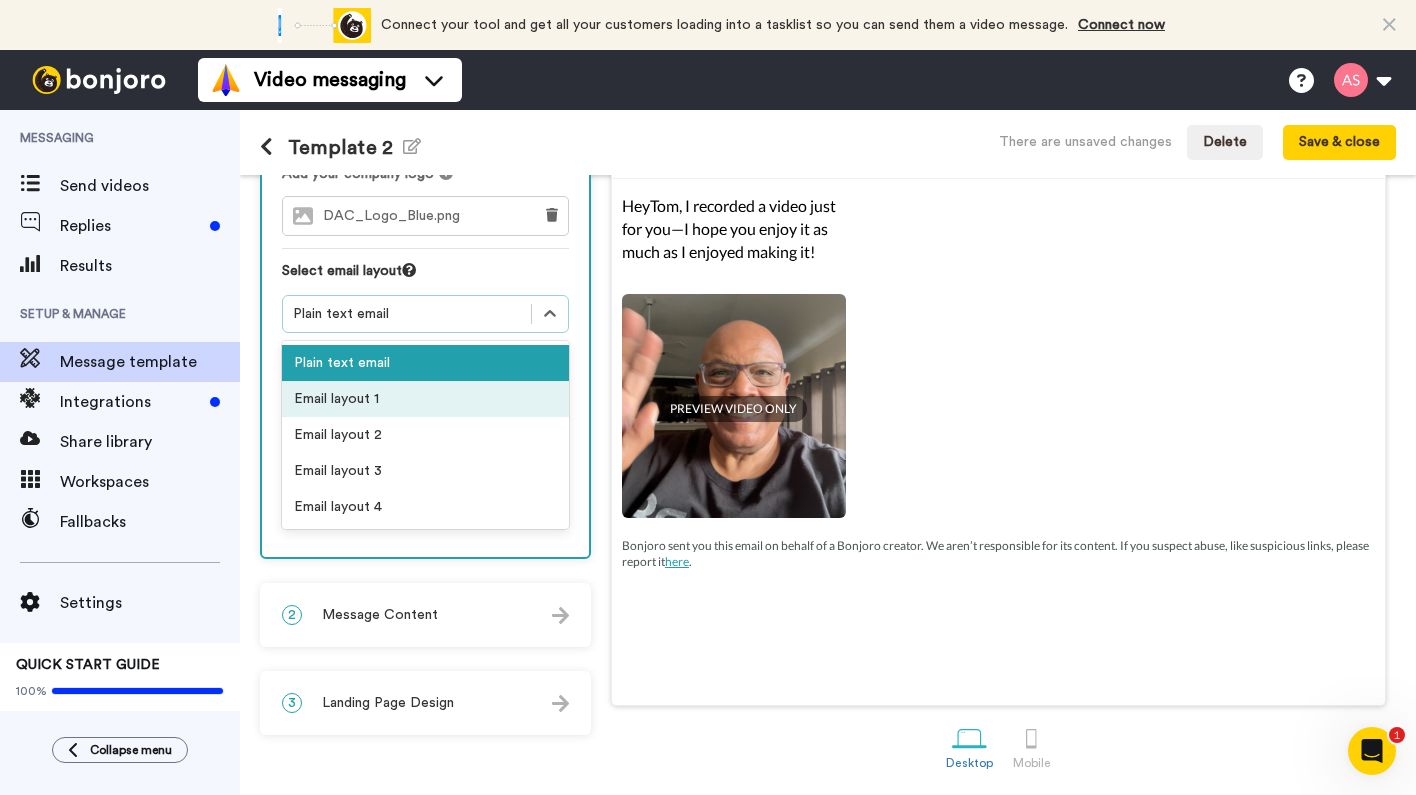 click on "Email layout 1" at bounding box center (425, 399) 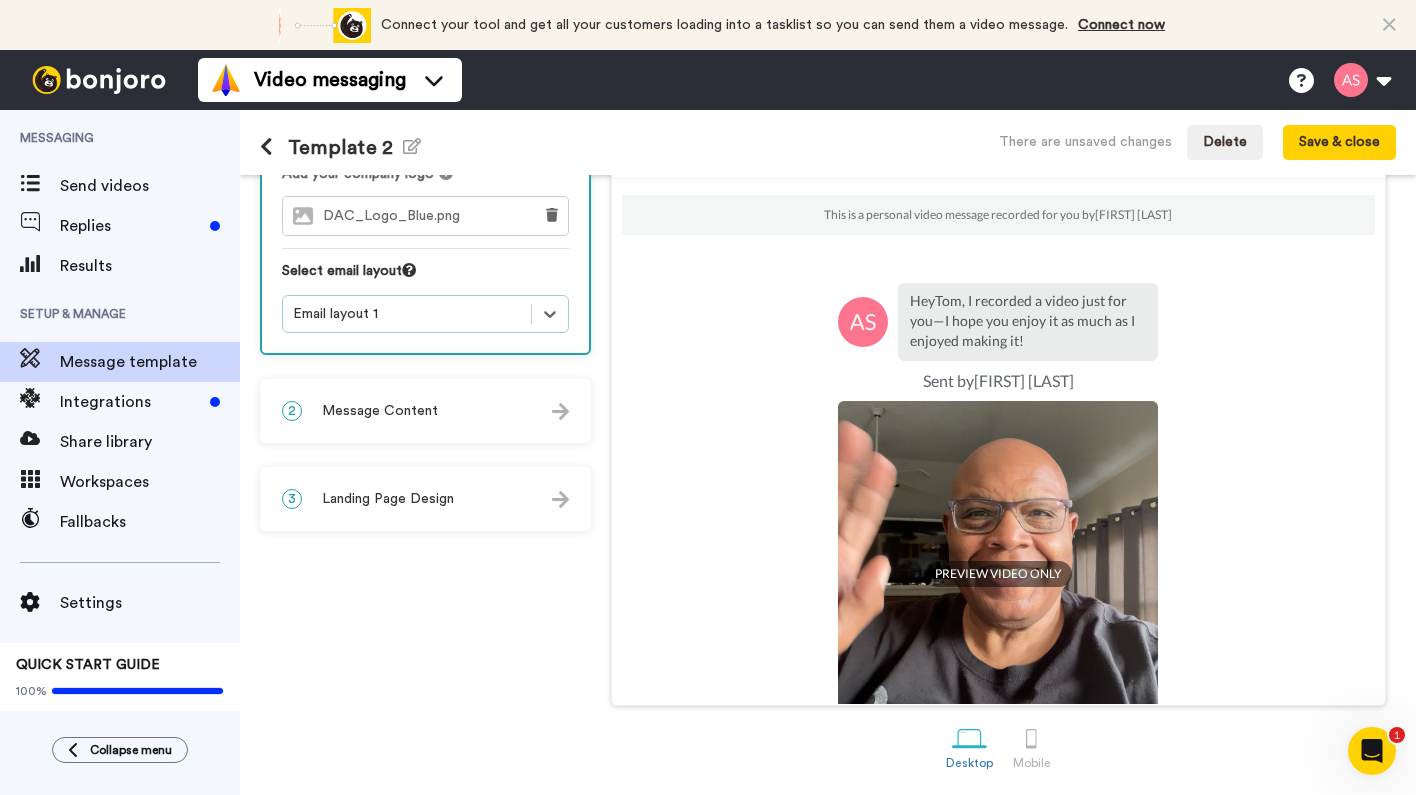 scroll, scrollTop: 0, scrollLeft: 0, axis: both 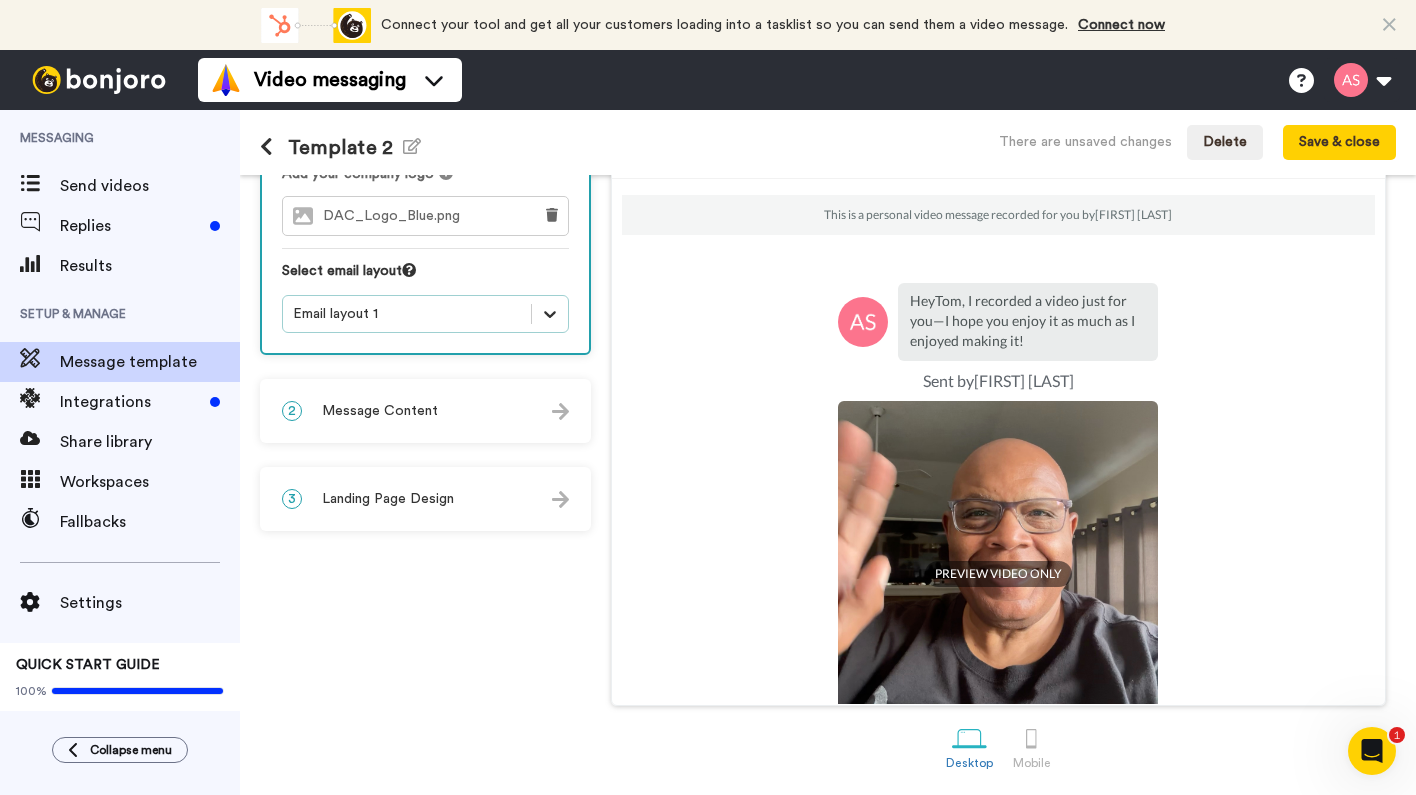 click at bounding box center [550, 314] 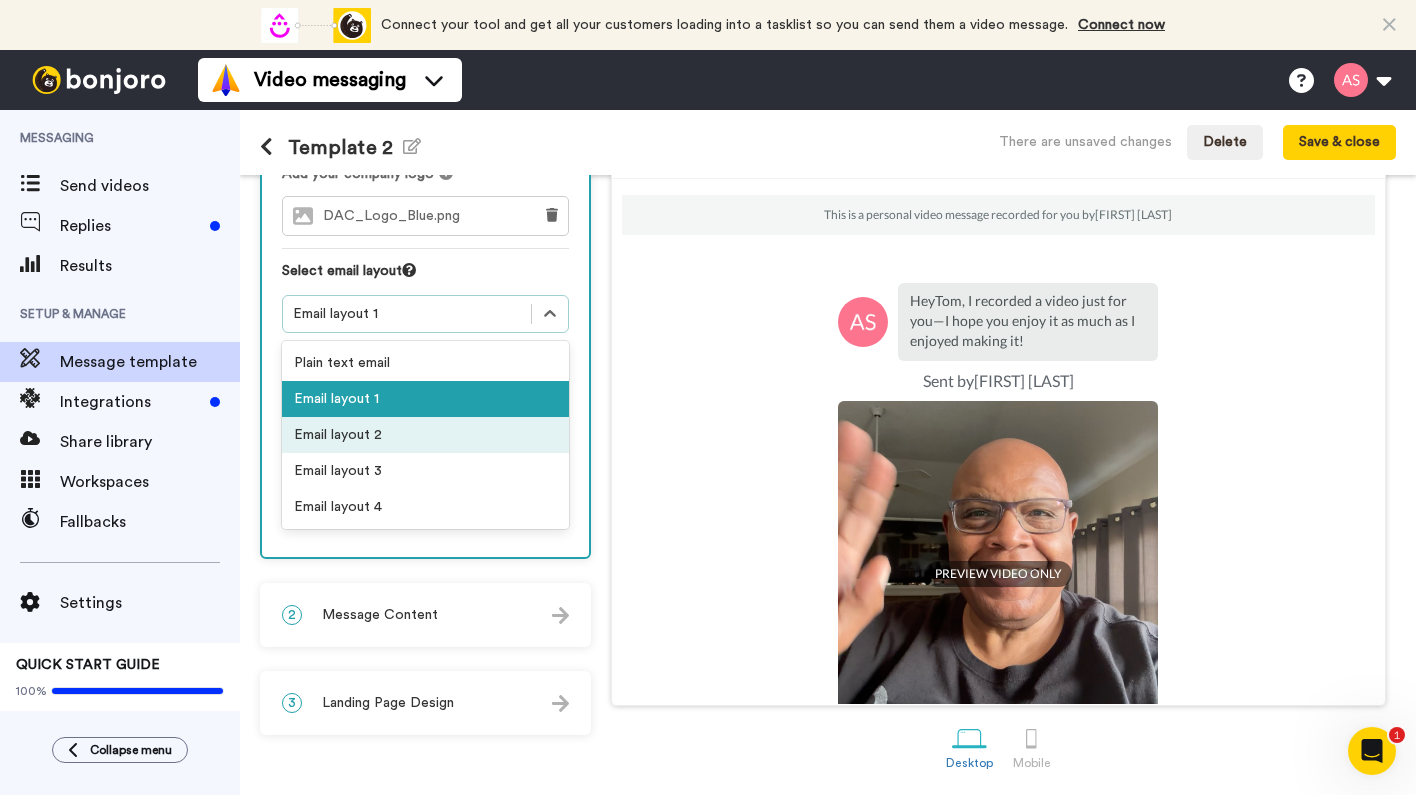 click on "Email layout 2" at bounding box center [425, 435] 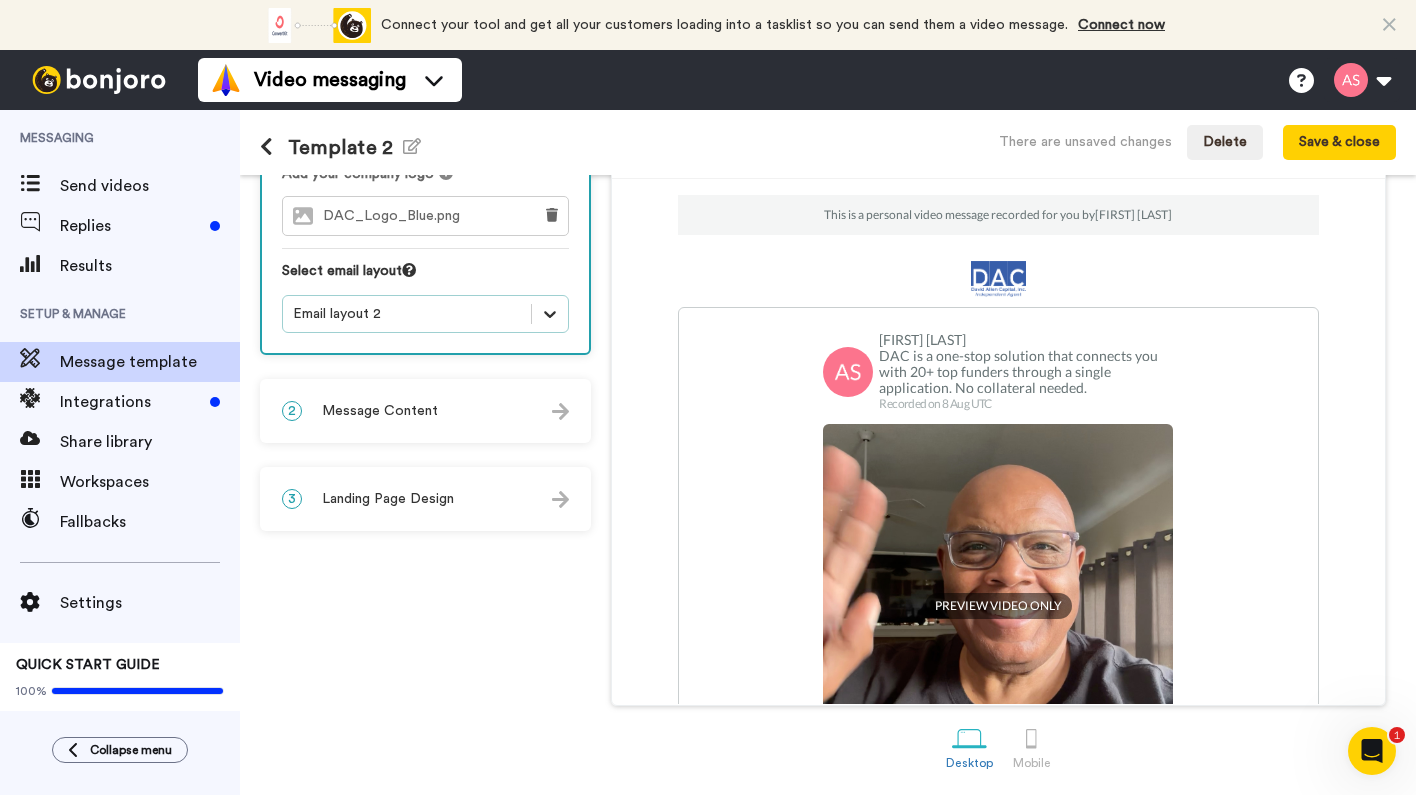 click 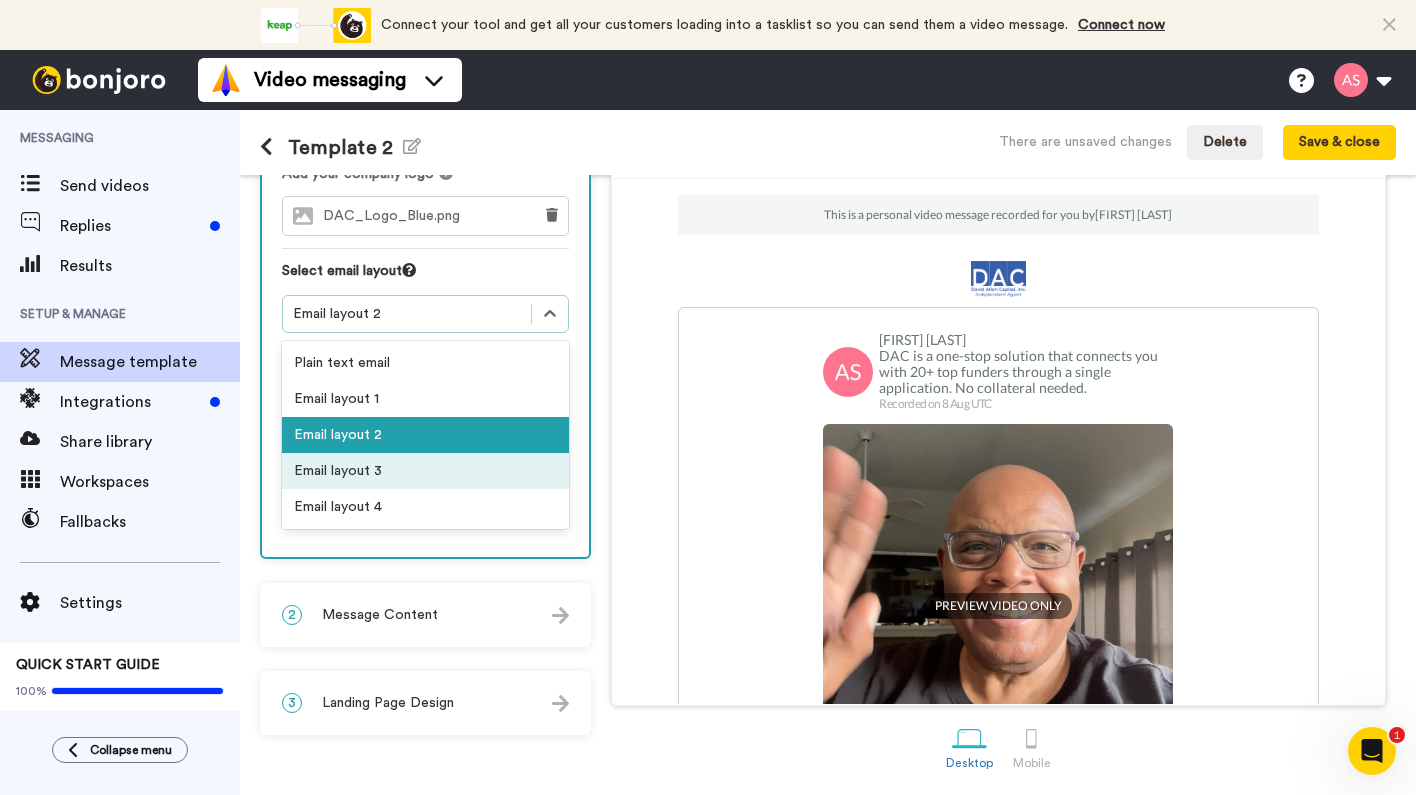 click on "Email layout 3" at bounding box center [425, 471] 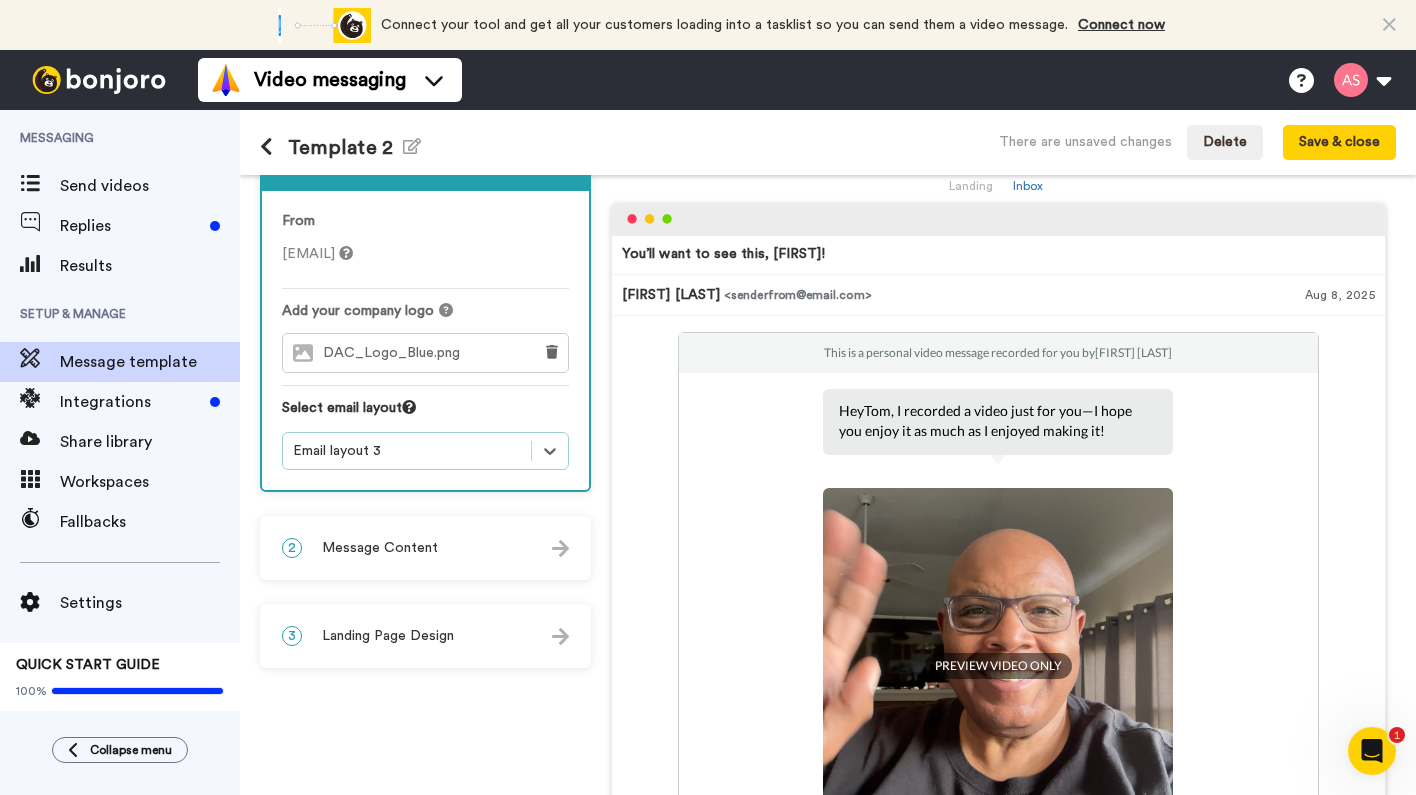 scroll, scrollTop: 48, scrollLeft: 0, axis: vertical 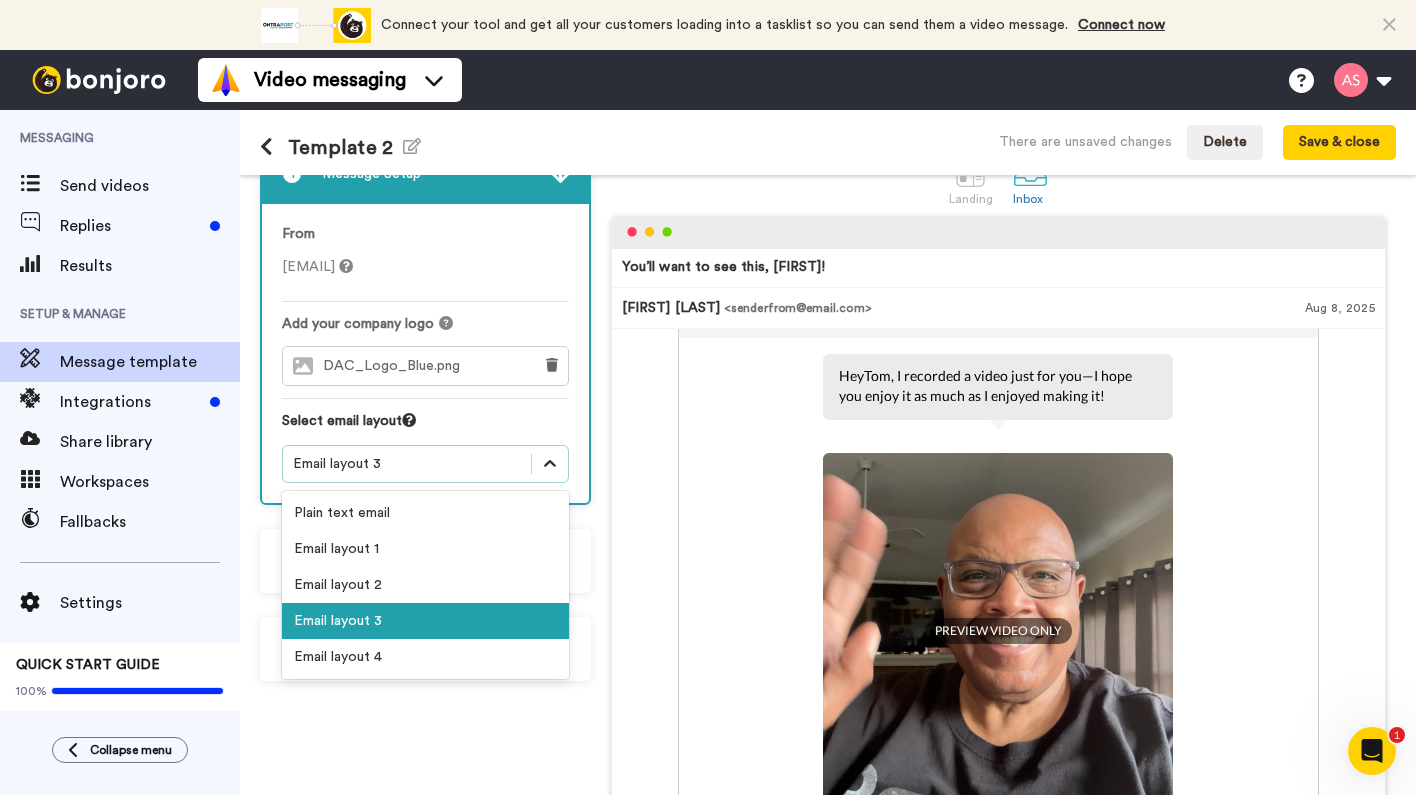 click 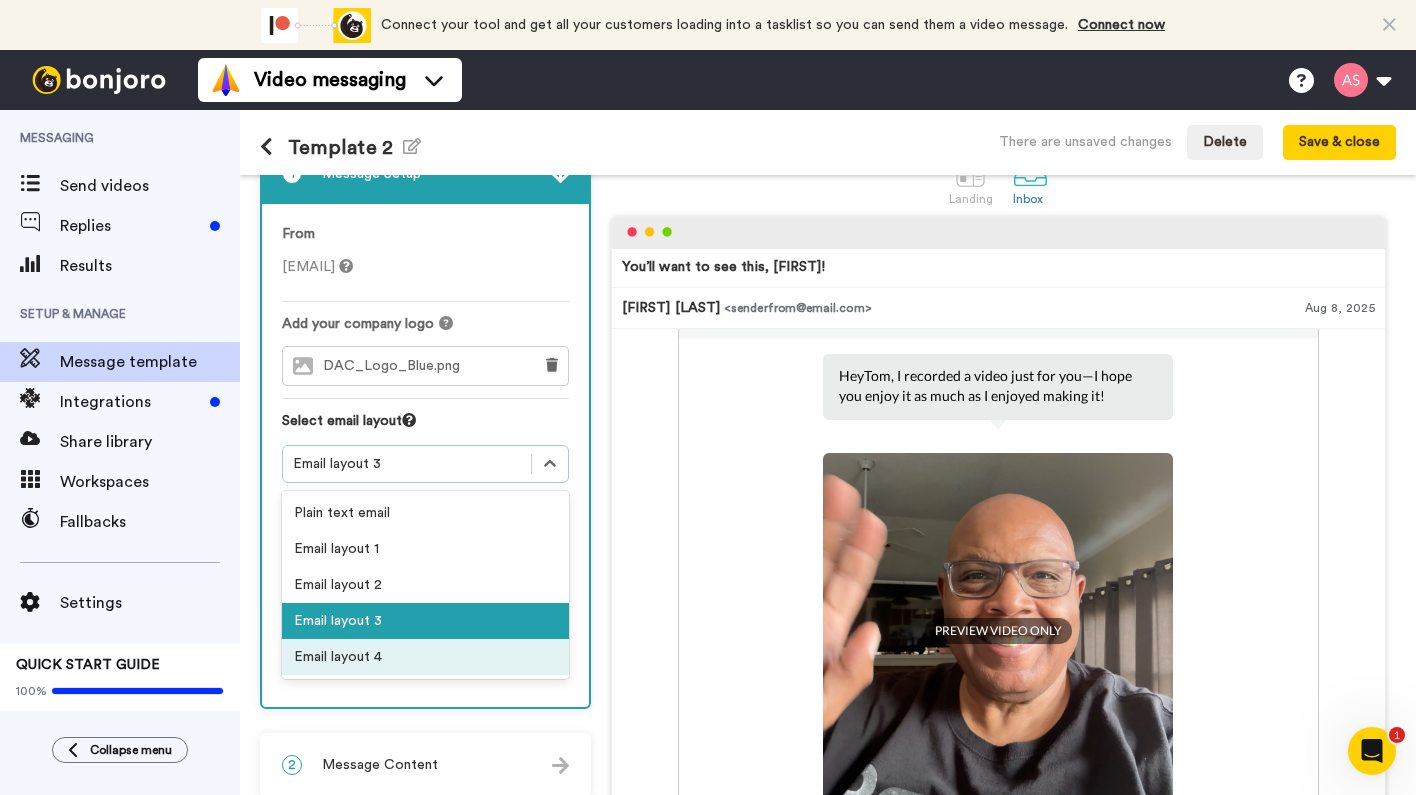 click on "Email layout 4" at bounding box center (425, 657) 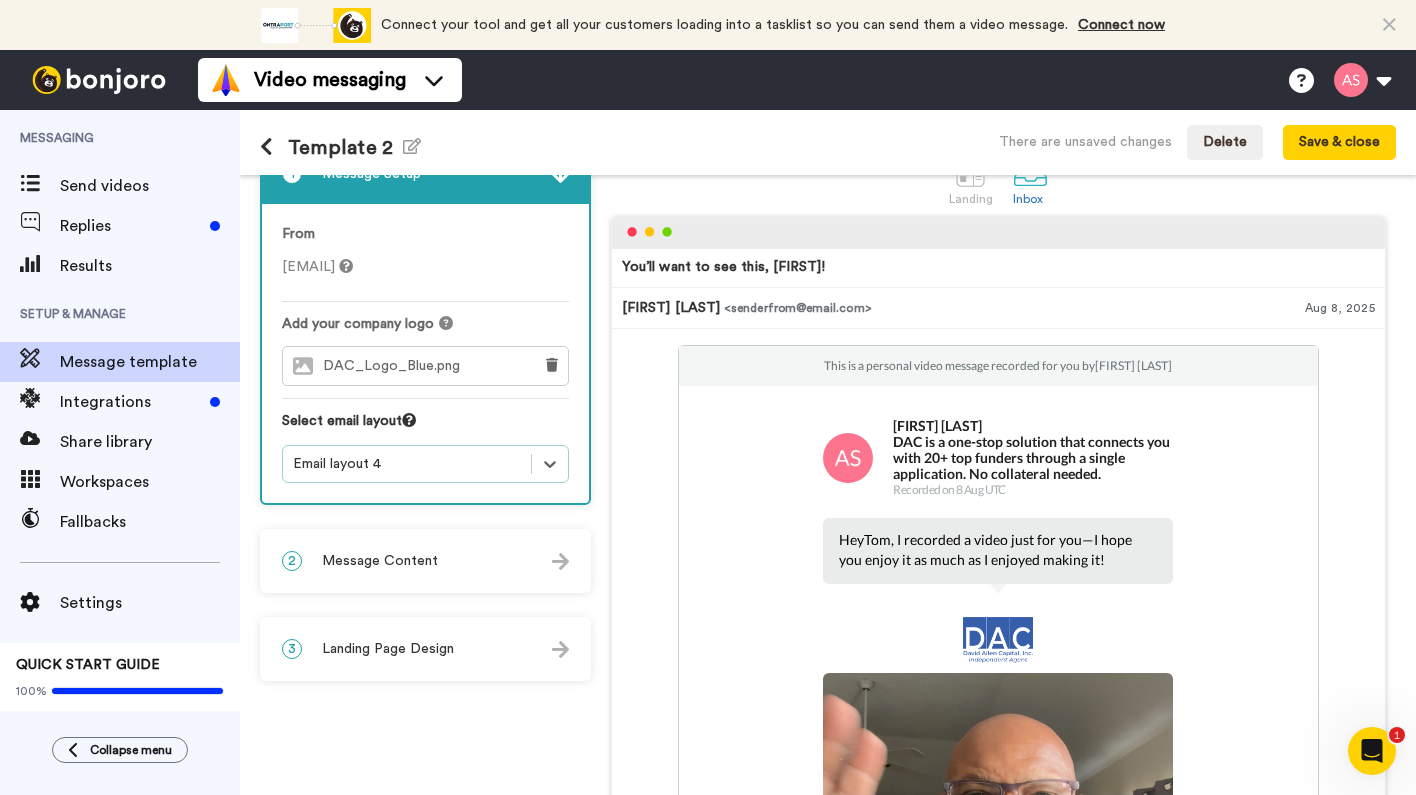scroll, scrollTop: 0, scrollLeft: 0, axis: both 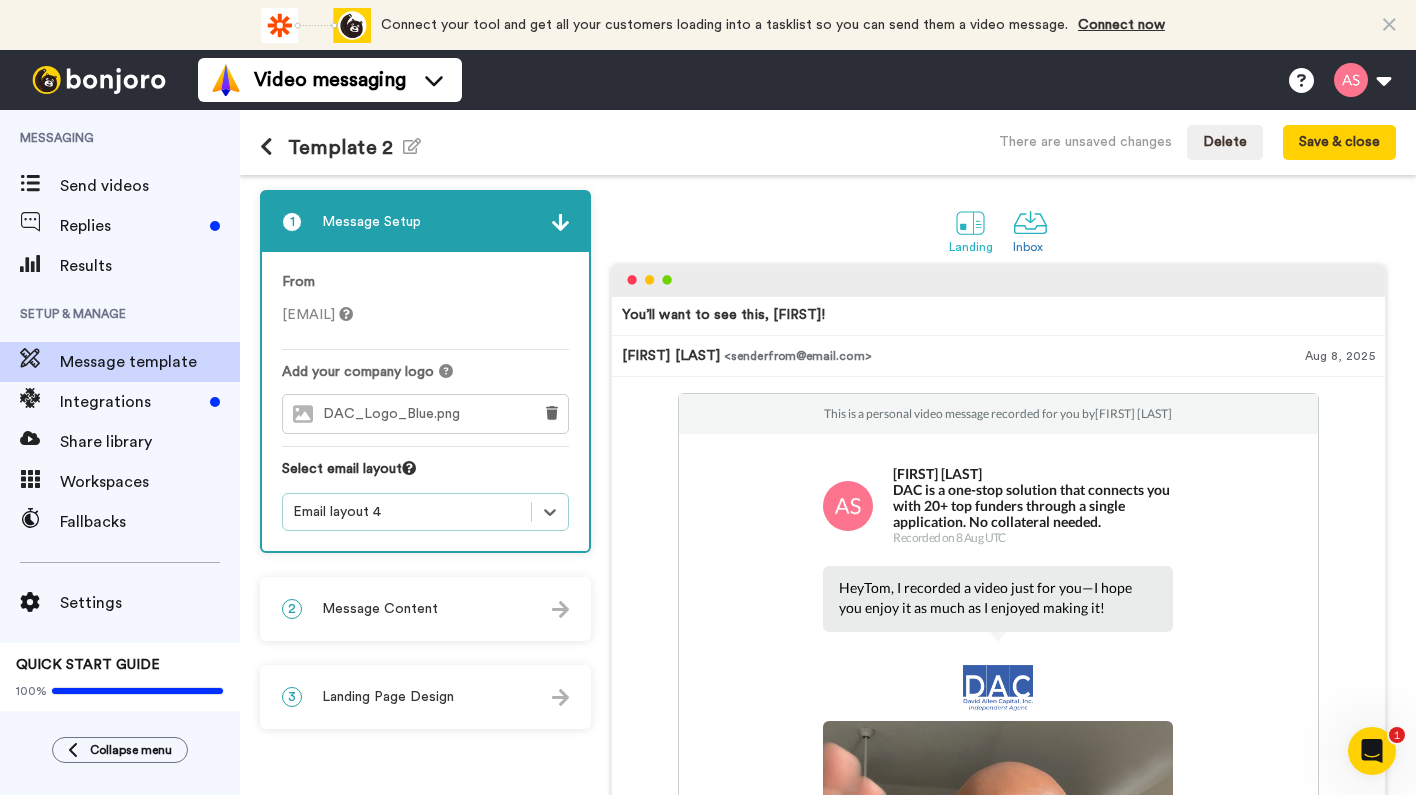 click at bounding box center [970, 222] 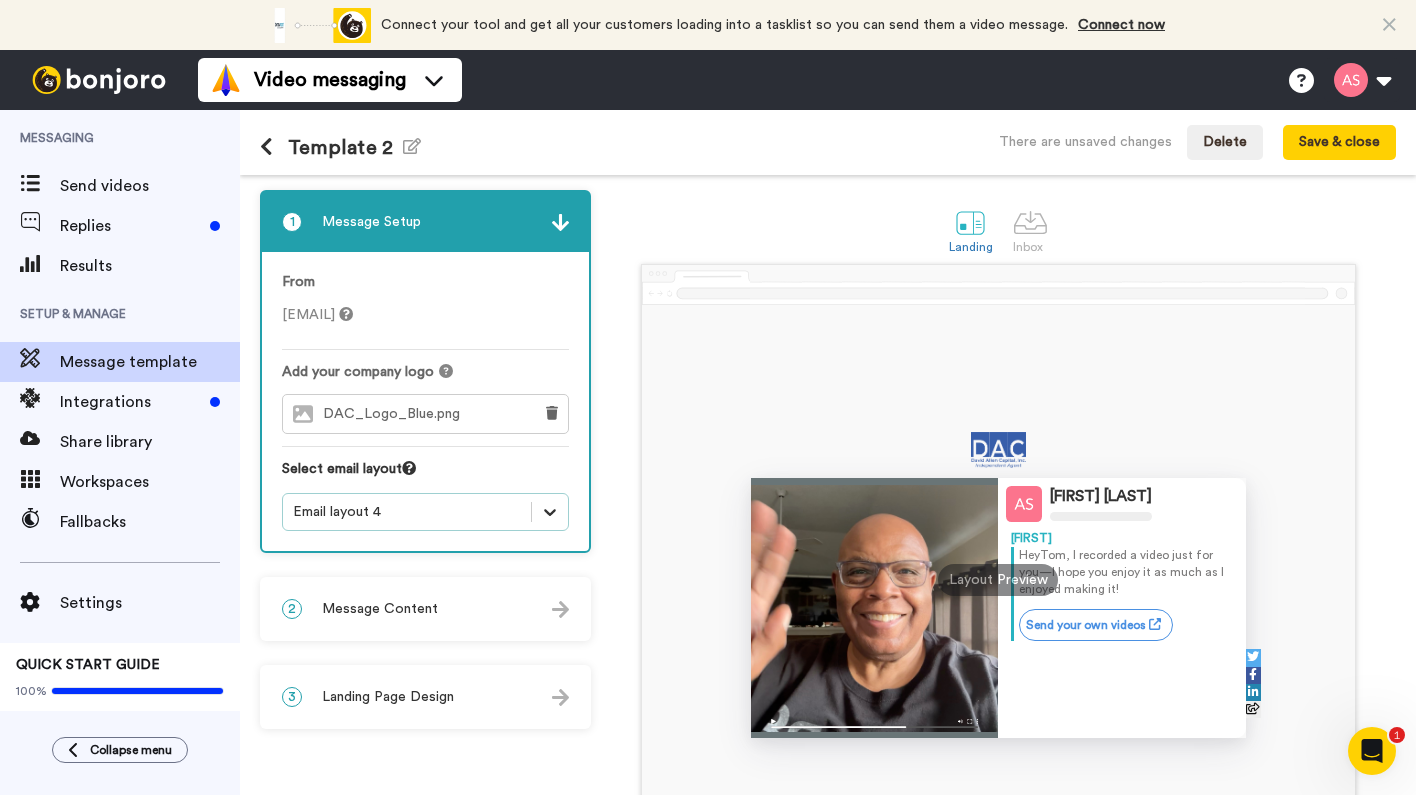 click 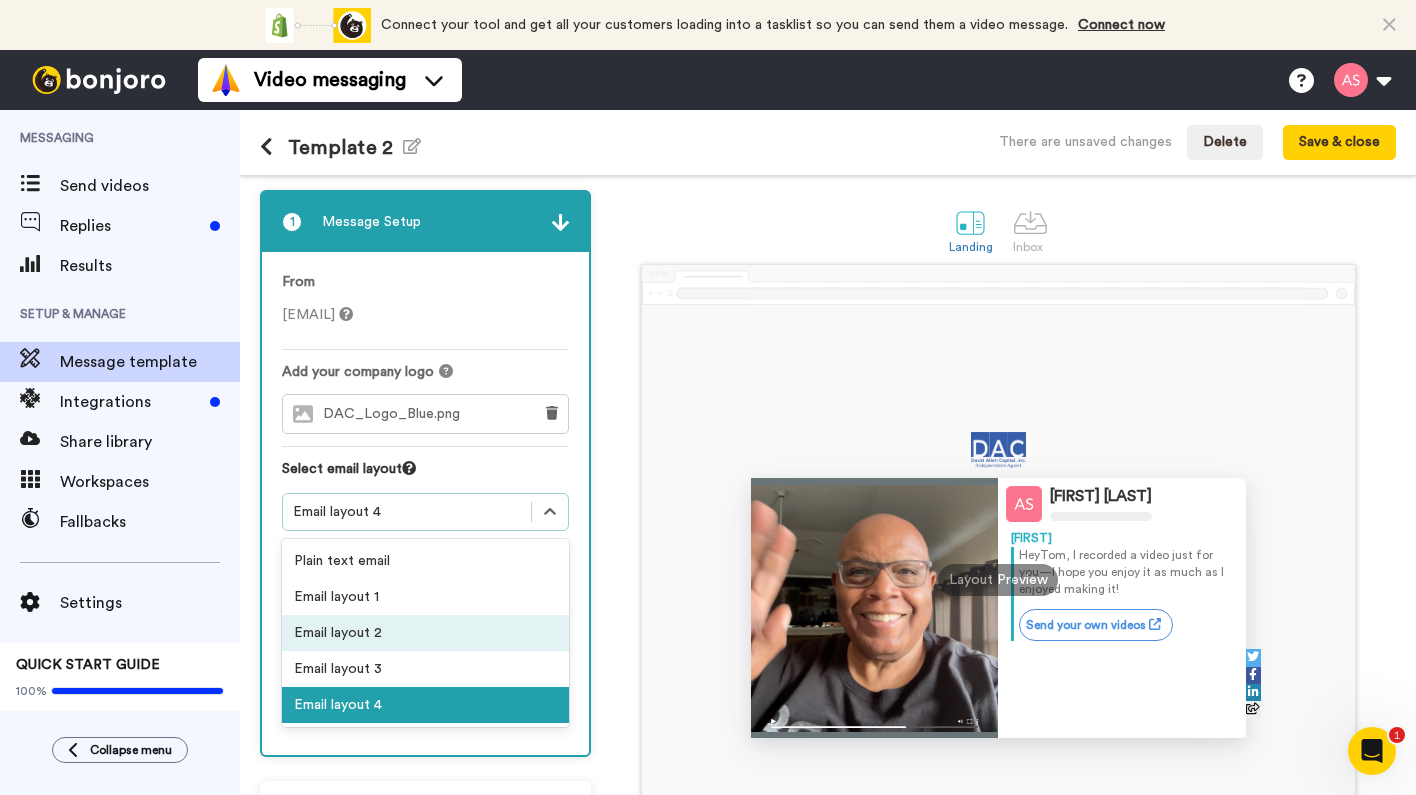 click on "Email layout 2" at bounding box center [425, 633] 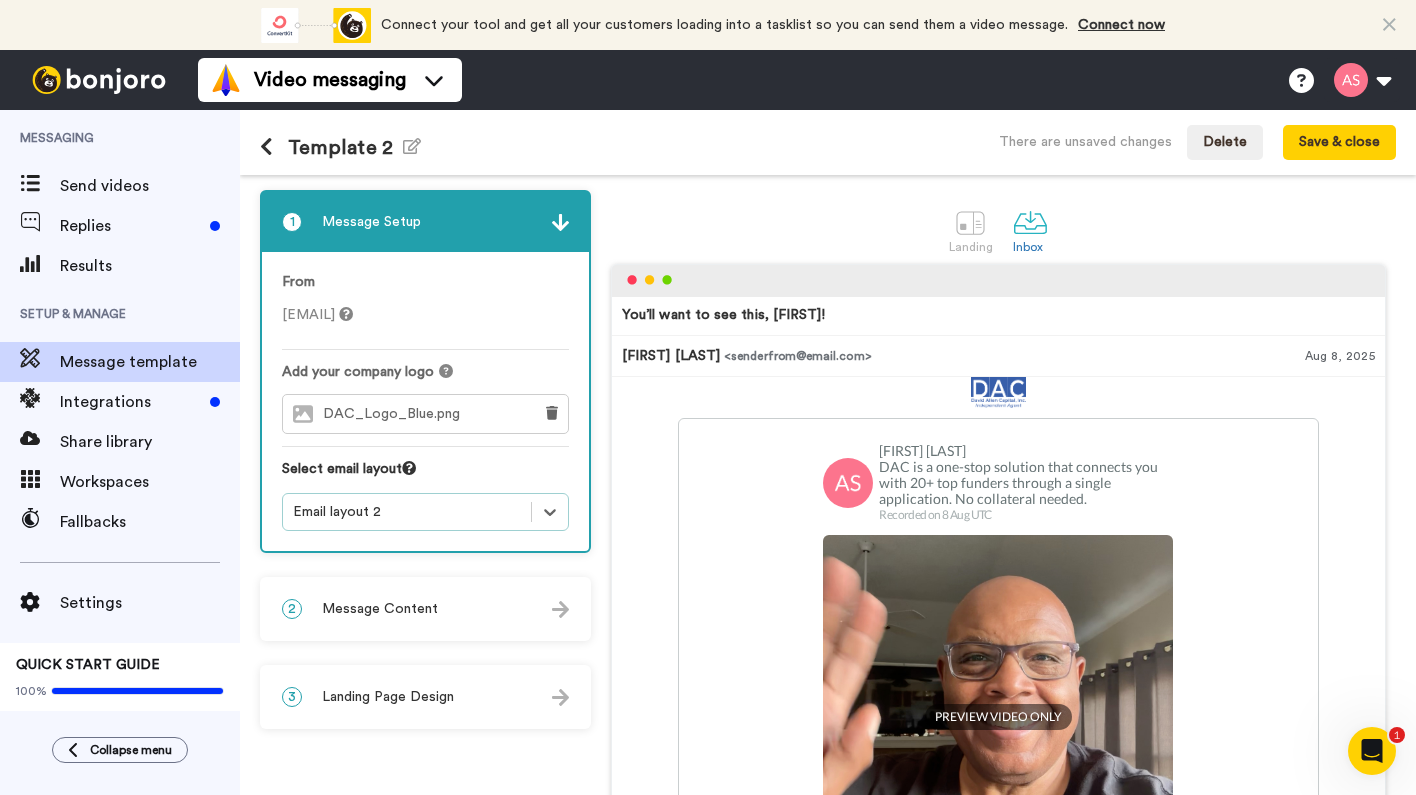 scroll, scrollTop: 93, scrollLeft: 0, axis: vertical 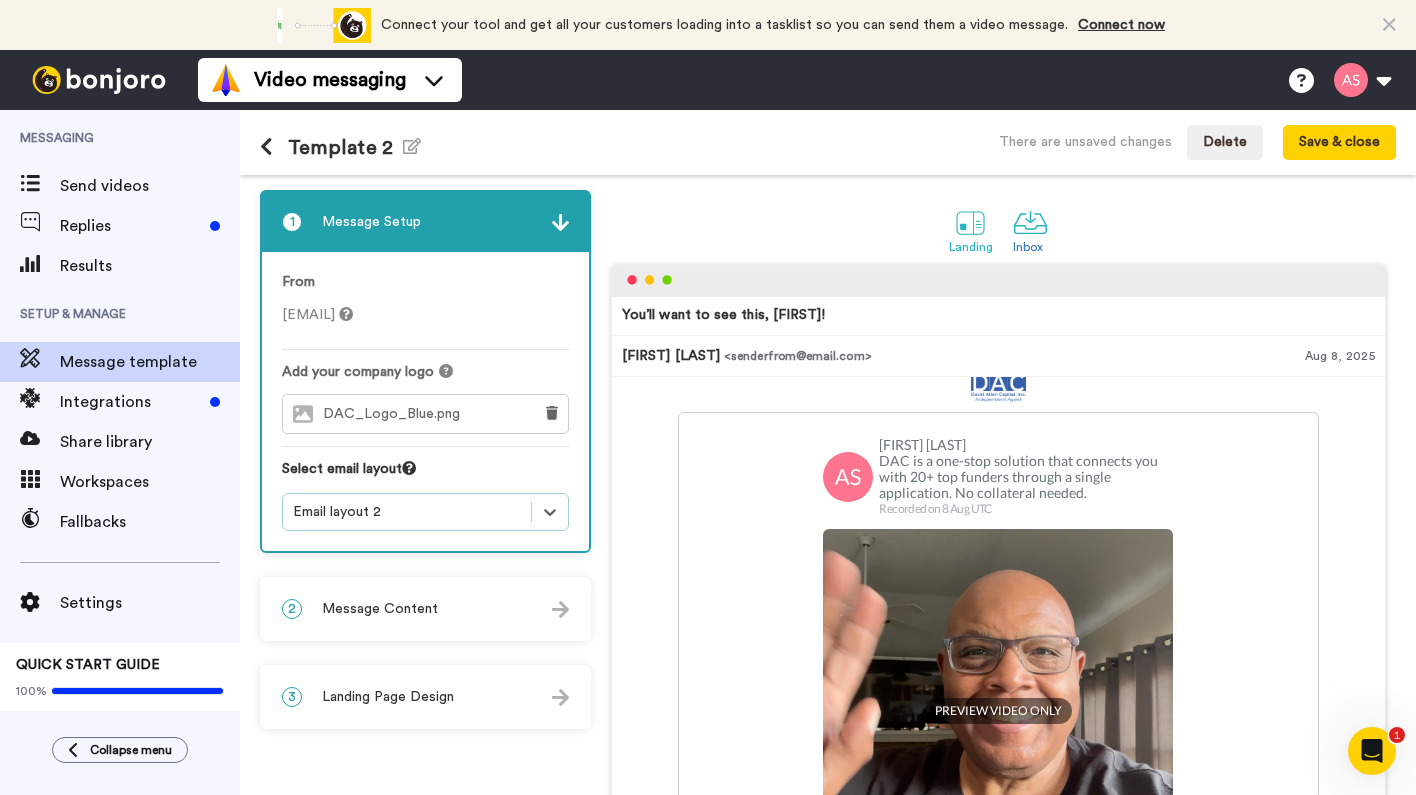 click at bounding box center (970, 222) 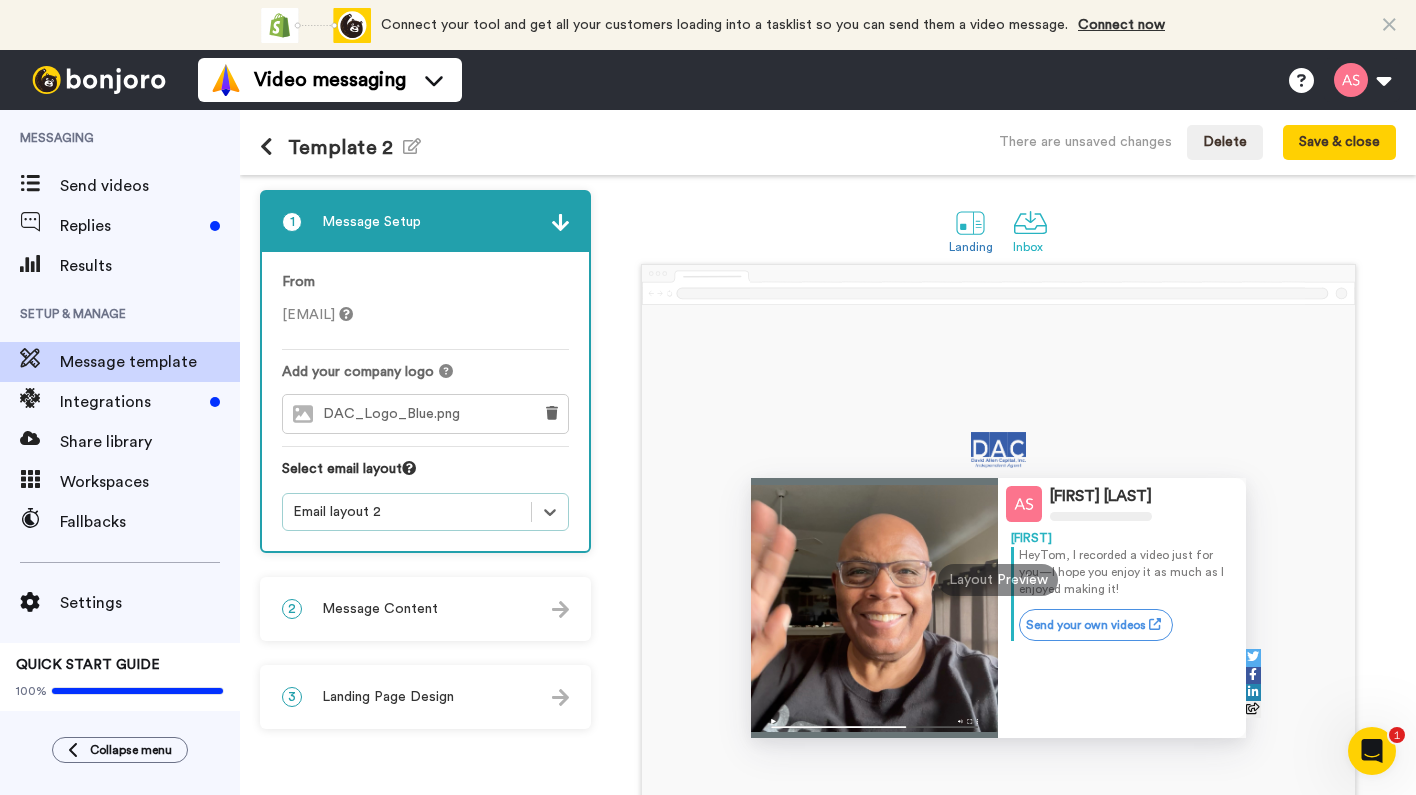 click at bounding box center (1030, 222) 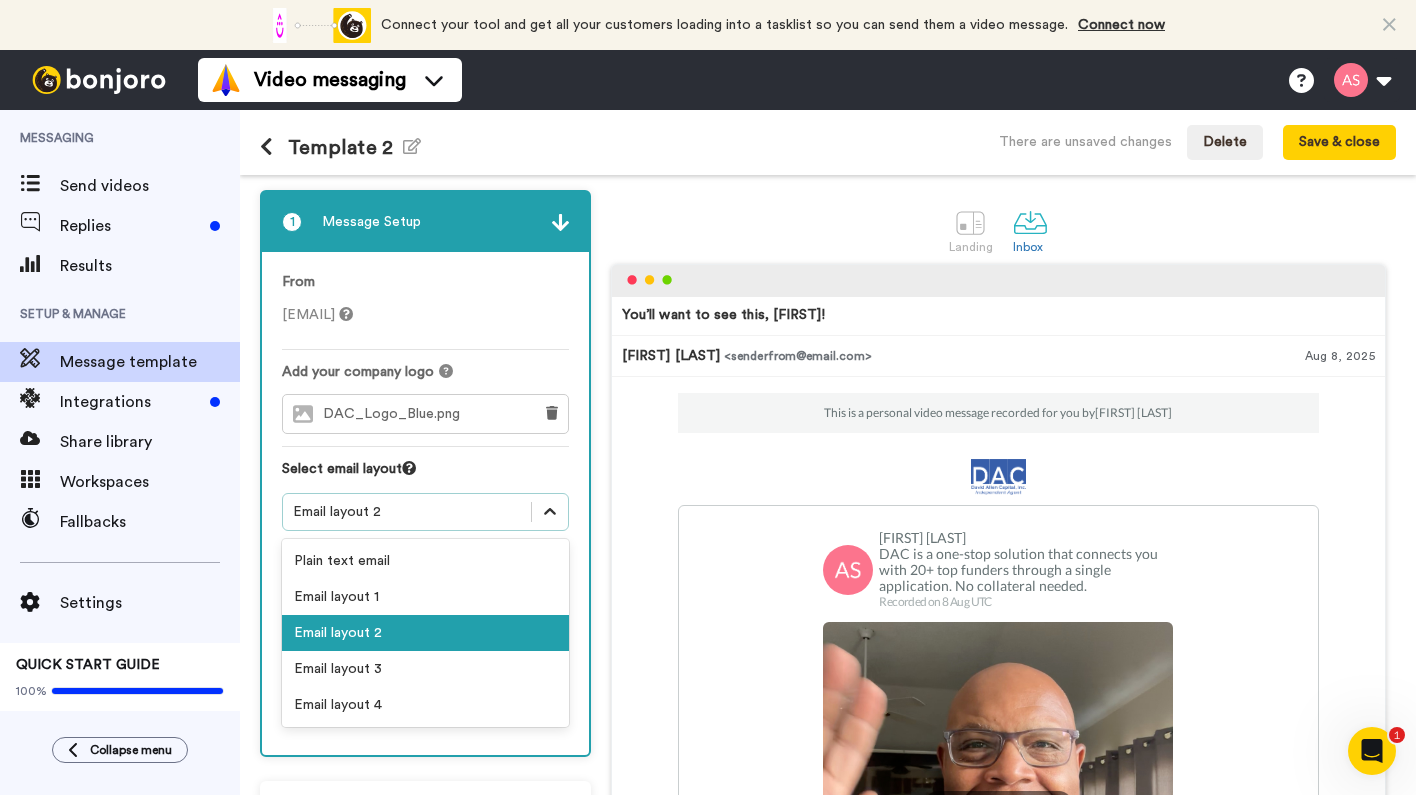 click 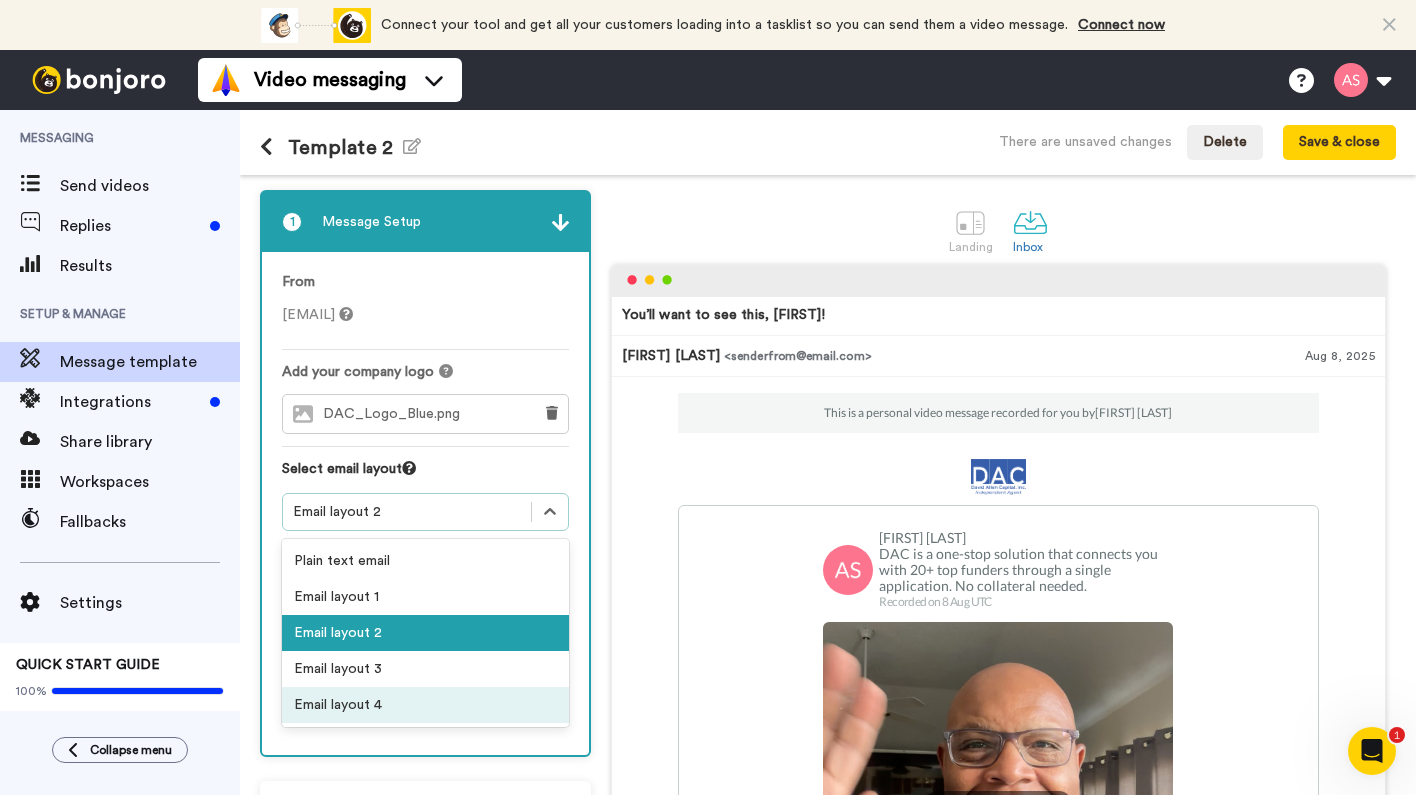 click on "Email layout 4" at bounding box center [425, 705] 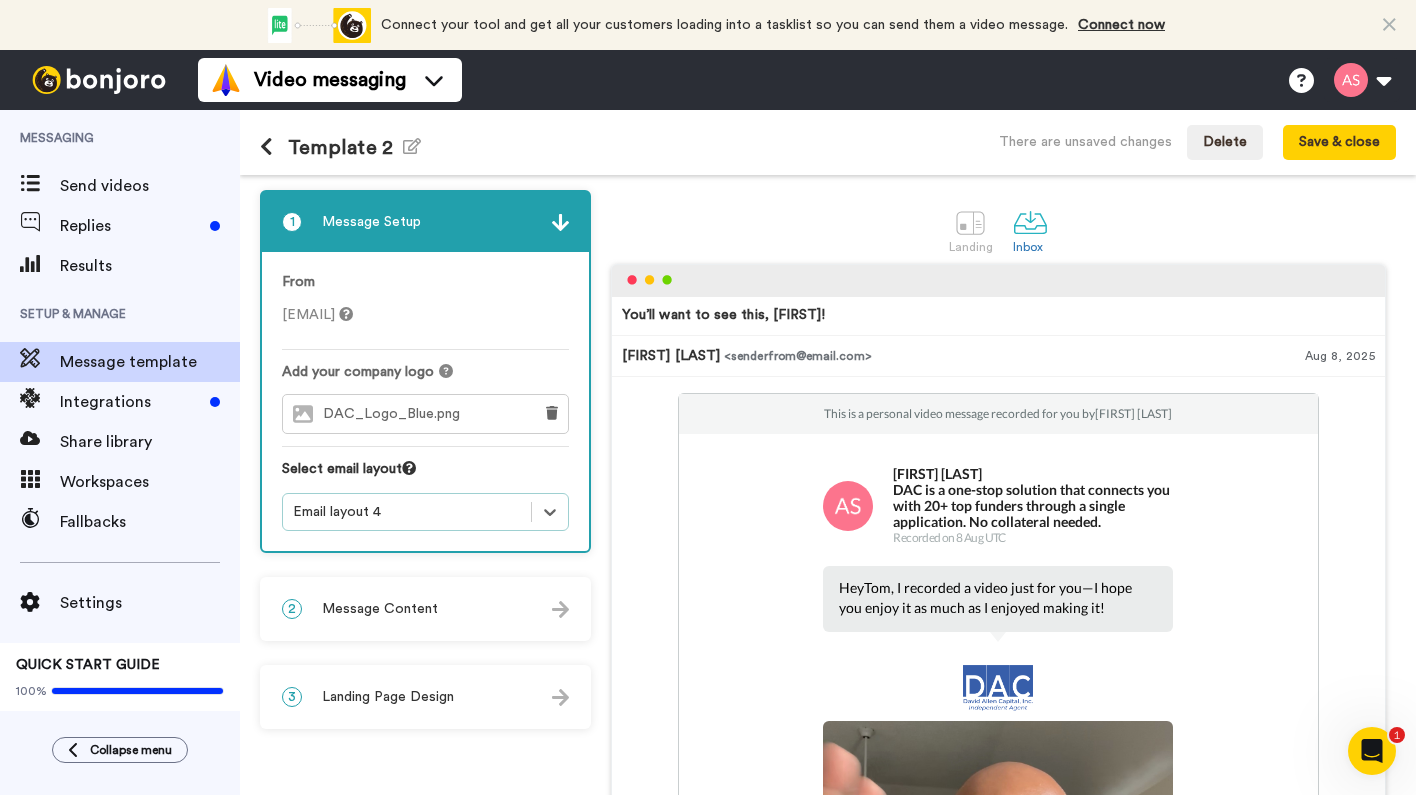 scroll, scrollTop: 0, scrollLeft: 0, axis: both 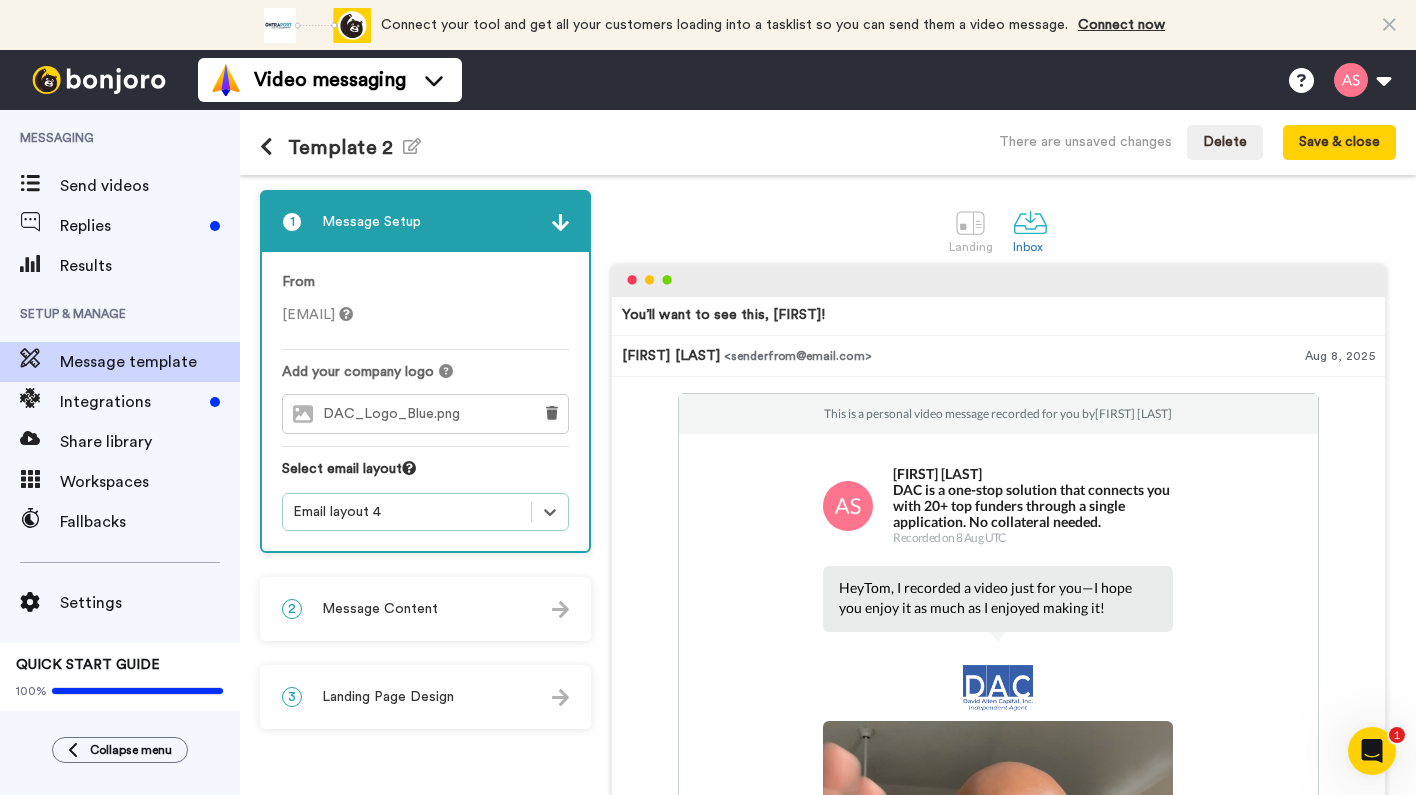 click at bounding box center [560, 609] 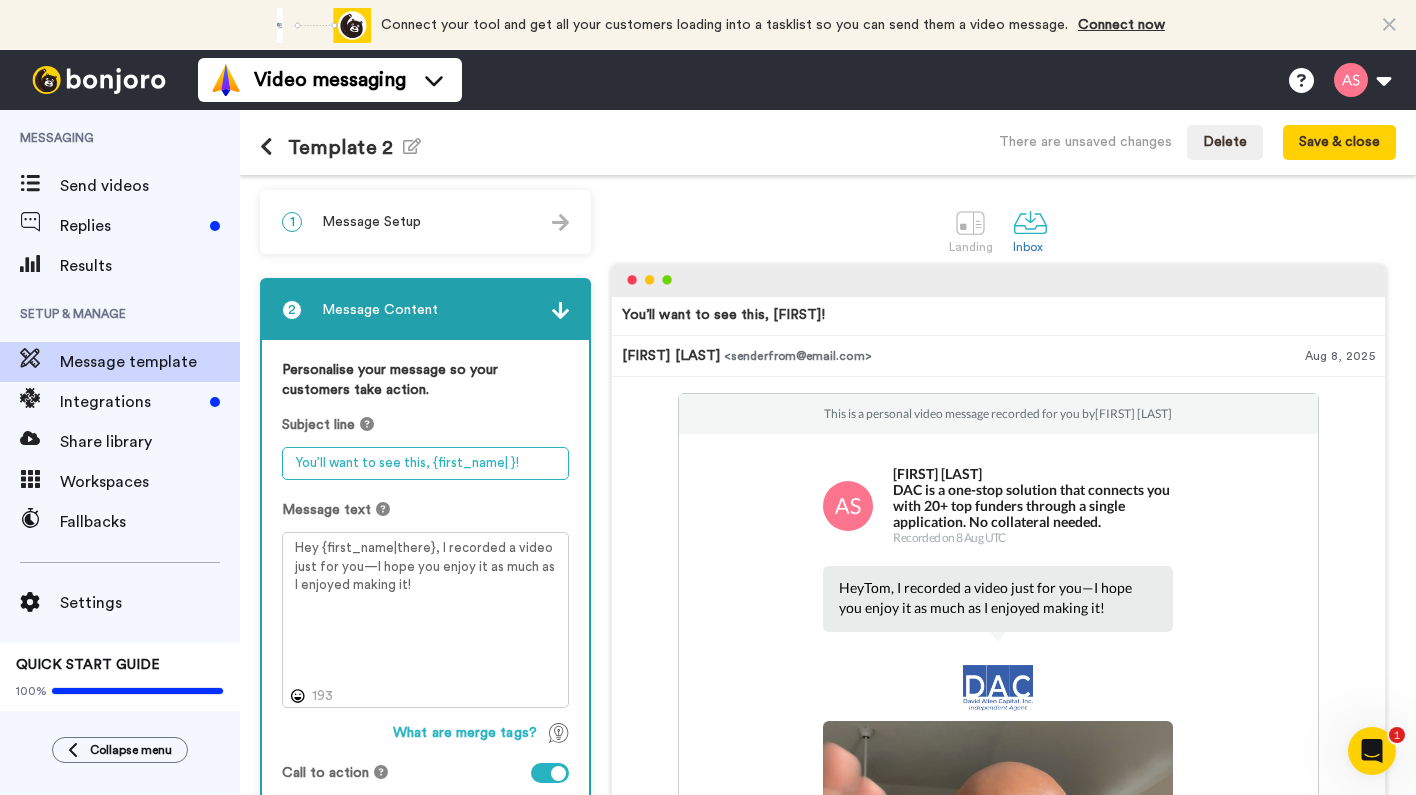 click on "You’ll want to see this, {first_name| }!" at bounding box center [425, 463] 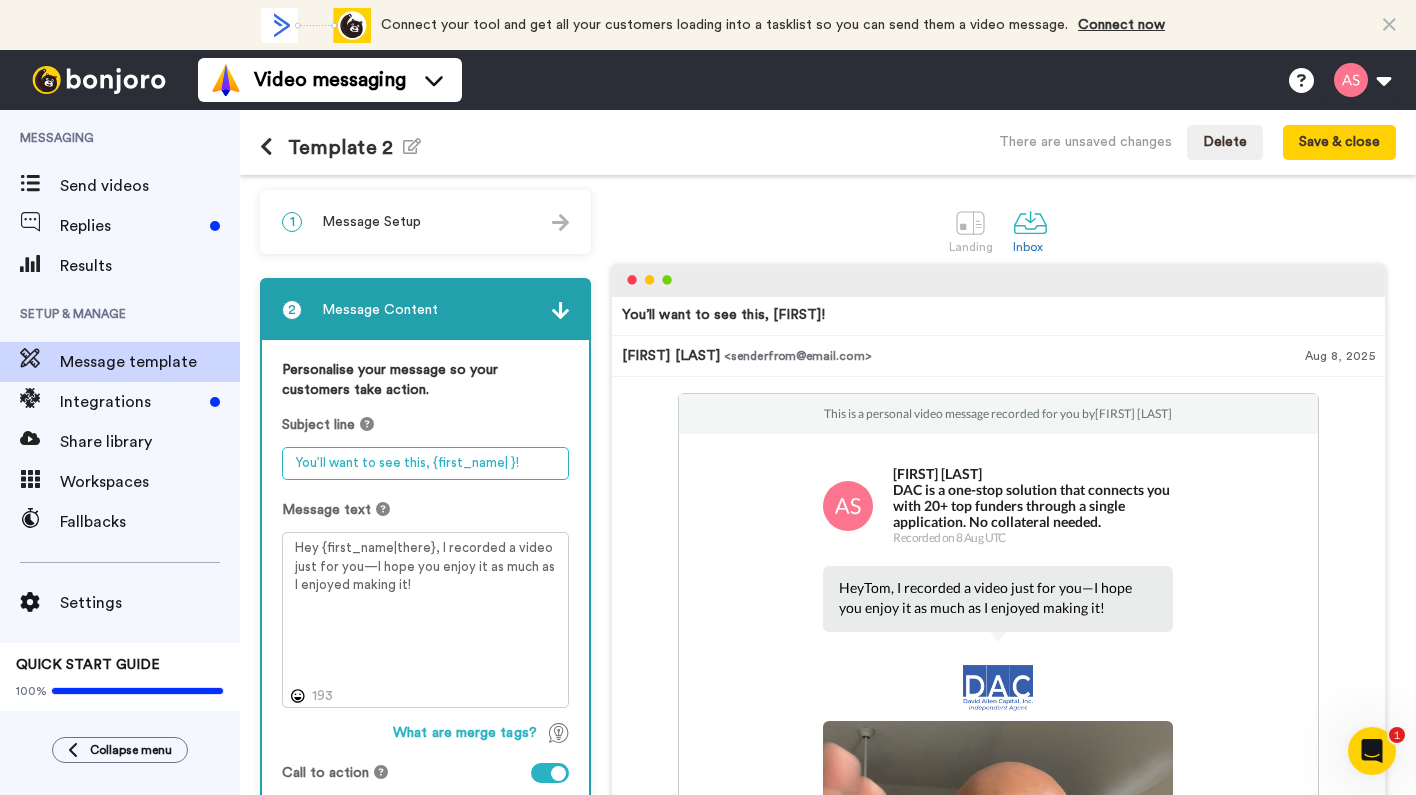 drag, startPoint x: 506, startPoint y: 467, endPoint x: 286, endPoint y: 462, distance: 220.05681 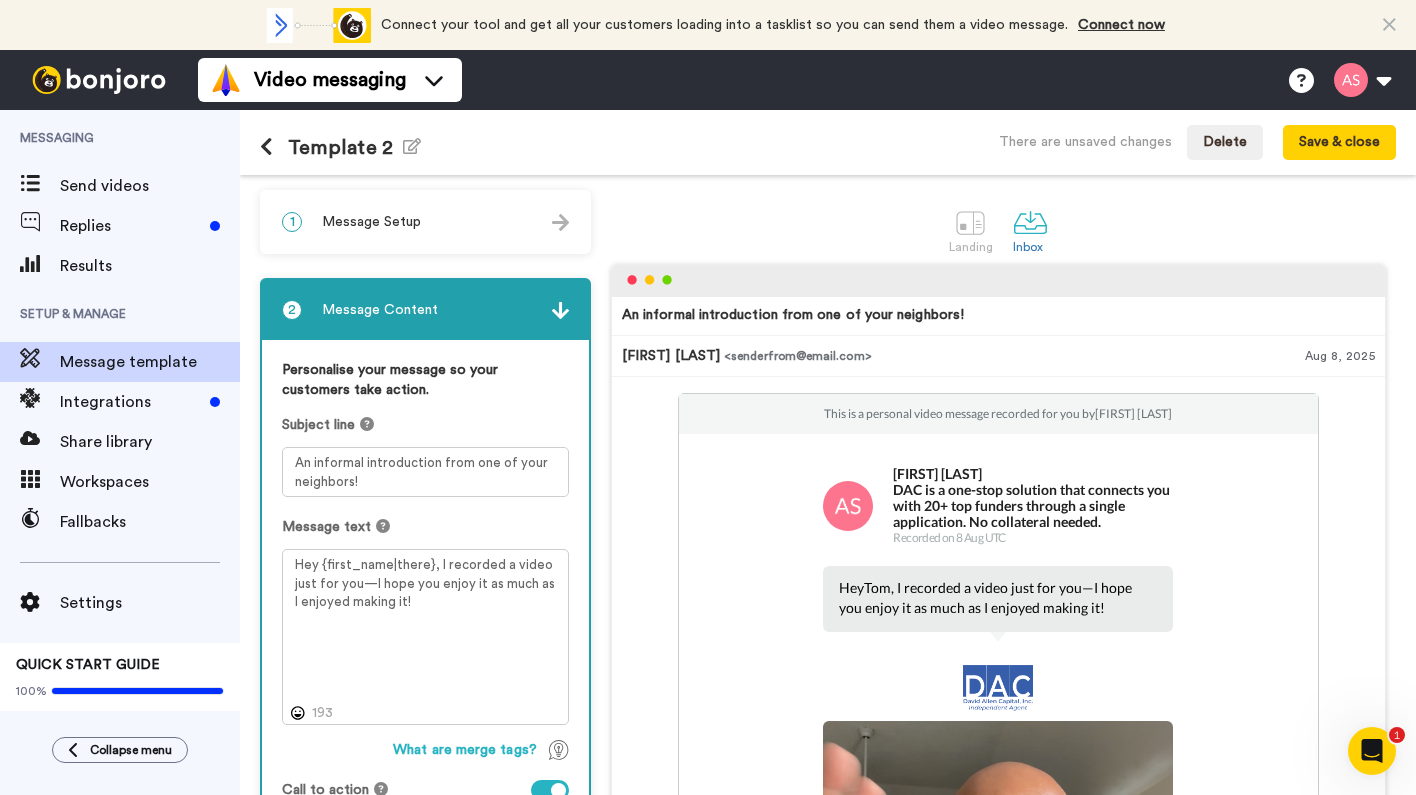click on "An informal introduction from one of your neighbors!" at bounding box center (793, 315) 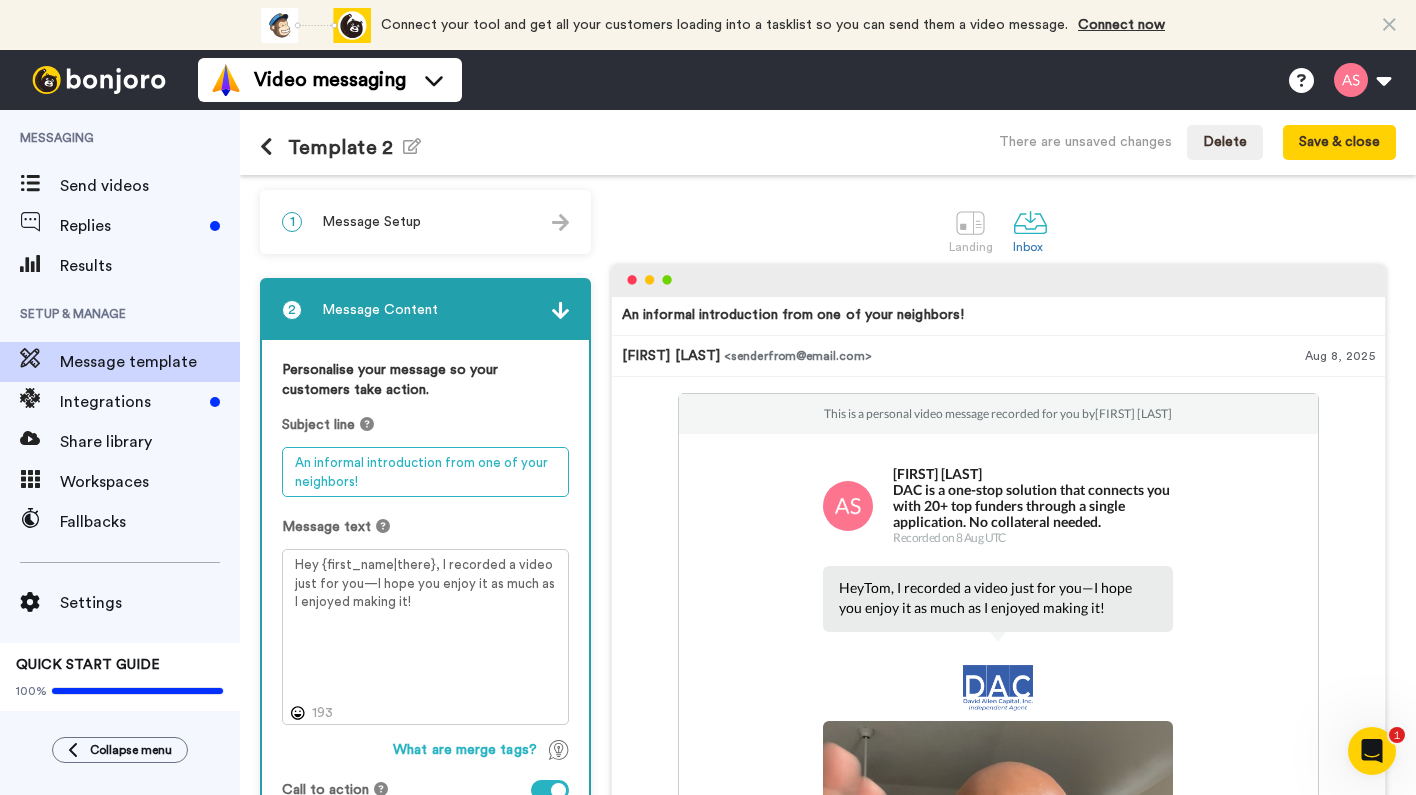 click on "An informal introduction from one of your neighbors!" at bounding box center [425, 472] 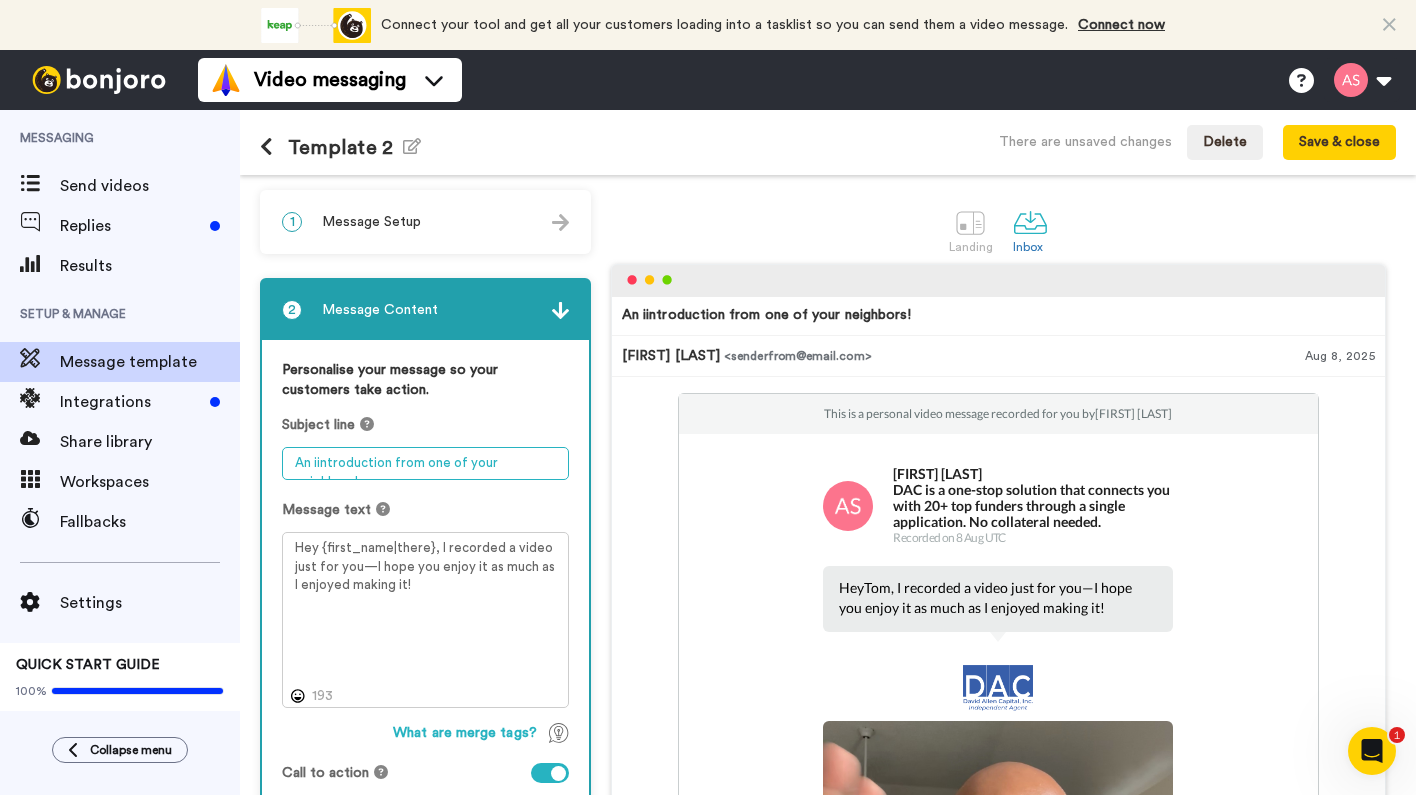 click on "An iintroduction from one of your neighbors!" at bounding box center [425, 463] 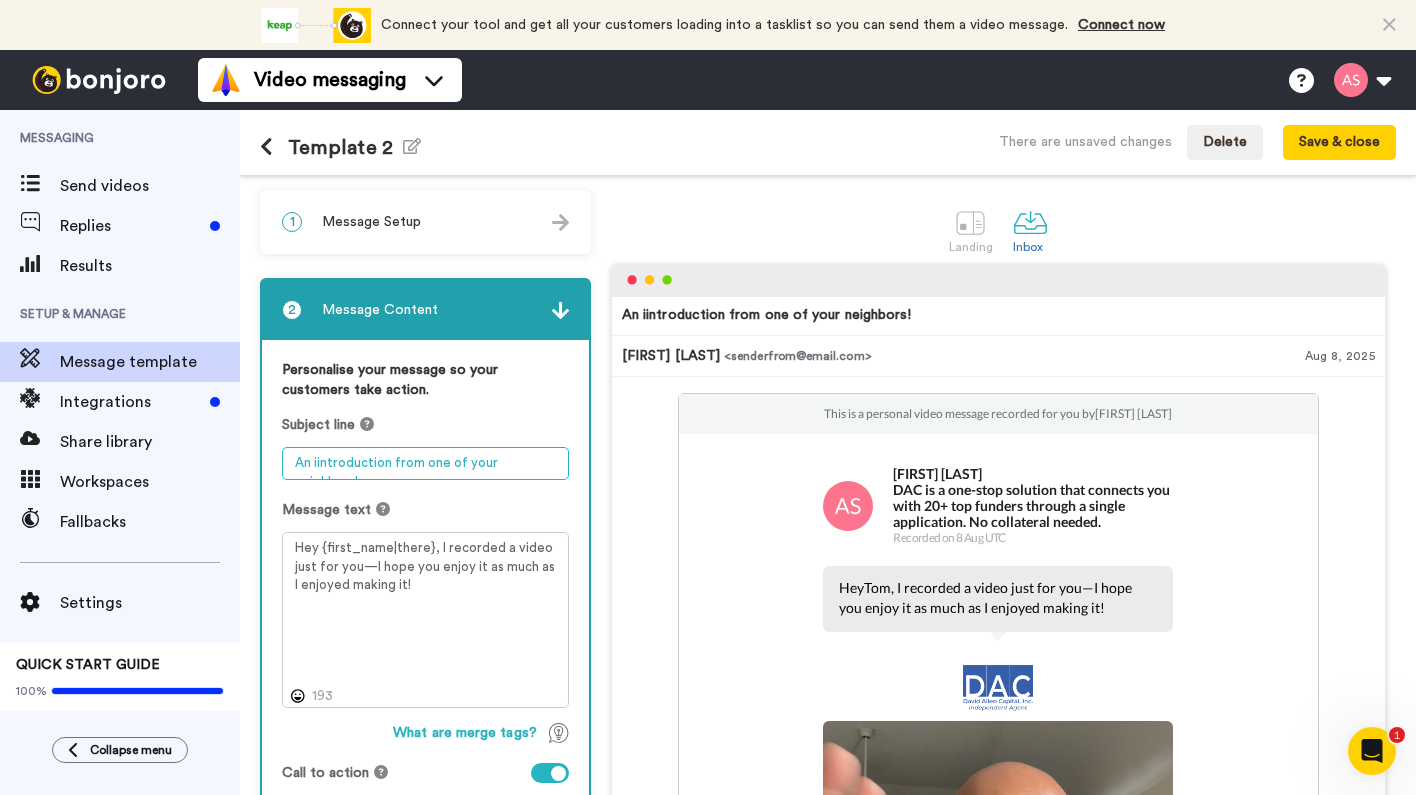 click on "An iintroduction from one of your neighbors!" at bounding box center (425, 463) 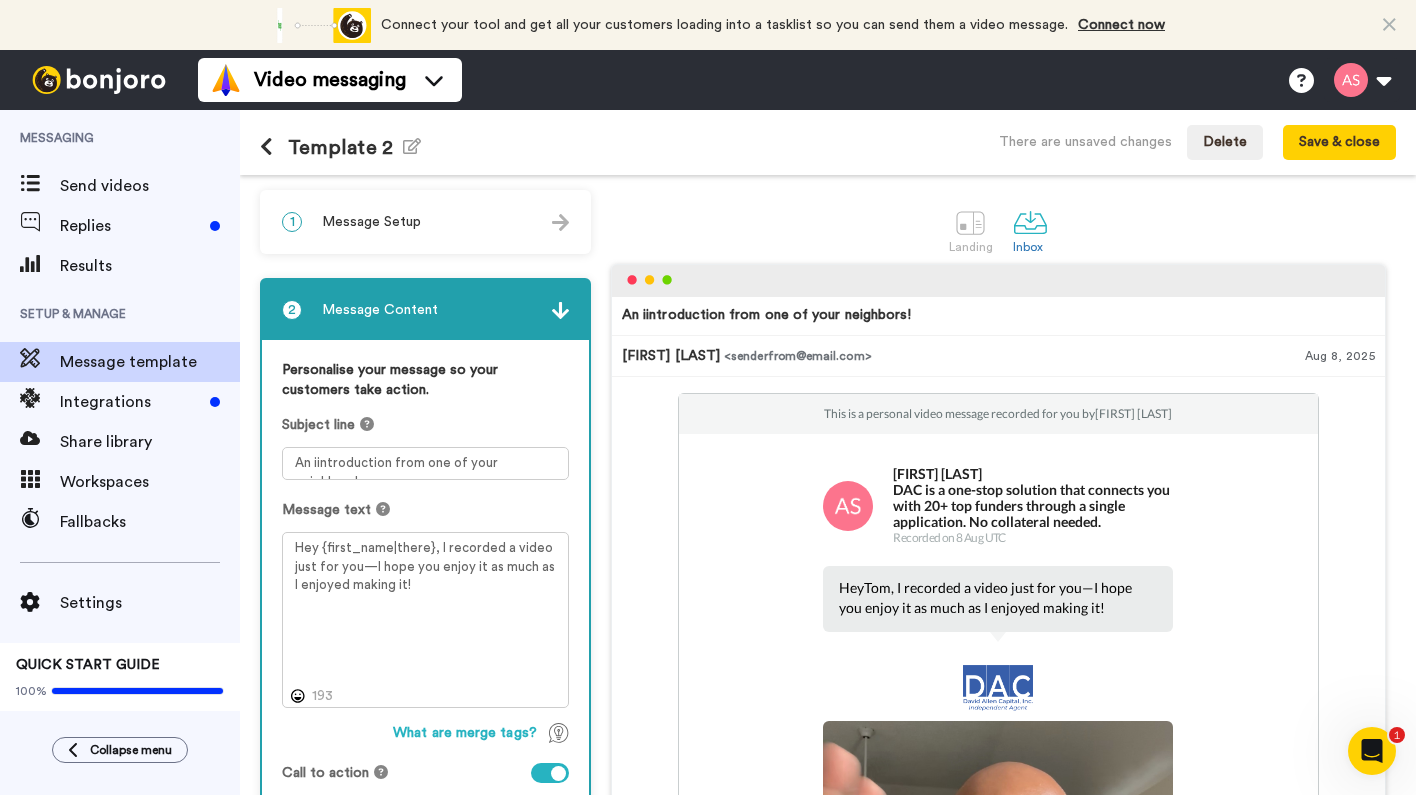 drag, startPoint x: 485, startPoint y: 493, endPoint x: 446, endPoint y: 504, distance: 40.5216 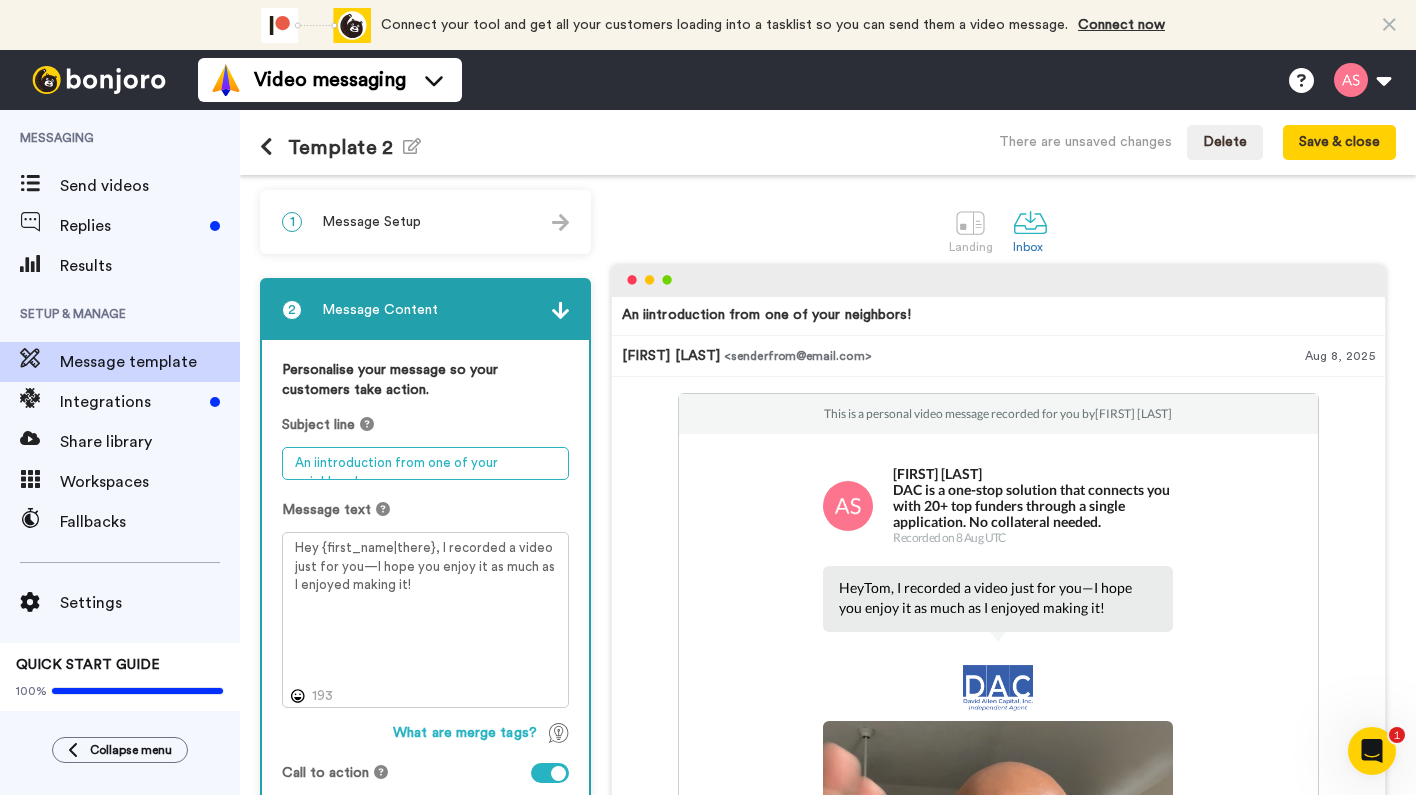 click on "An iintroduction from one of your neighbors!" at bounding box center (425, 463) 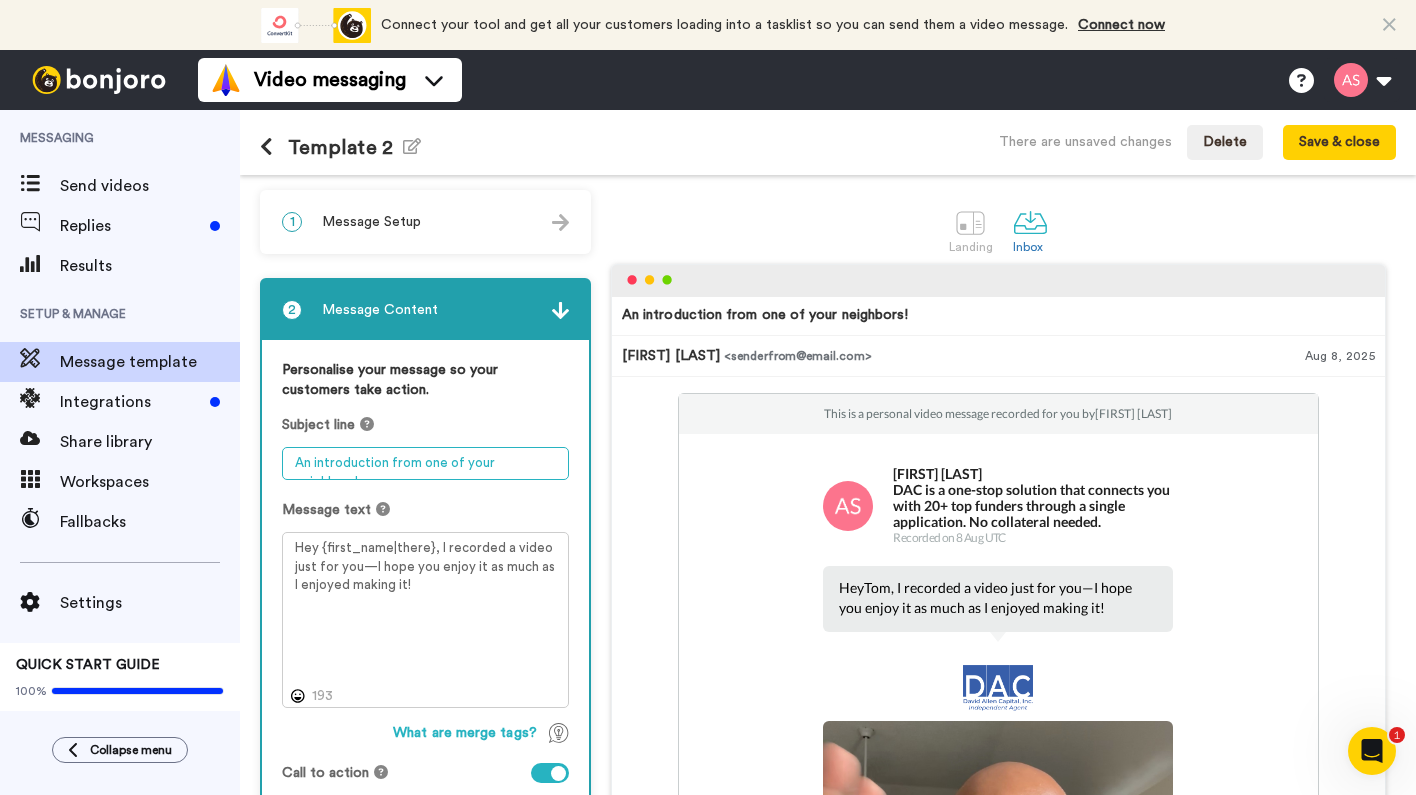 type on "An introduction from one of your neighbors!" 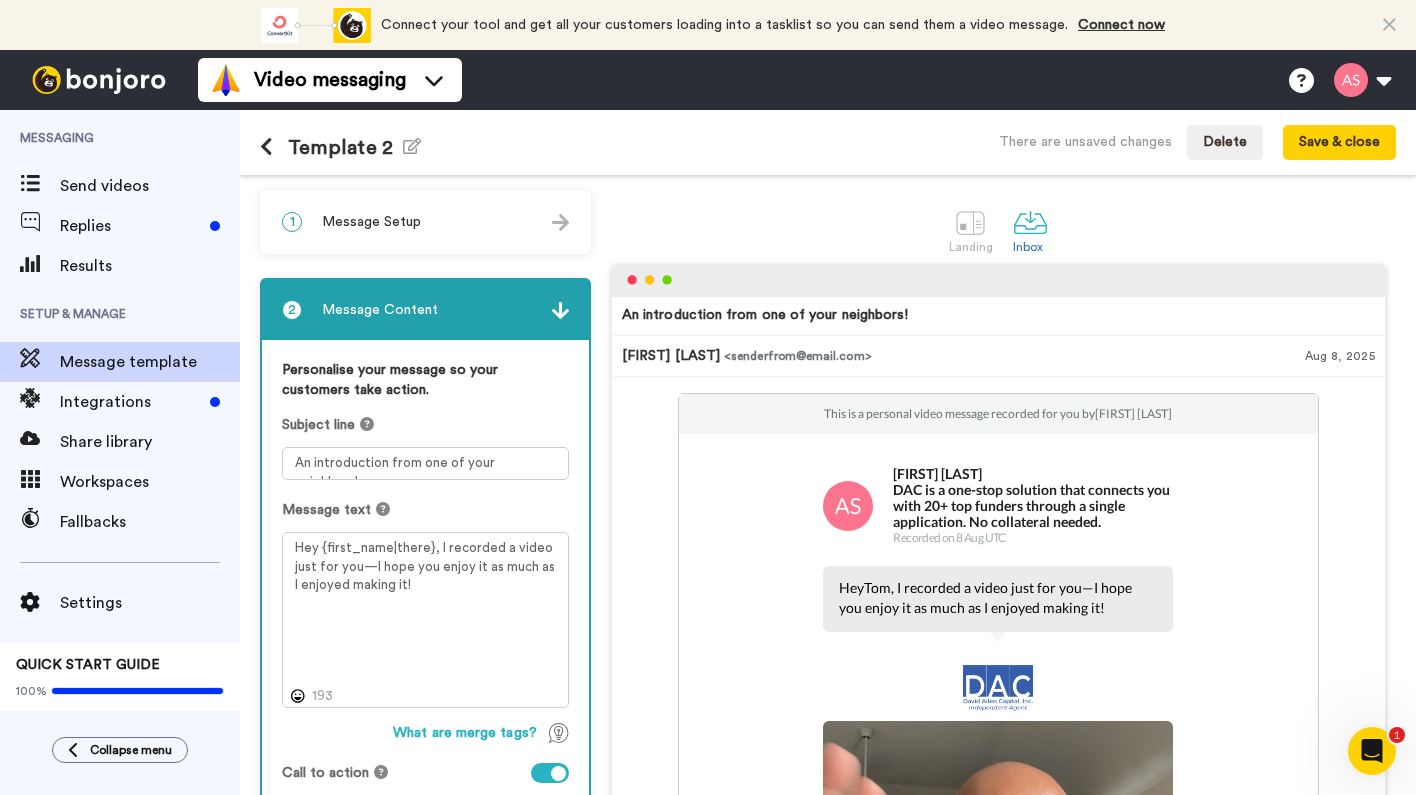 click on "Personalise your message so your customers take action. Subject line An introduction from one of your neighbors!   Message text Hey {first_name|there}, I recorded a video just for you—I hope you enjoy it as much as I enjoyed making it! 193 What are merge tags? Call to action Customise call to action" at bounding box center [425, 606] 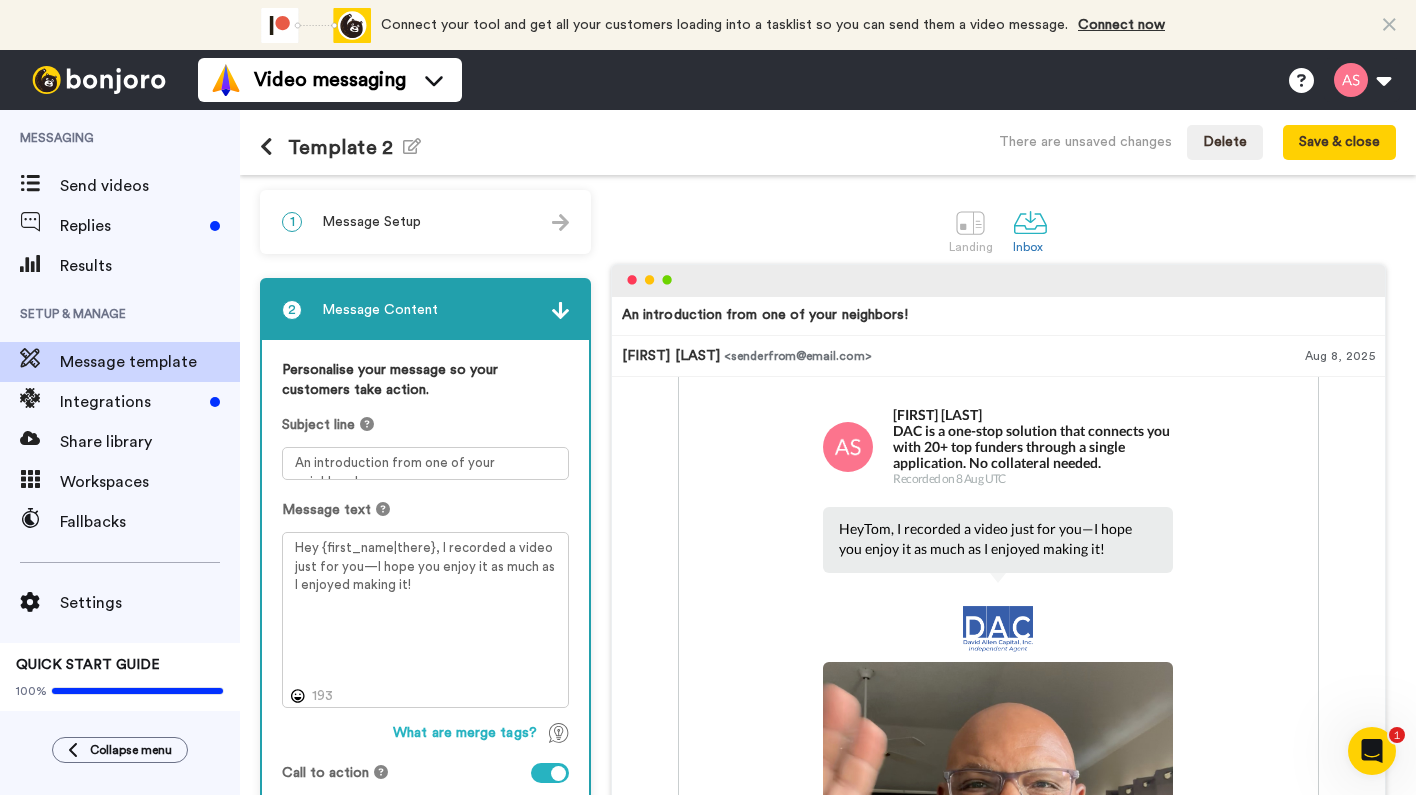 scroll, scrollTop: 60, scrollLeft: 0, axis: vertical 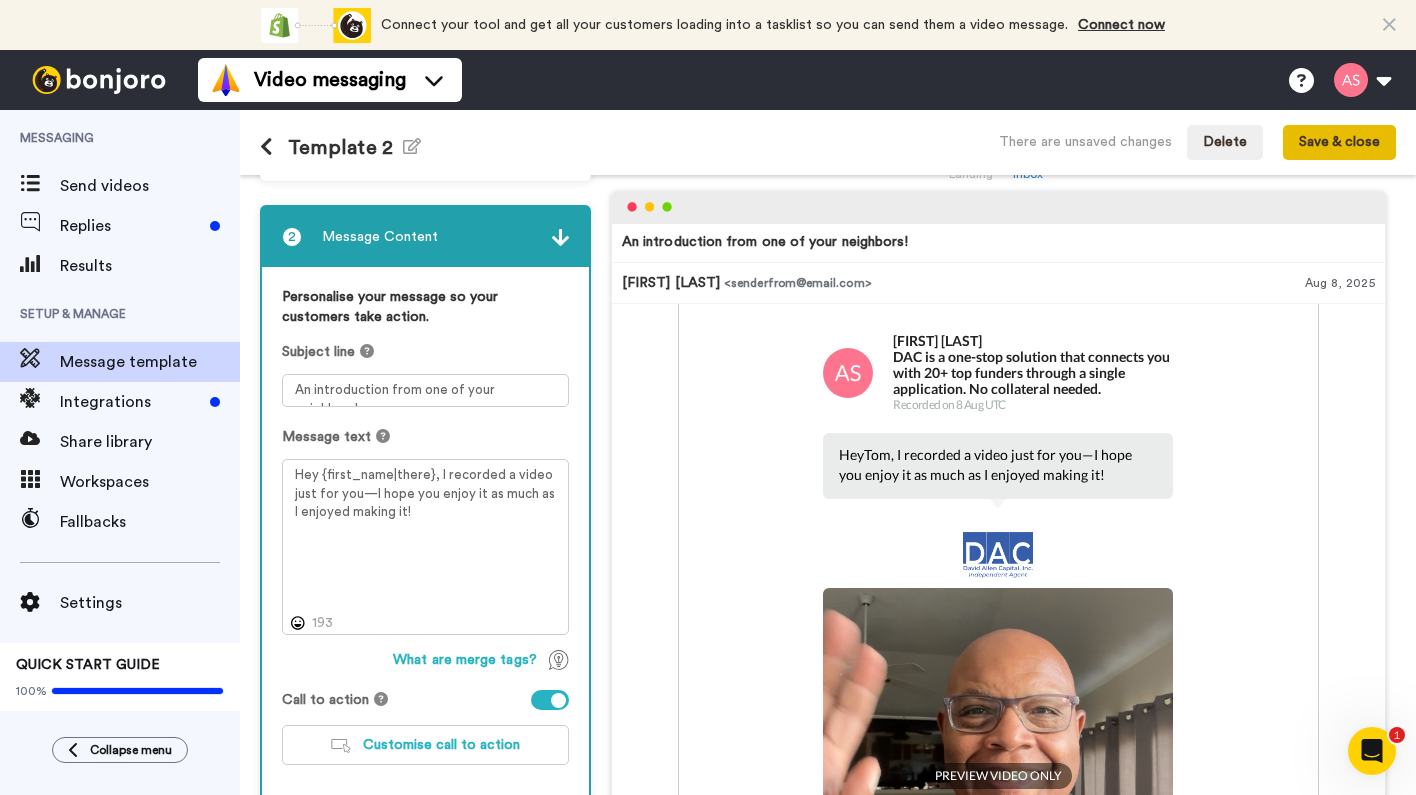 click on "Save & close" at bounding box center (1339, 143) 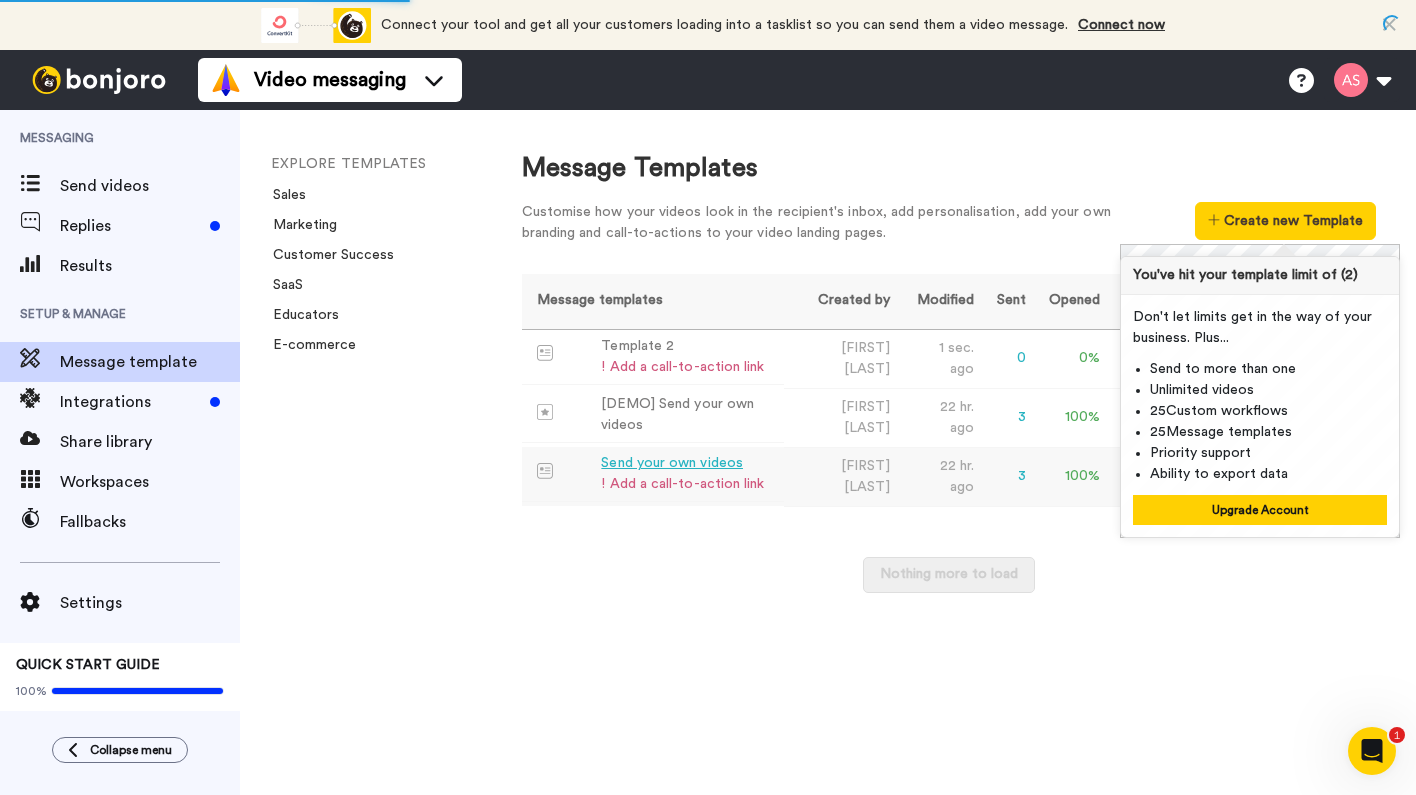 click on "Alvin   Slaughter" at bounding box center [840, 476] 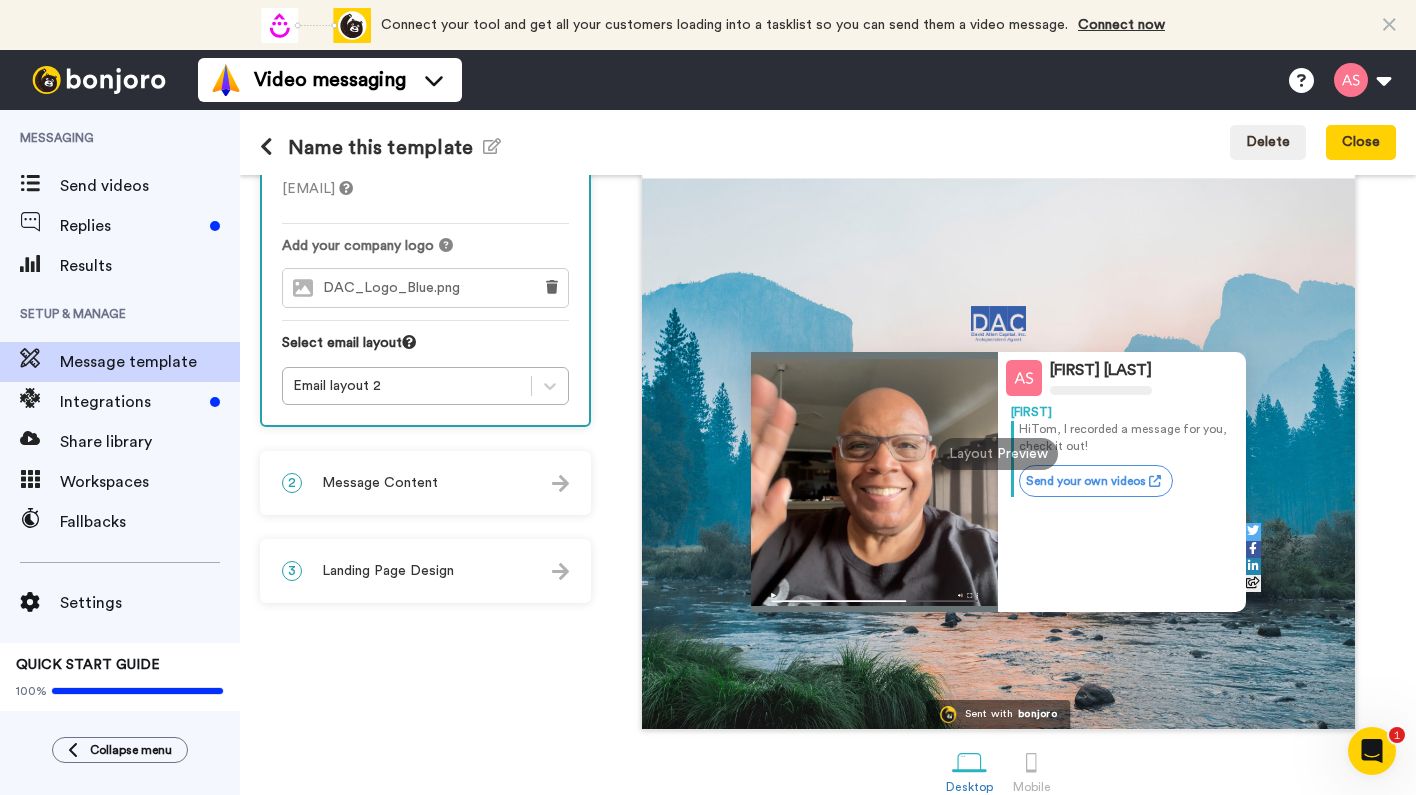 scroll, scrollTop: 127, scrollLeft: 0, axis: vertical 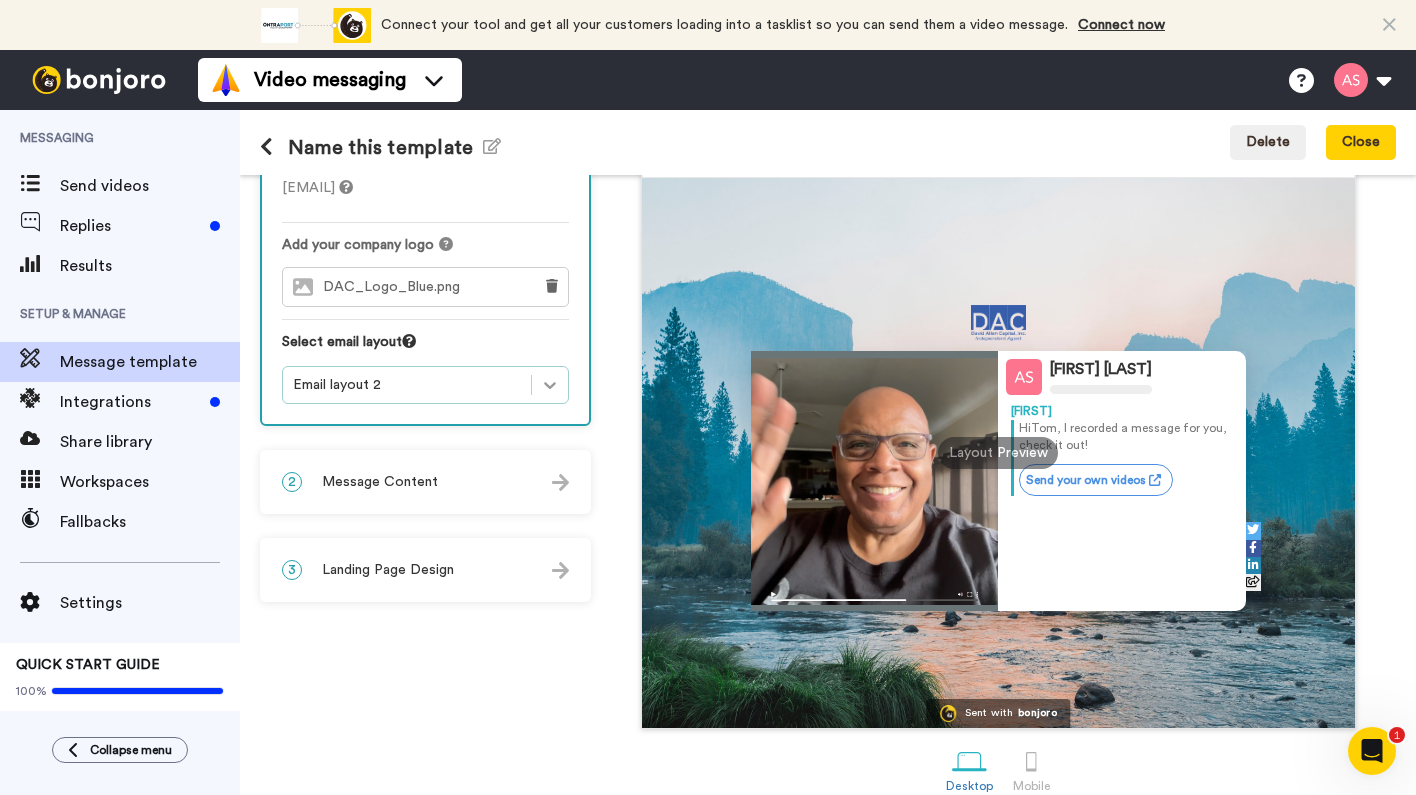 click 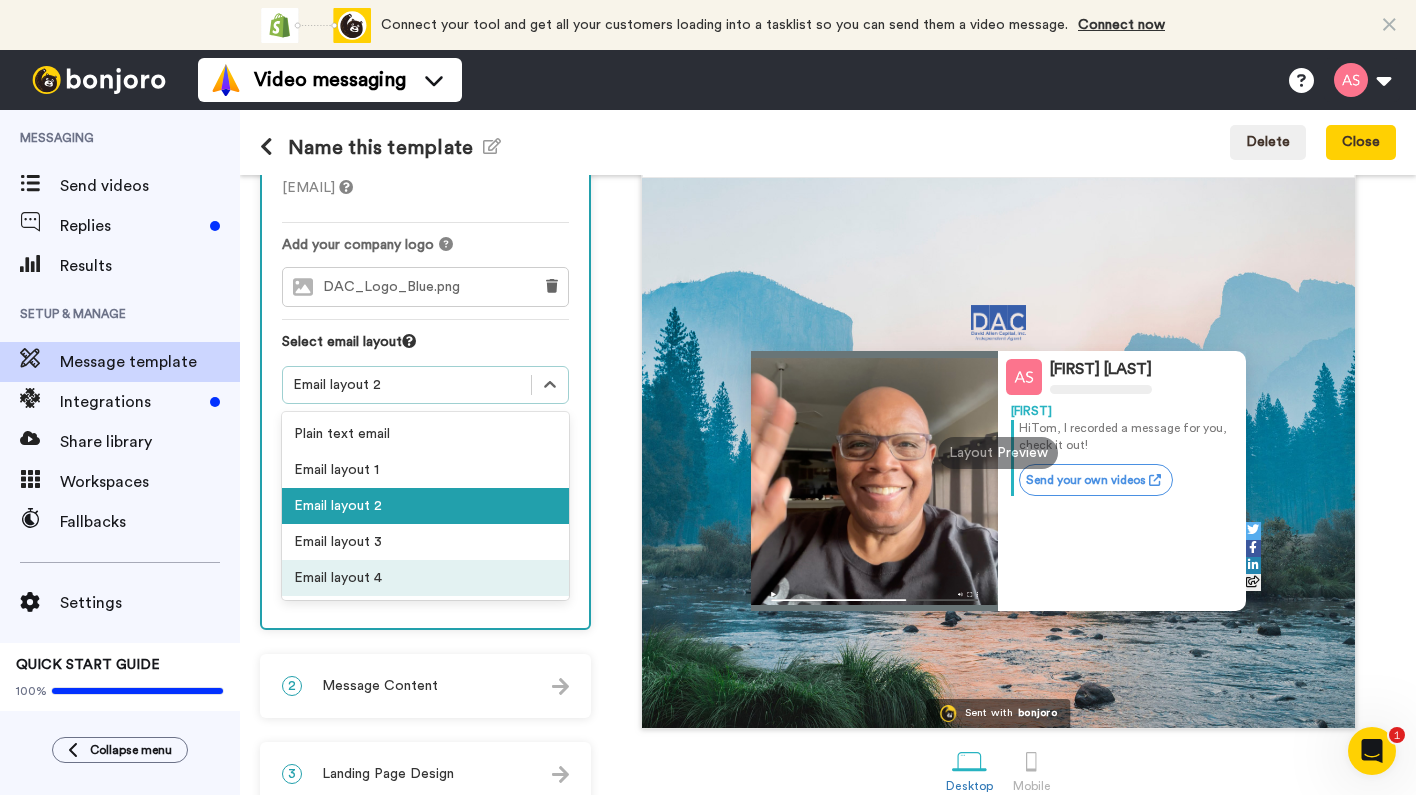 click on "Email layout 4" at bounding box center (425, 578) 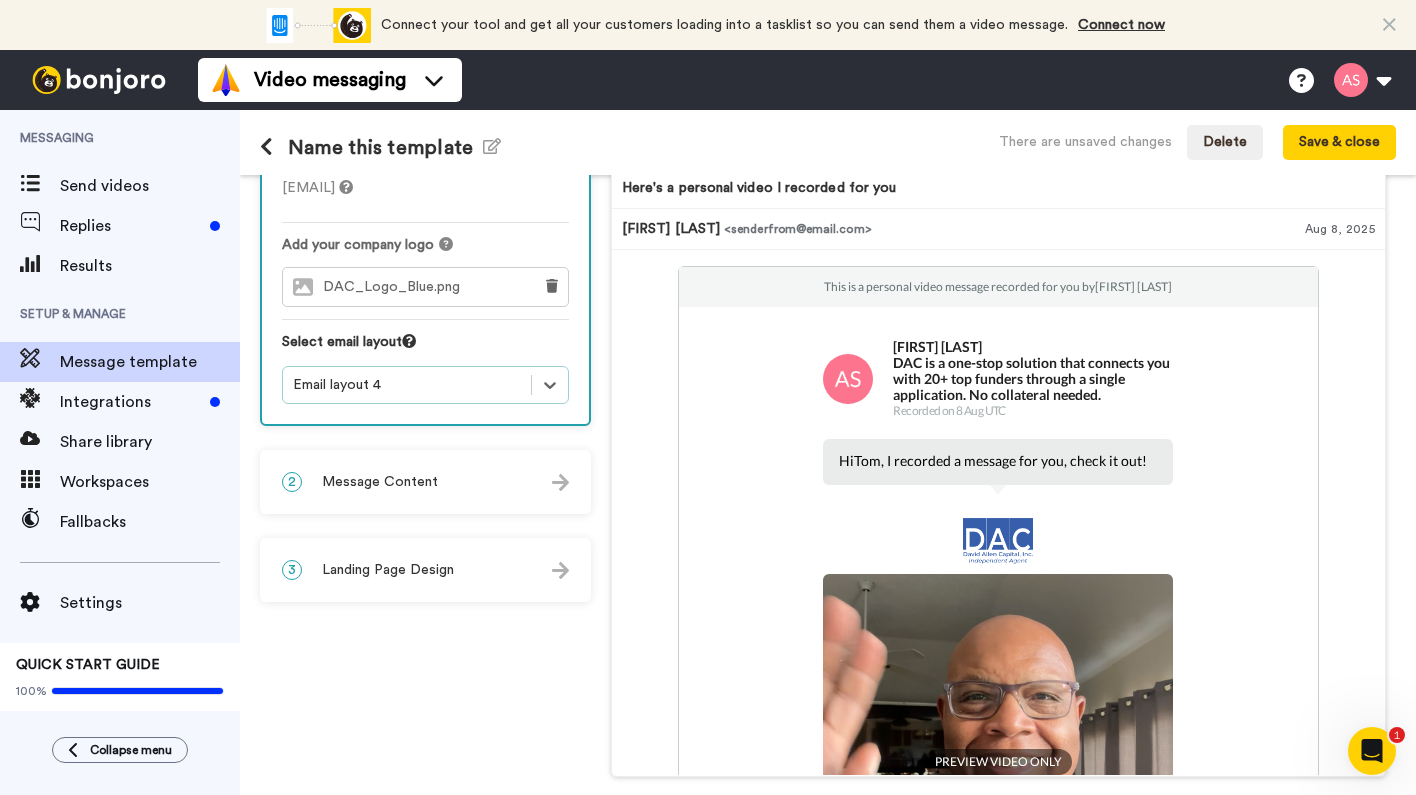 scroll, scrollTop: 0, scrollLeft: 0, axis: both 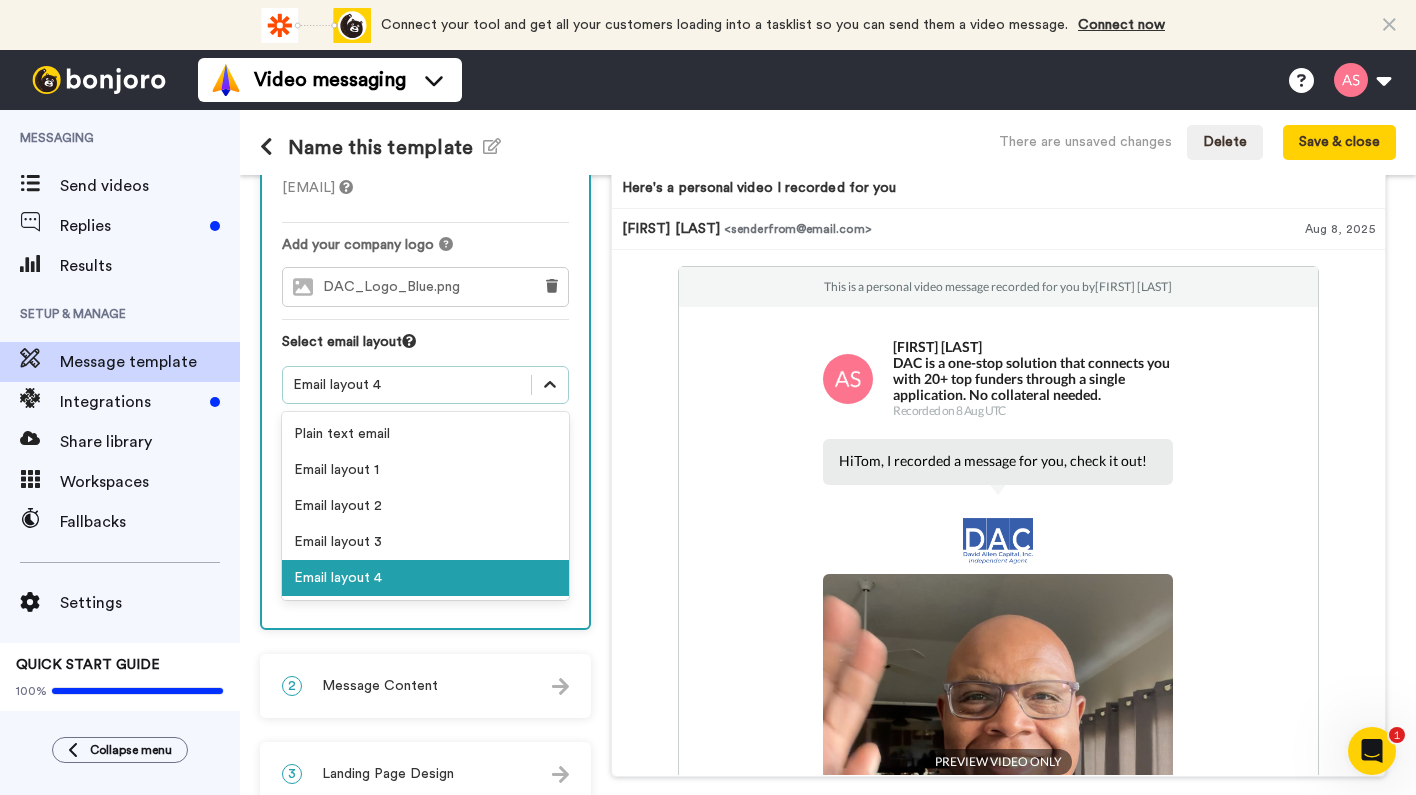 click 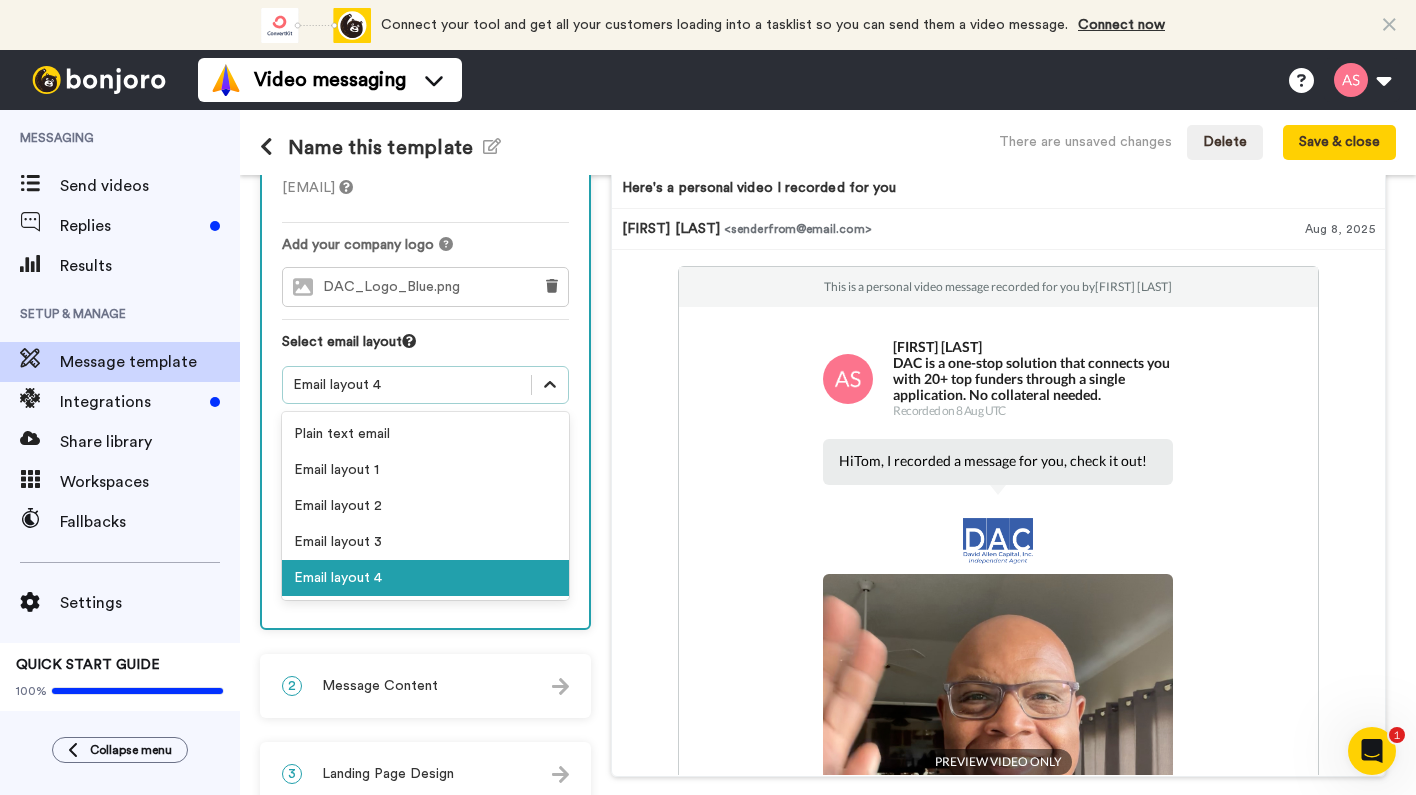 click 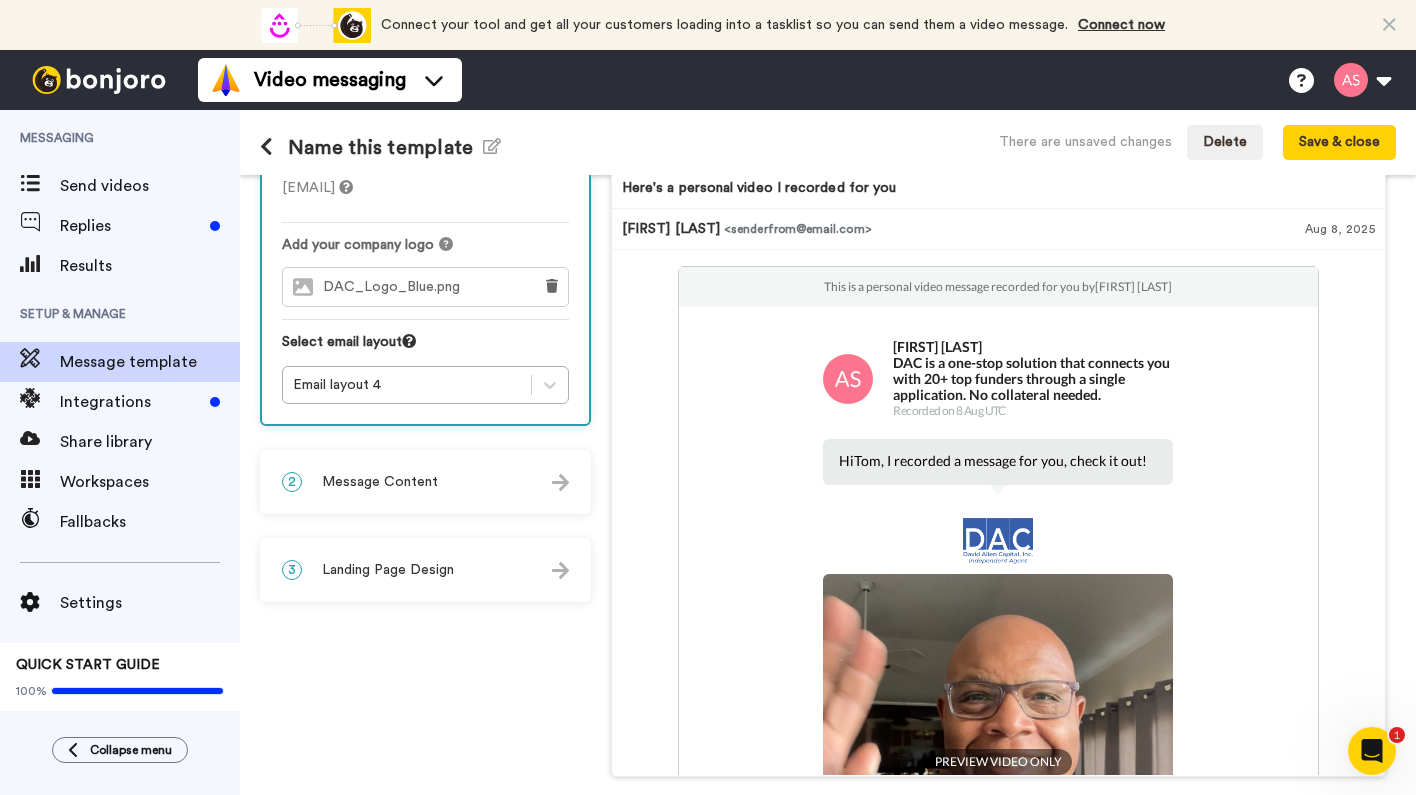click at bounding box center (560, 570) 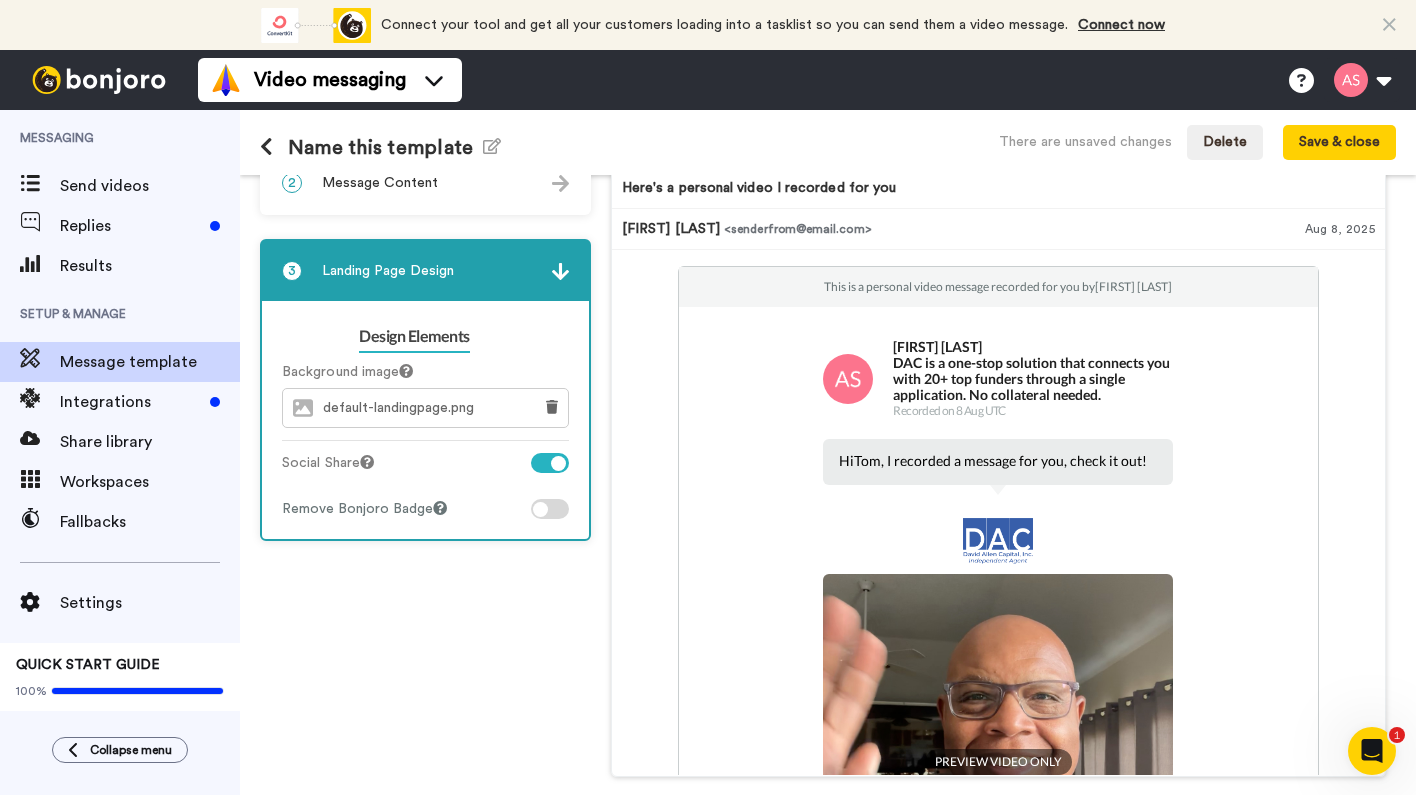 click at bounding box center (540, 509) 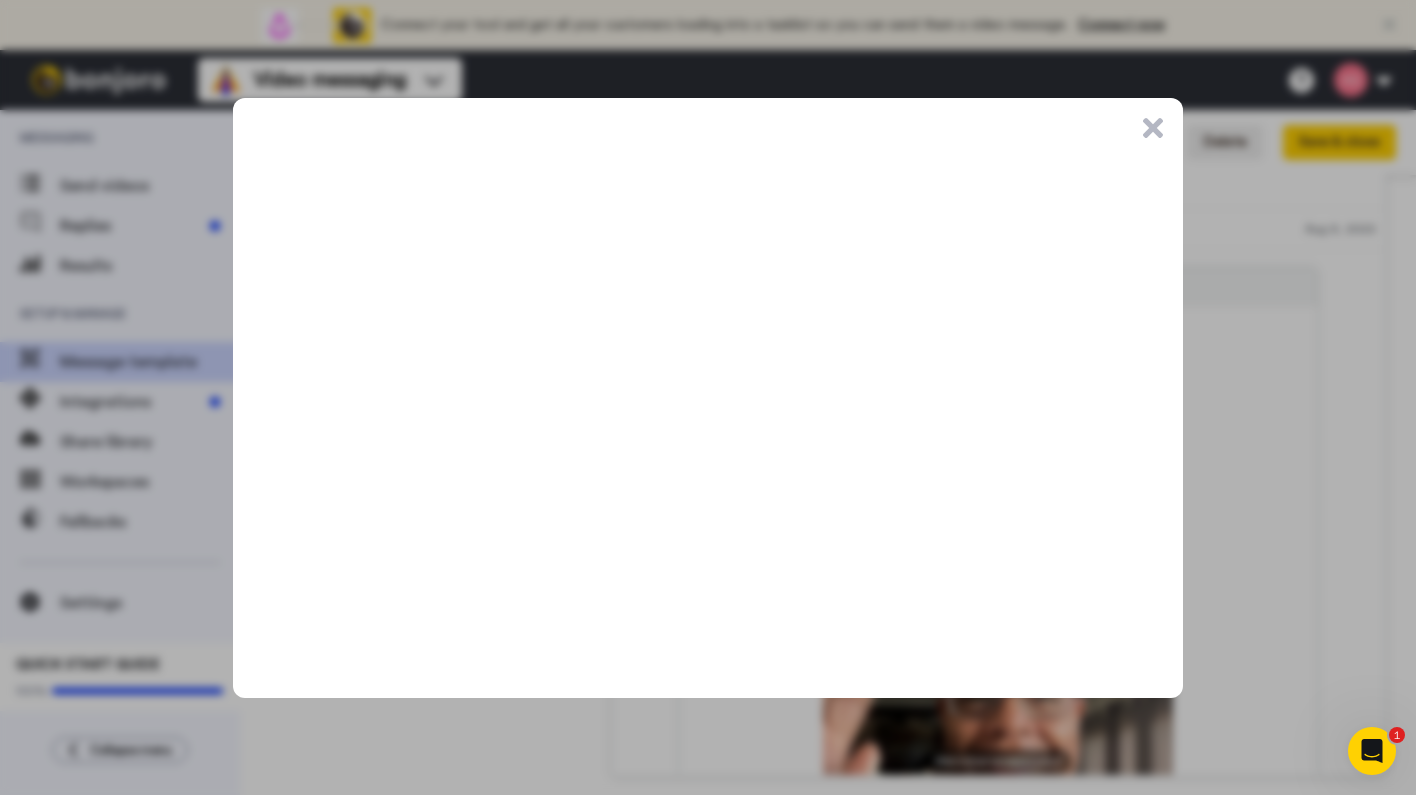 click on ".cls-1{stroke-width:0px;}" at bounding box center (1153, 128) 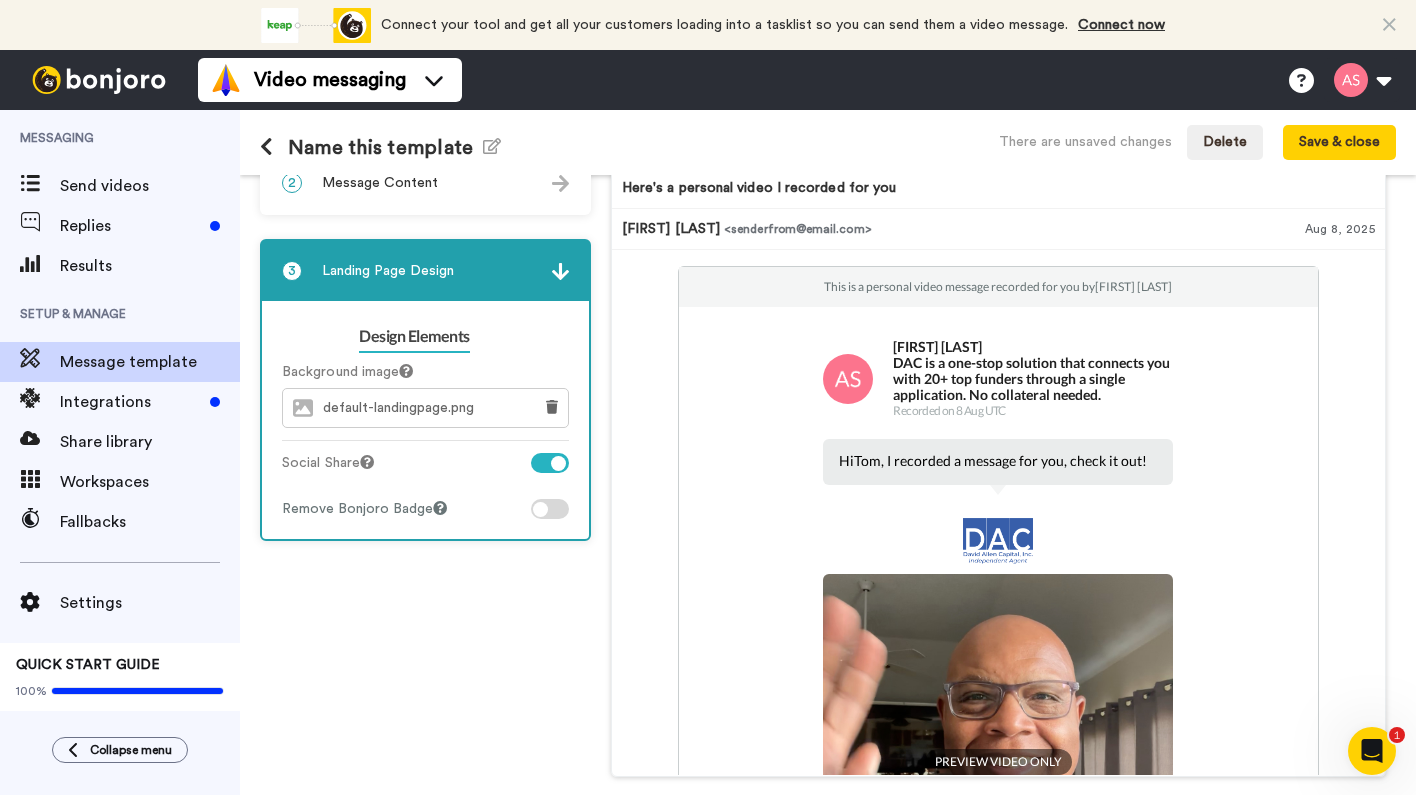 click on "default-landingpage.png" at bounding box center (403, 408) 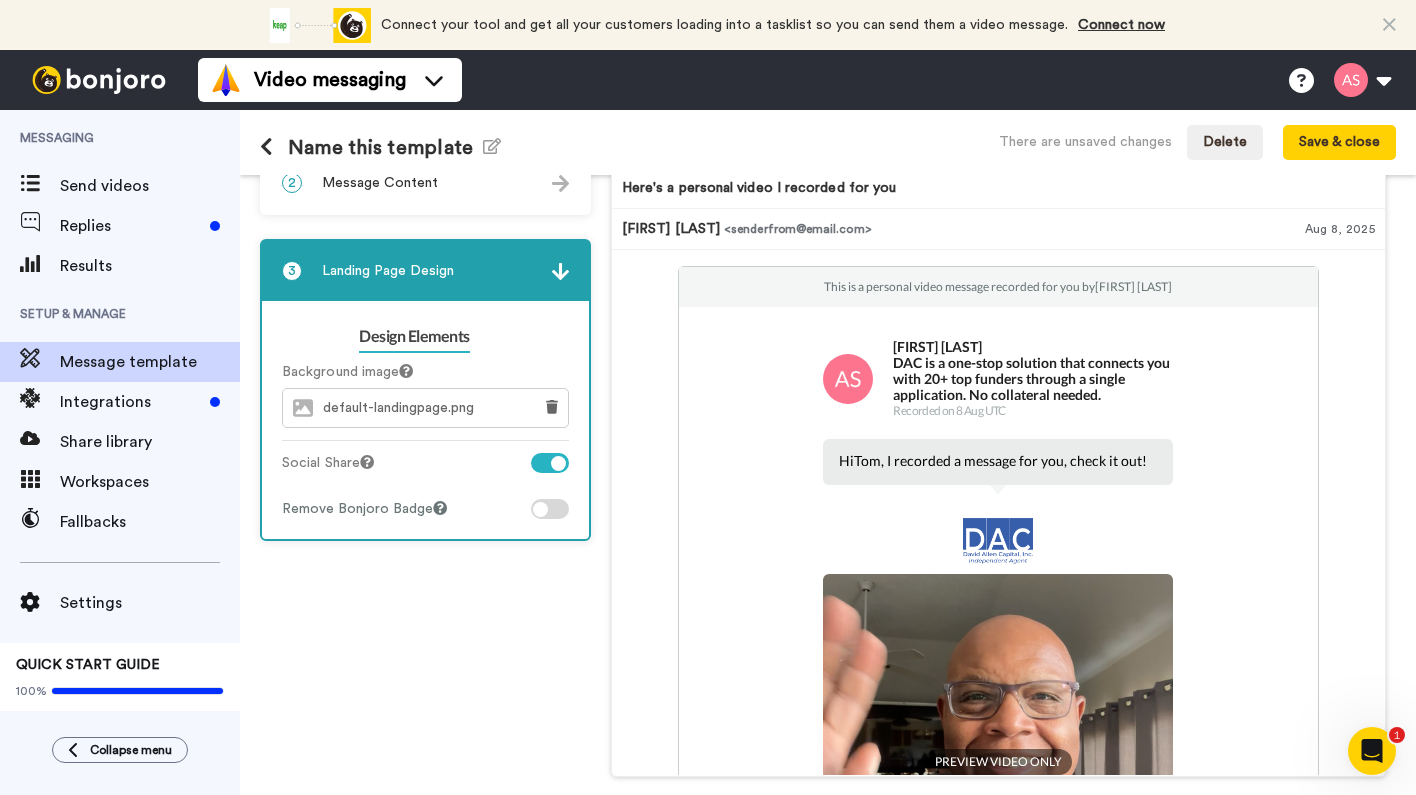 scroll, scrollTop: 0, scrollLeft: 0, axis: both 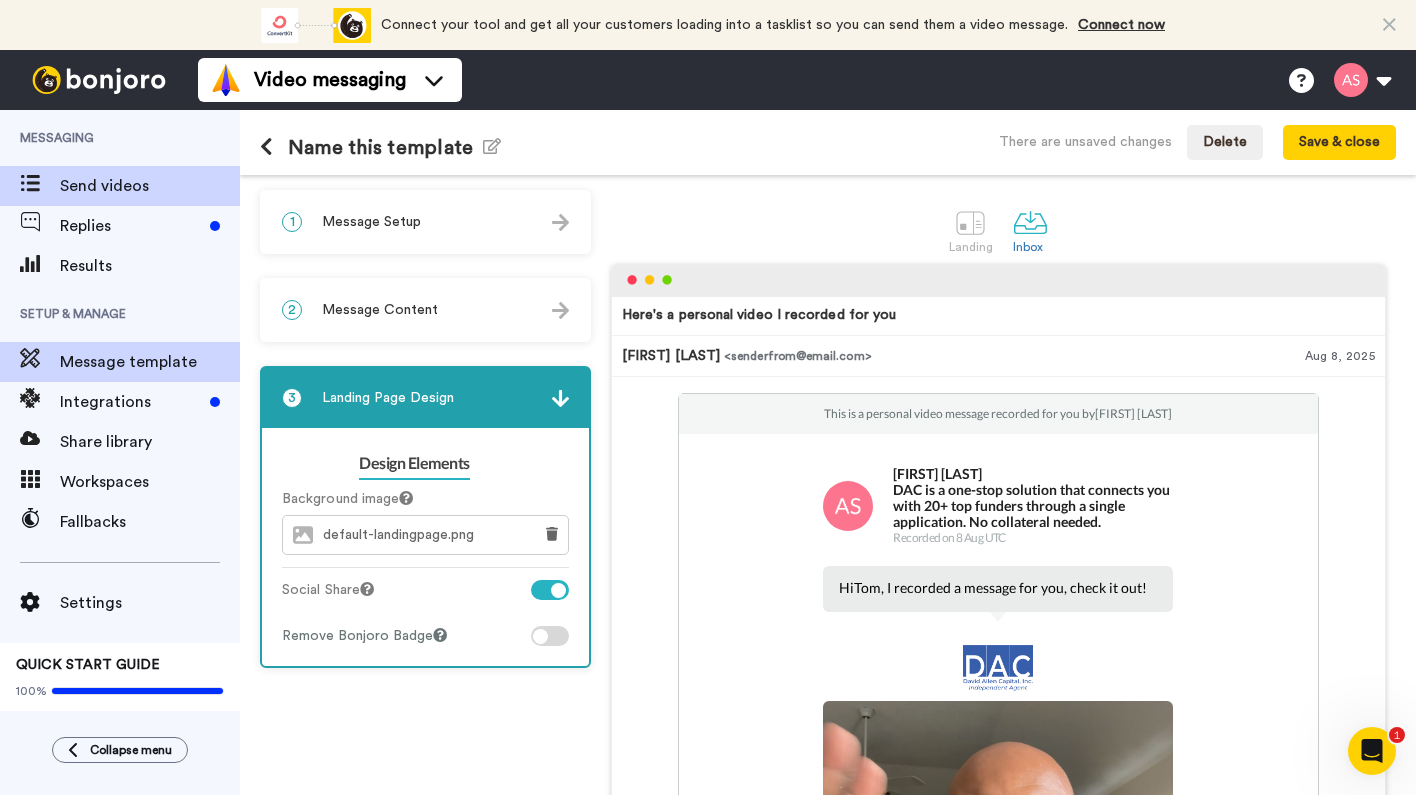 click on "Send videos" at bounding box center (150, 186) 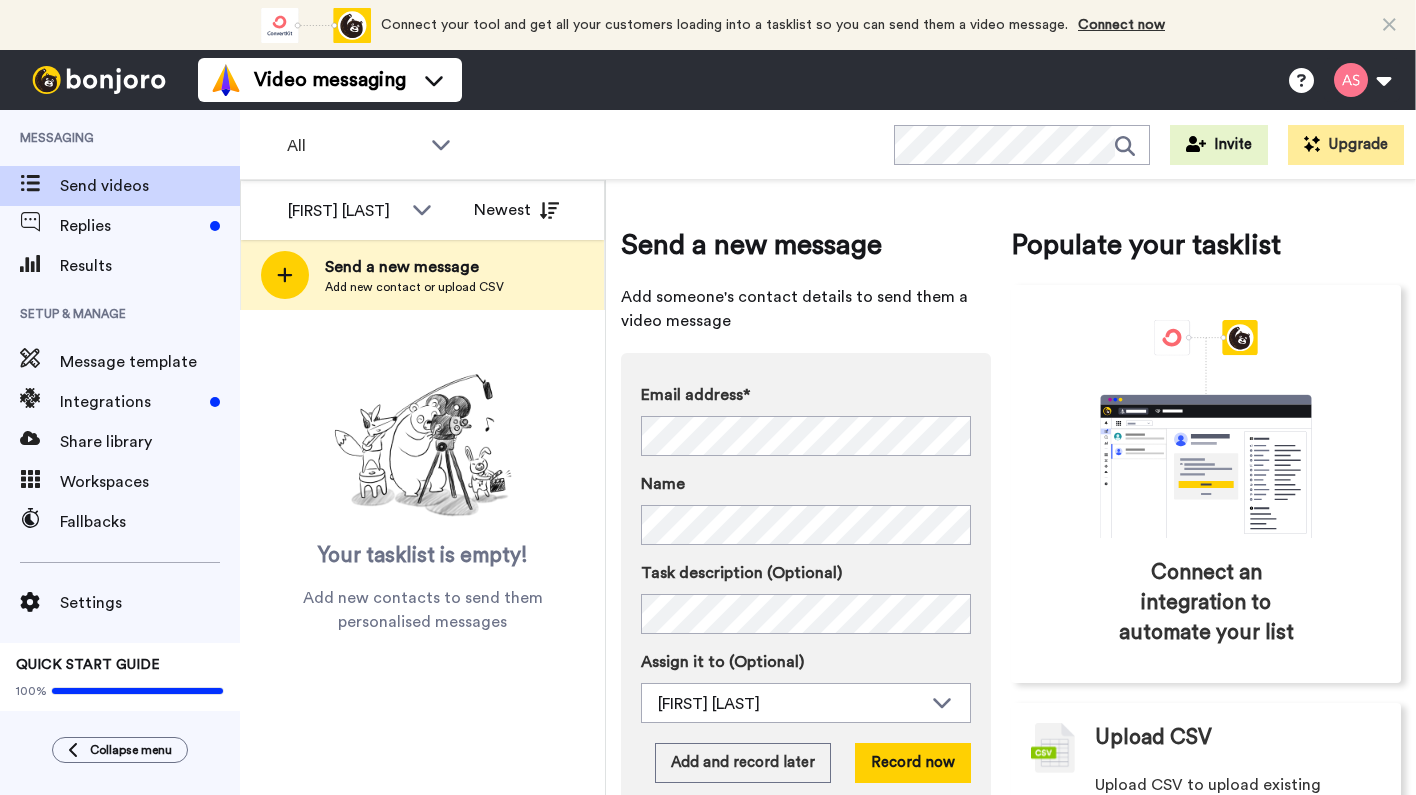 scroll, scrollTop: 0, scrollLeft: 0, axis: both 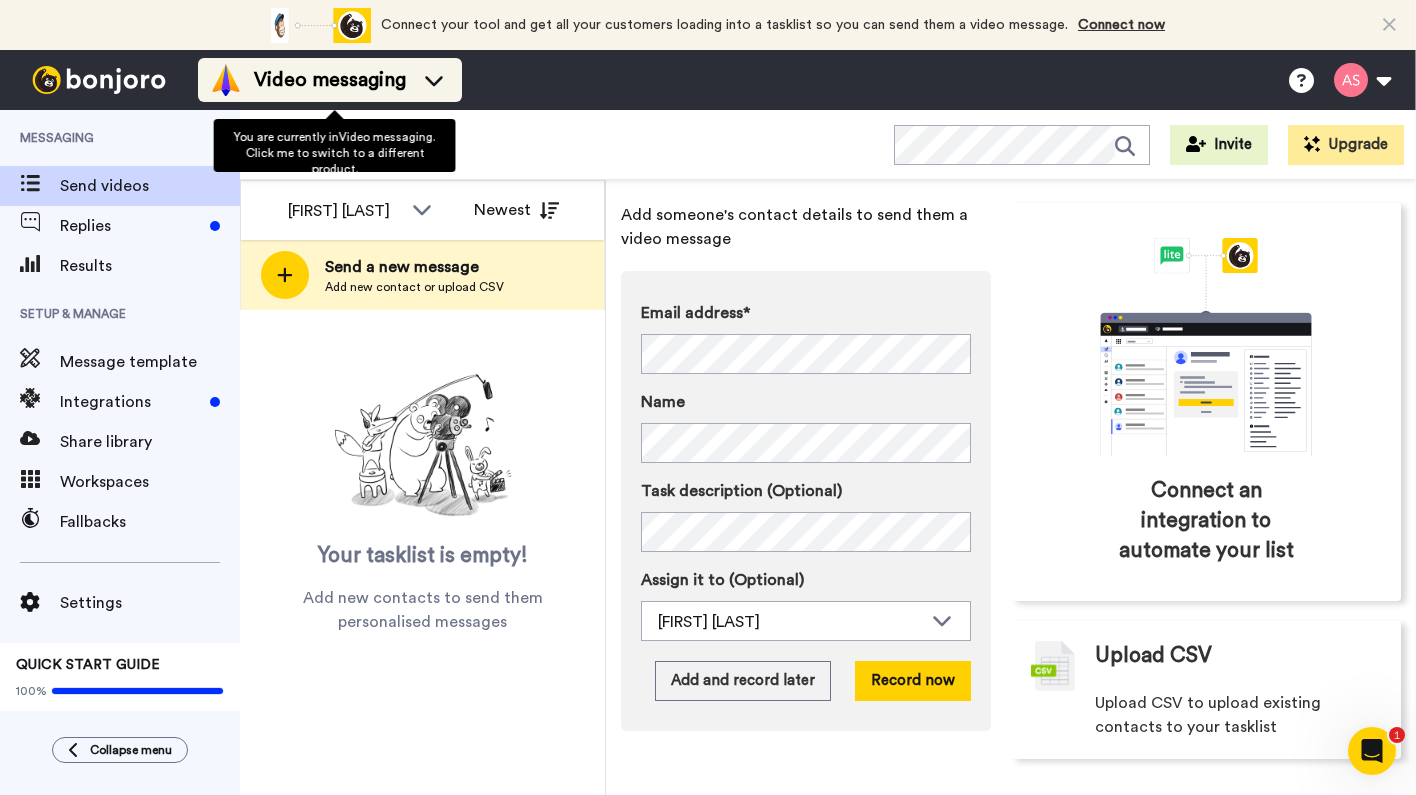 click 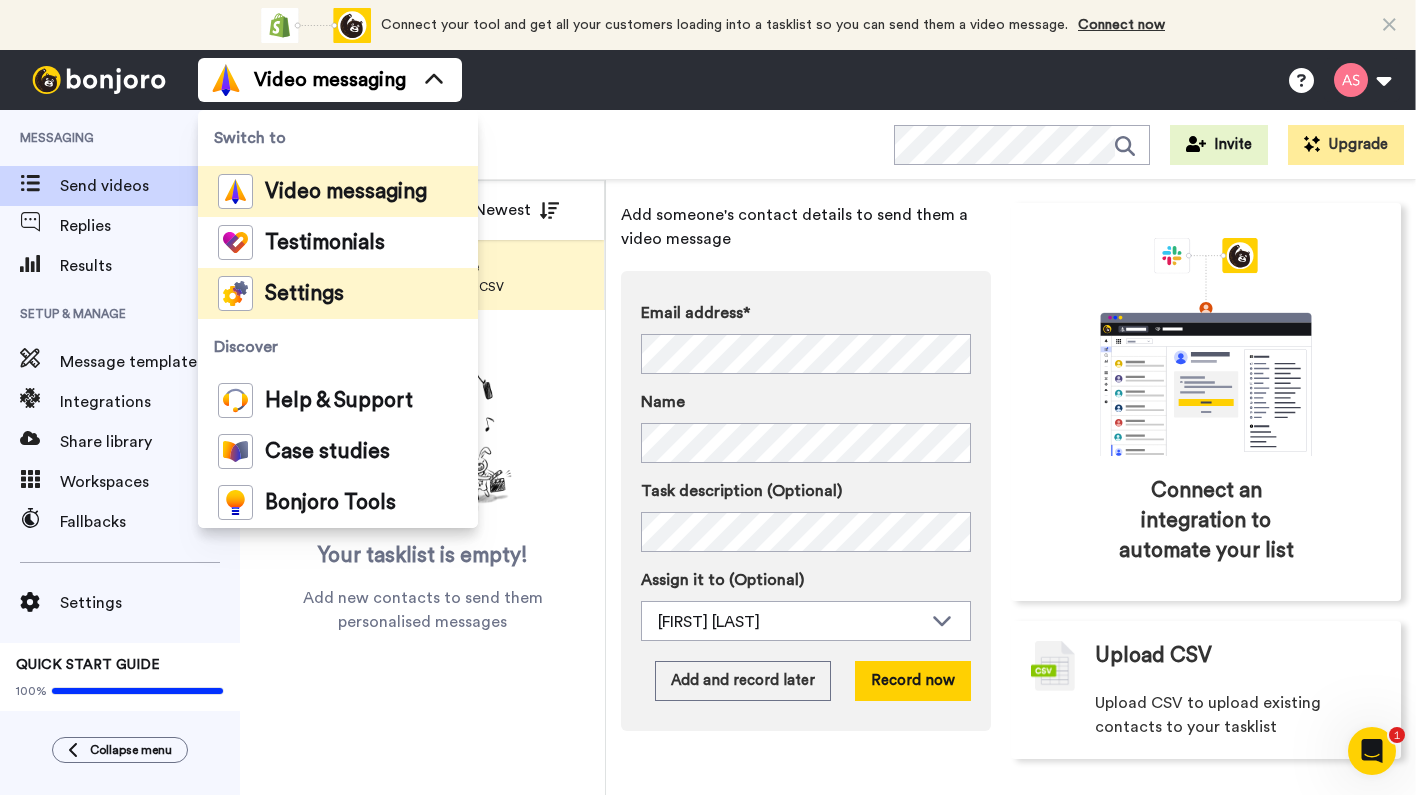 click on "Settings" at bounding box center (338, 293) 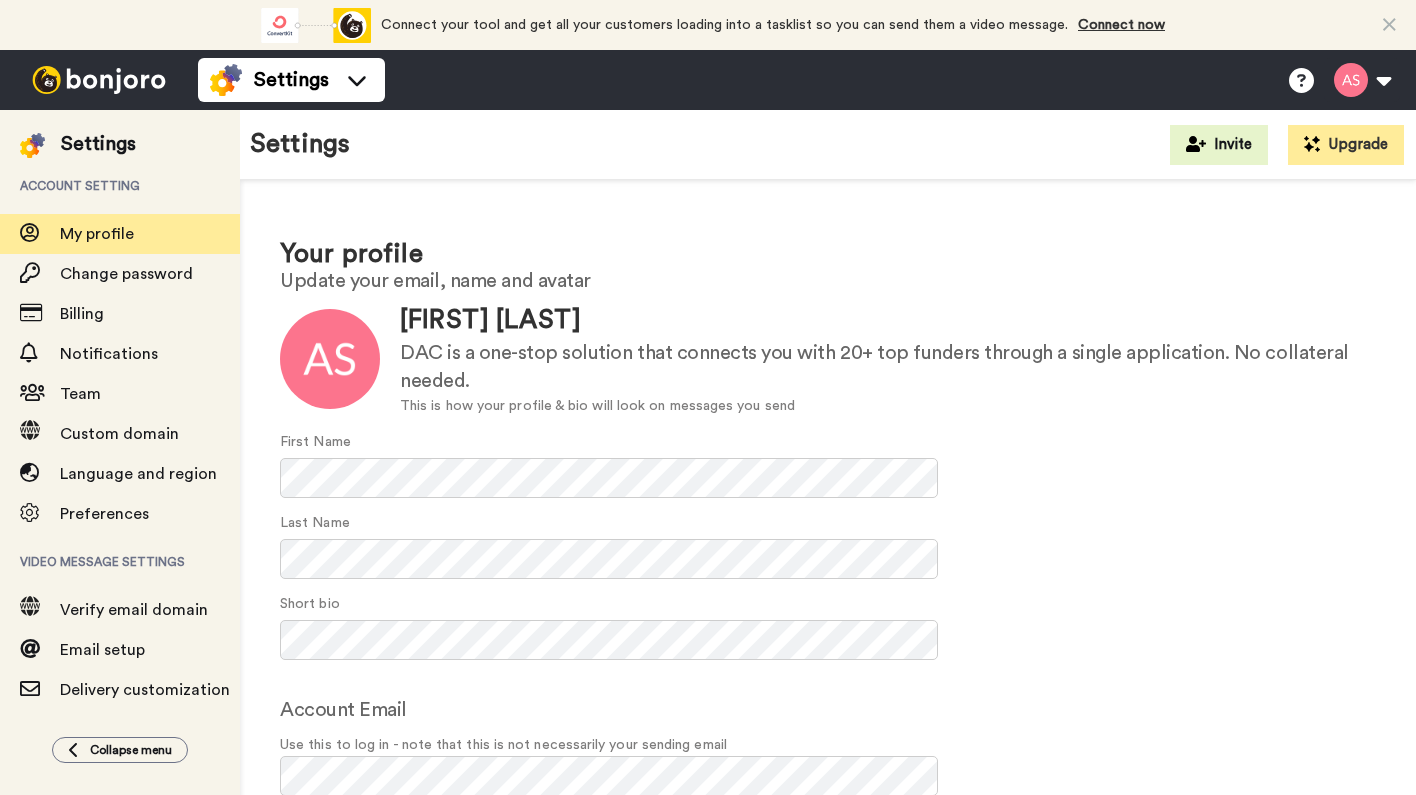 scroll, scrollTop: 0, scrollLeft: 0, axis: both 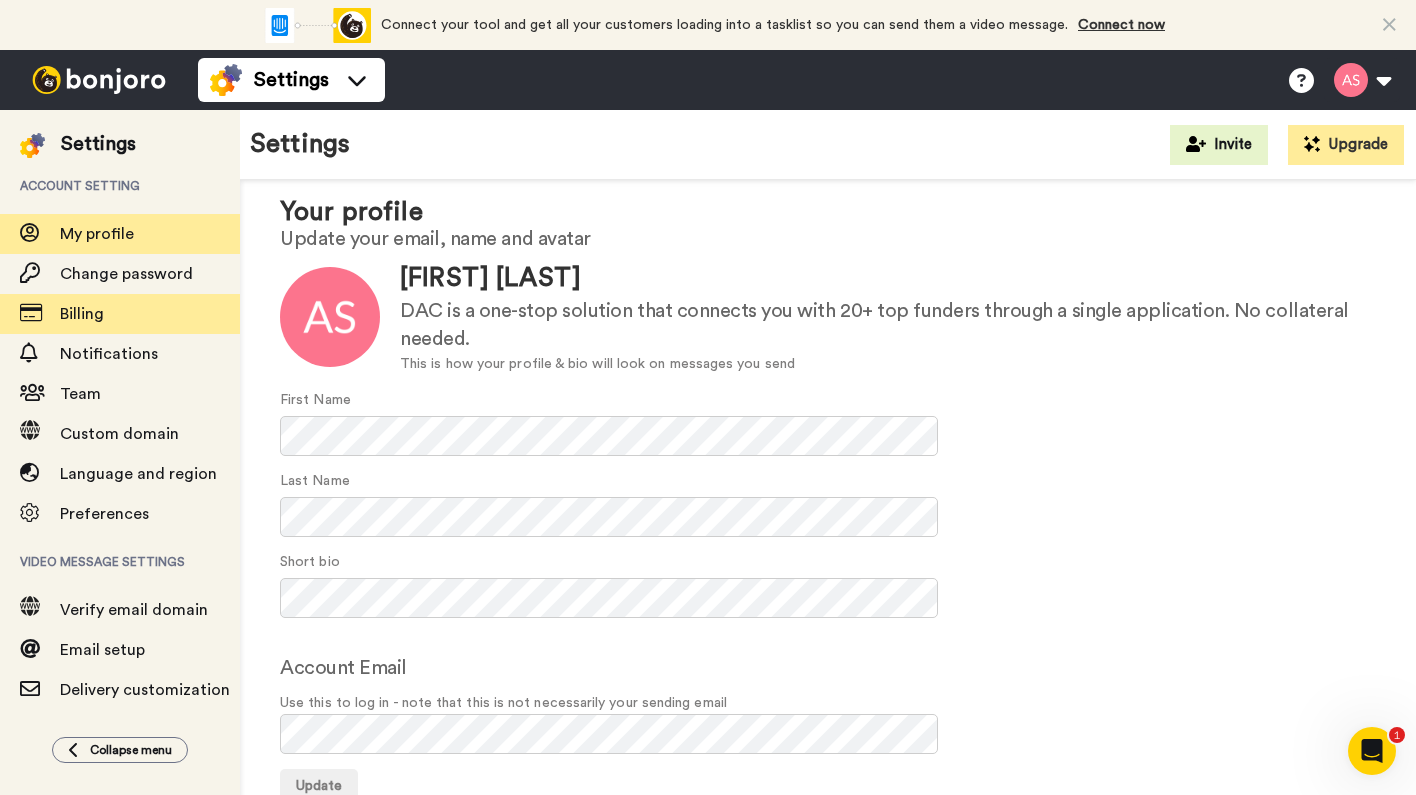 click on "Billing" at bounding box center (150, 314) 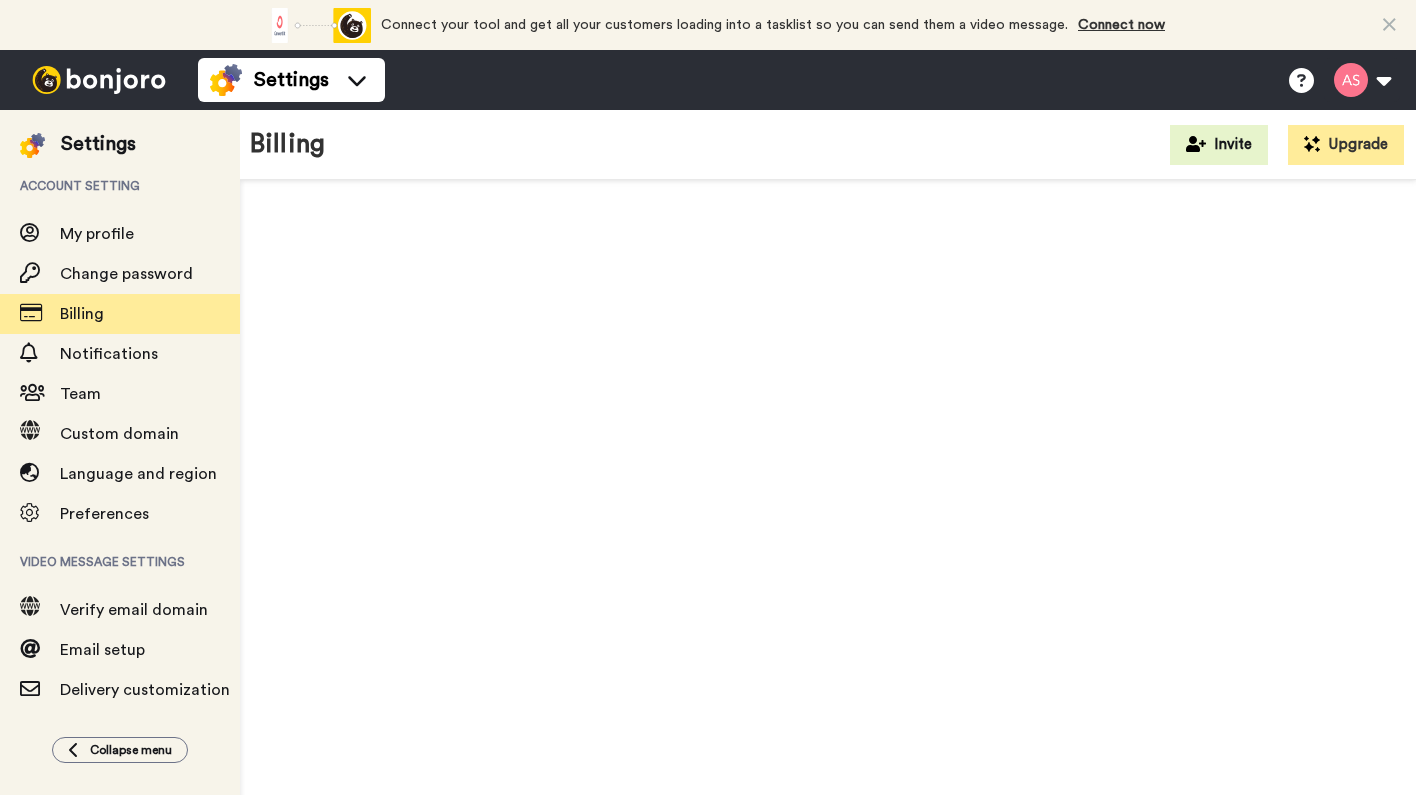 scroll, scrollTop: 0, scrollLeft: 0, axis: both 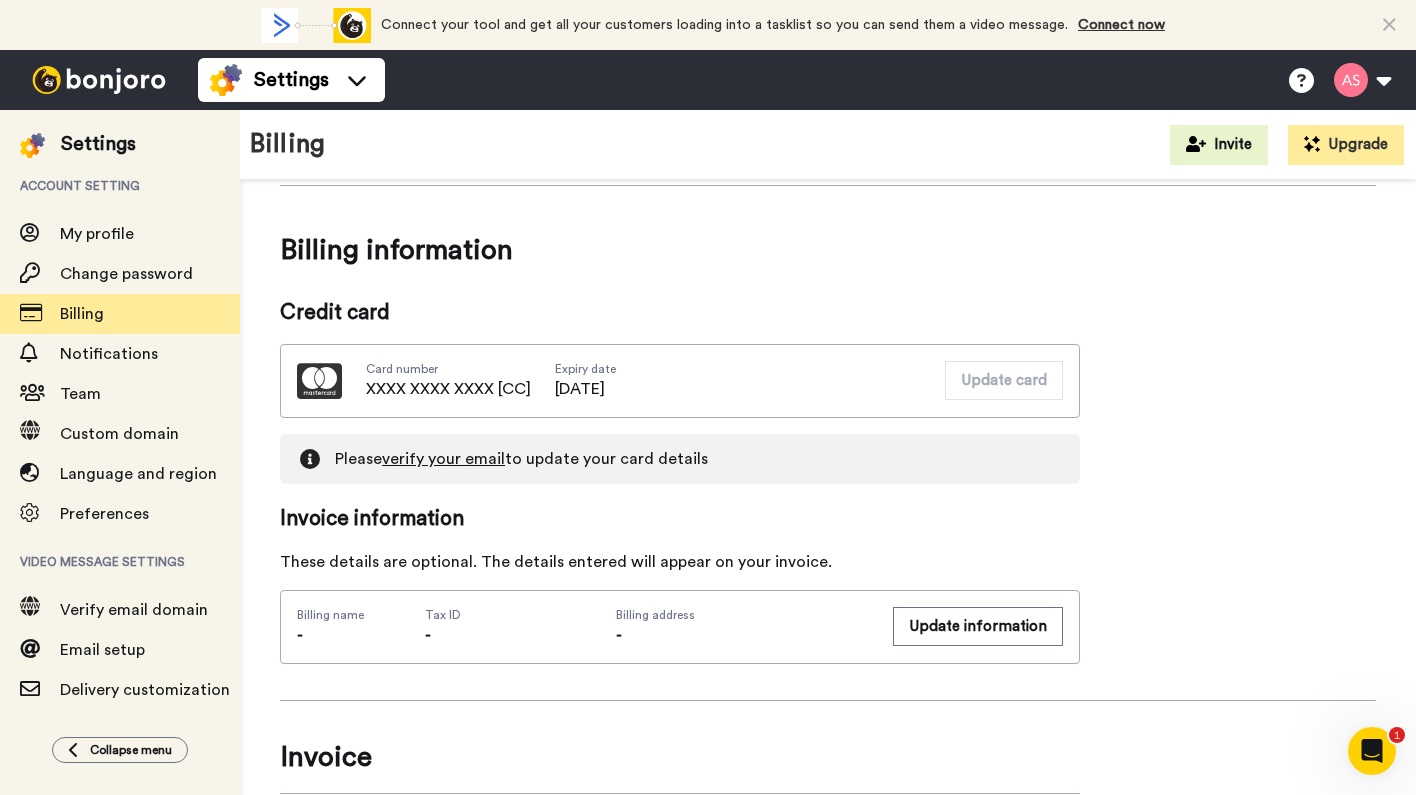 click on "verify your email" at bounding box center [443, 459] 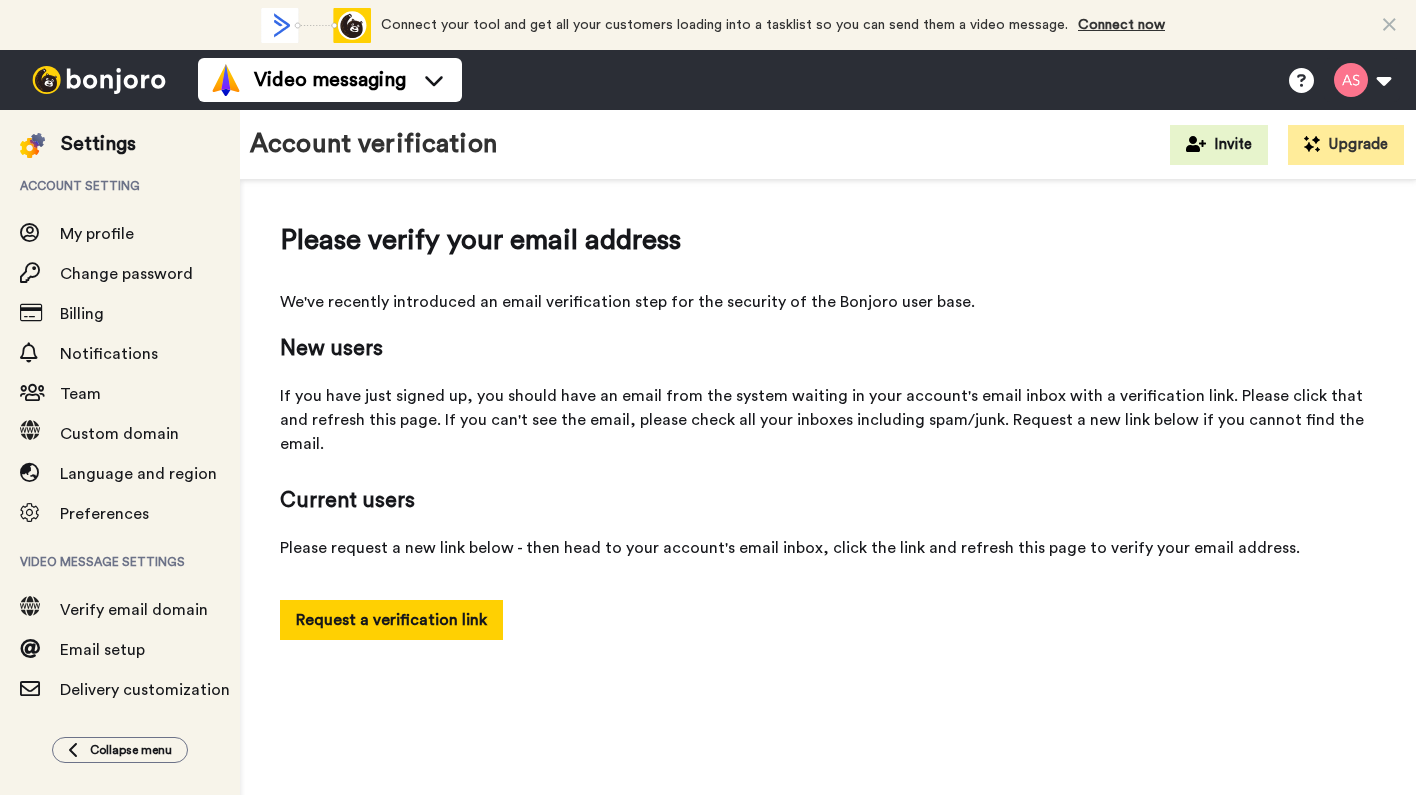 scroll, scrollTop: 0, scrollLeft: 0, axis: both 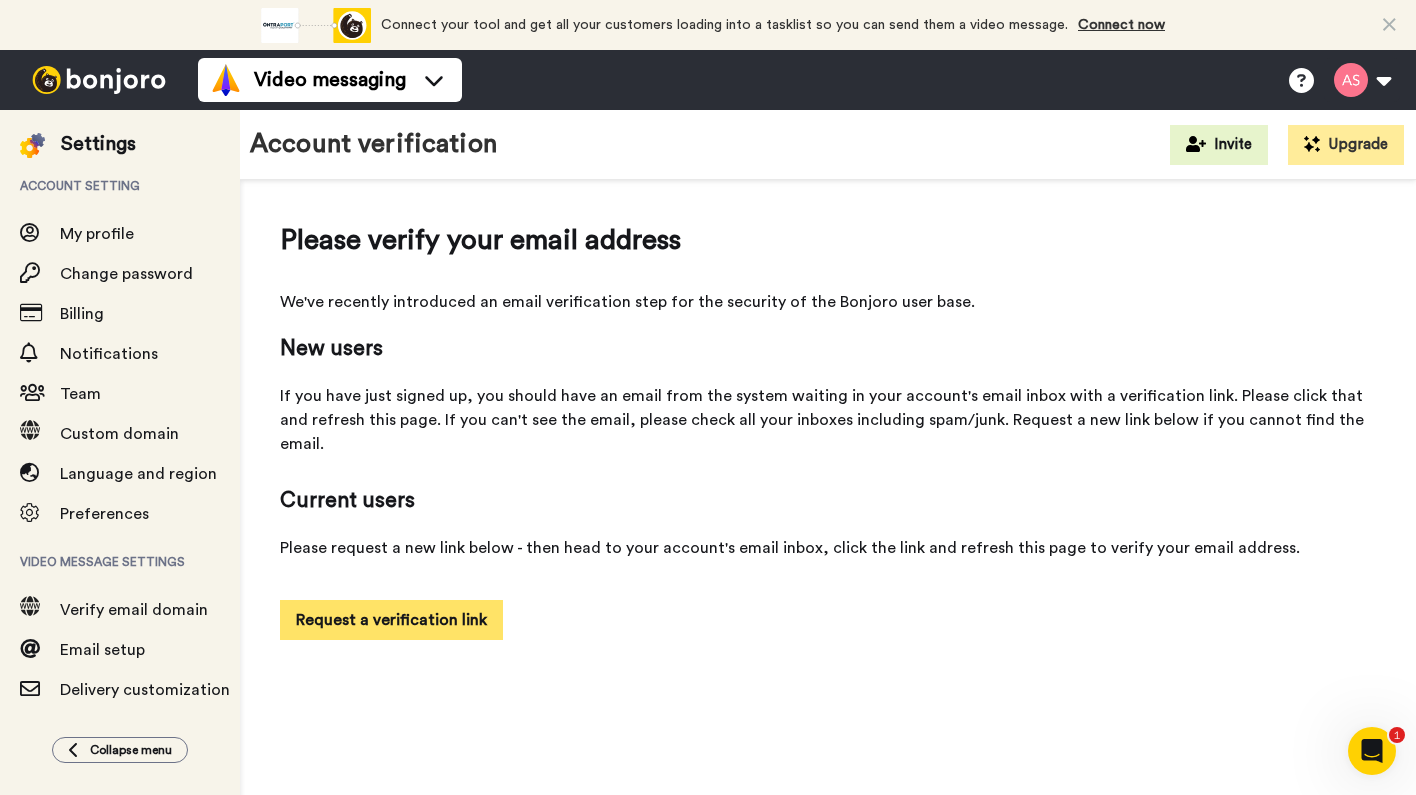click on "Request a verification link" at bounding box center [391, 620] 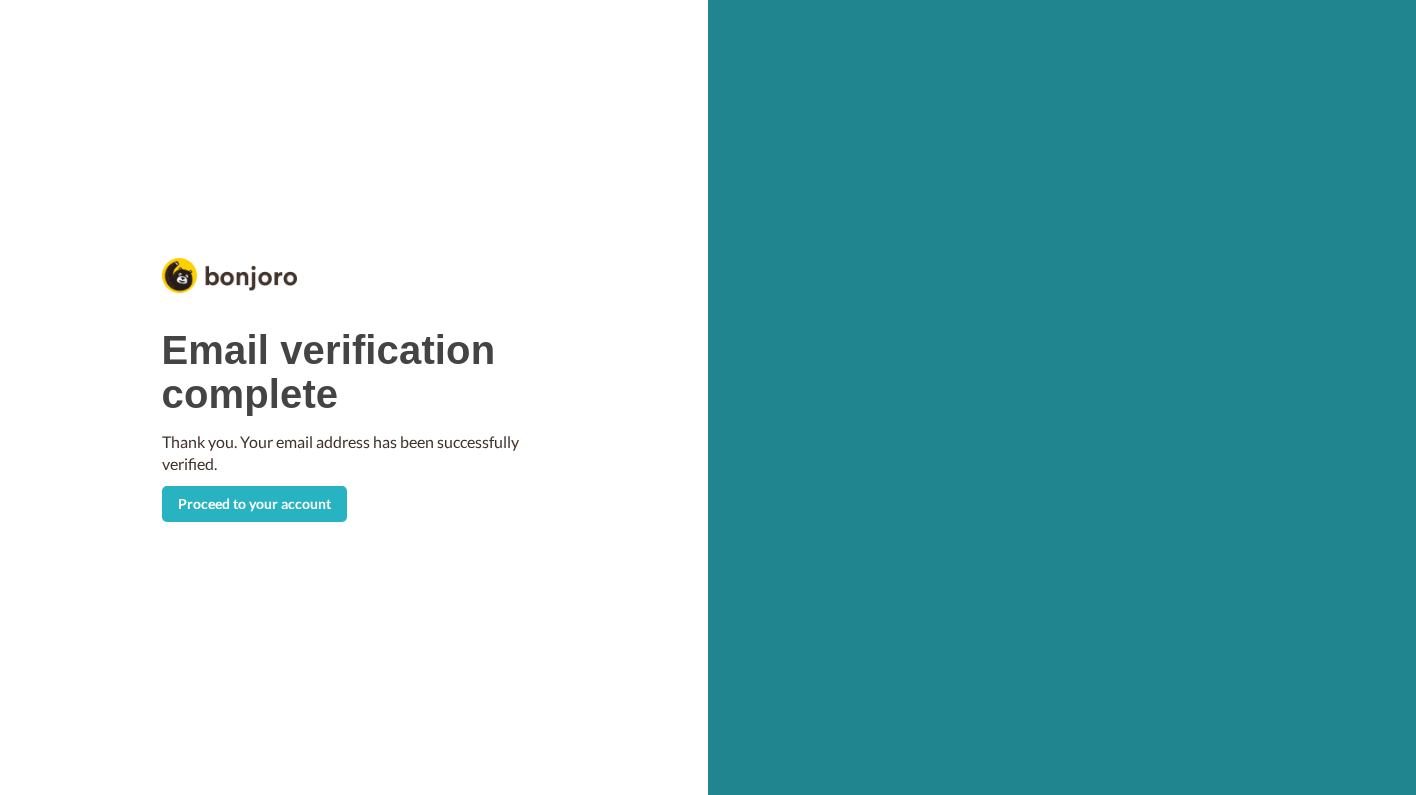 scroll, scrollTop: 0, scrollLeft: 0, axis: both 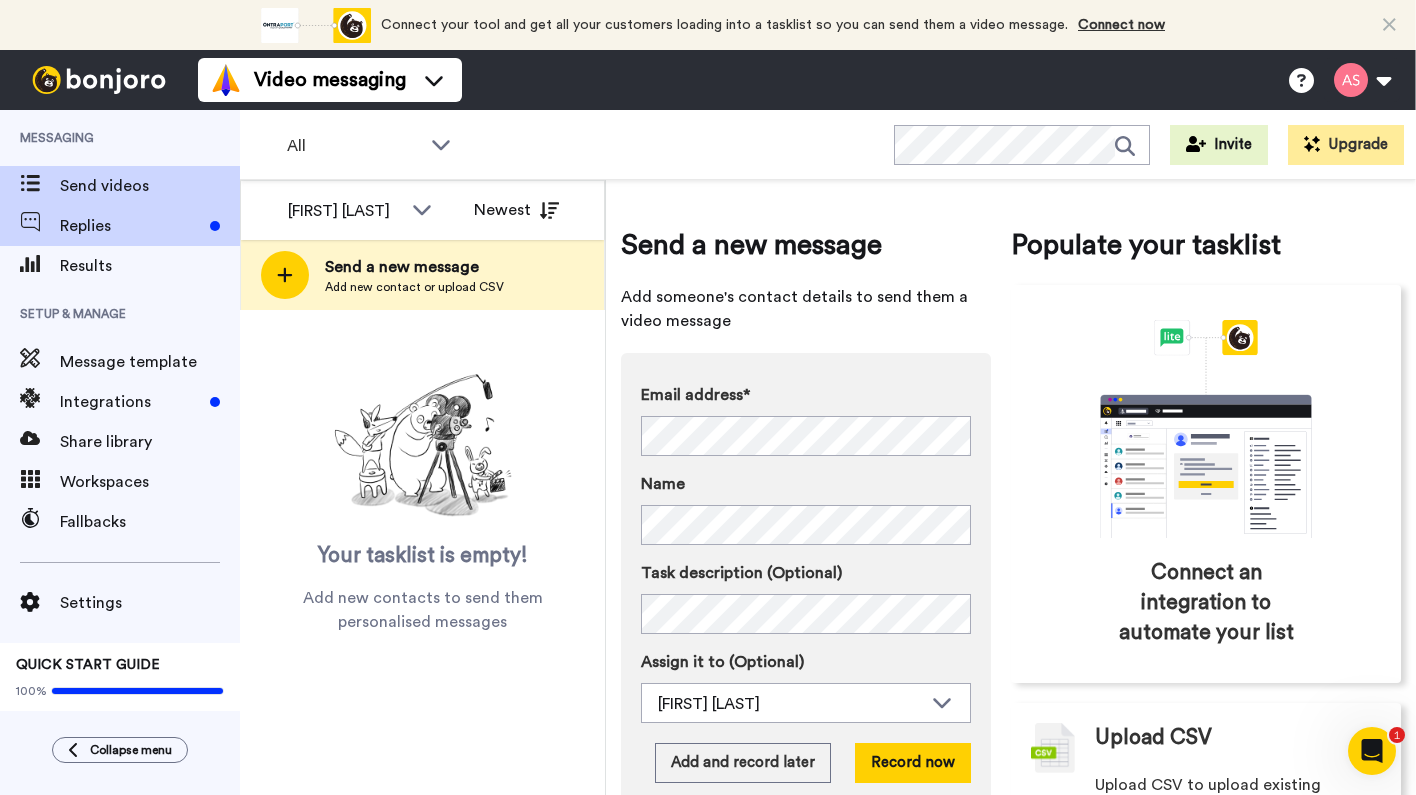 click on "Replies" at bounding box center [131, 226] 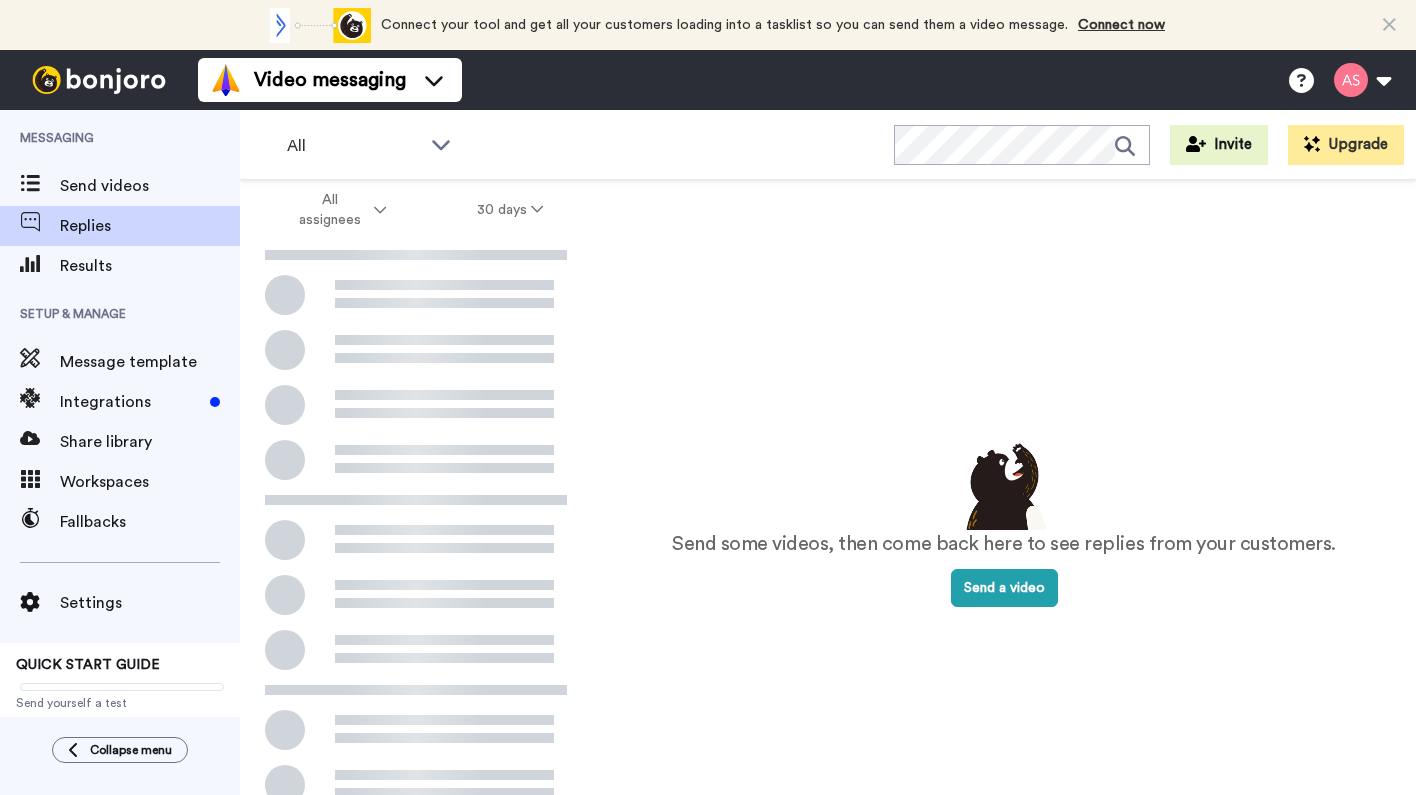 scroll, scrollTop: 0, scrollLeft: 0, axis: both 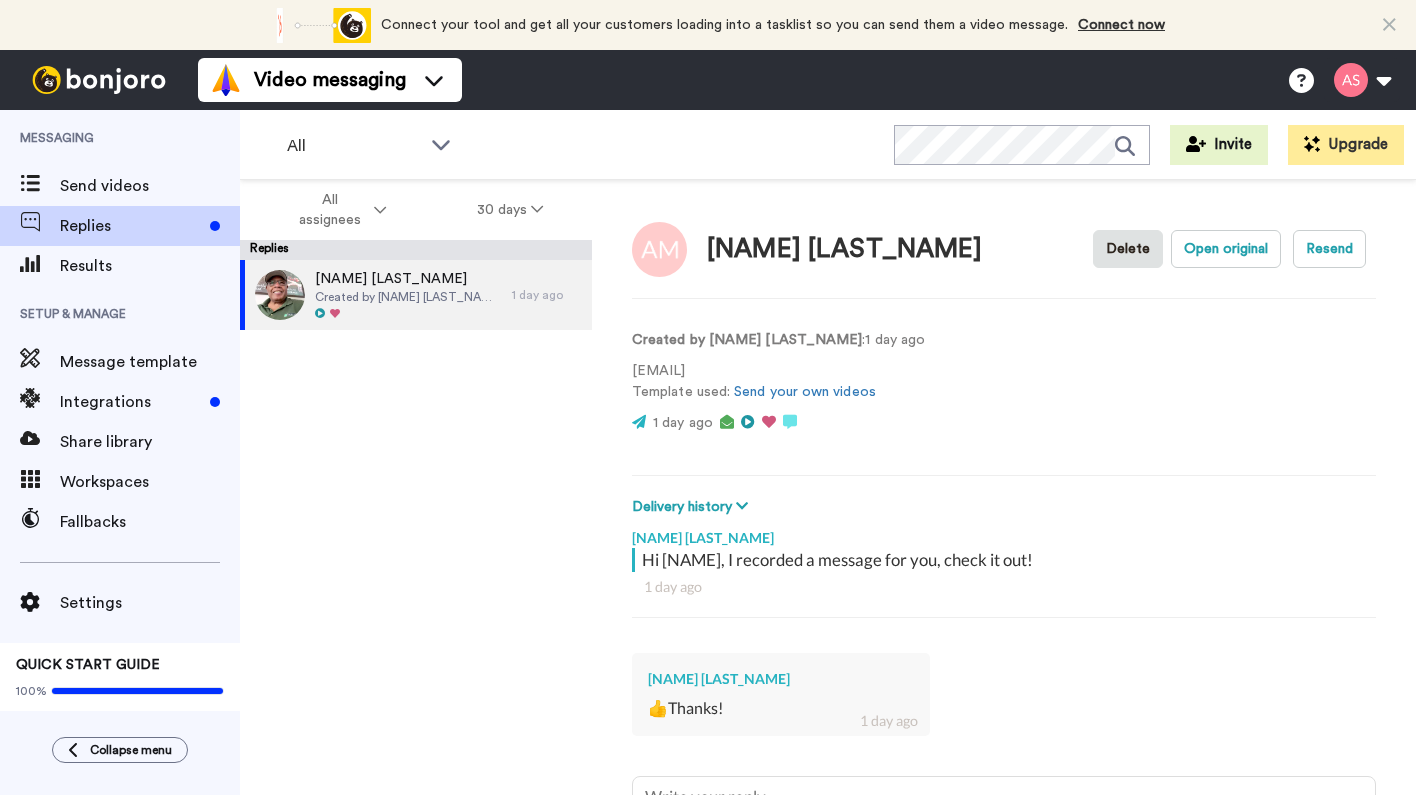 type on "x" 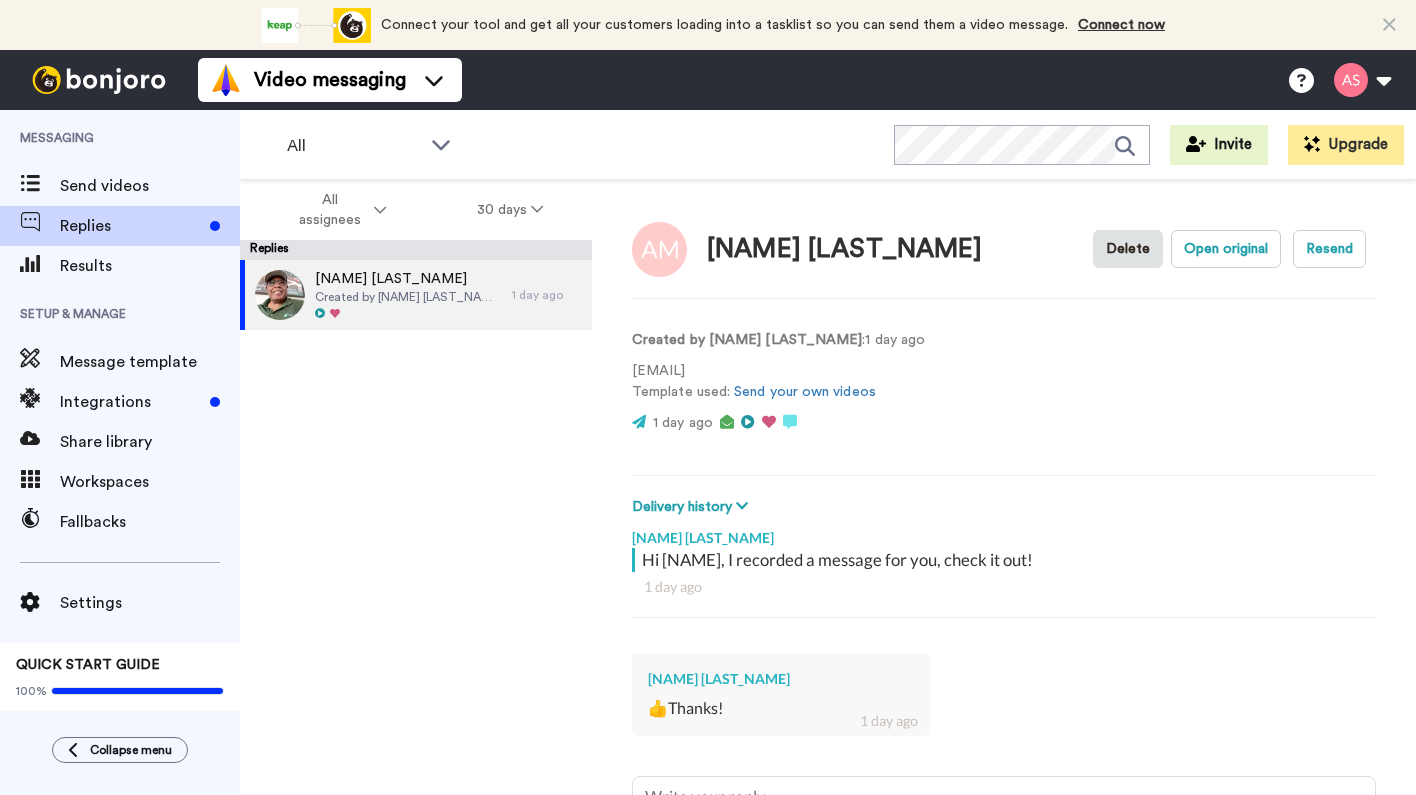 scroll, scrollTop: 0, scrollLeft: 0, axis: both 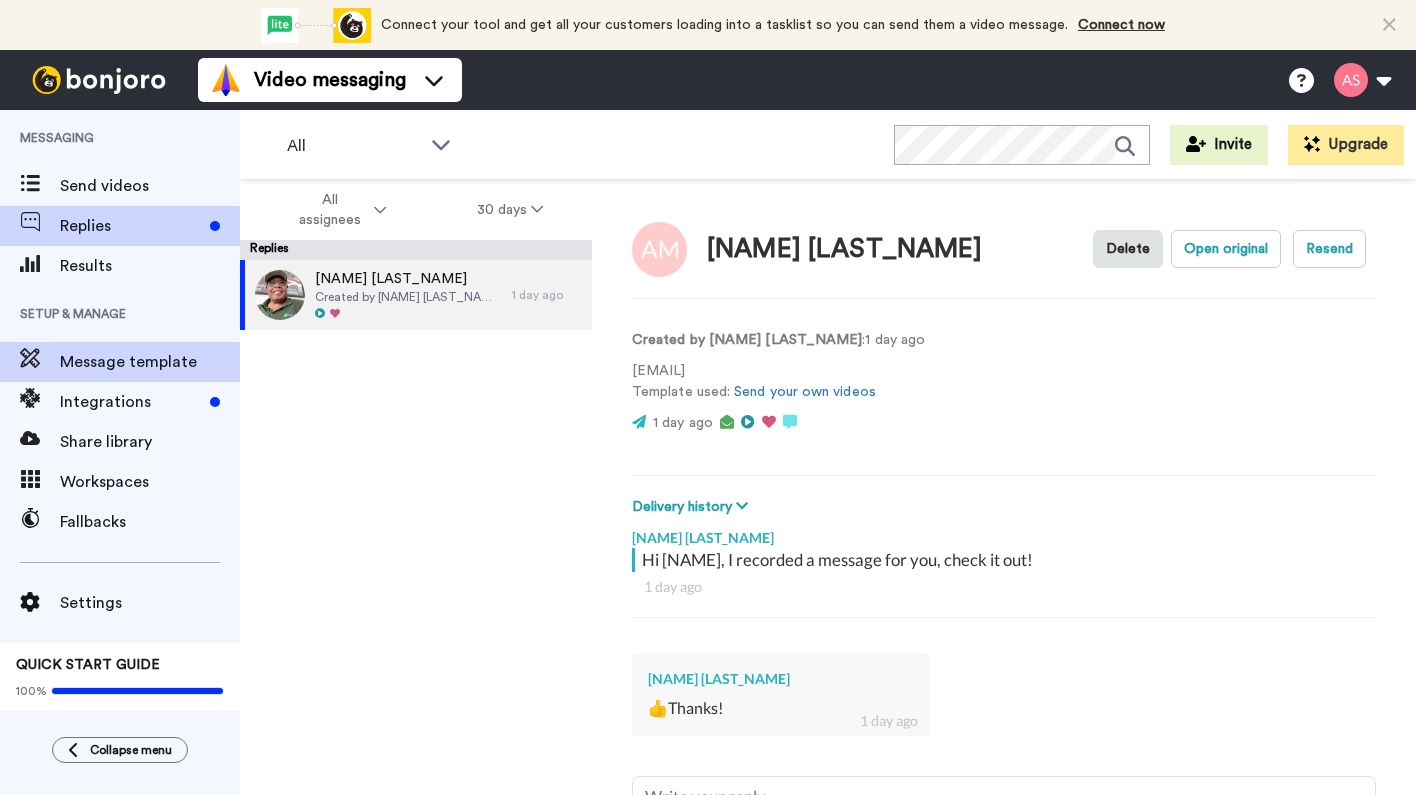 click on "Message template" at bounding box center [150, 362] 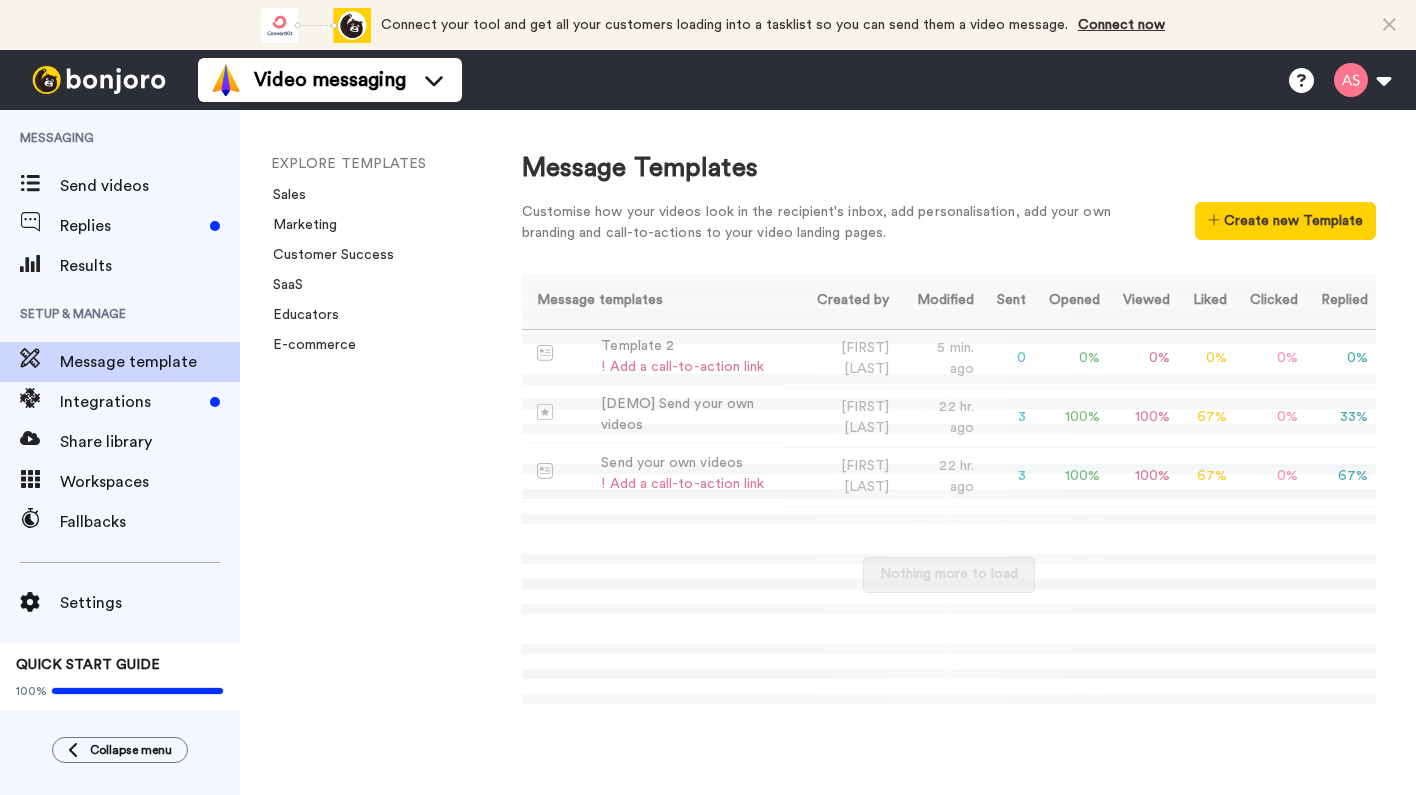 scroll, scrollTop: 0, scrollLeft: 0, axis: both 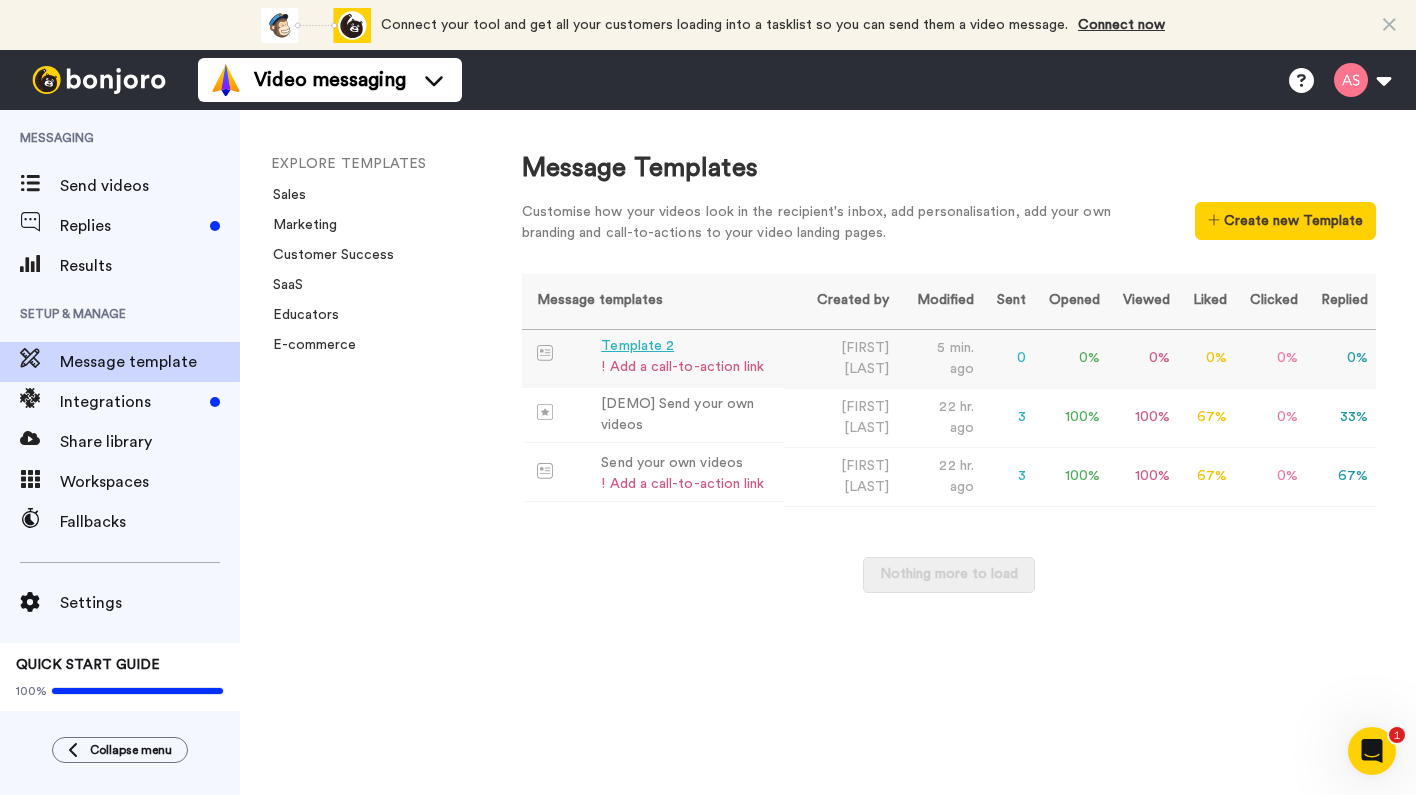click on "Template 2" at bounding box center [682, 346] 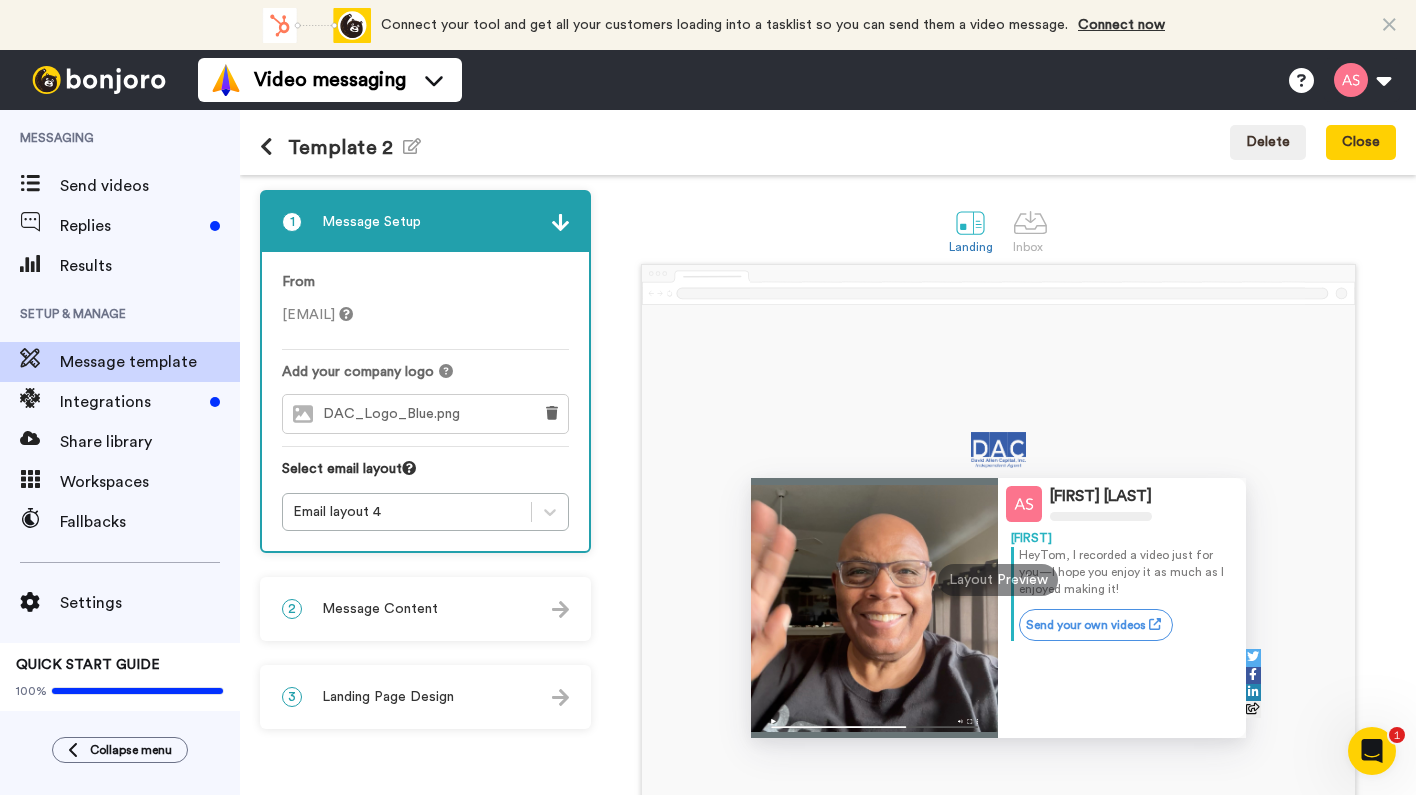 scroll, scrollTop: 0, scrollLeft: 0, axis: both 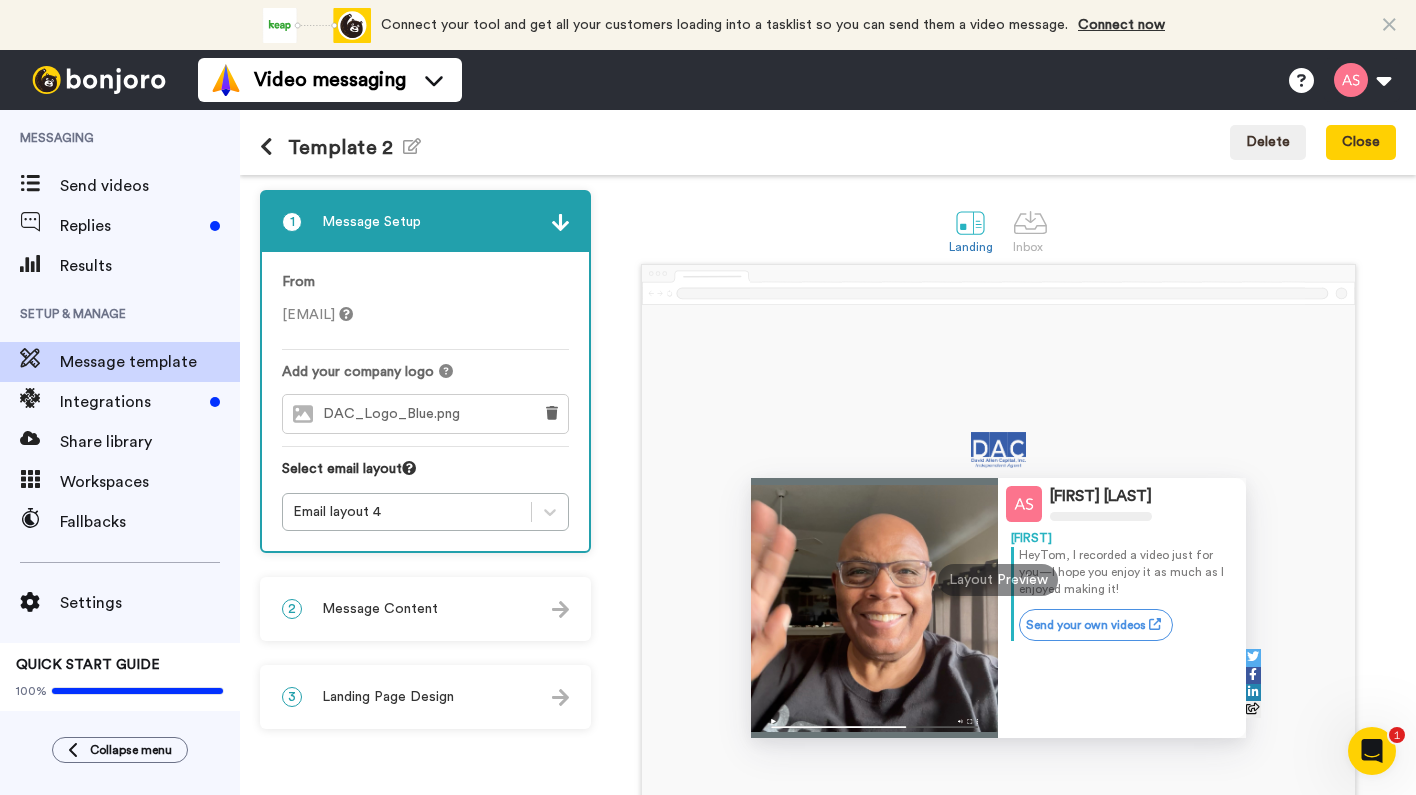 click on "[FIRST] [LAST] [FIRST] Hi [NAME] , I recorded a video just for you—I hope you enjoy it as much as I enjoyed making it! Send your own videos Sent with bonjoro Layout Preview" at bounding box center (999, 580) 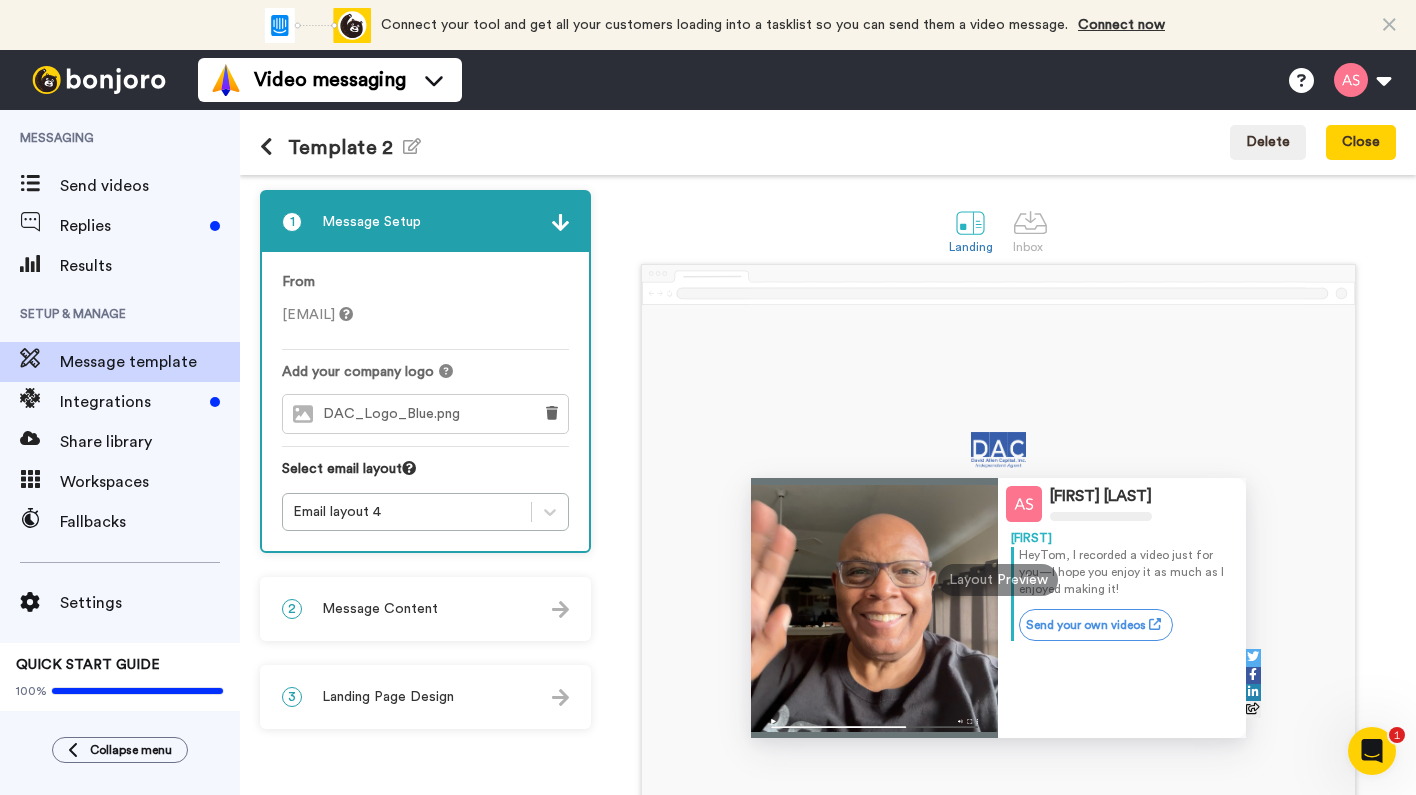 click at bounding box center (999, 285) 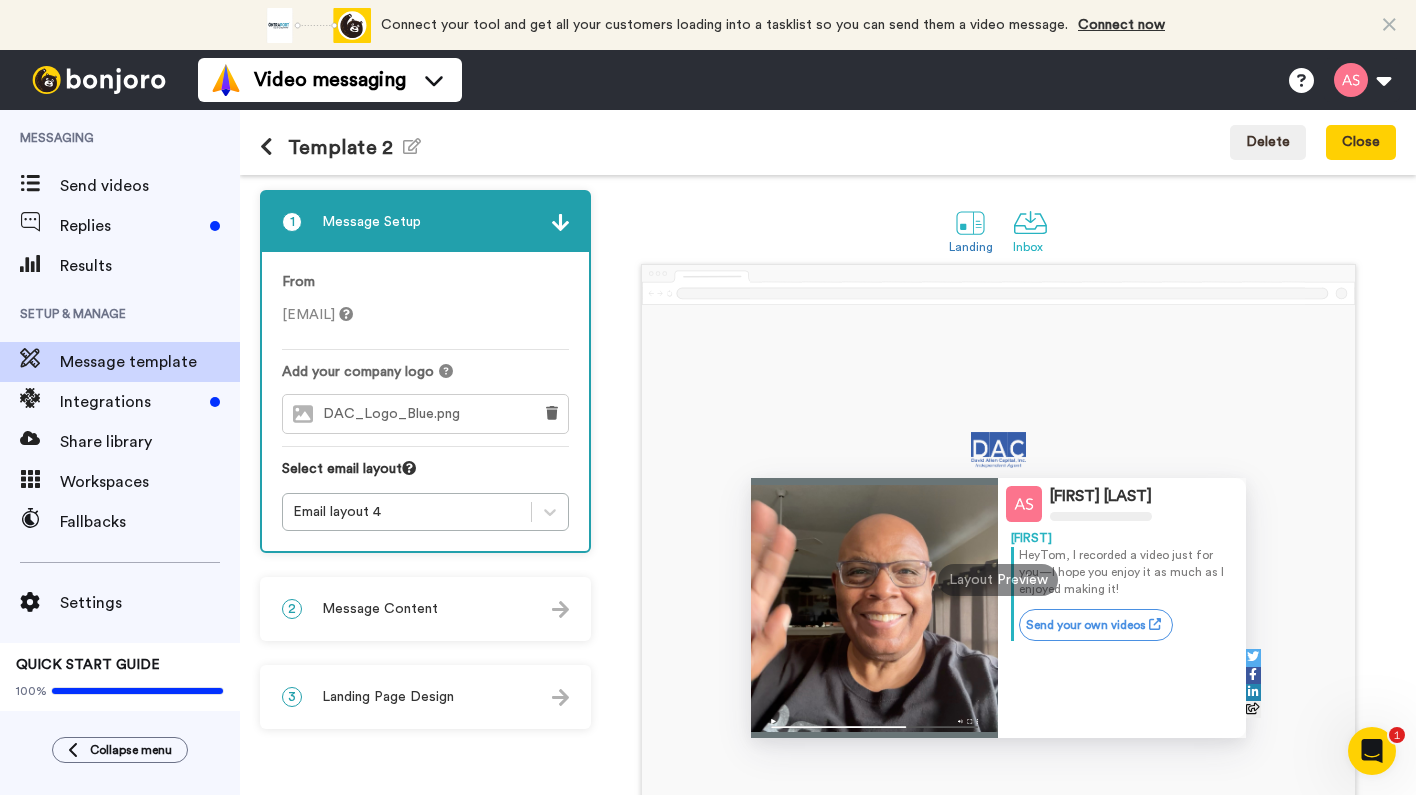 click at bounding box center [1030, 222] 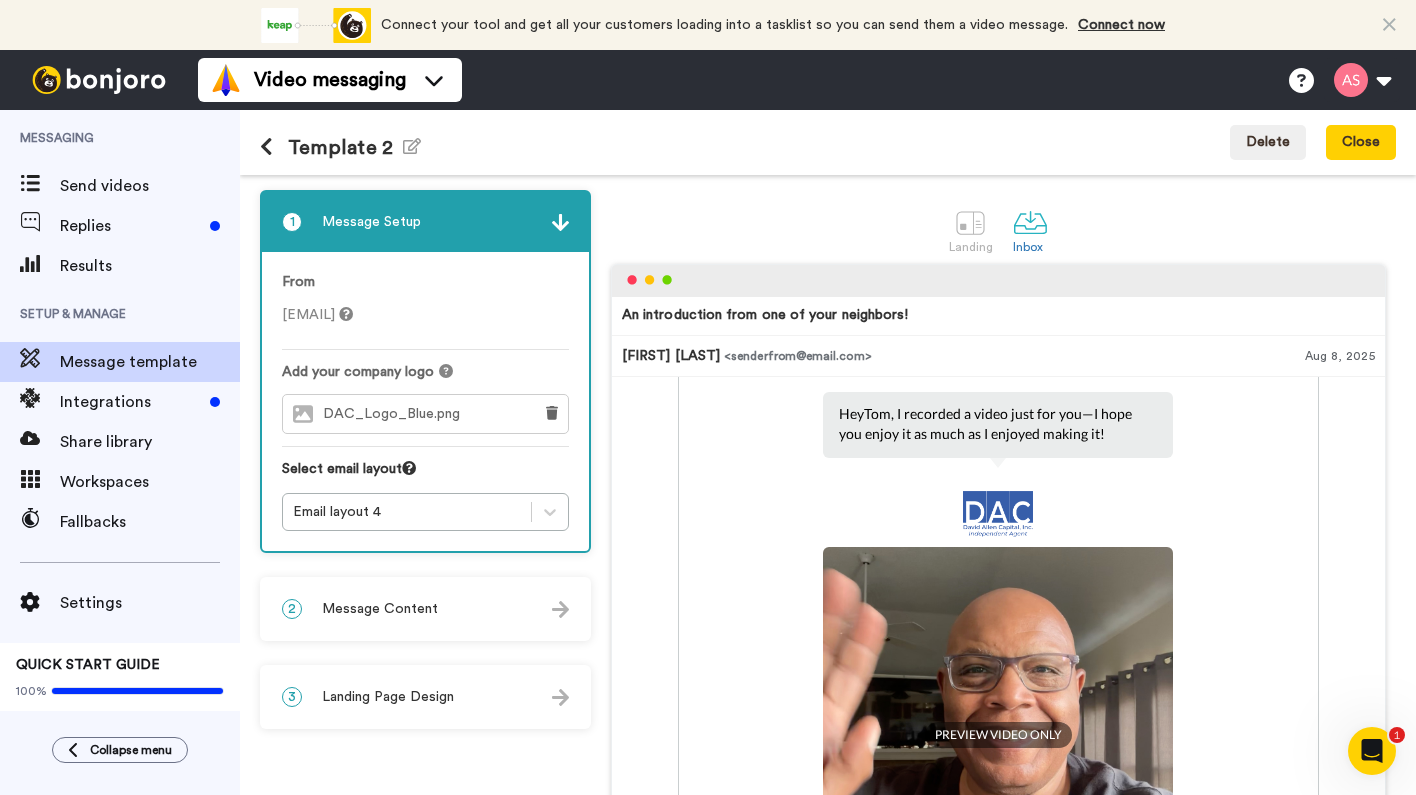 scroll, scrollTop: 194, scrollLeft: 0, axis: vertical 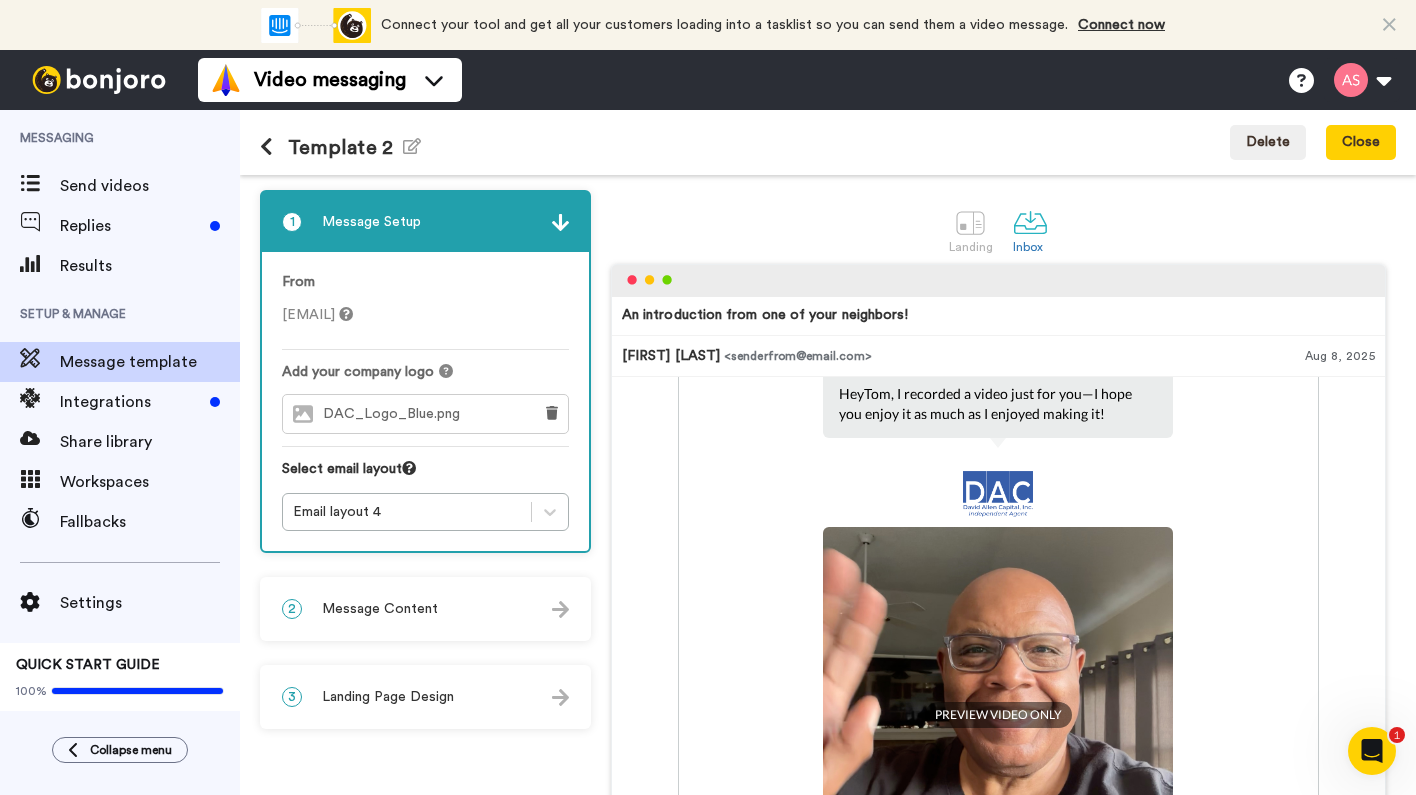 click at bounding box center [560, 697] 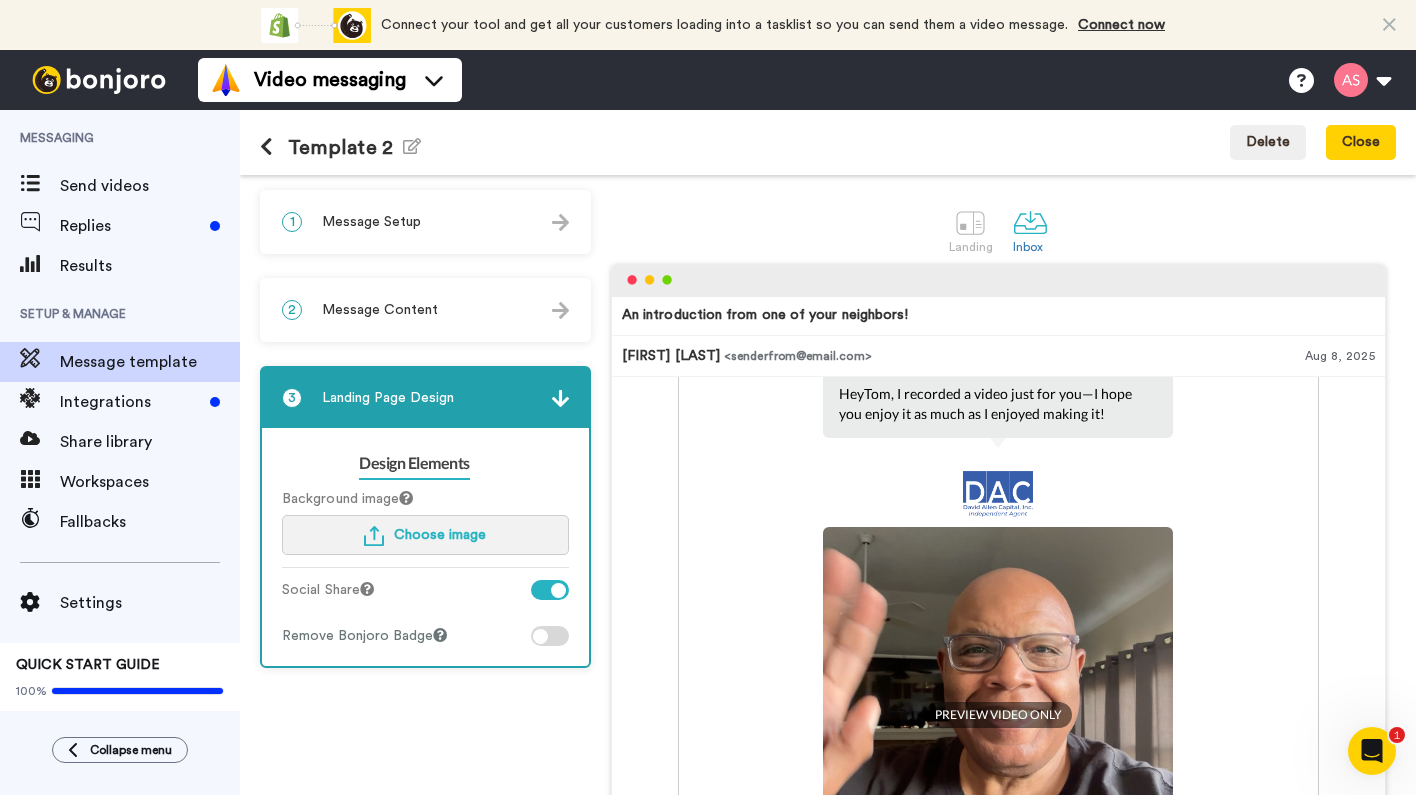 click on "Choose image" at bounding box center (440, 535) 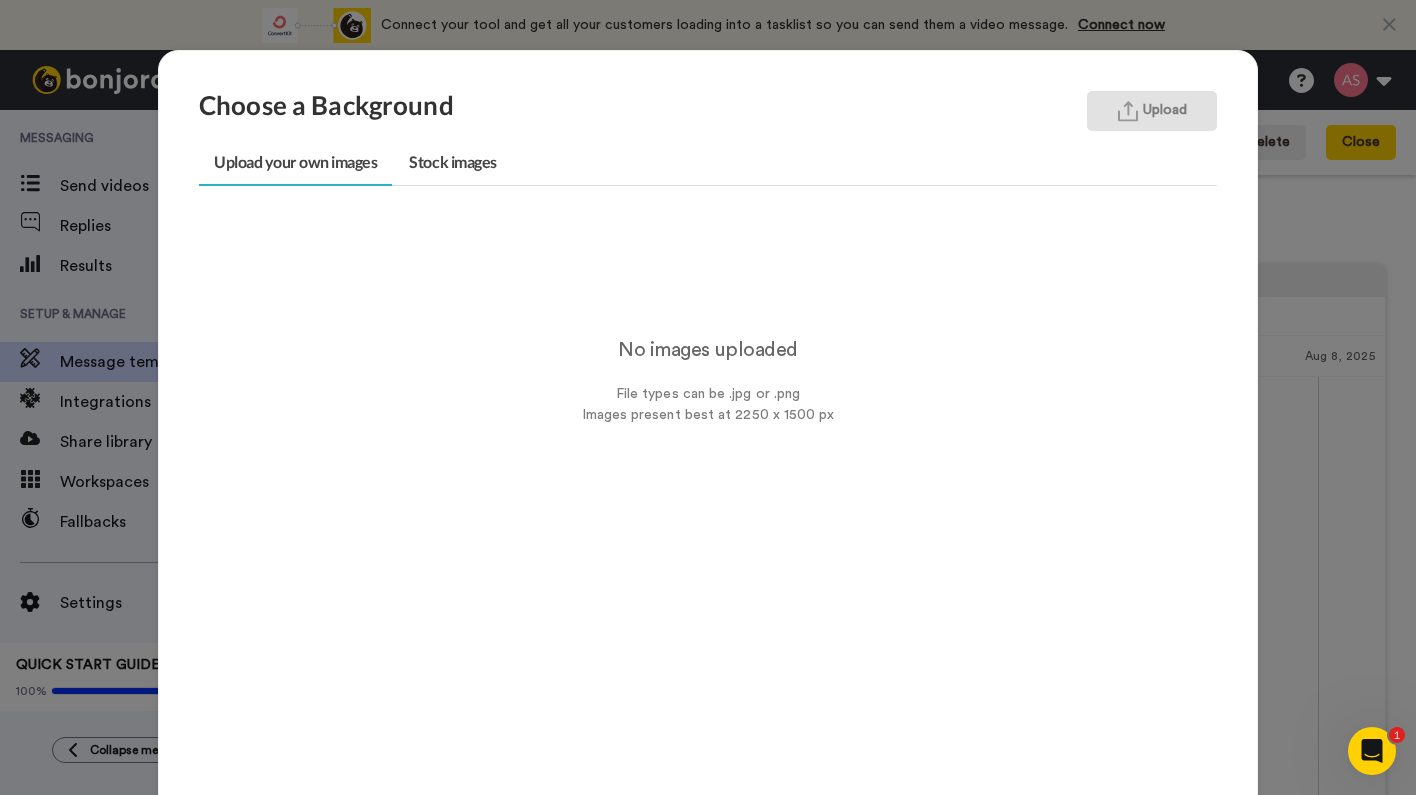 click on "Upload" at bounding box center [1152, 111] 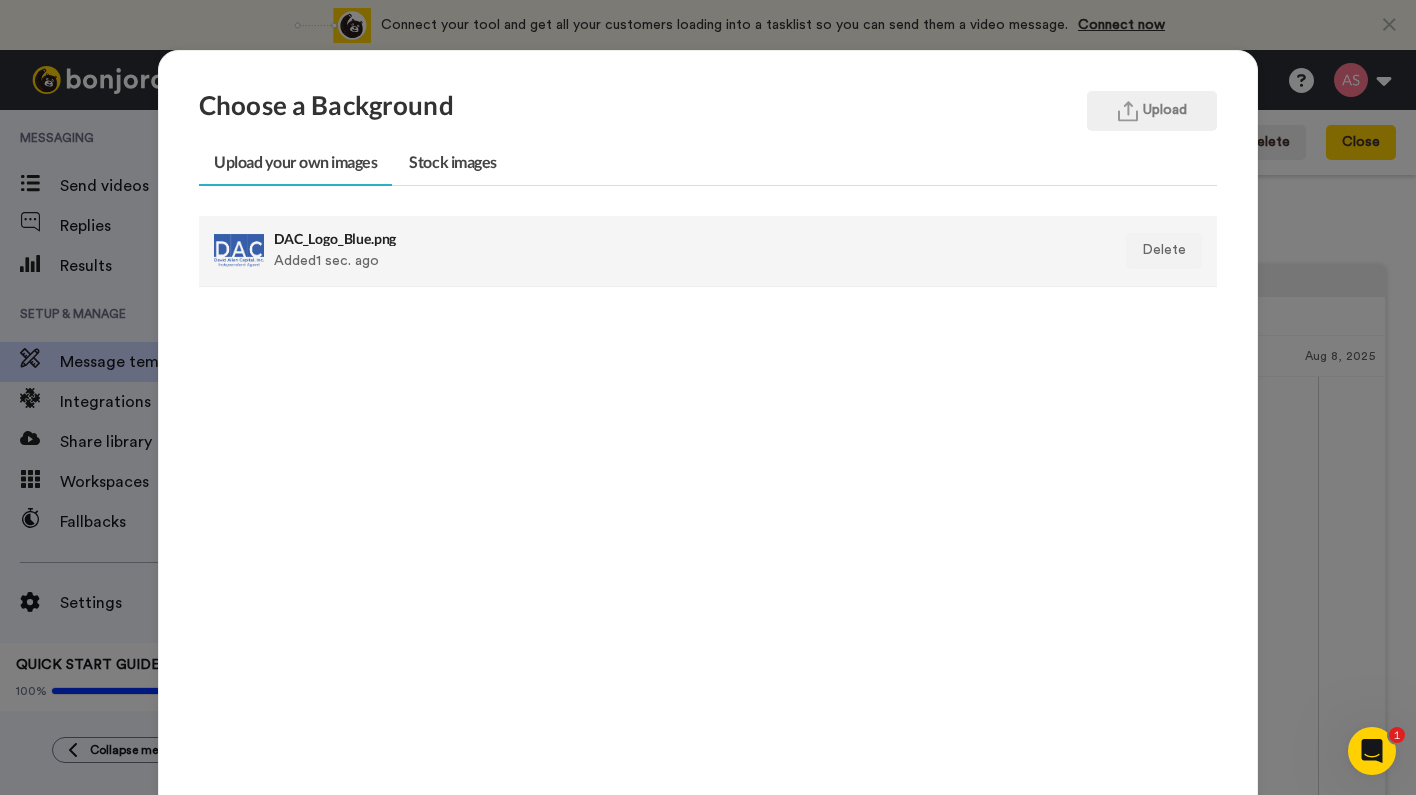click on "DAC_Logo_Blue.png" at bounding box center [610, 238] 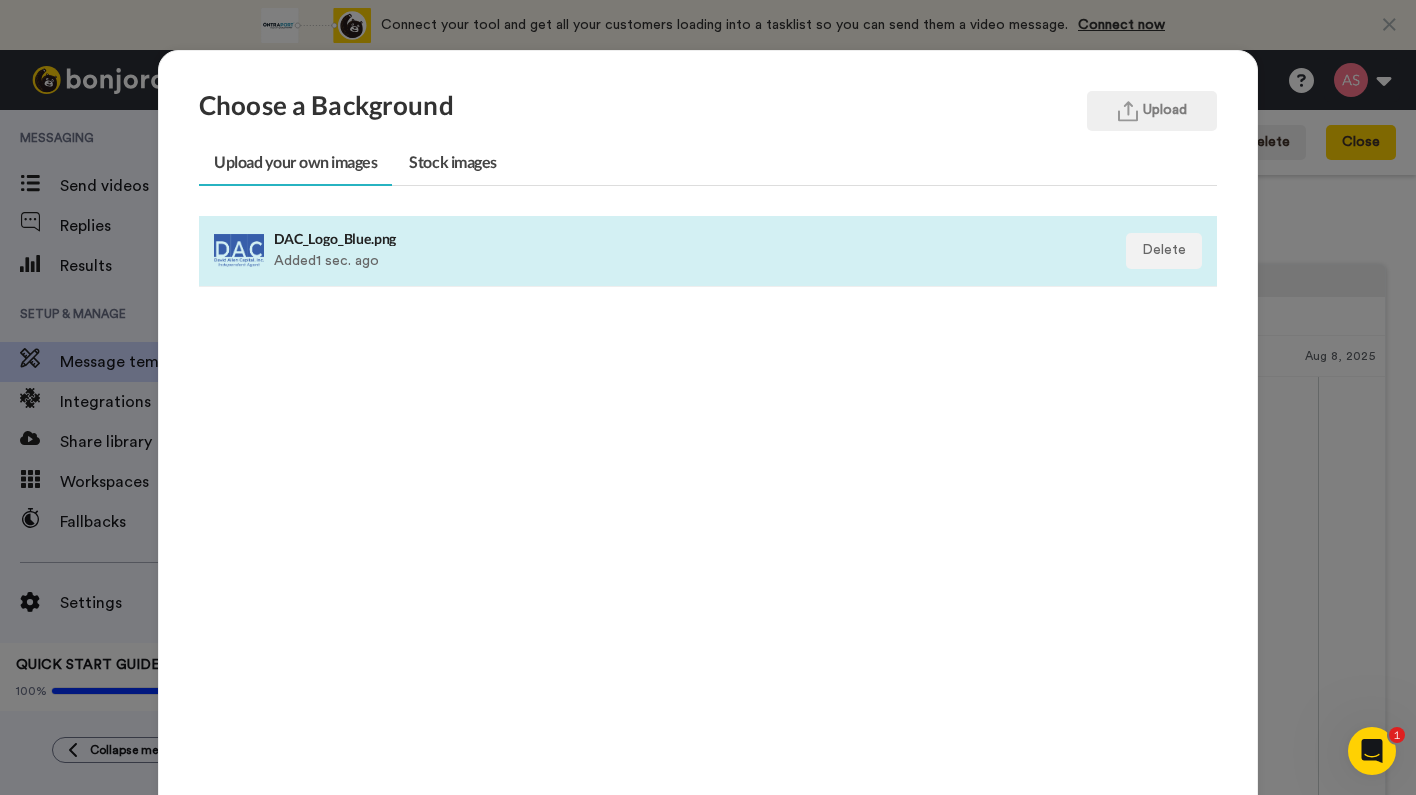 click on "DAC_Logo_Blue.png Added  1 sec. ago" at bounding box center [610, 251] 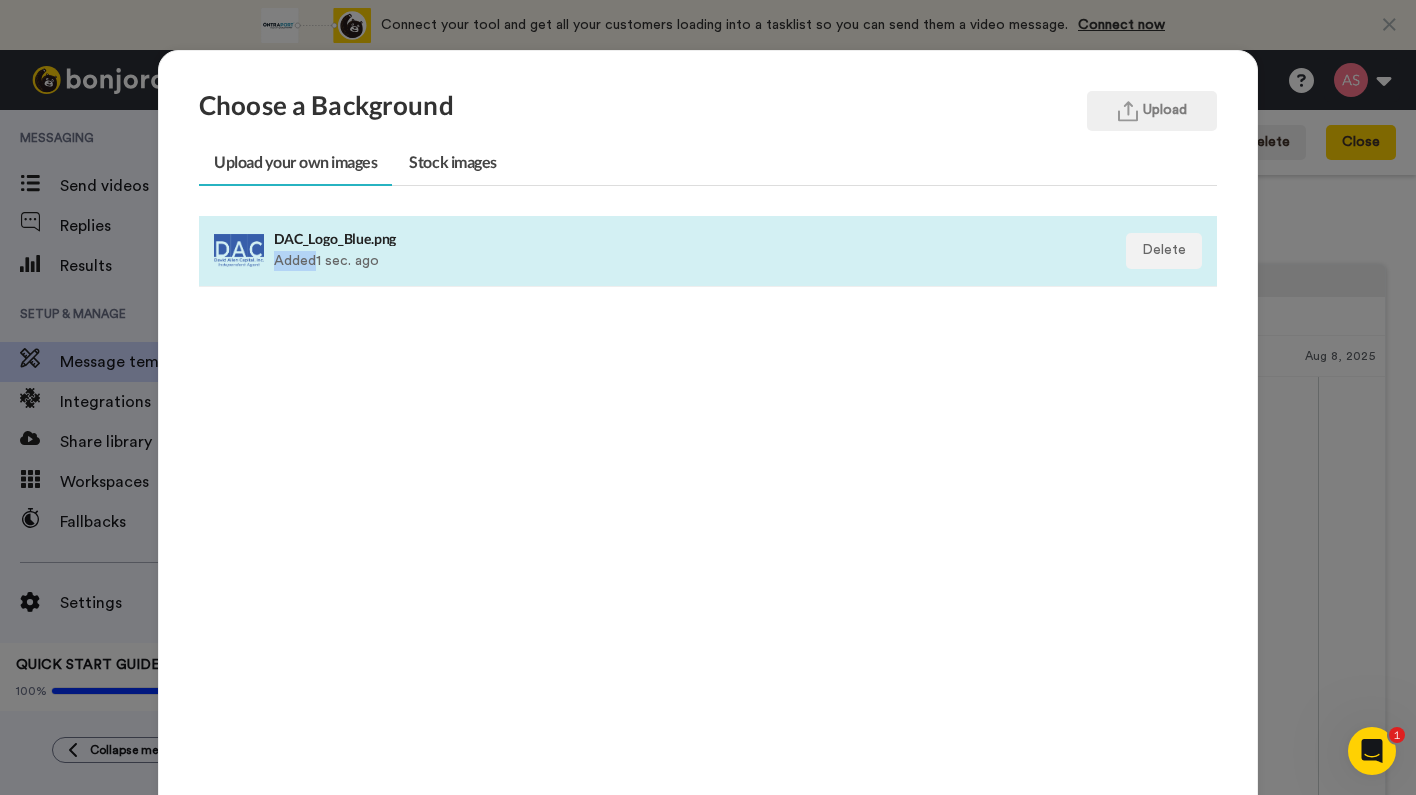 click on "DAC_Logo_Blue.png Added  1 sec. ago" at bounding box center (610, 251) 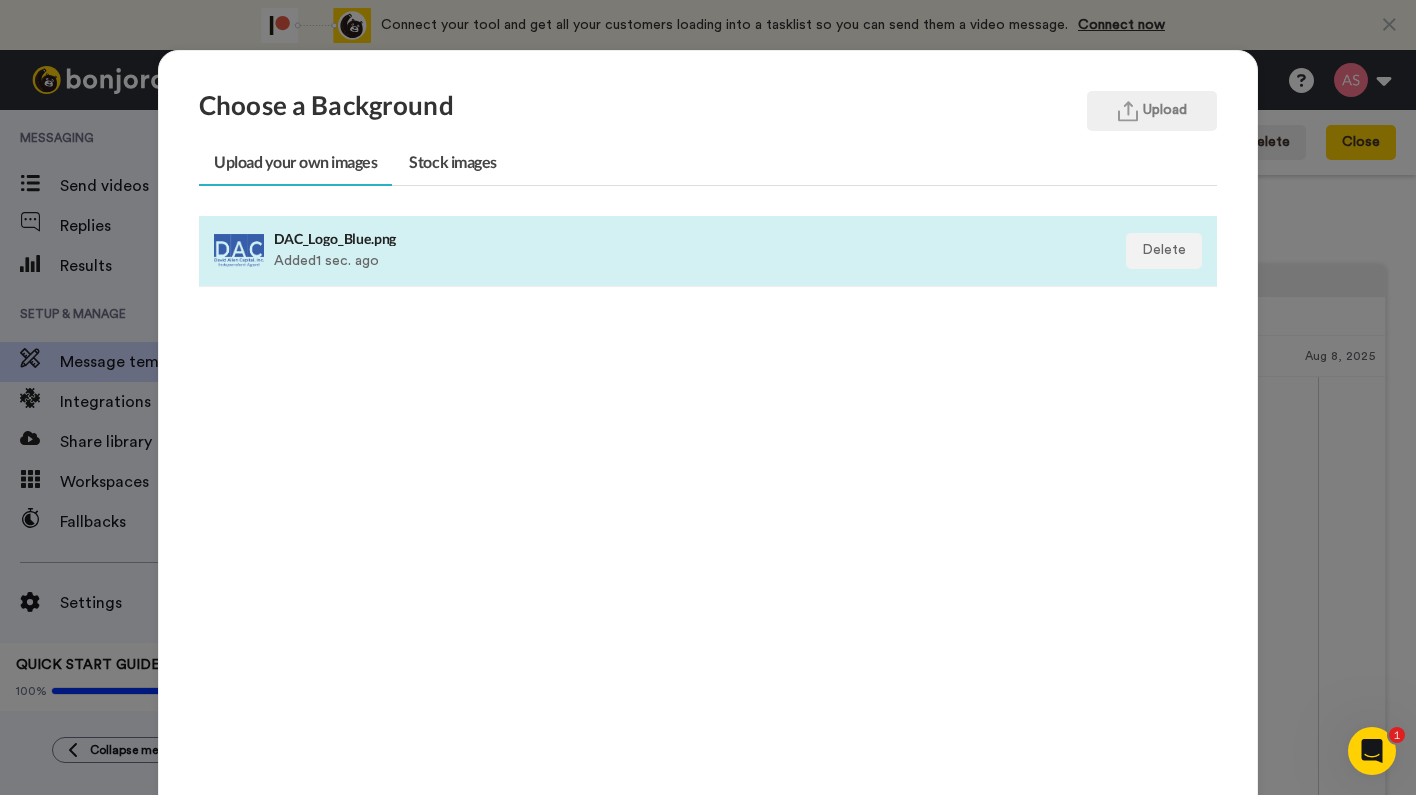 click at bounding box center (239, 251) 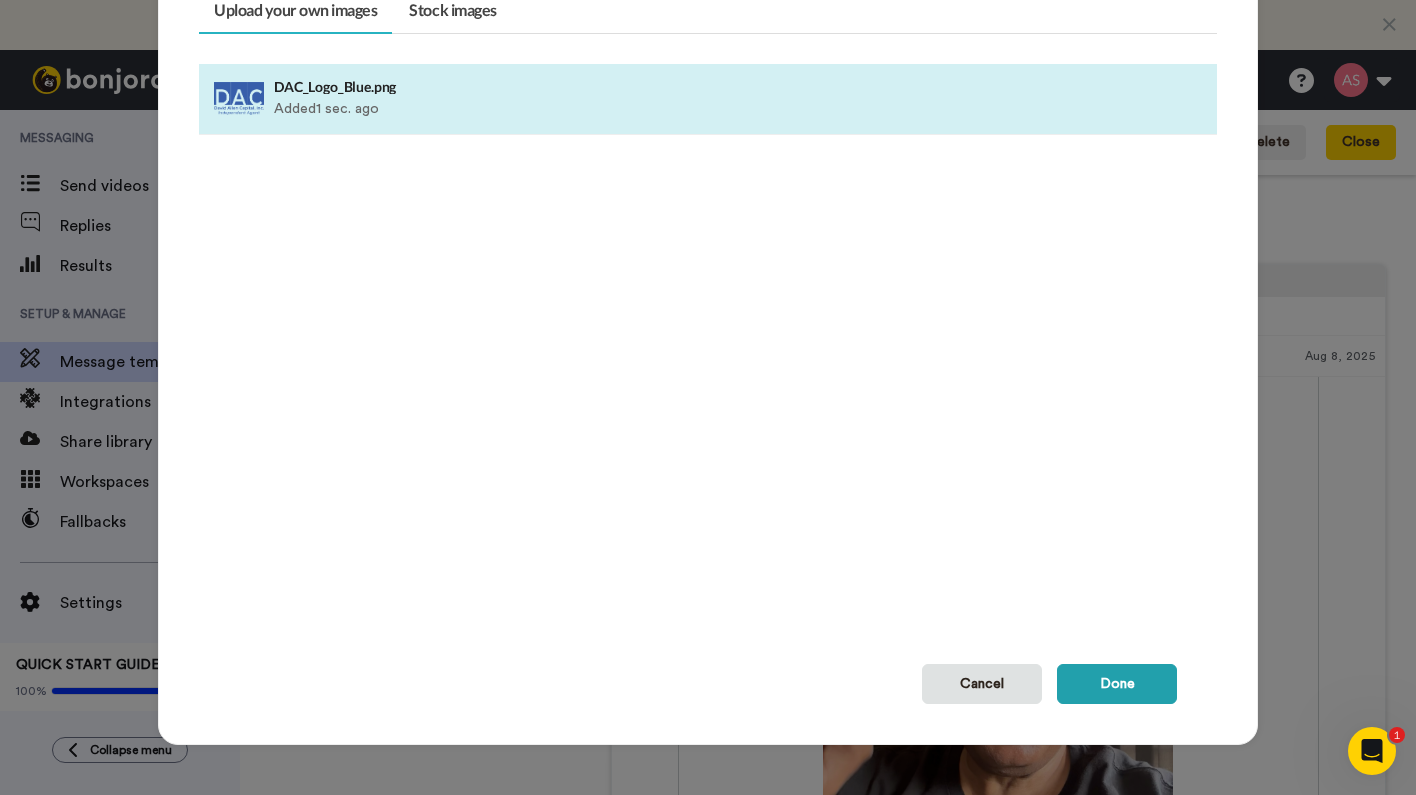 scroll, scrollTop: 151, scrollLeft: 0, axis: vertical 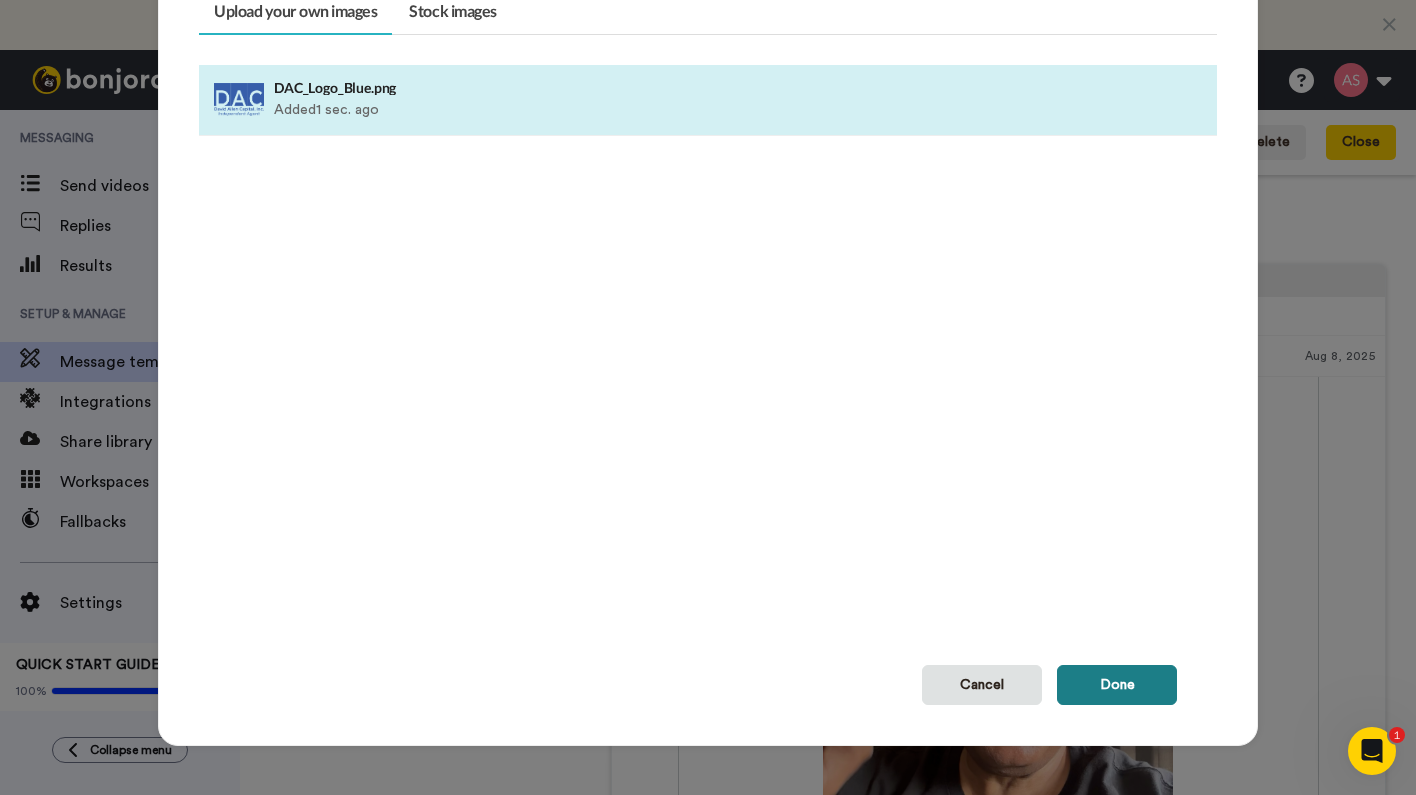 click on "Done" at bounding box center [1117, 685] 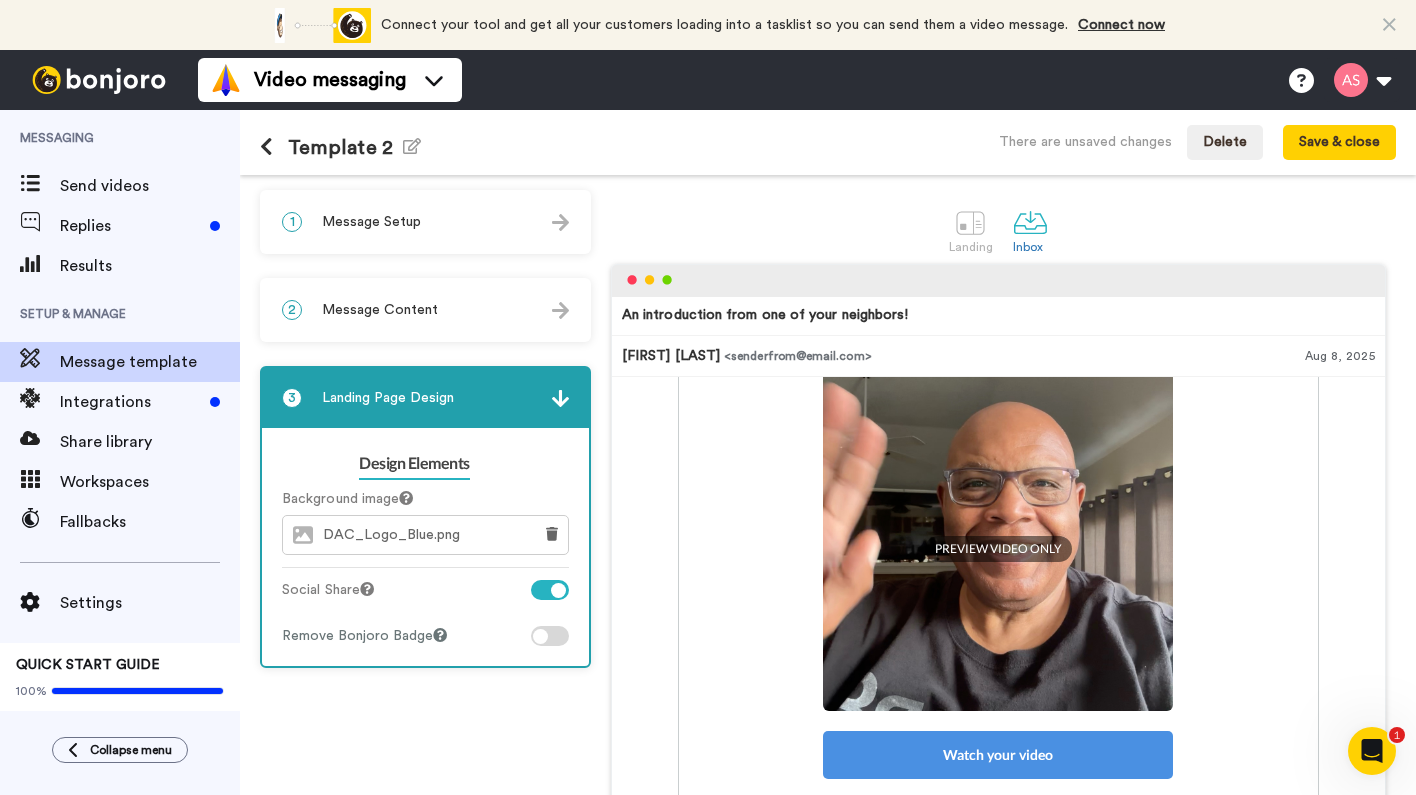 scroll, scrollTop: 360, scrollLeft: 0, axis: vertical 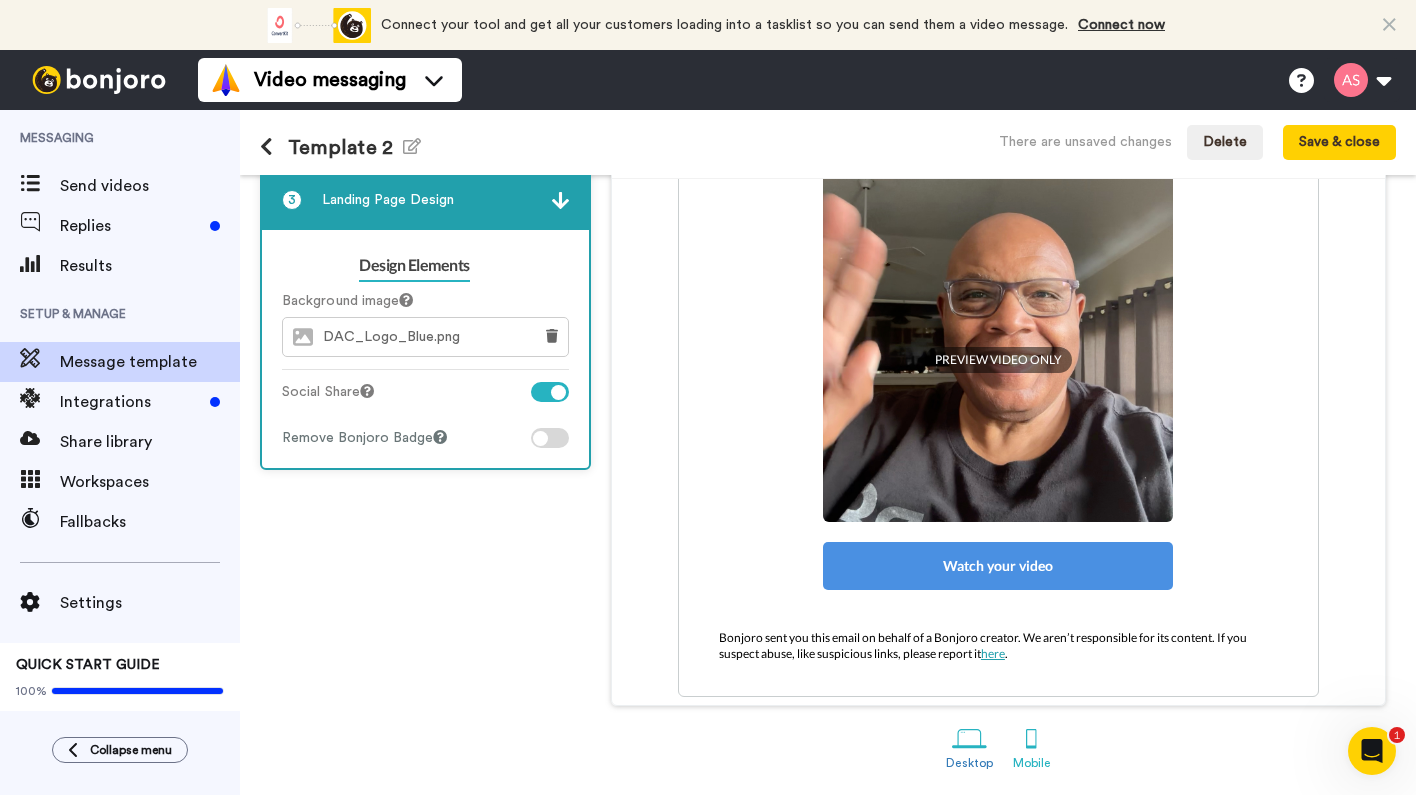 click at bounding box center [1031, 738] 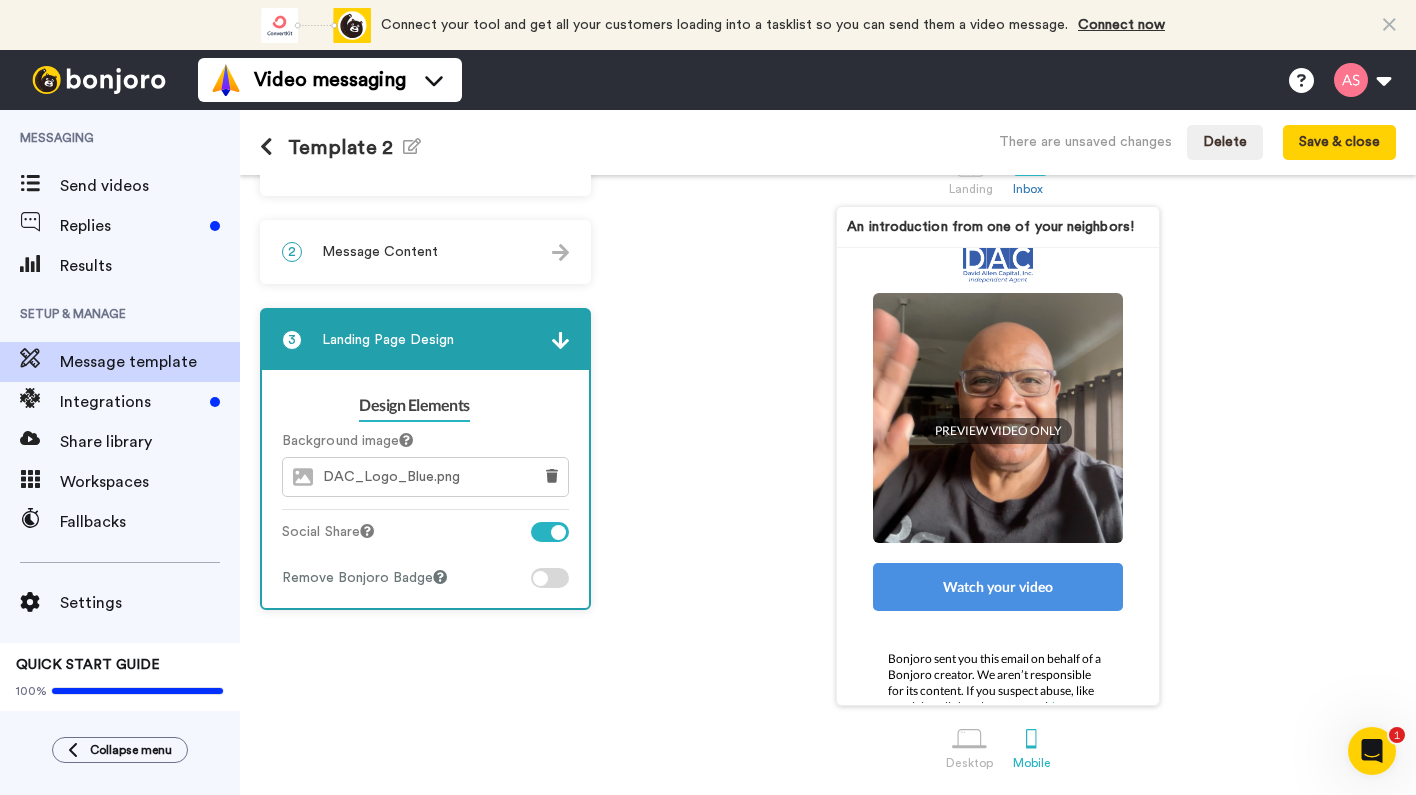scroll, scrollTop: 60, scrollLeft: 0, axis: vertical 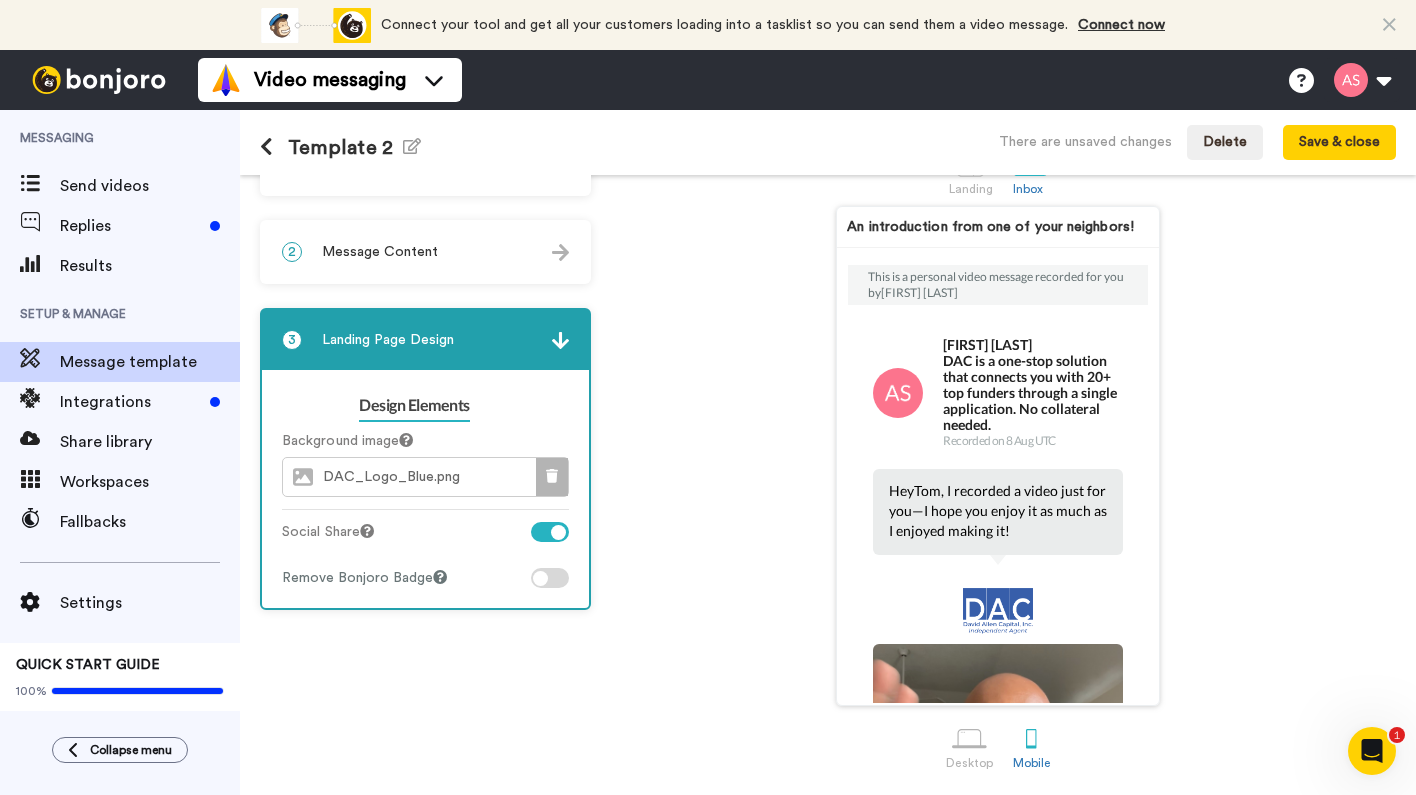 click 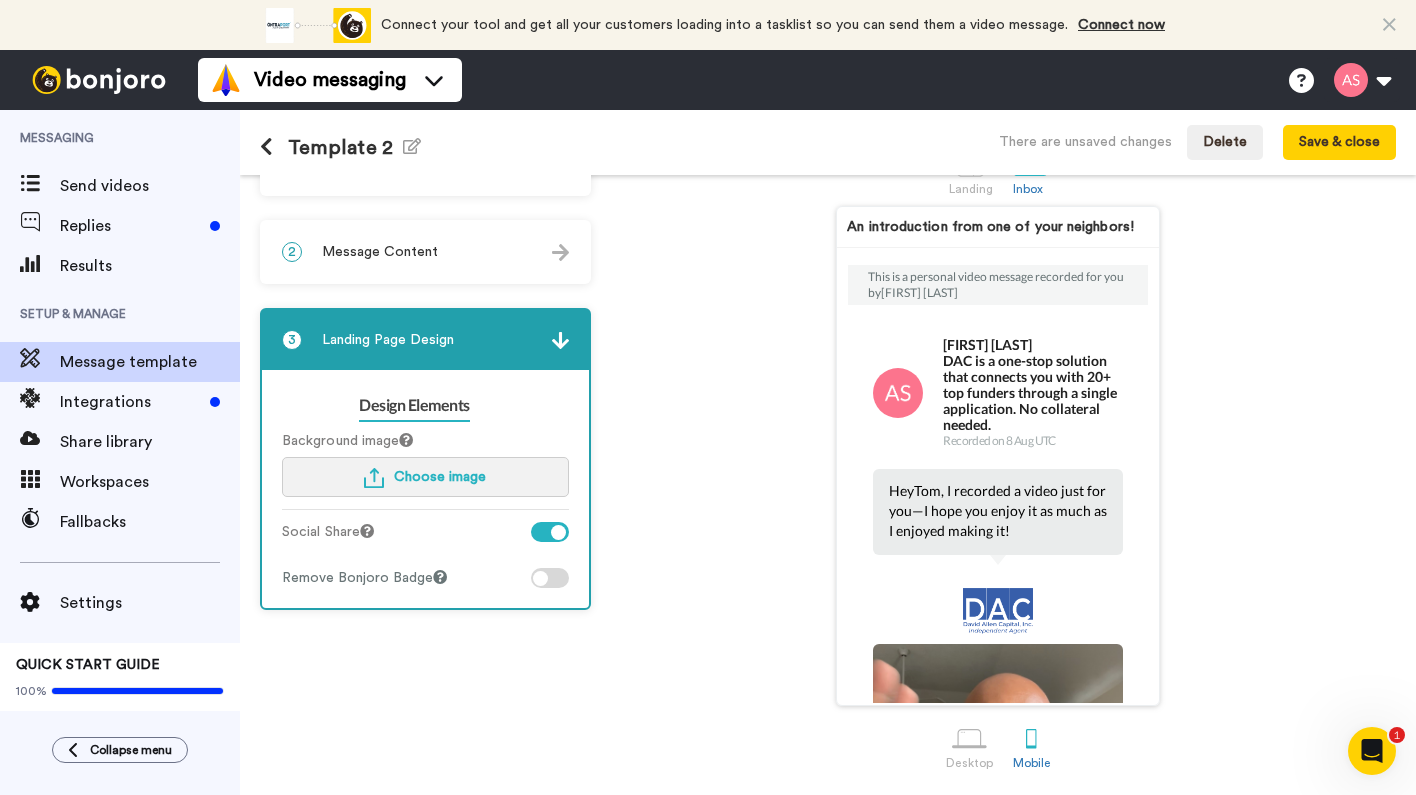 click on "Choose image" at bounding box center (440, 477) 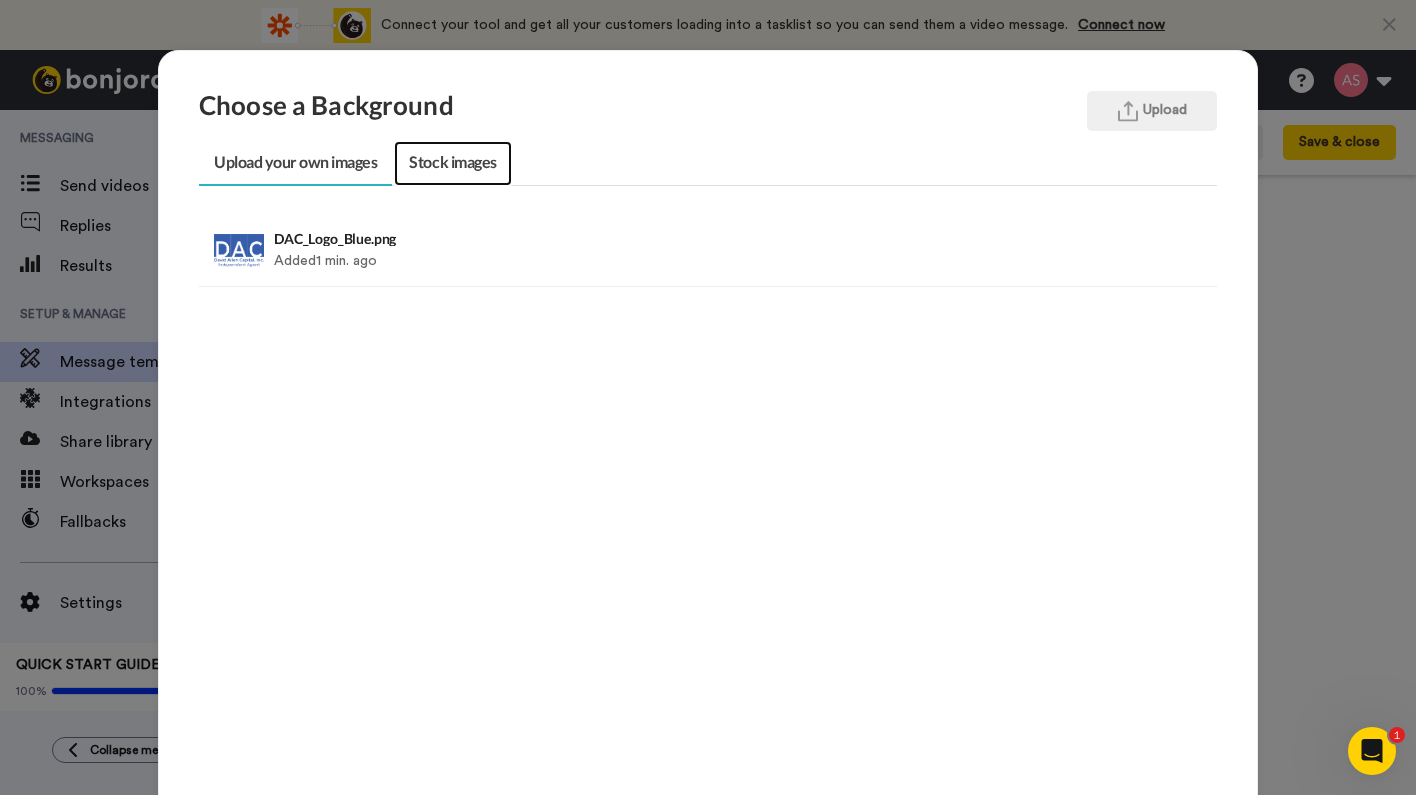 click on "Stock images" at bounding box center [452, 163] 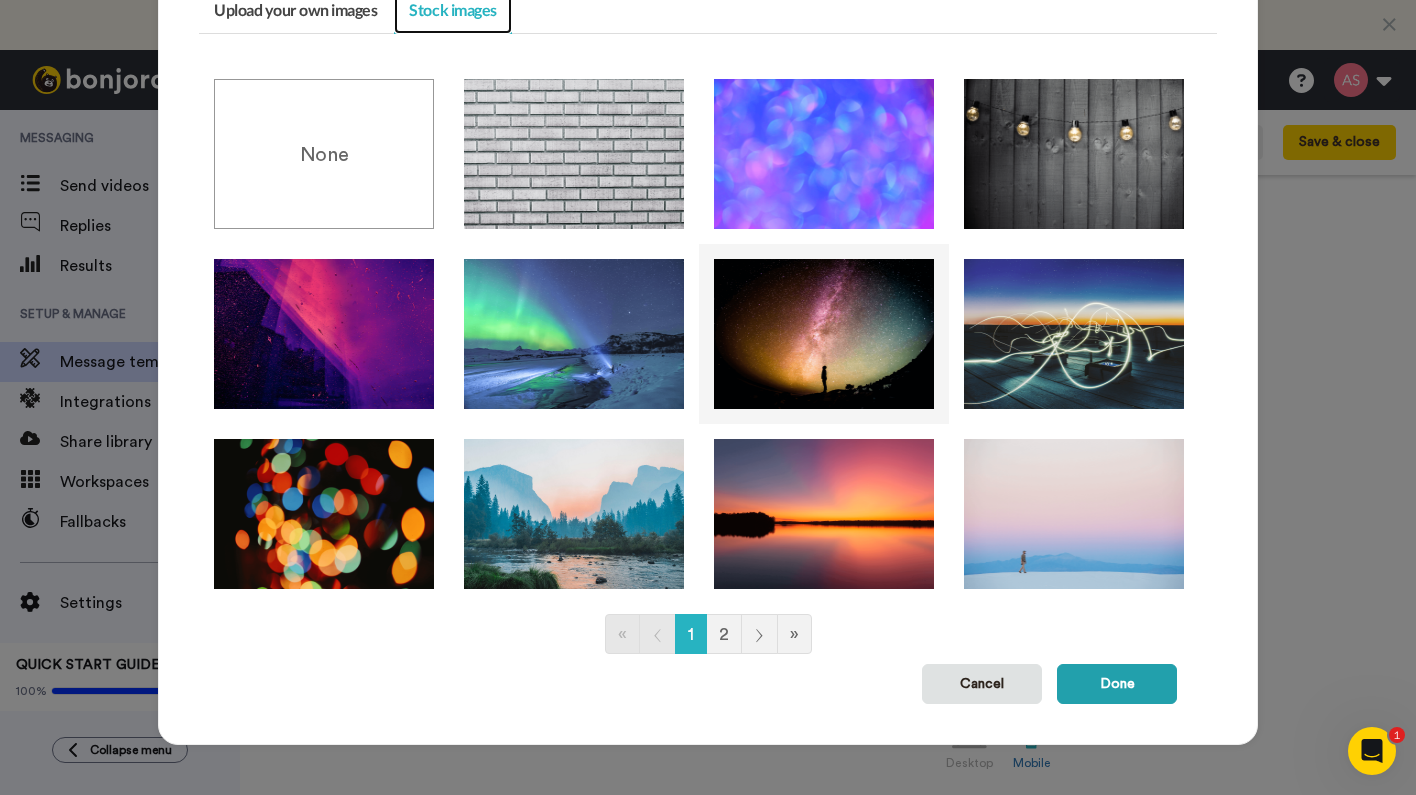 scroll, scrollTop: 151, scrollLeft: 0, axis: vertical 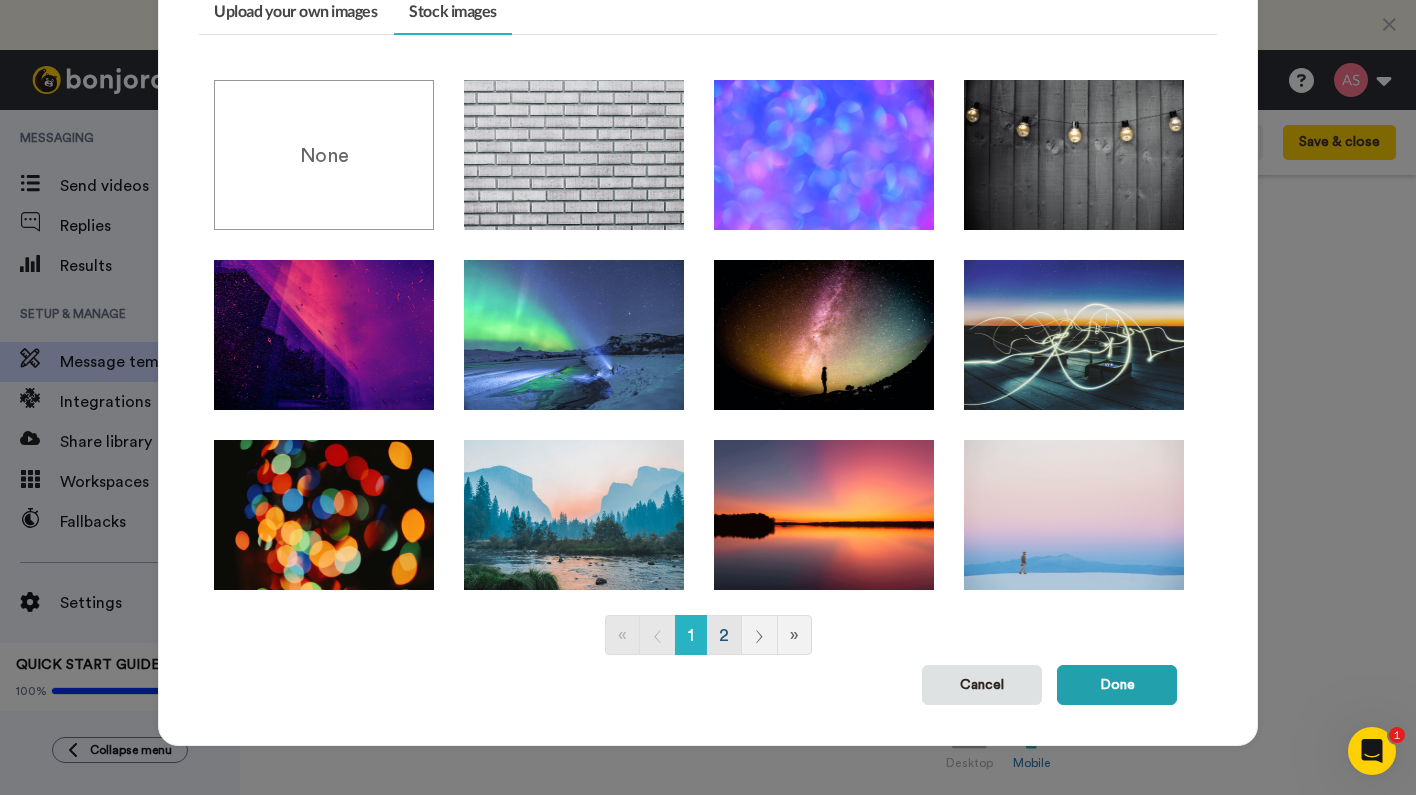 click on "2" at bounding box center [724, 635] 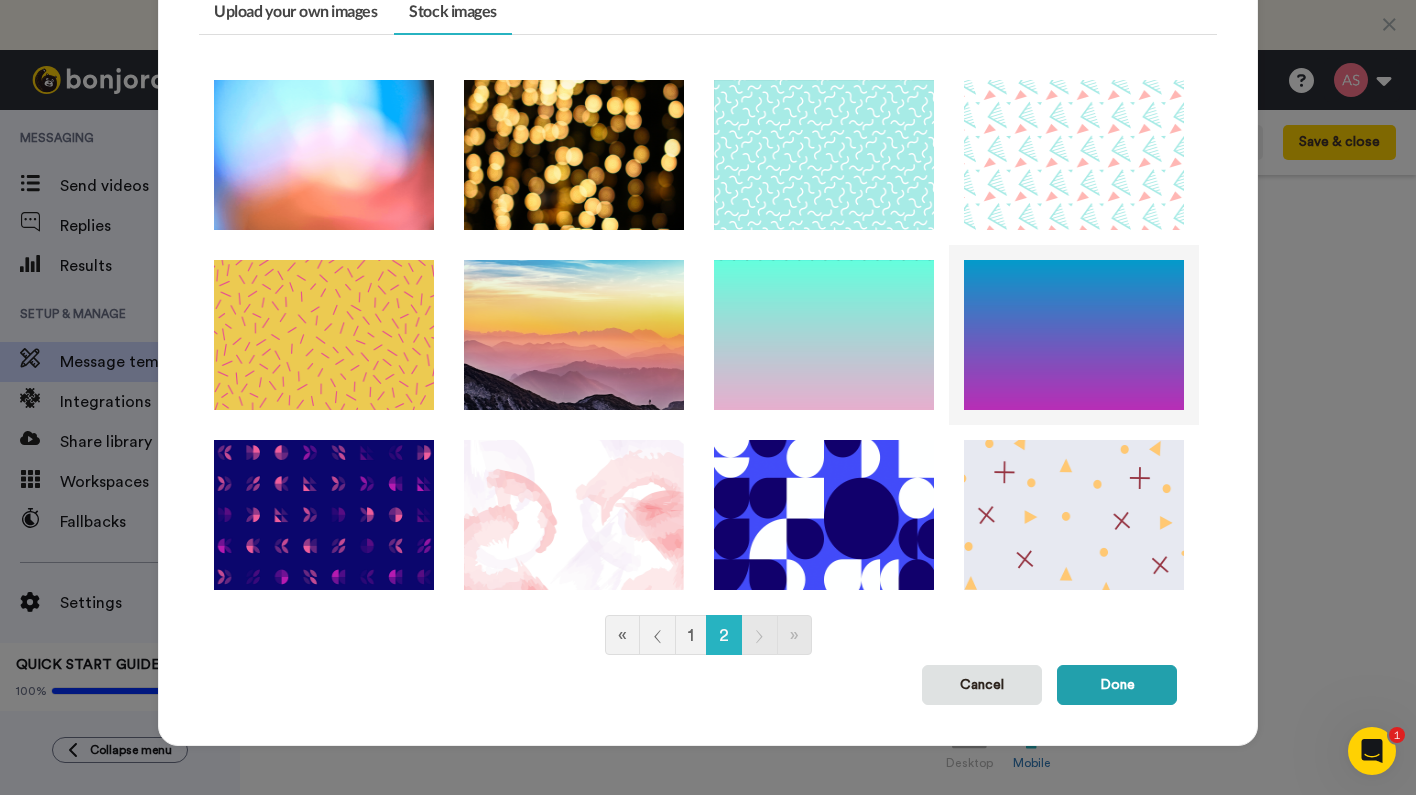 click at bounding box center [1074, 335] 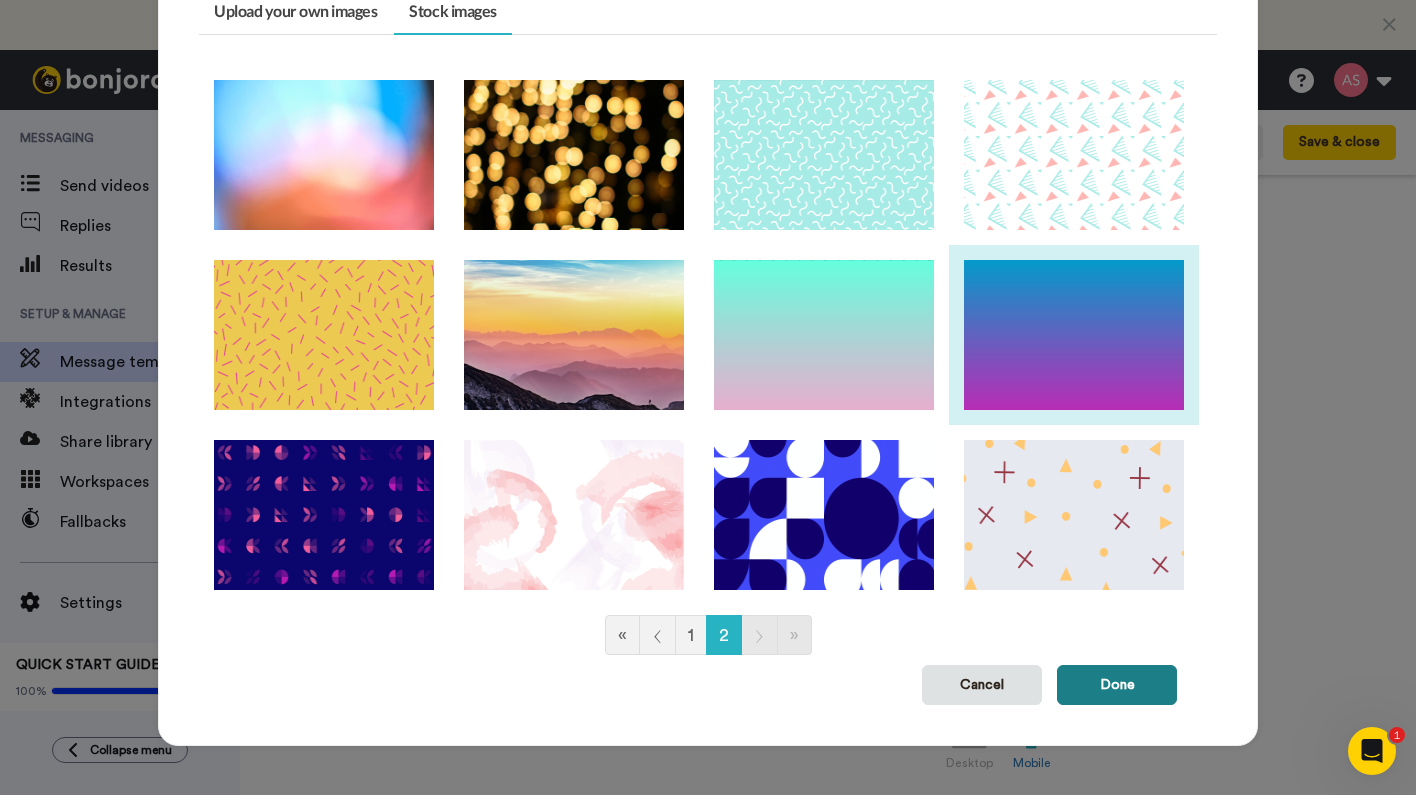 click on "Done" at bounding box center [1117, 685] 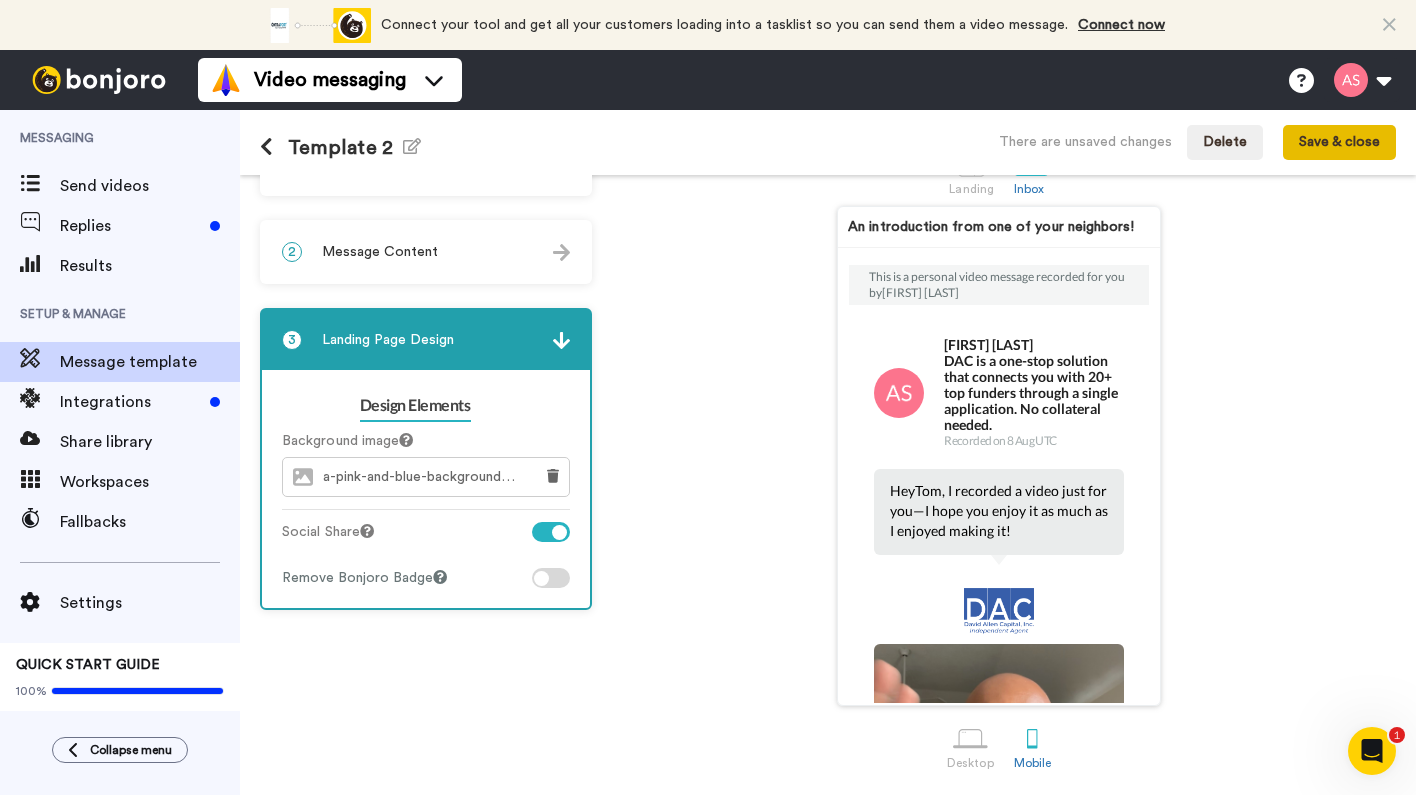 click on "Save & close" at bounding box center [1339, 143] 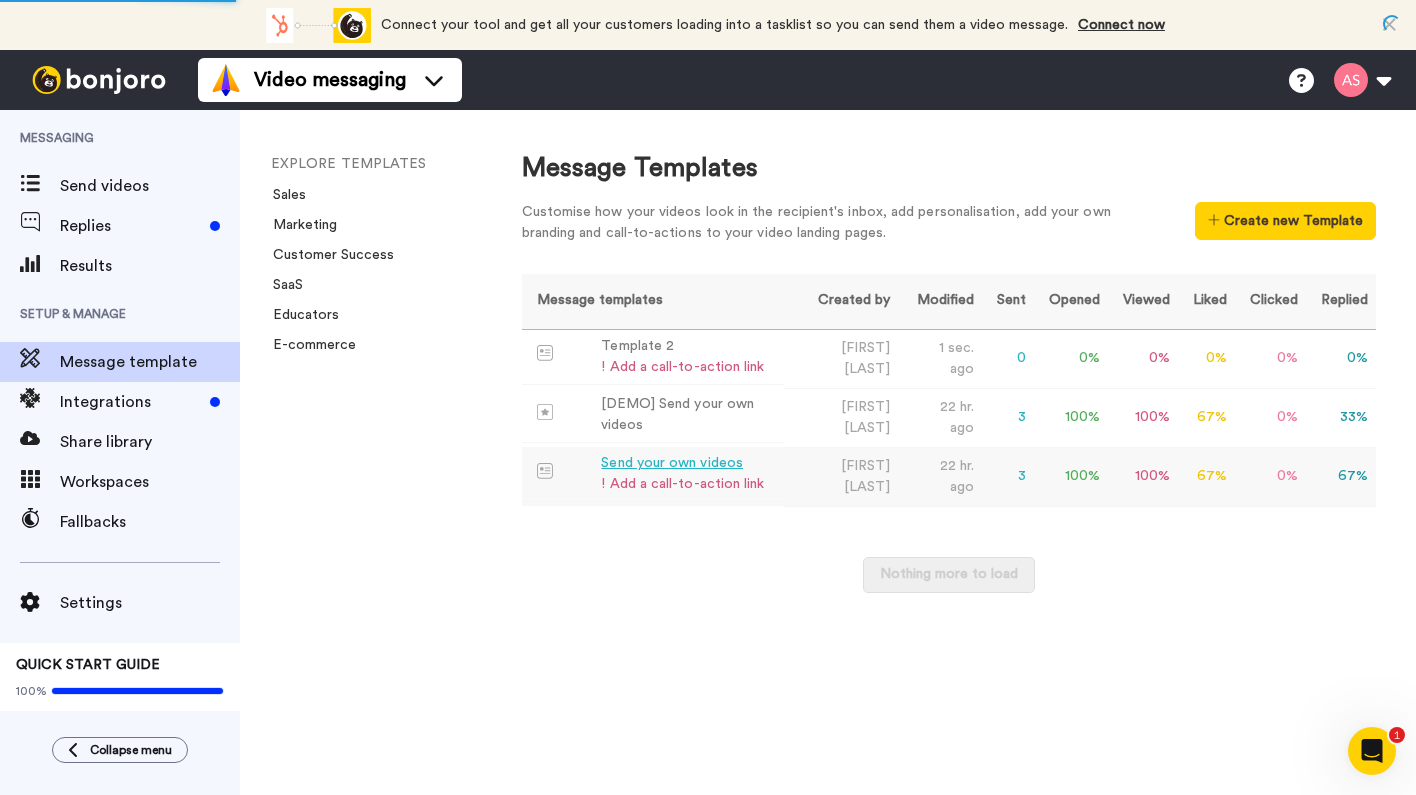 click on "Send your own videos" at bounding box center (682, 463) 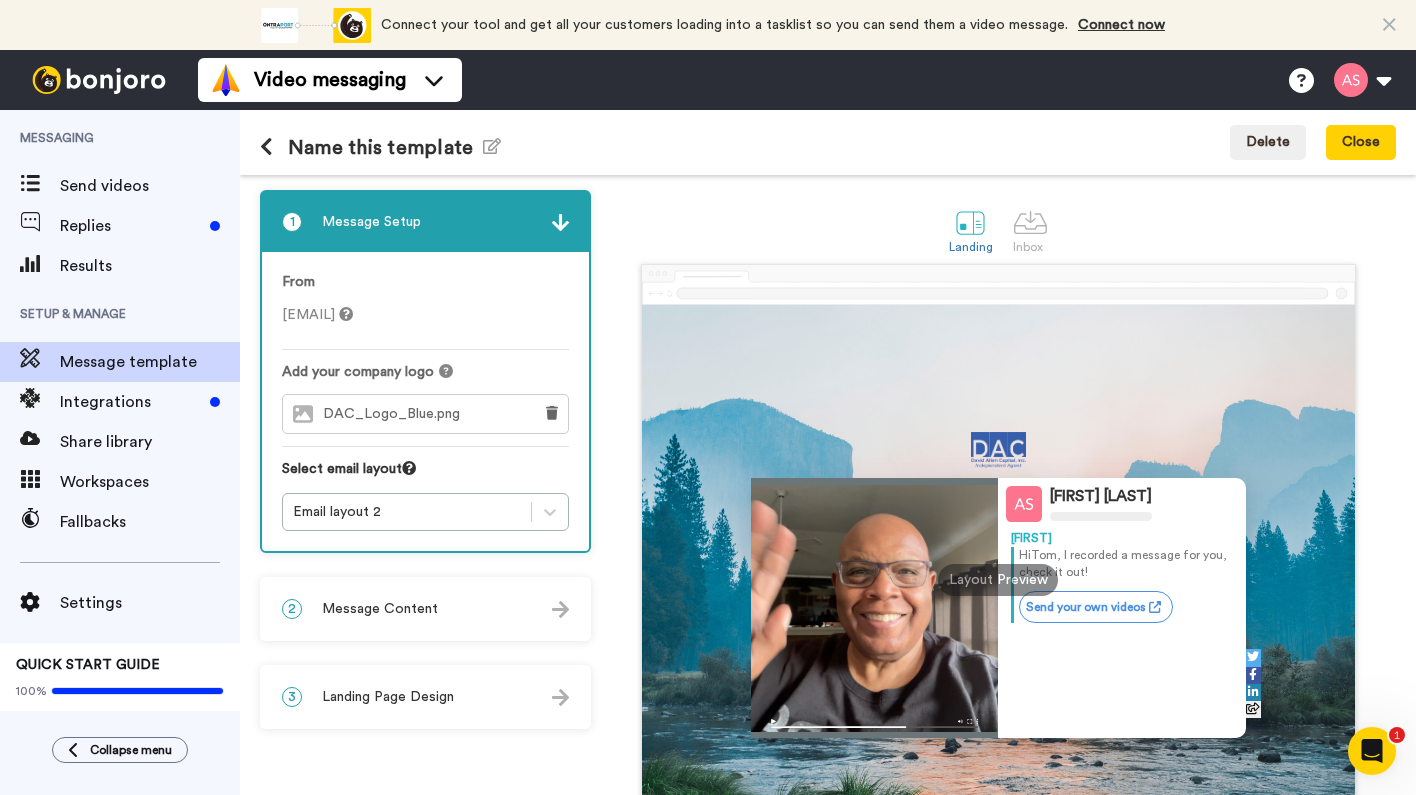 click at bounding box center [266, 147] 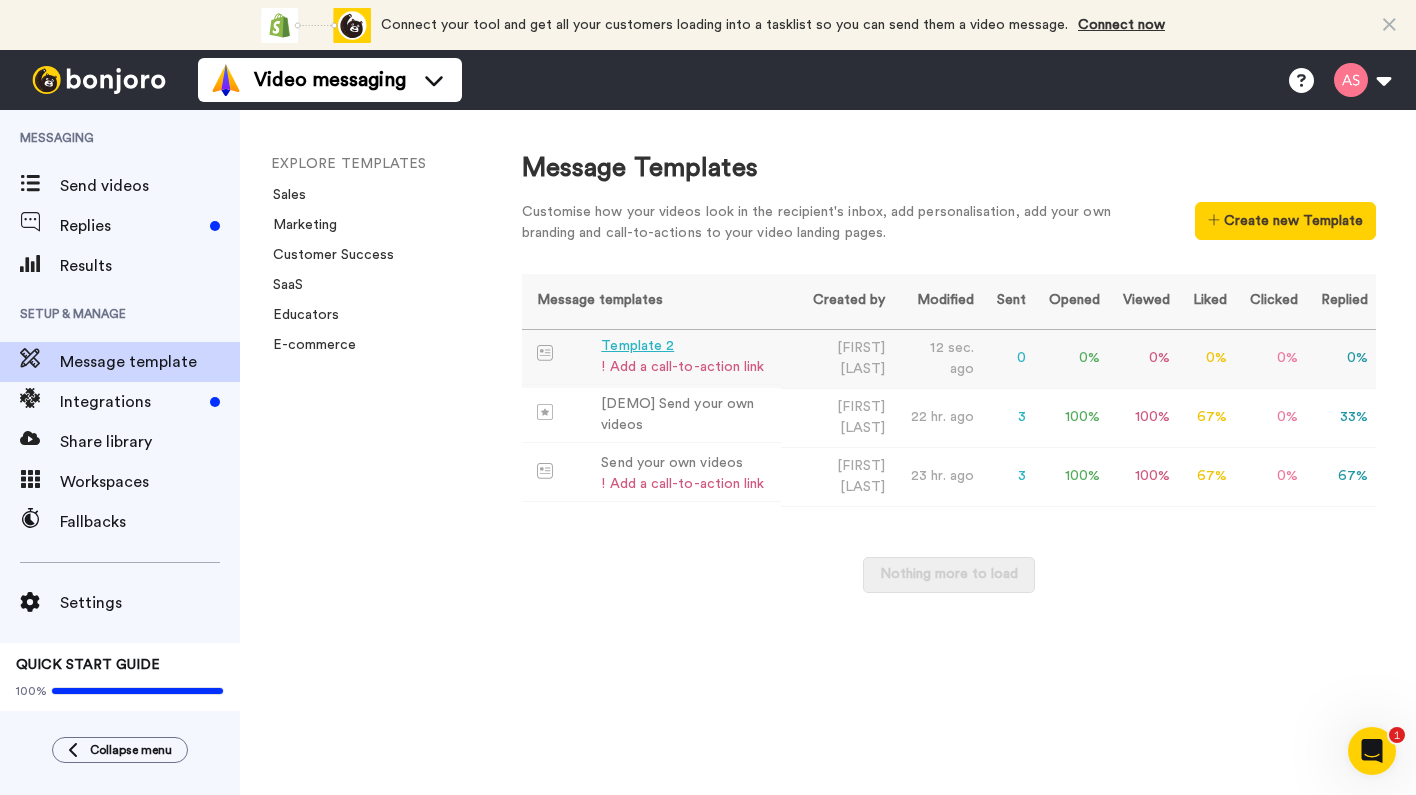 click on "Template 2" at bounding box center (682, 346) 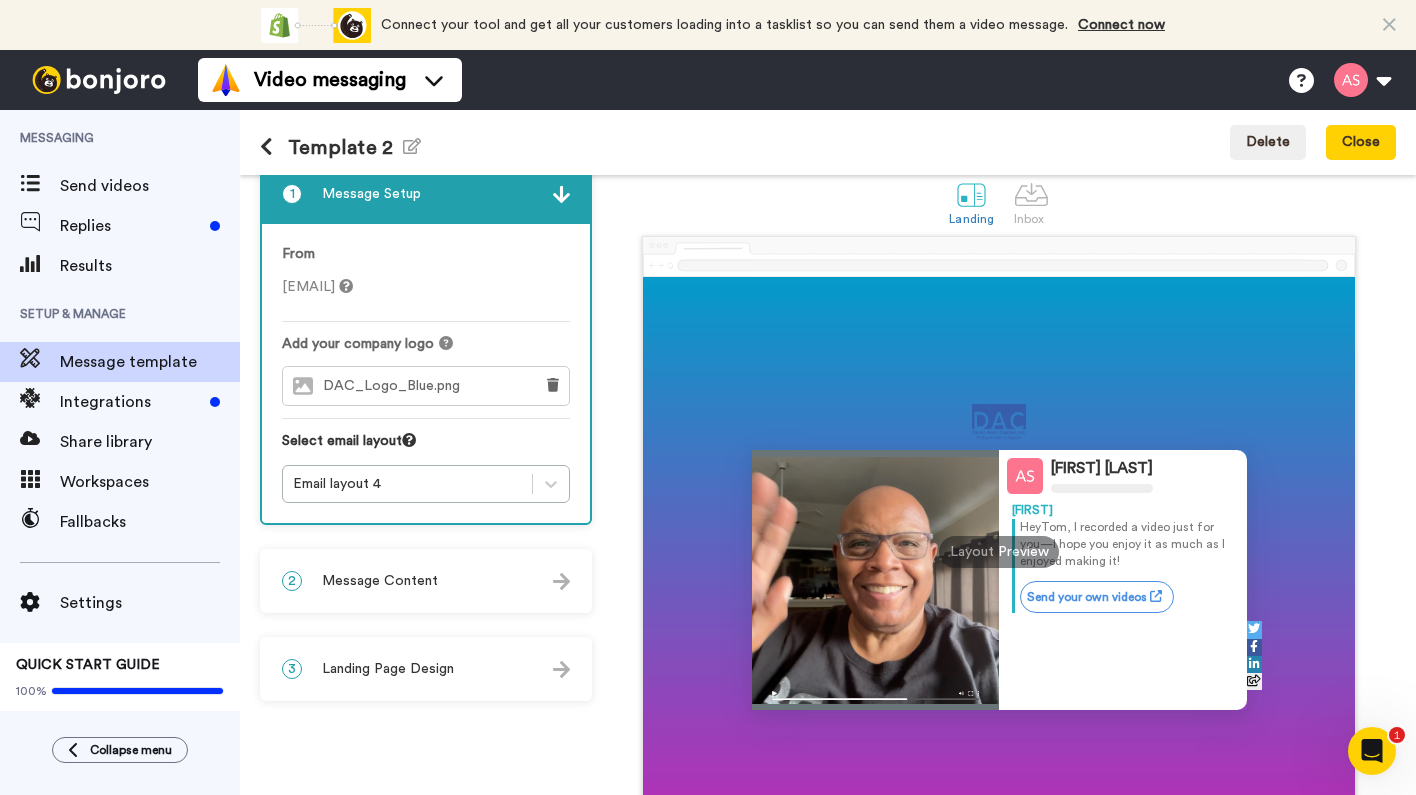 scroll, scrollTop: 27, scrollLeft: 0, axis: vertical 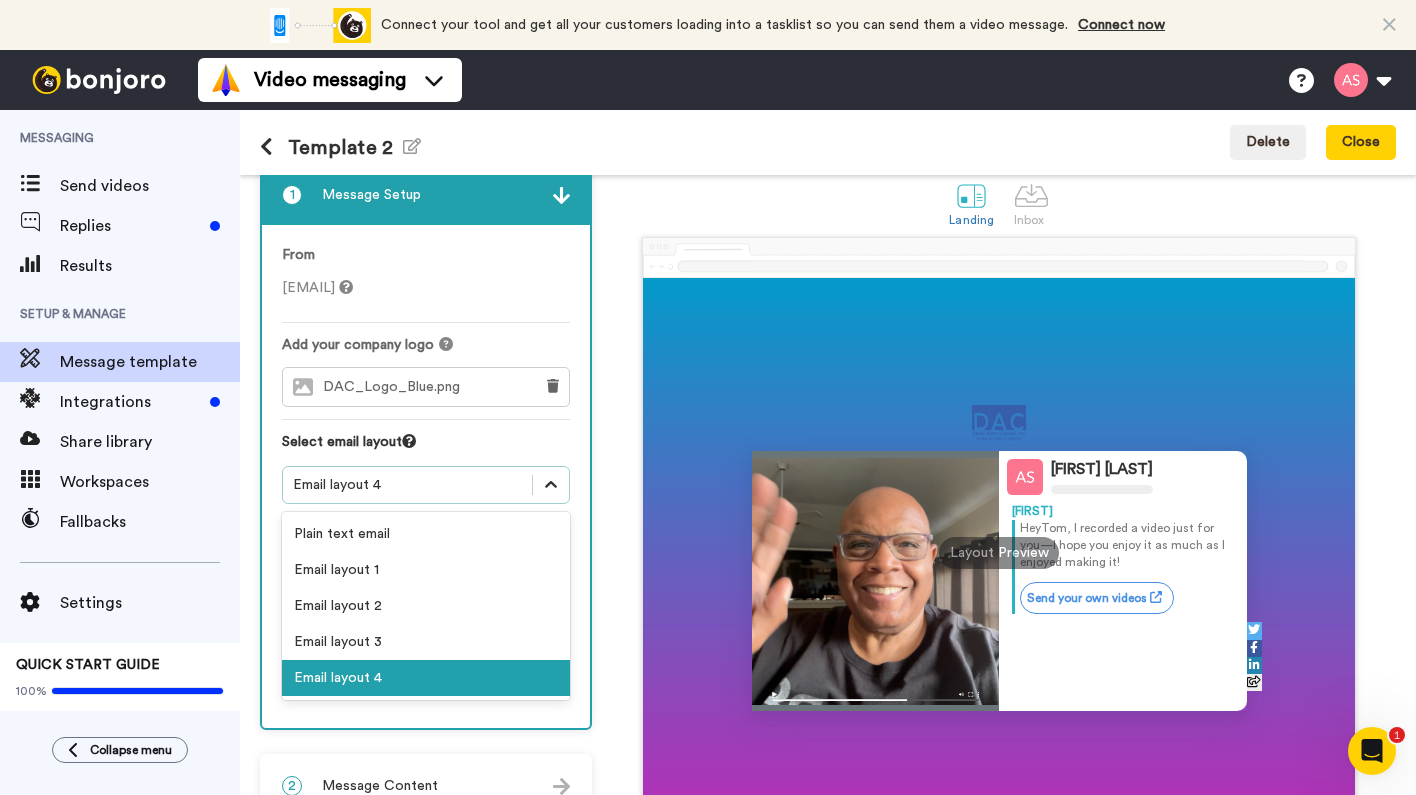 click 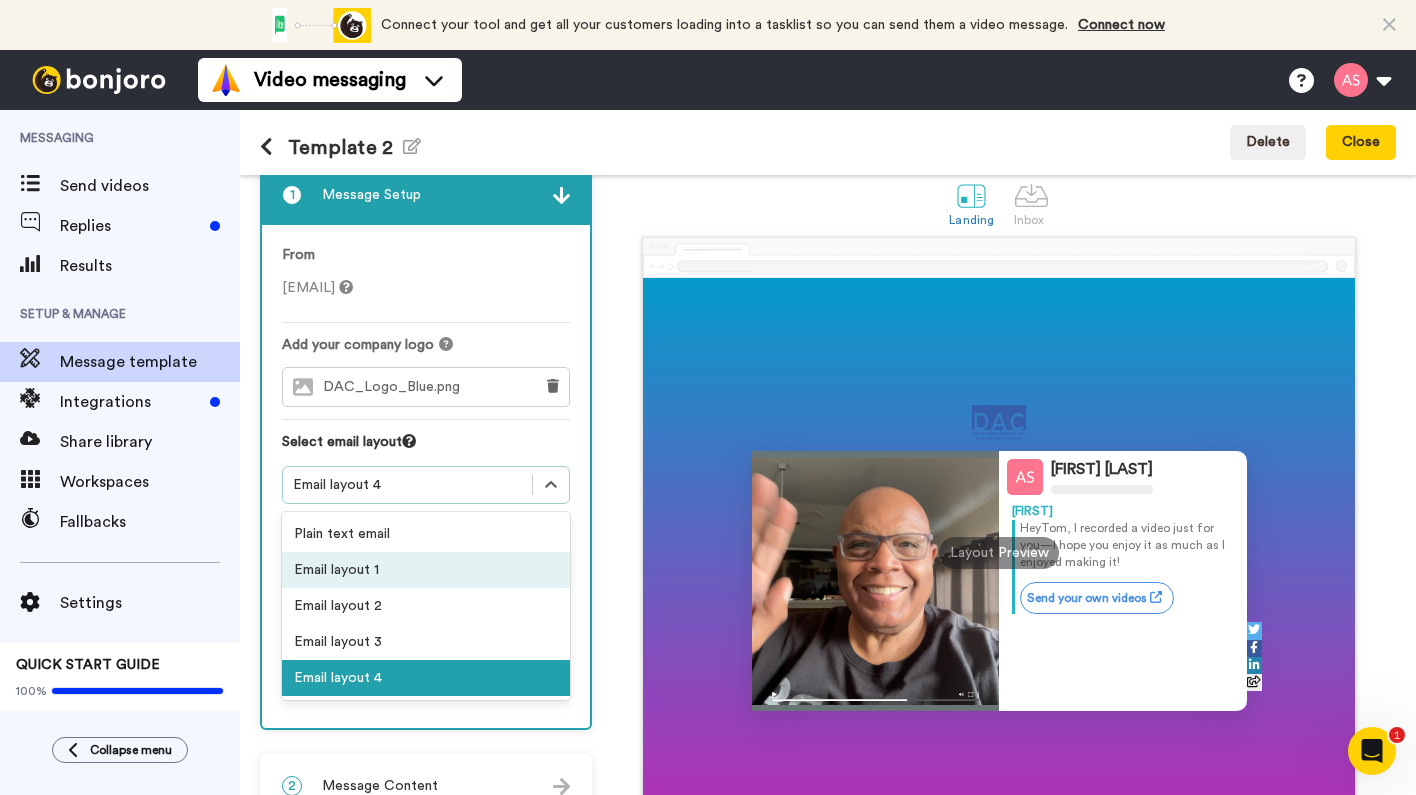 click on "Email layout 1" at bounding box center (426, 570) 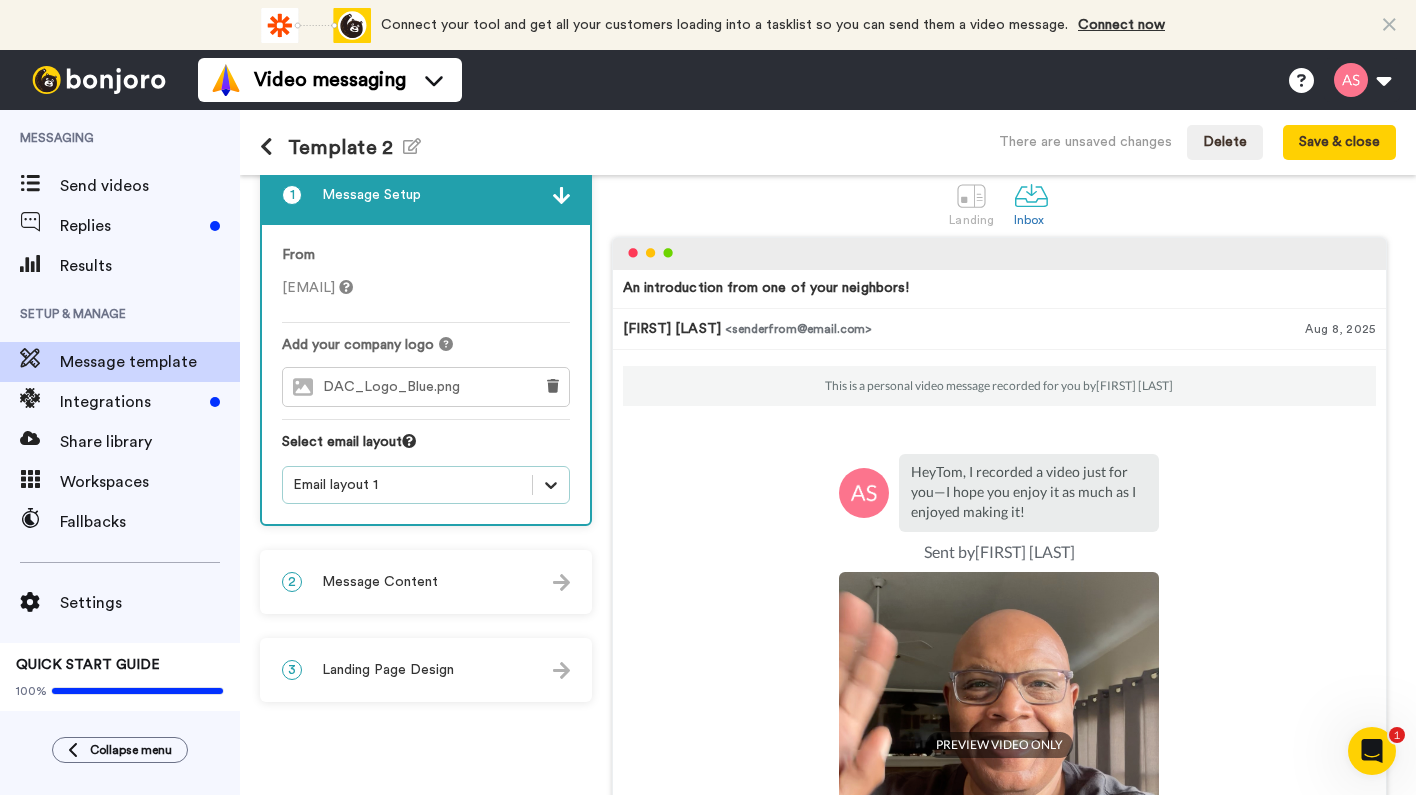 click 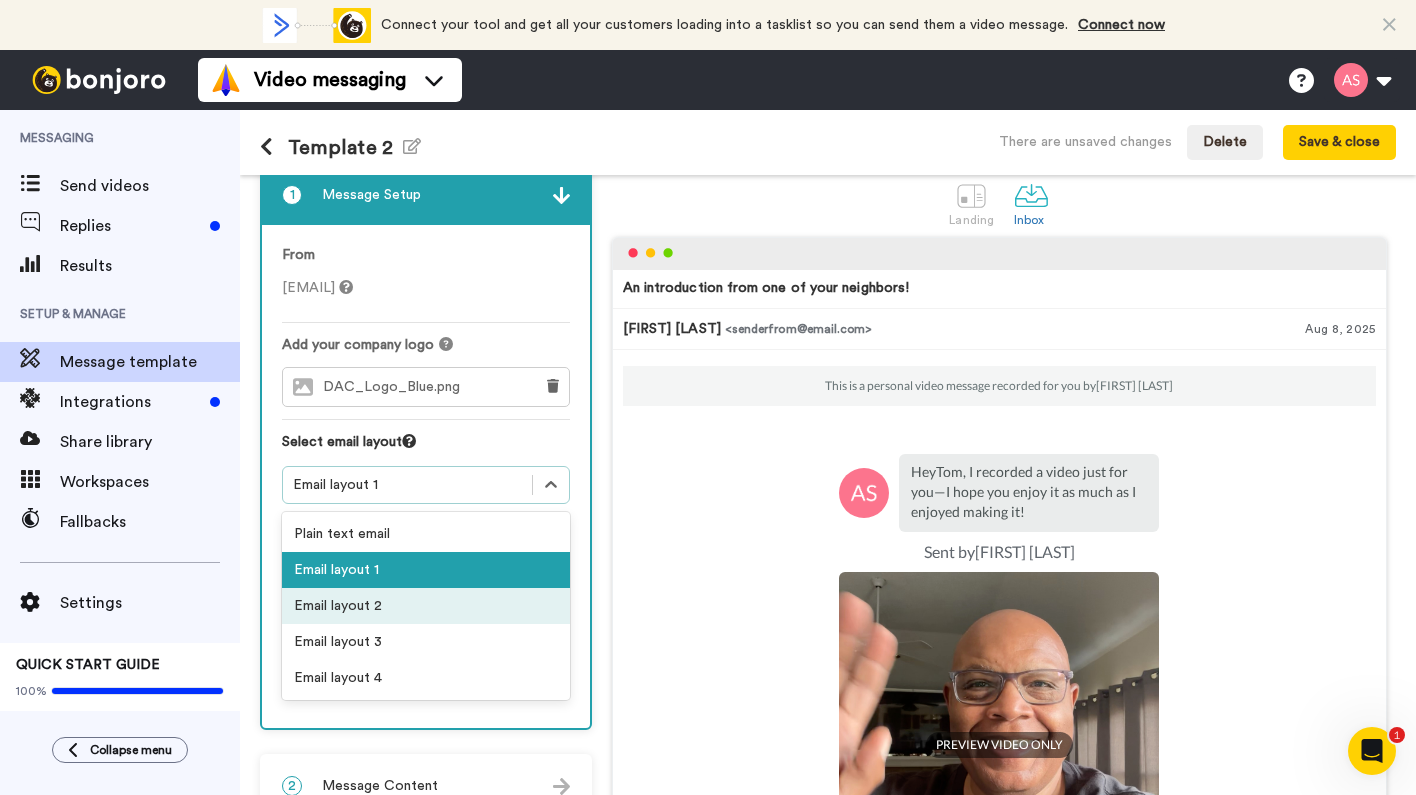 click on "Email layout 2" at bounding box center (426, 606) 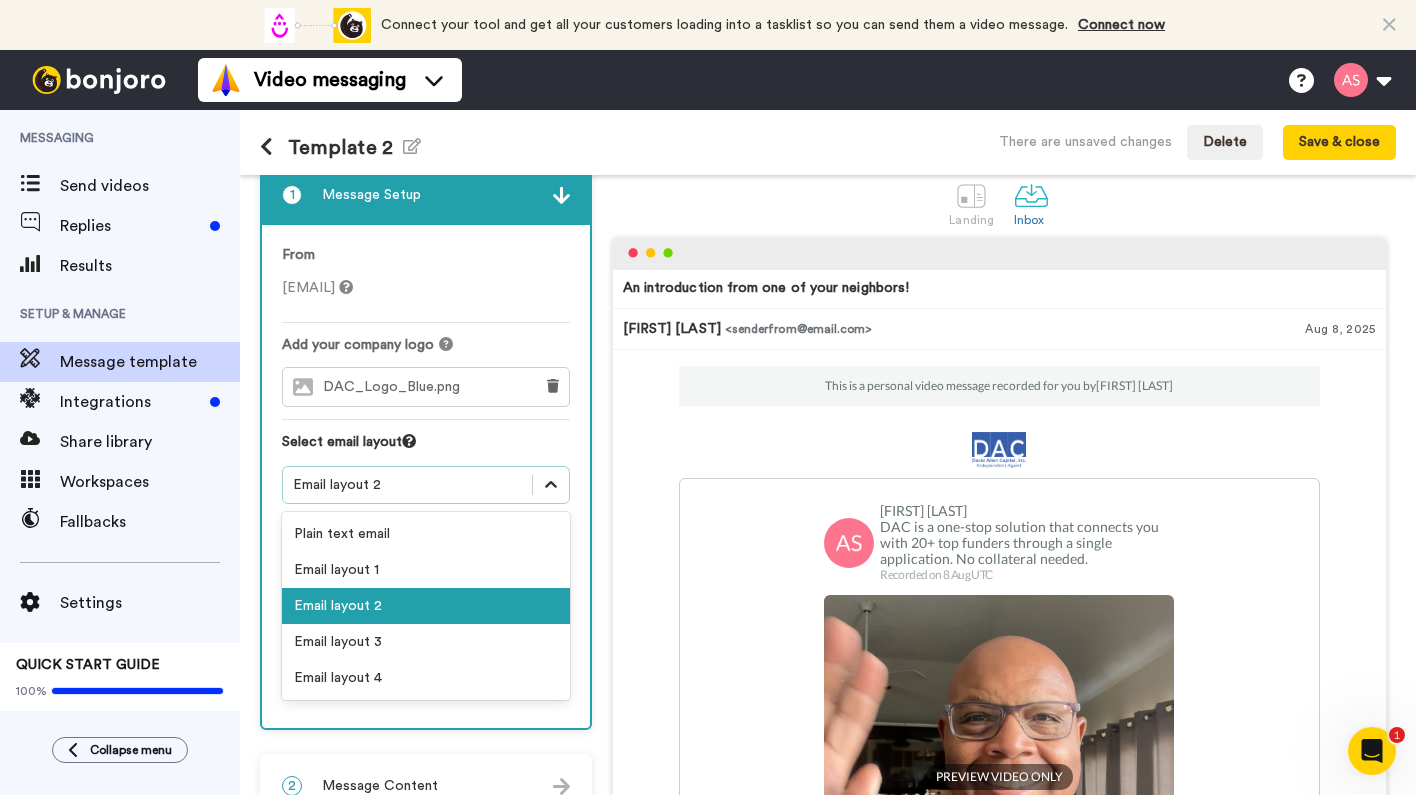 click 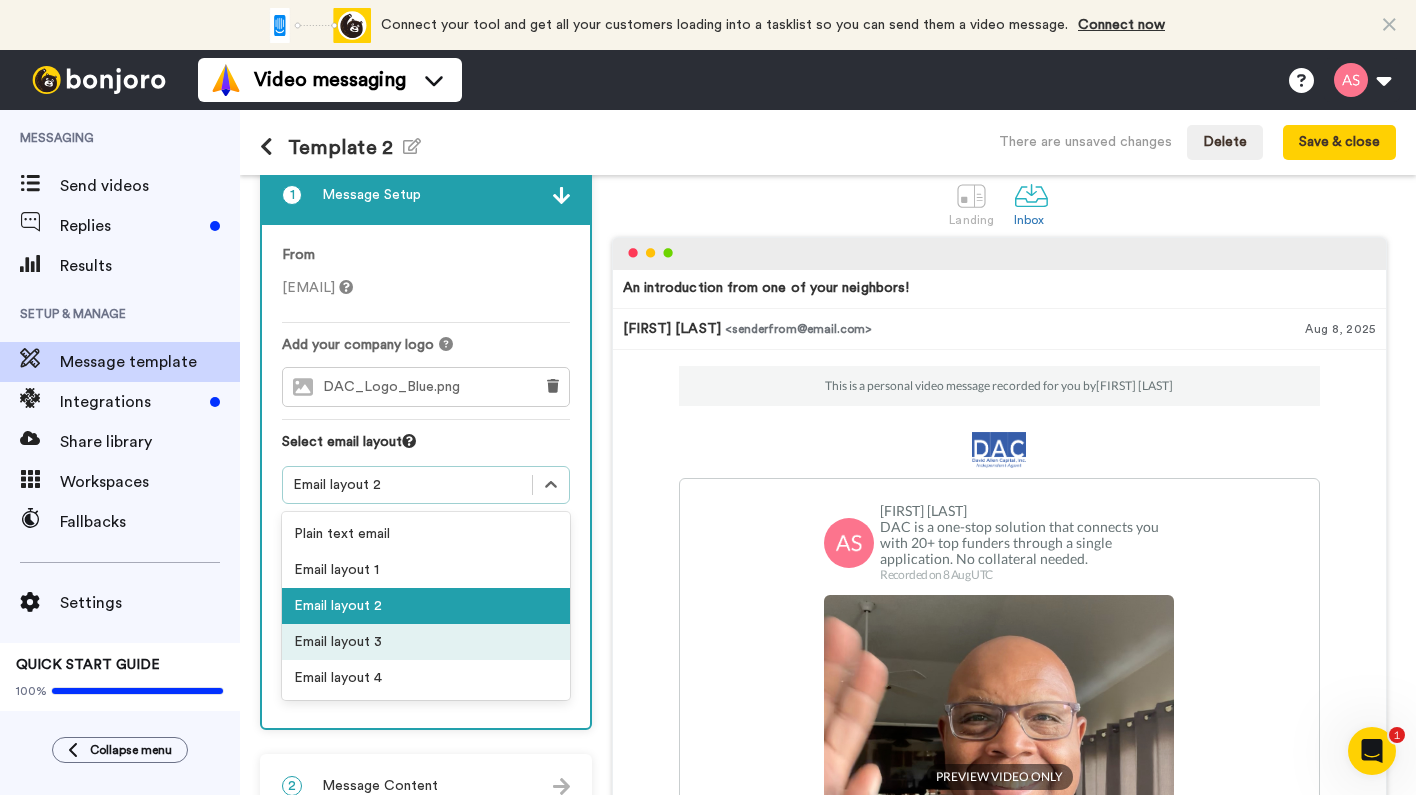 click on "Email layout 3" at bounding box center [426, 642] 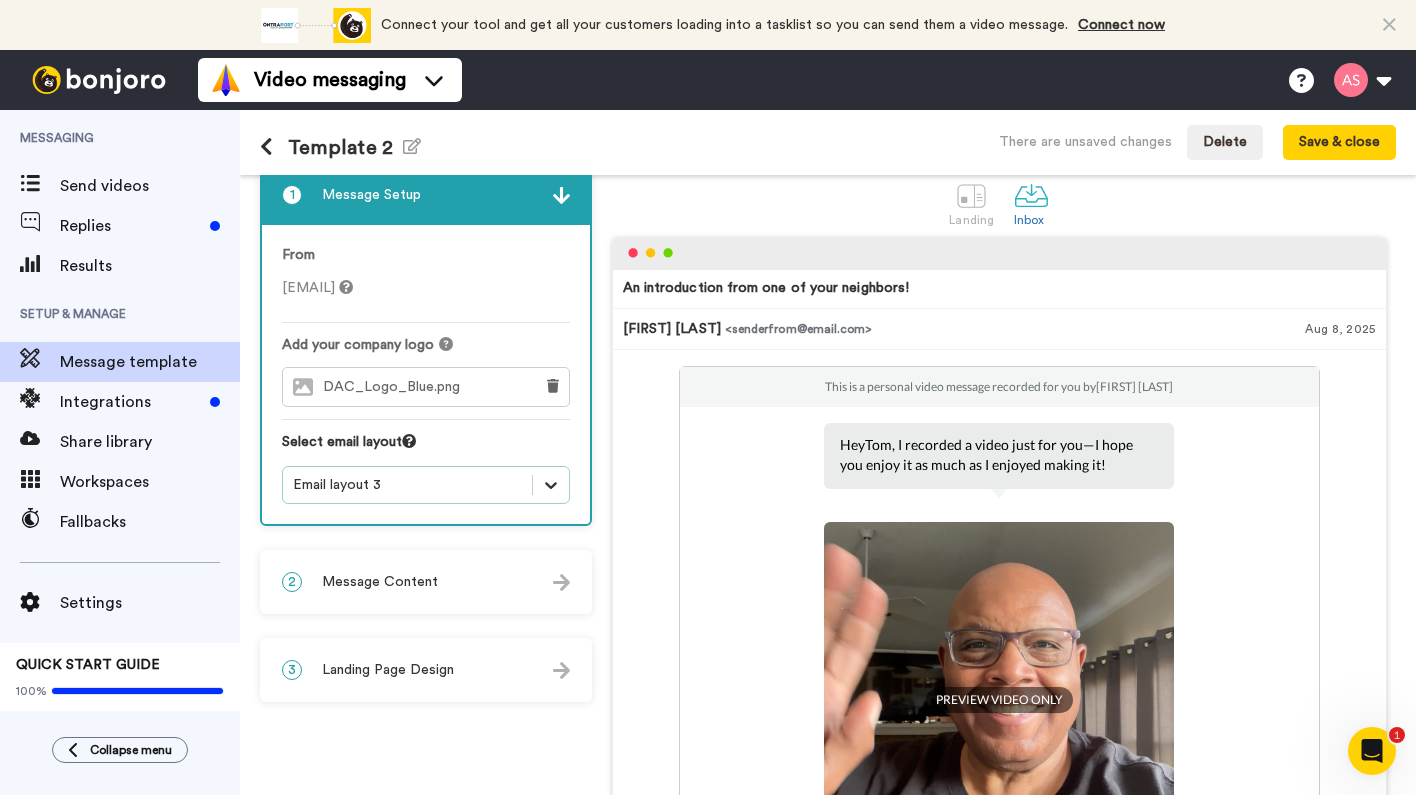 click 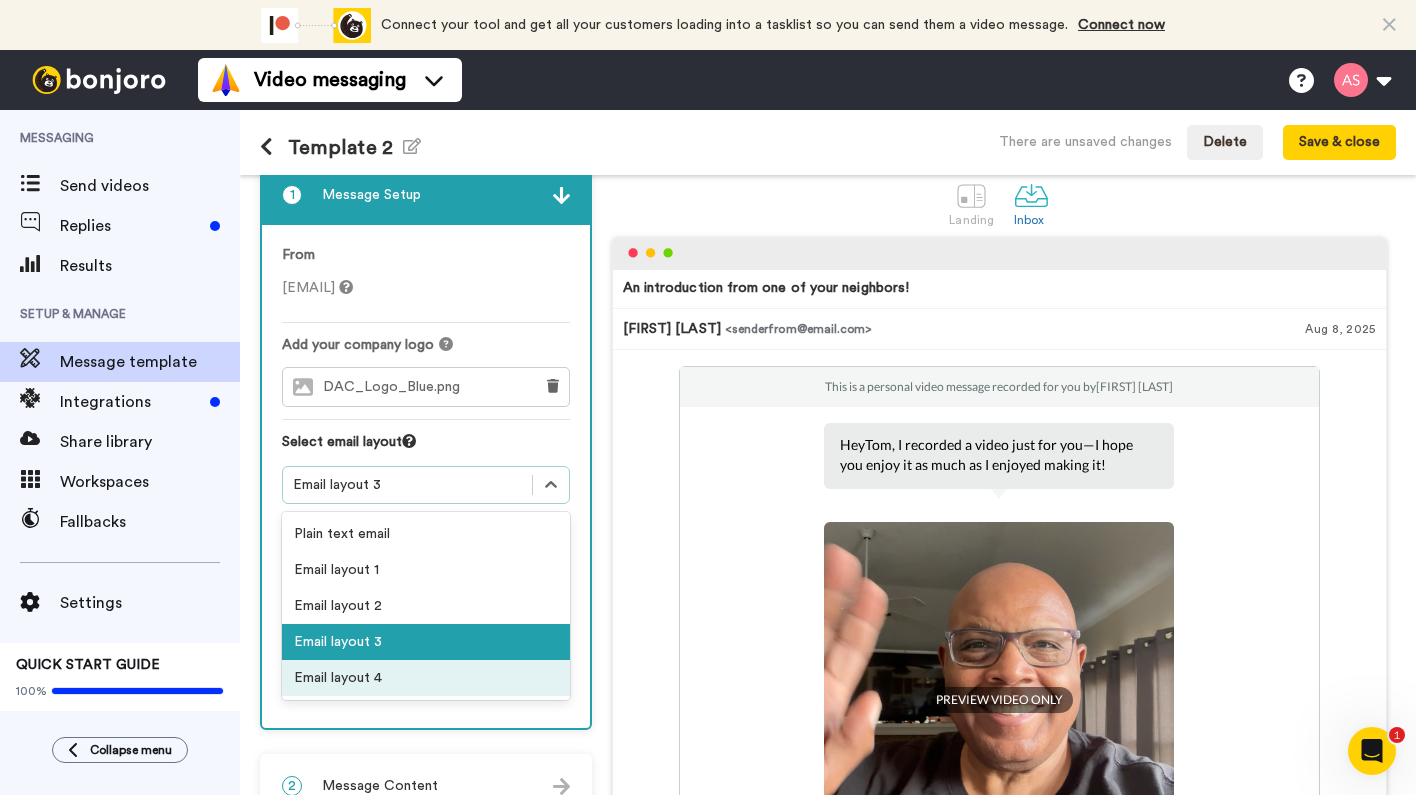 click on "Email layout 4" at bounding box center [426, 678] 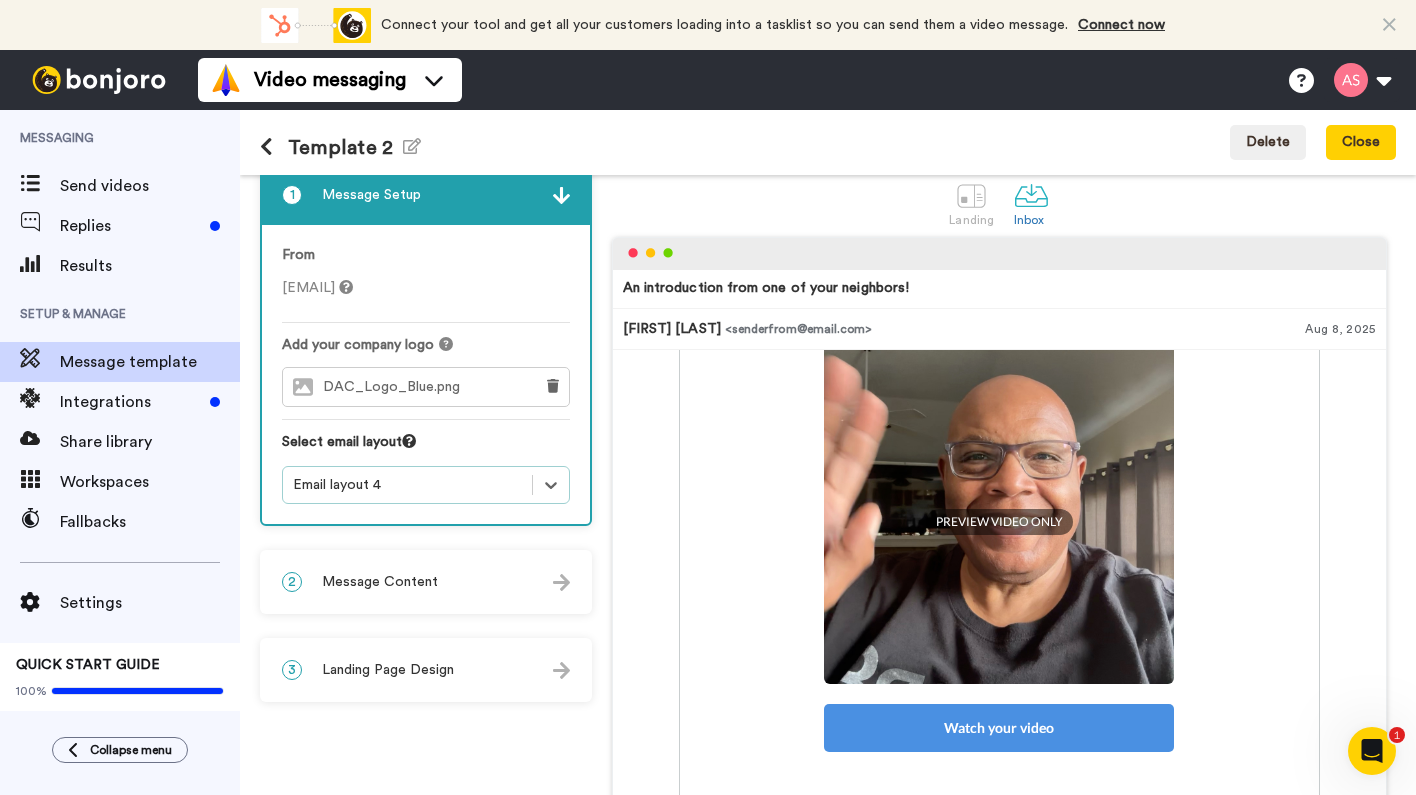 scroll, scrollTop: 360, scrollLeft: 0, axis: vertical 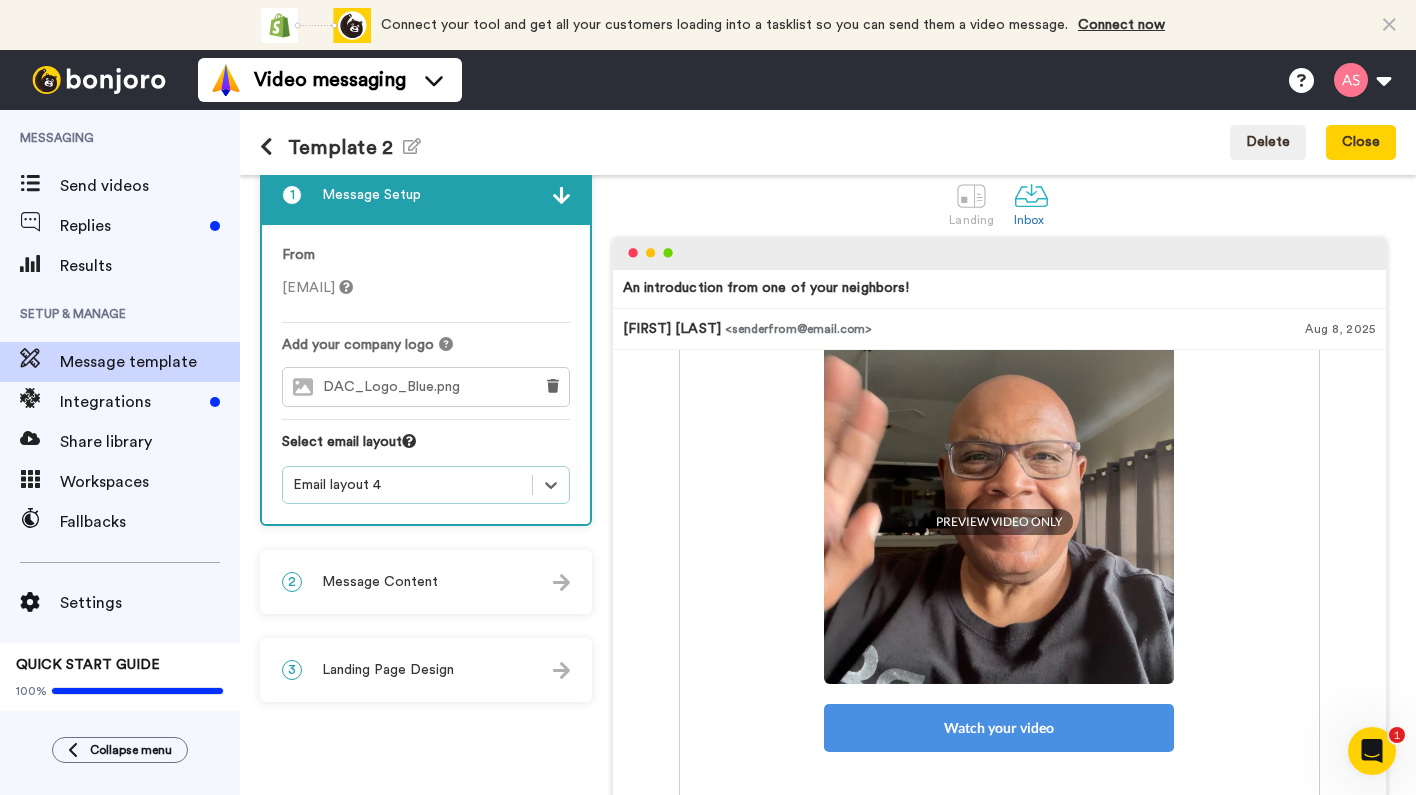click at bounding box center (266, 147) 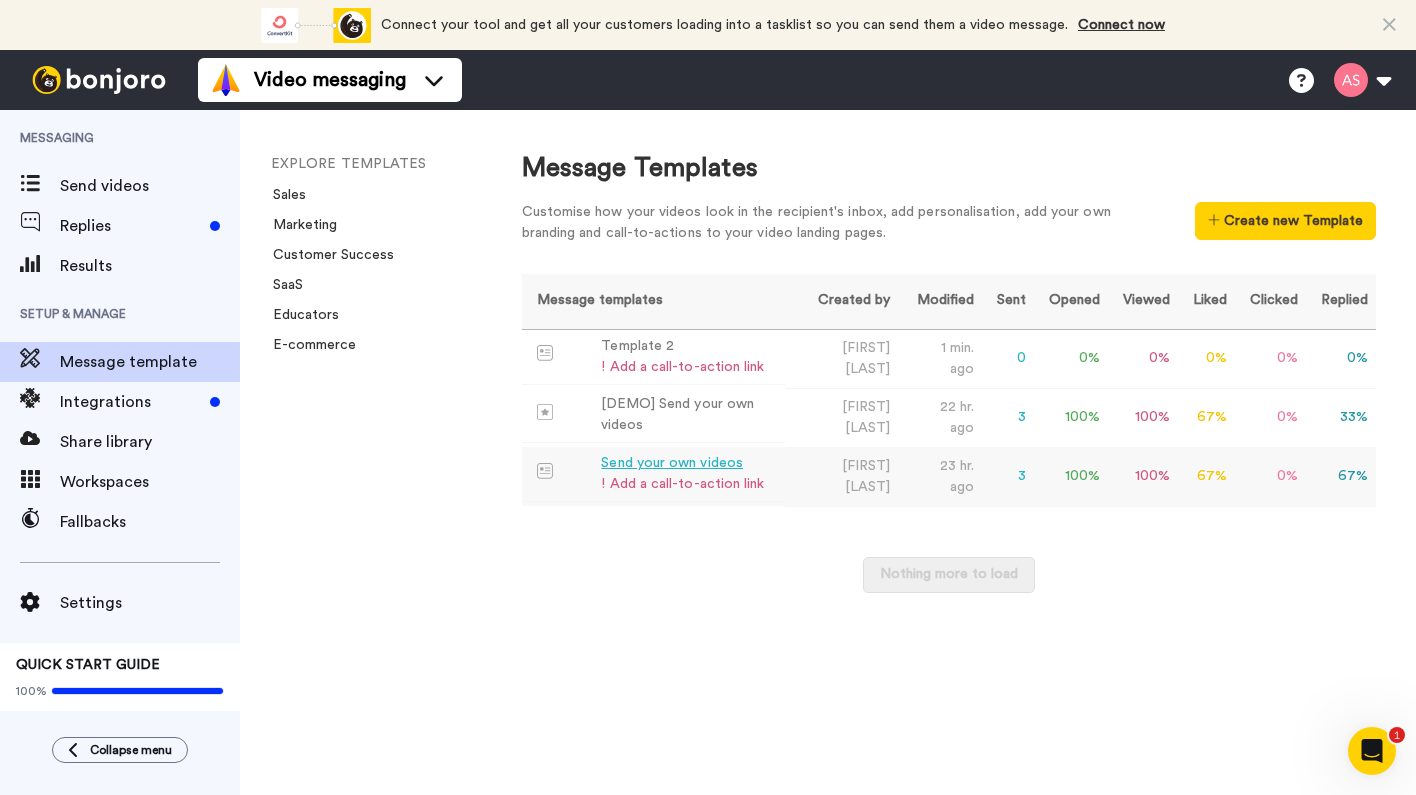 click on "Send your own videos" at bounding box center [682, 463] 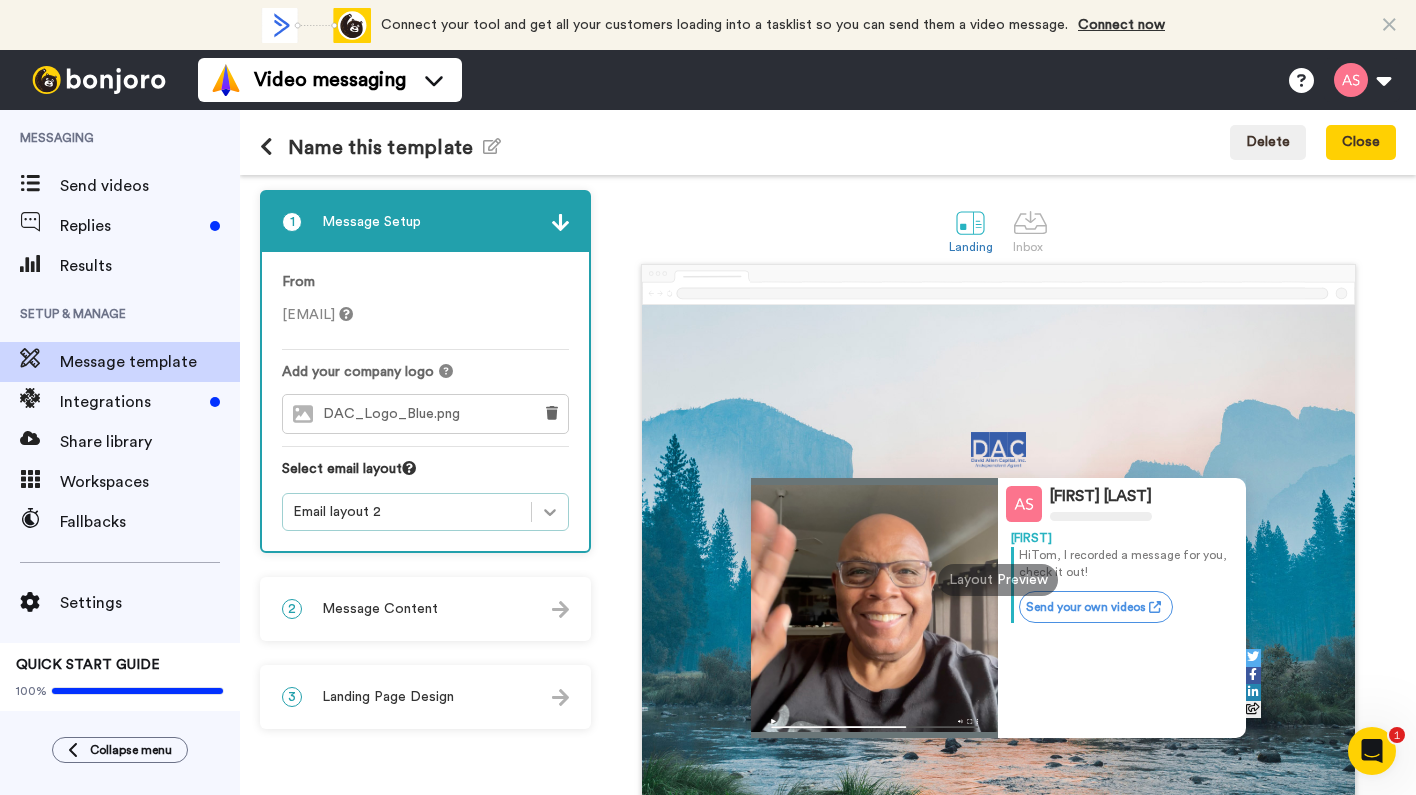 click 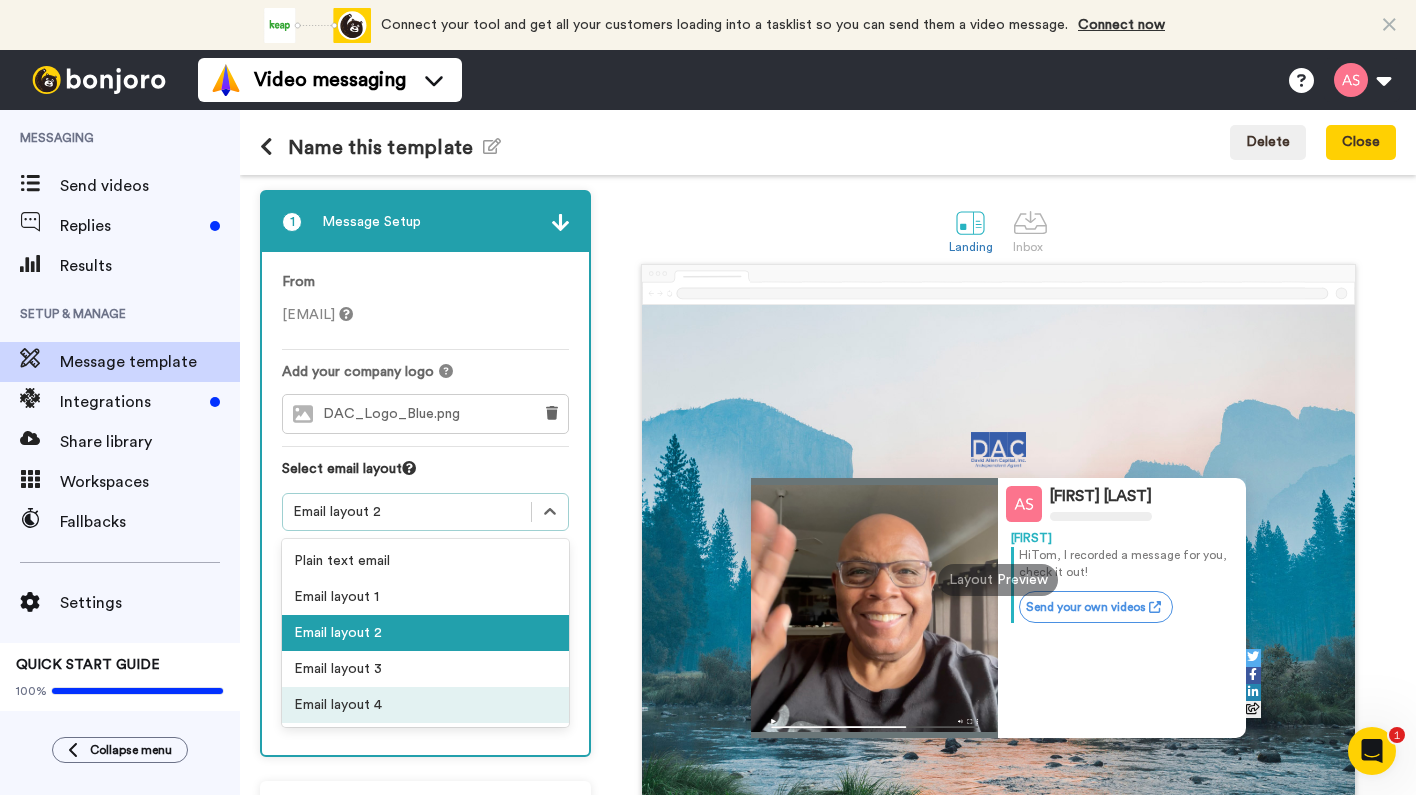 click on "Email layout 4" at bounding box center [425, 705] 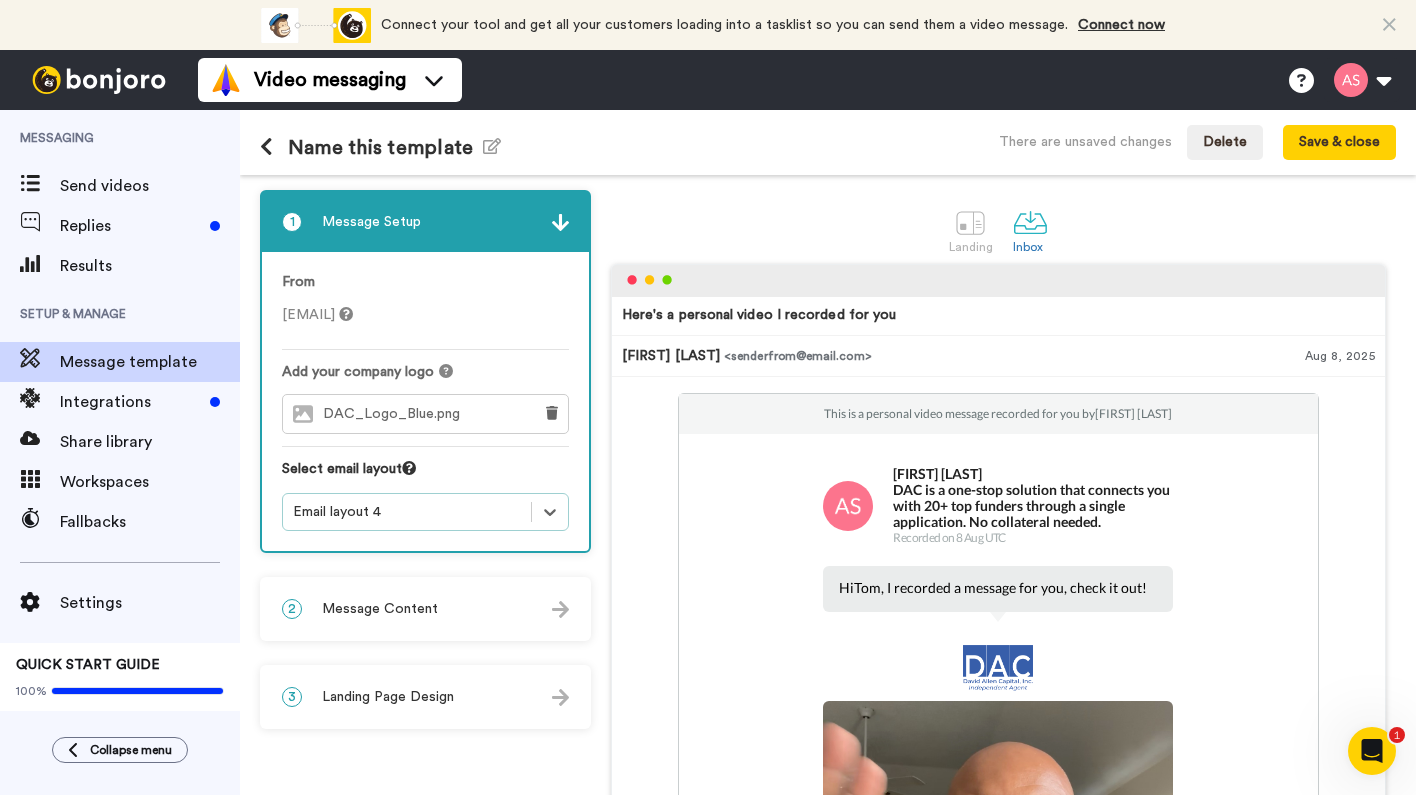 click at bounding box center [560, 697] 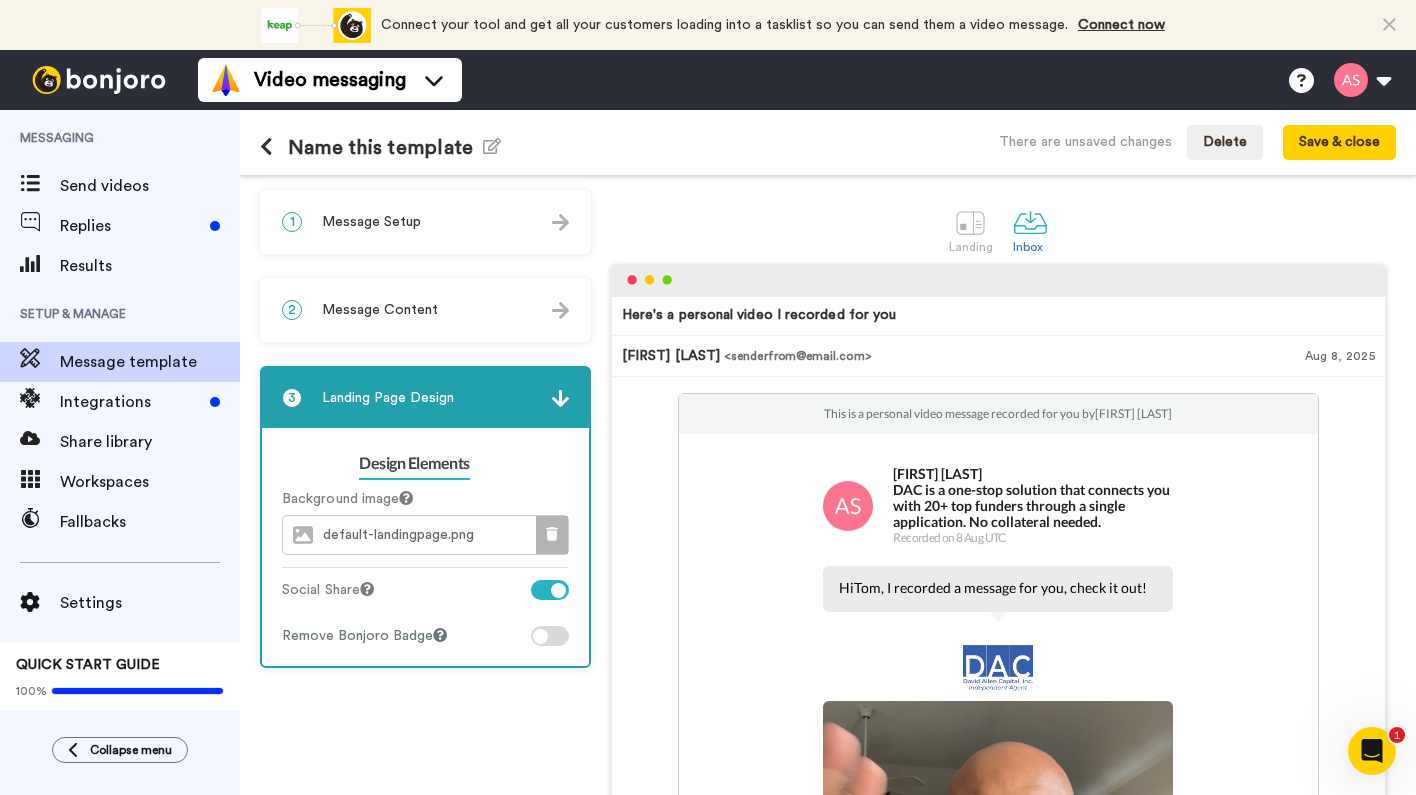 click 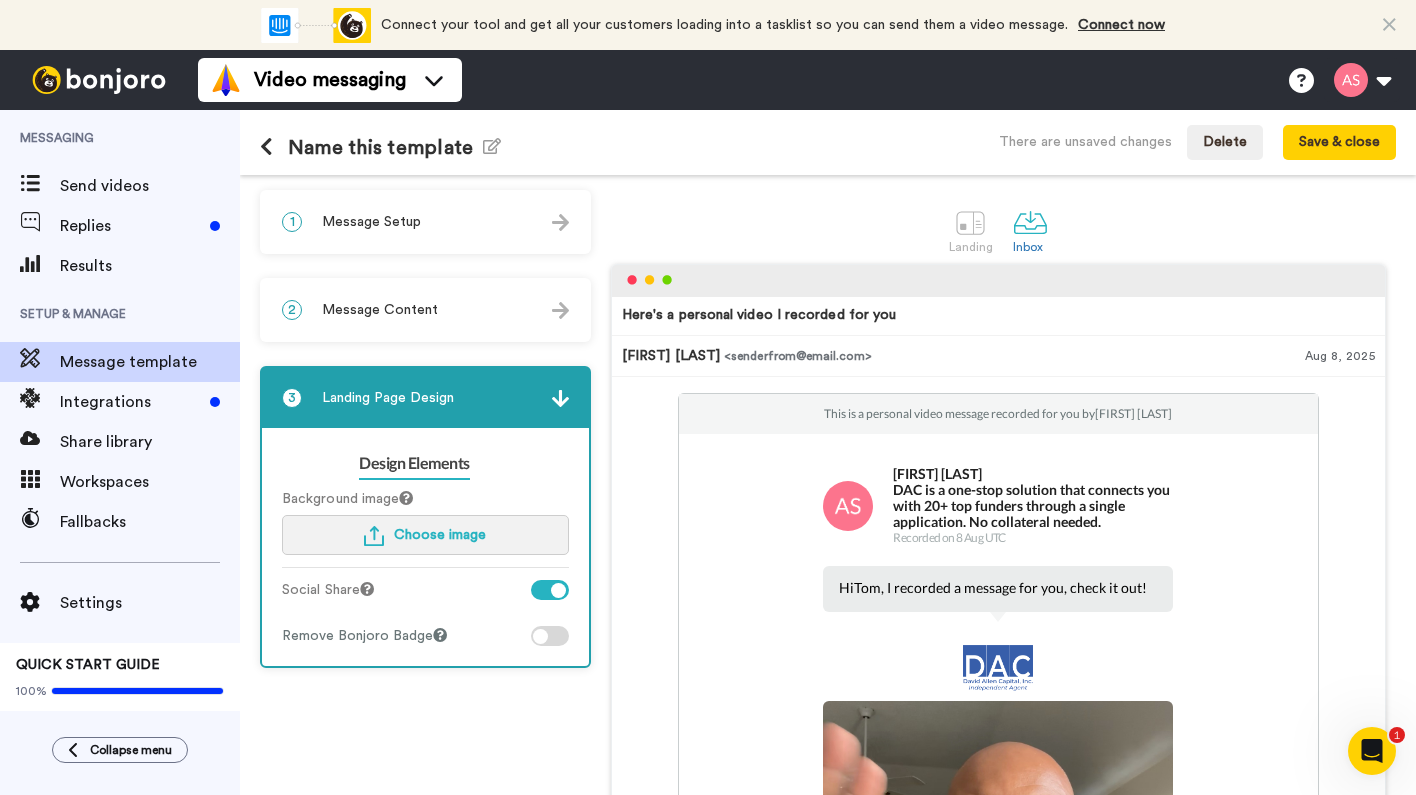 click on "Choose image" at bounding box center (440, 535) 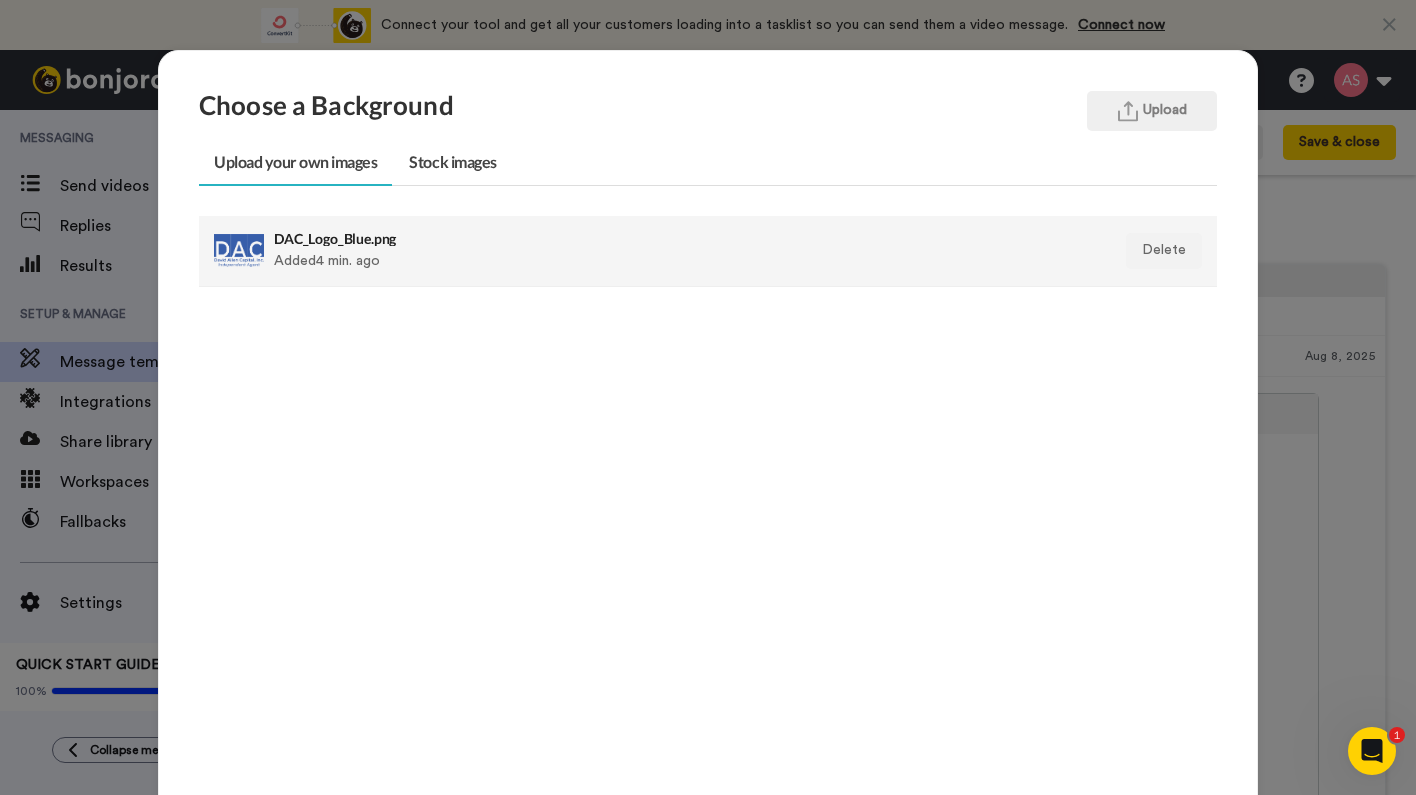 click on "DAC_Logo_Blue.png" at bounding box center (610, 238) 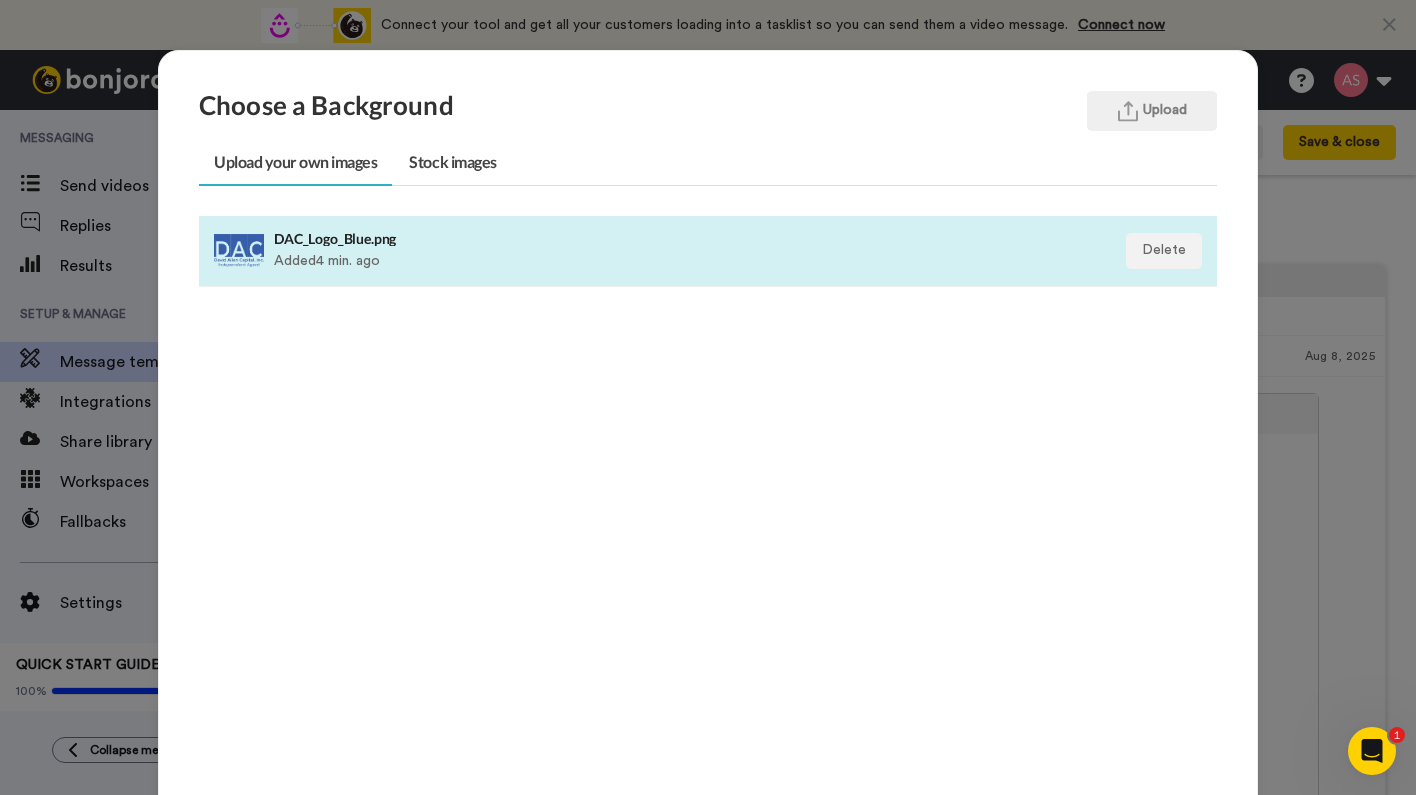 click on "DAC_Logo_Blue.png" at bounding box center [610, 238] 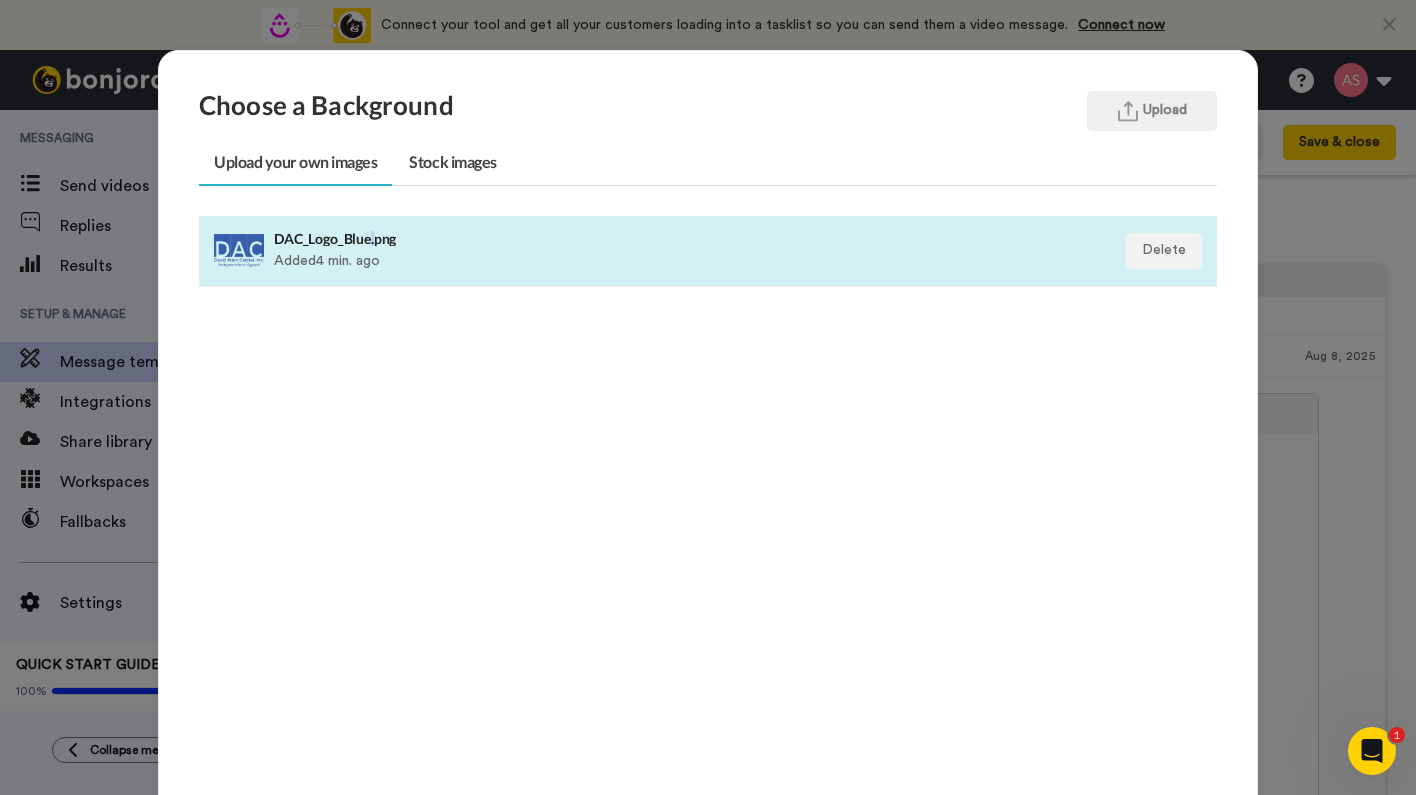 click on "DAC_Logo_Blue.png" at bounding box center (610, 238) 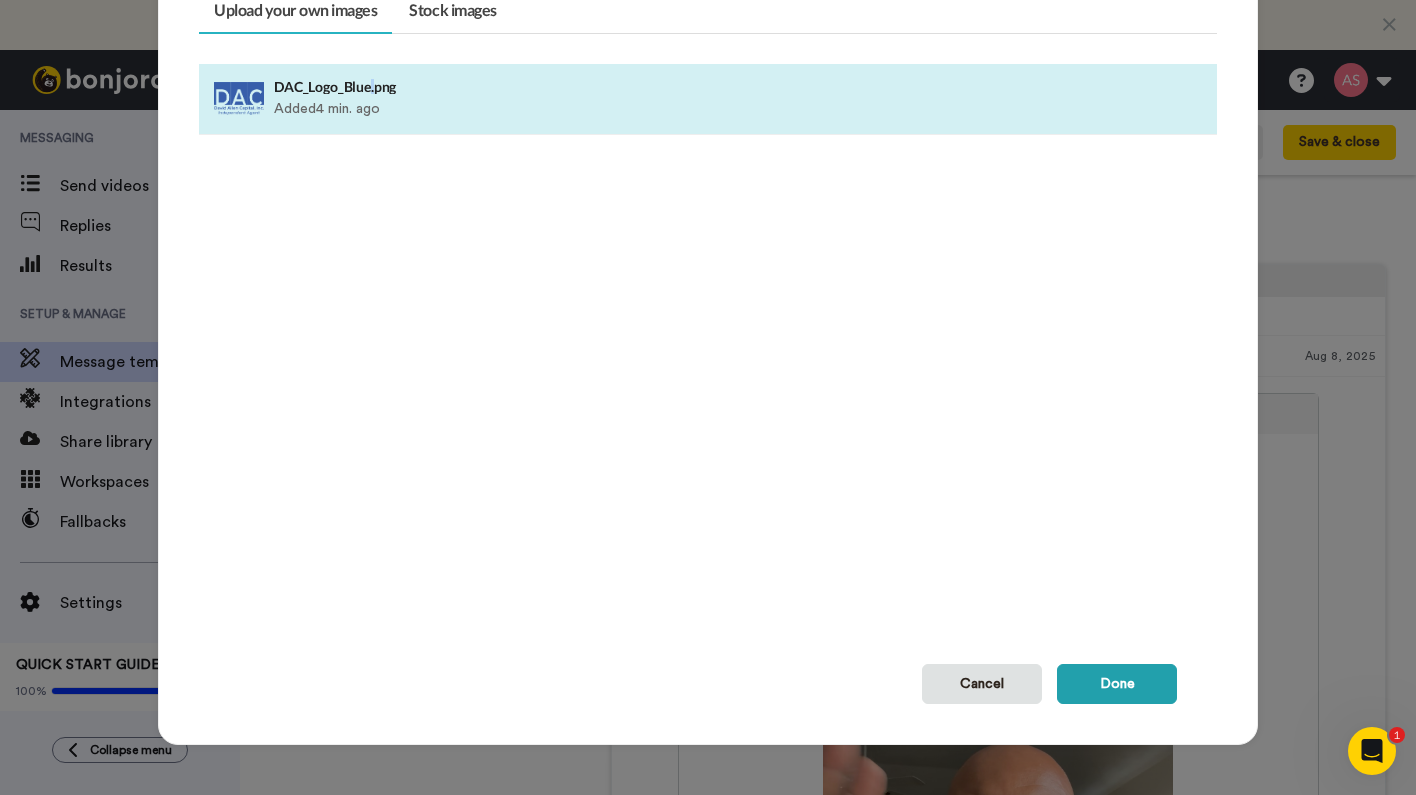scroll, scrollTop: 151, scrollLeft: 0, axis: vertical 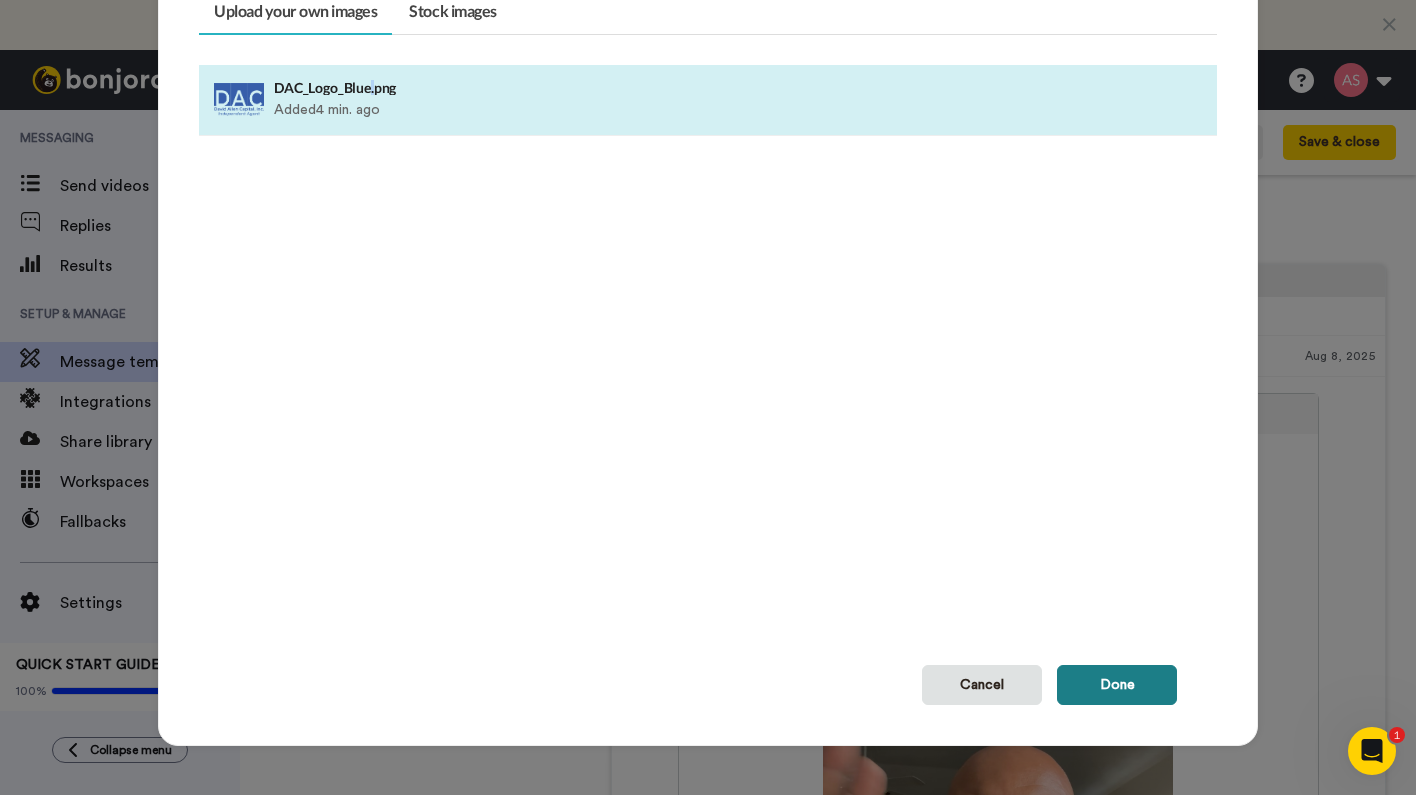 click on "Done" at bounding box center [1117, 685] 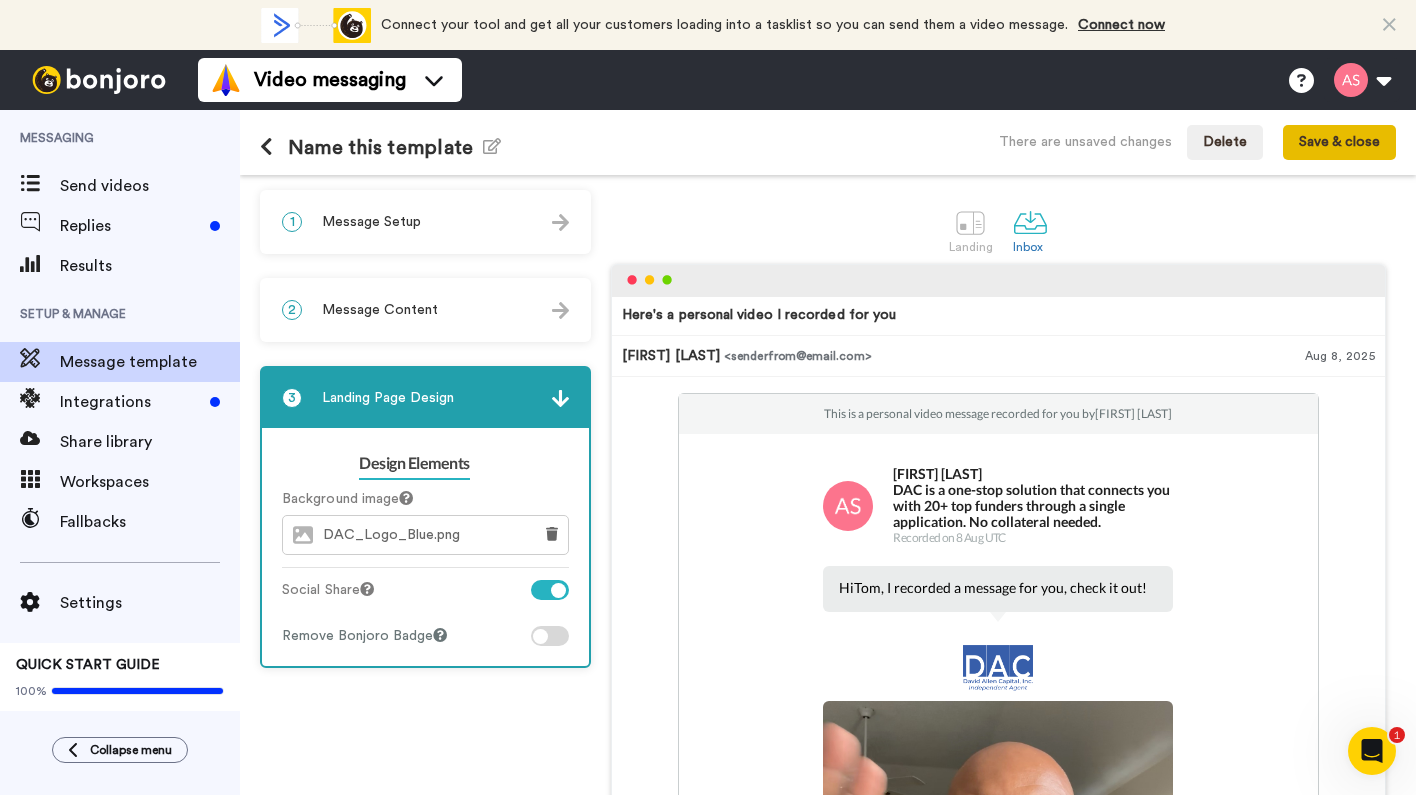 click on "Save & close" at bounding box center (1339, 143) 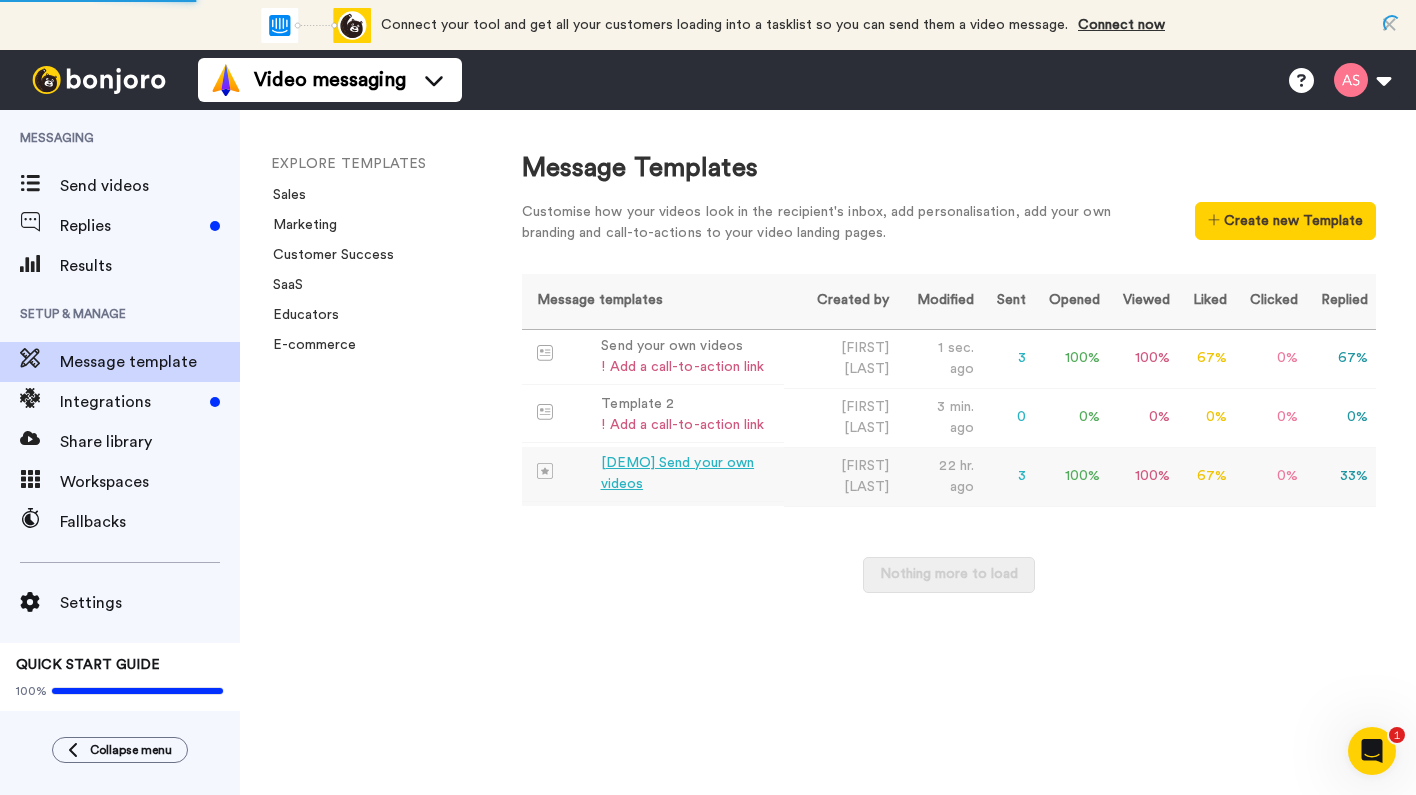 click on "[DEMO] Send your own videos" at bounding box center [688, 474] 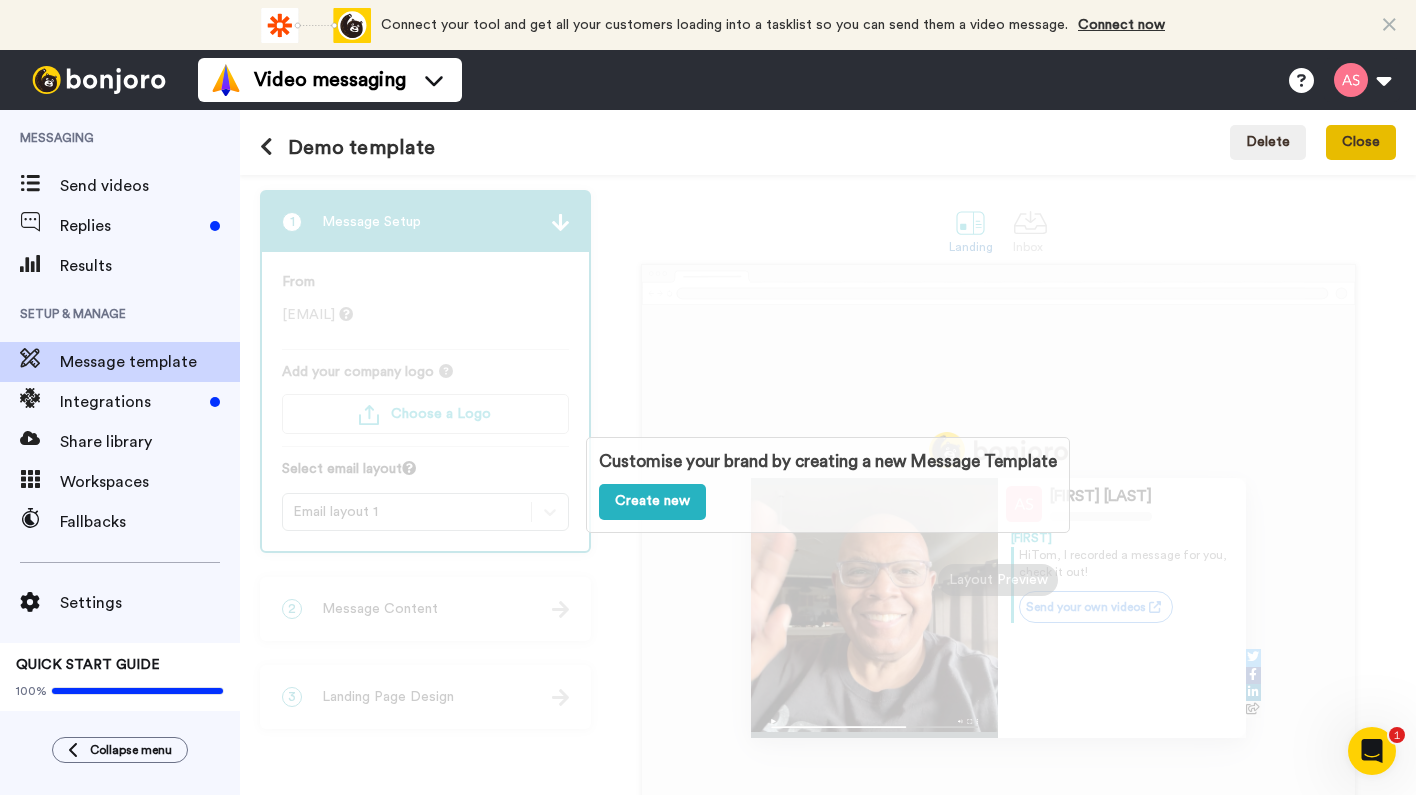 click on "Close" at bounding box center [1361, 143] 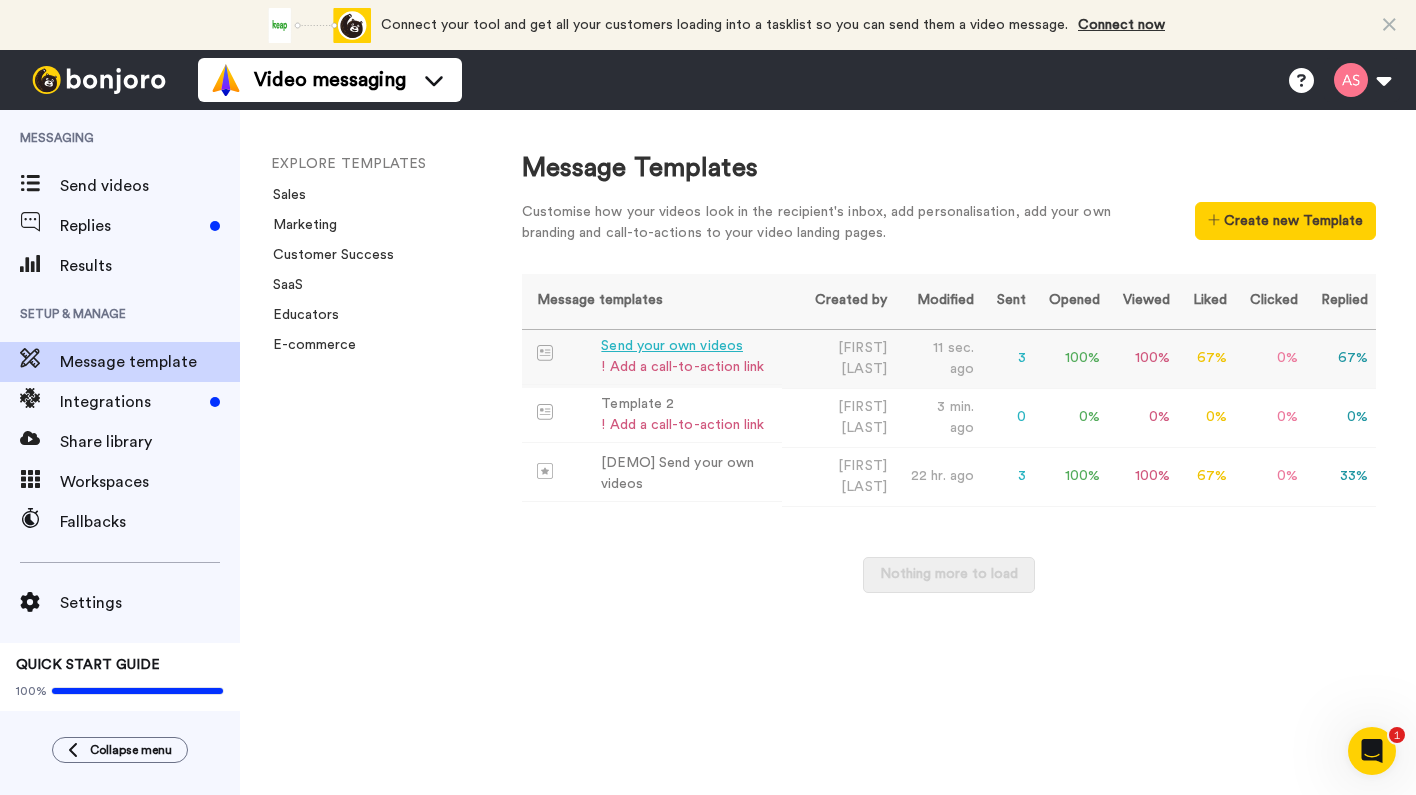 click on "Send your own videos ! Add a call-to-action link" at bounding box center [652, 357] 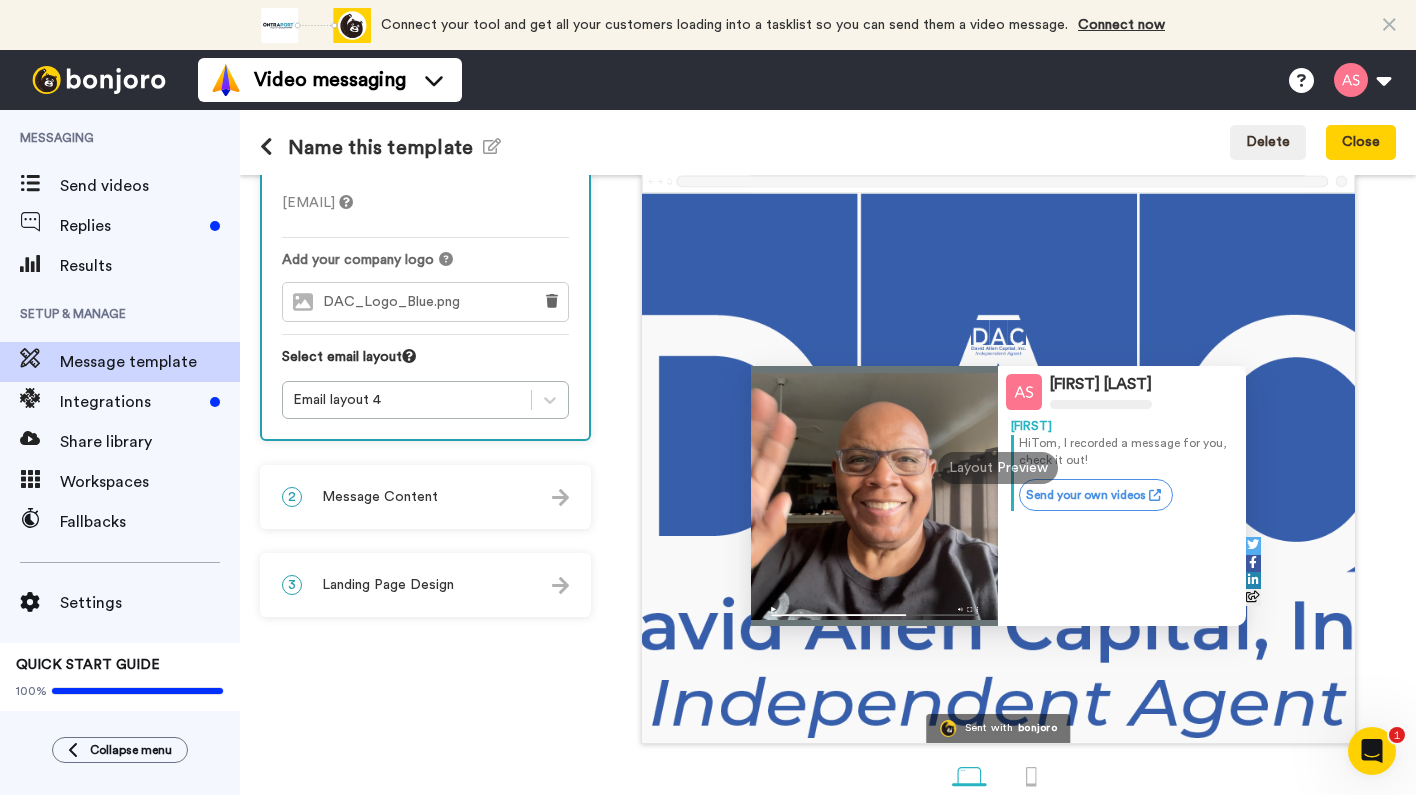 scroll, scrollTop: 133, scrollLeft: 0, axis: vertical 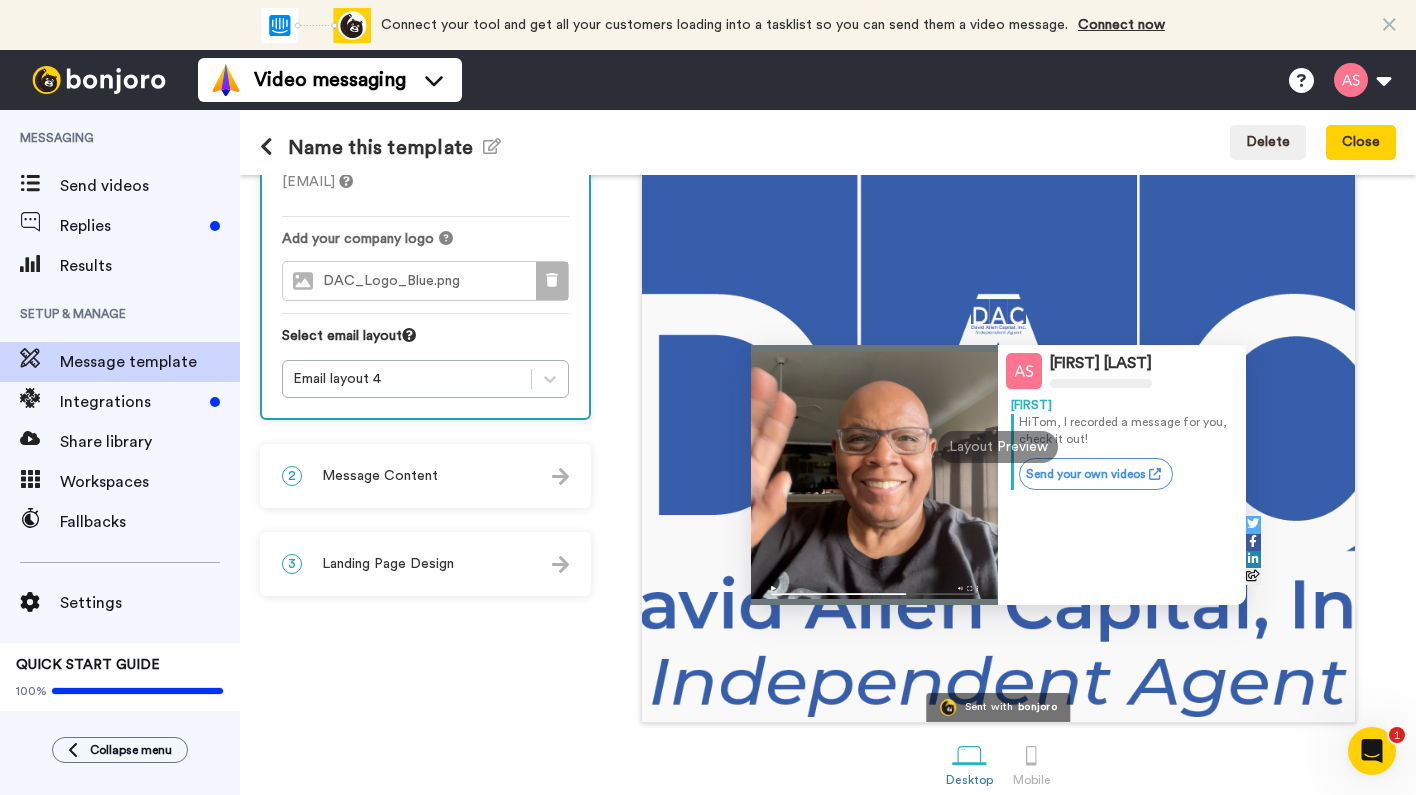 click 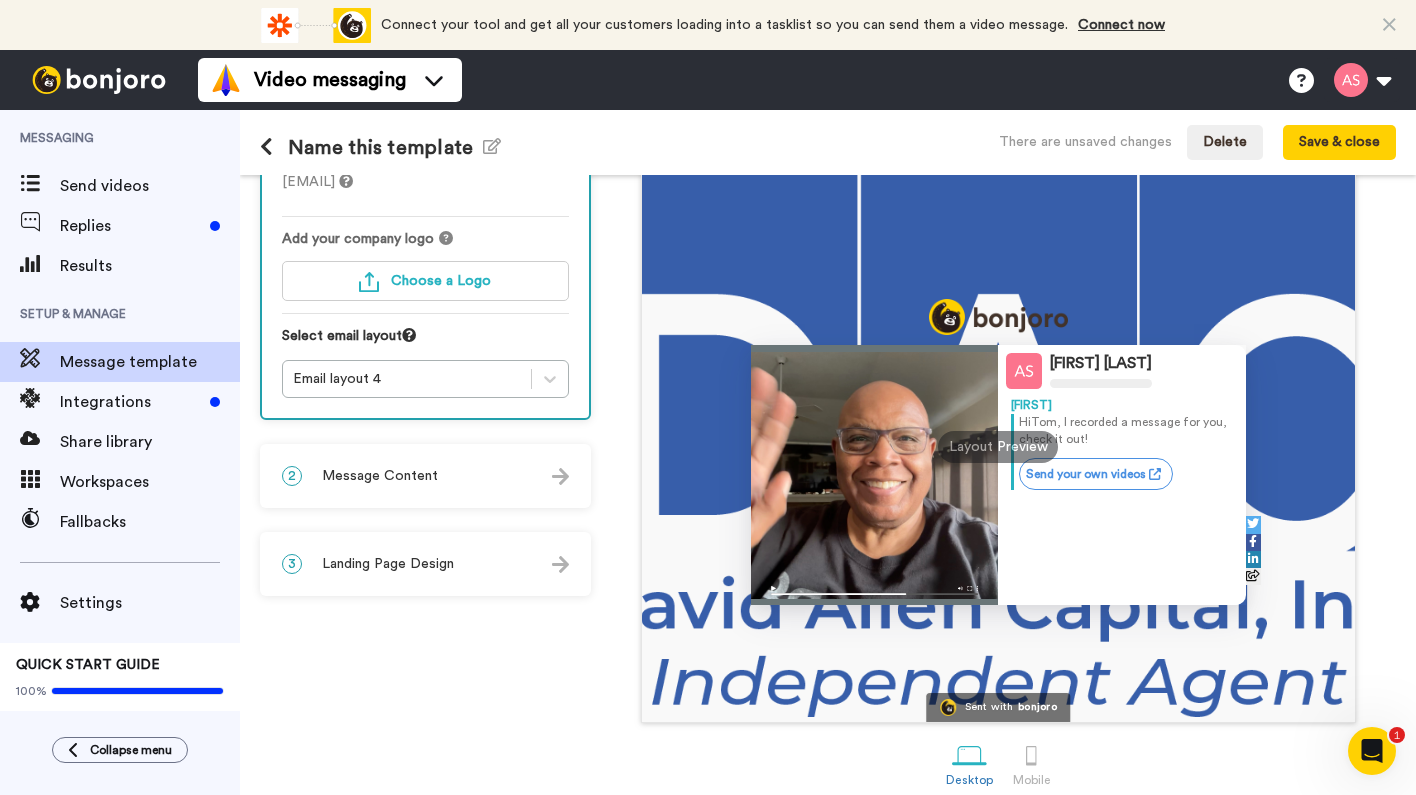 click at bounding box center [560, 564] 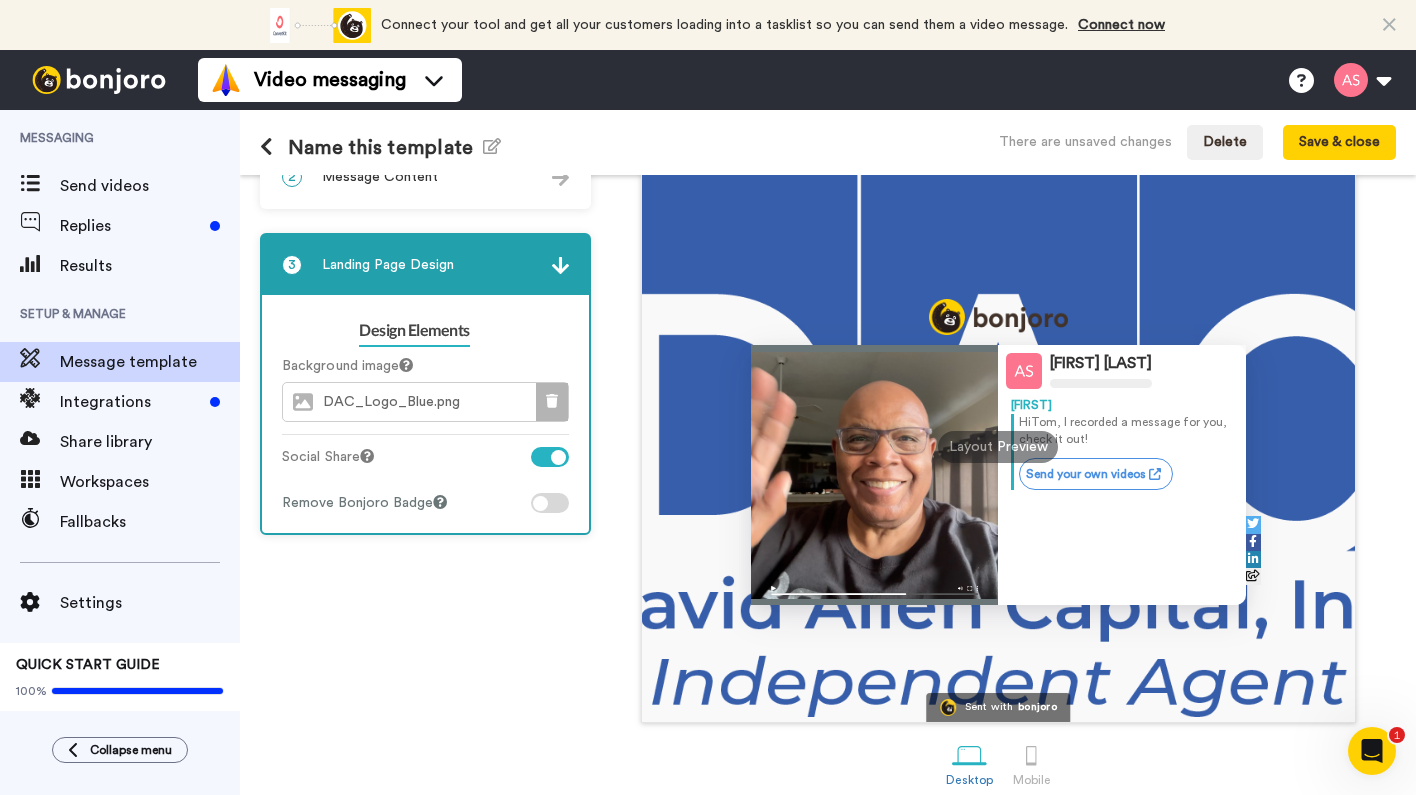 click 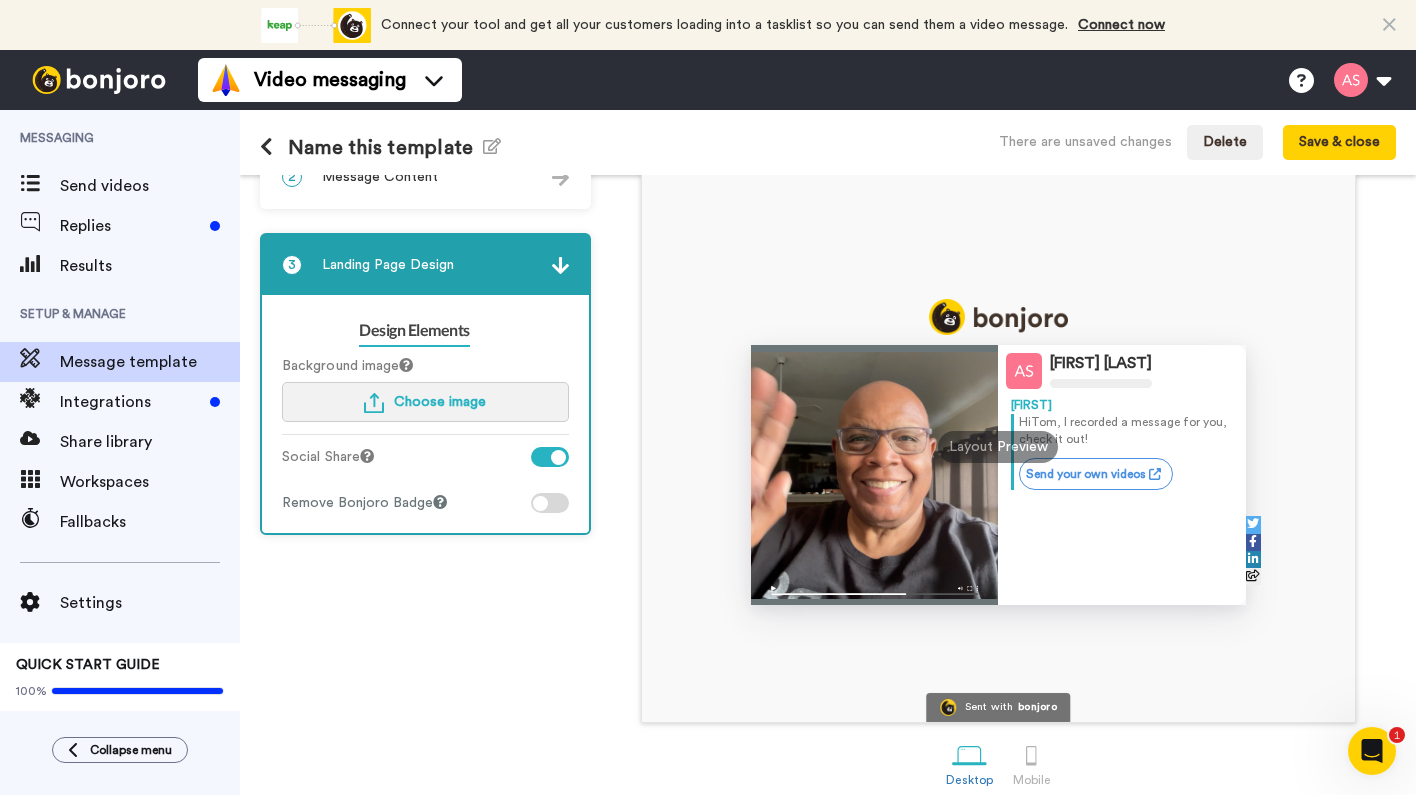 click on "Choose image" at bounding box center [440, 402] 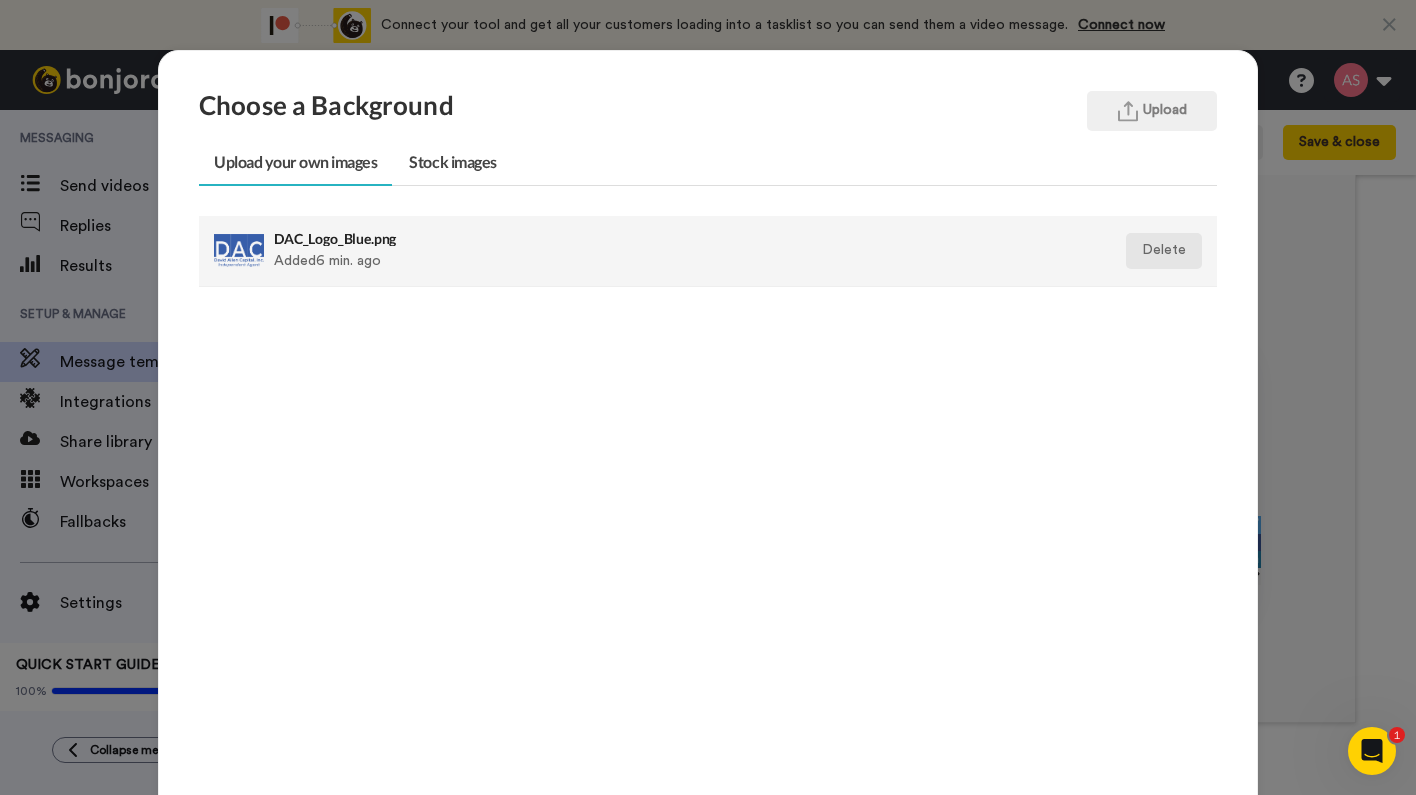 click on "Delete" at bounding box center [1164, 251] 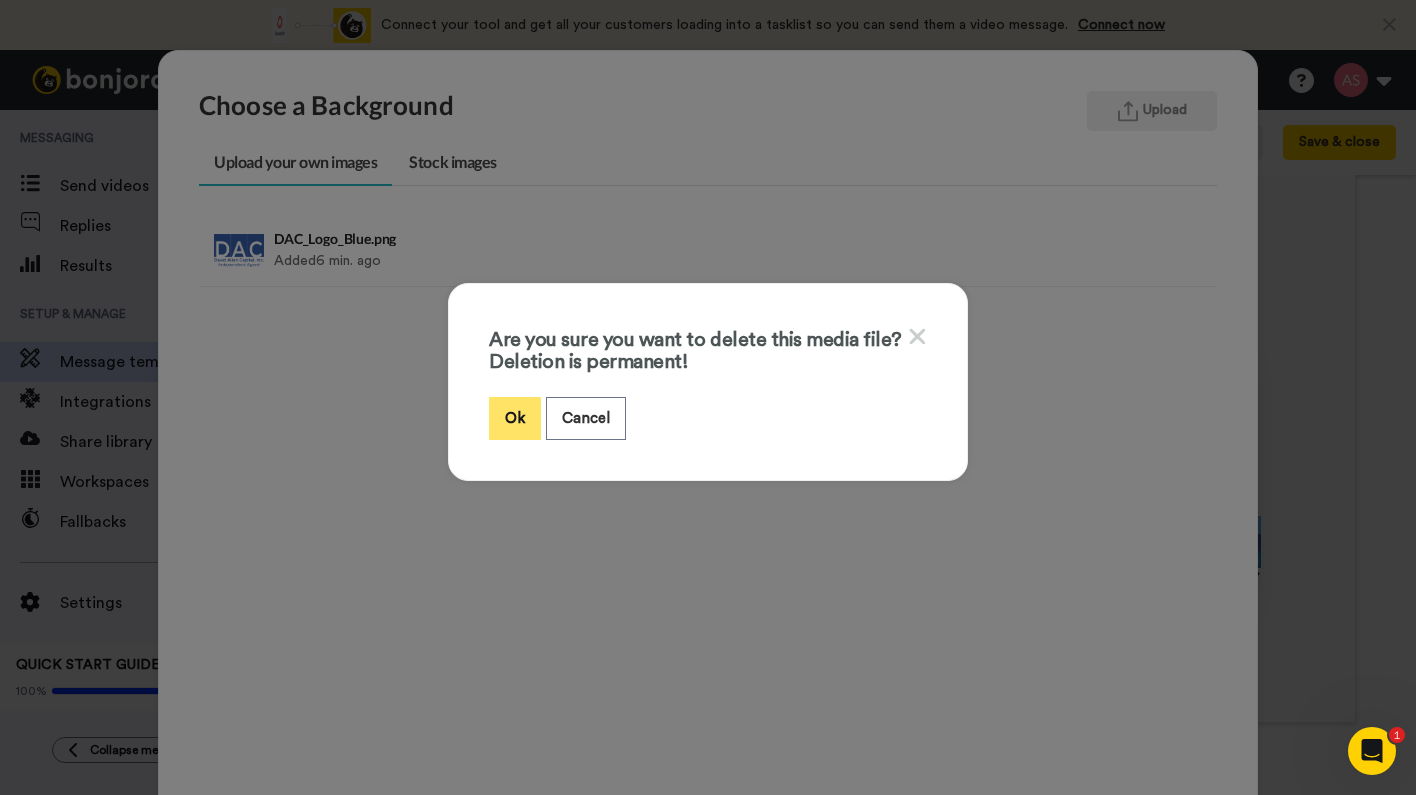 click on "Ok" at bounding box center [515, 418] 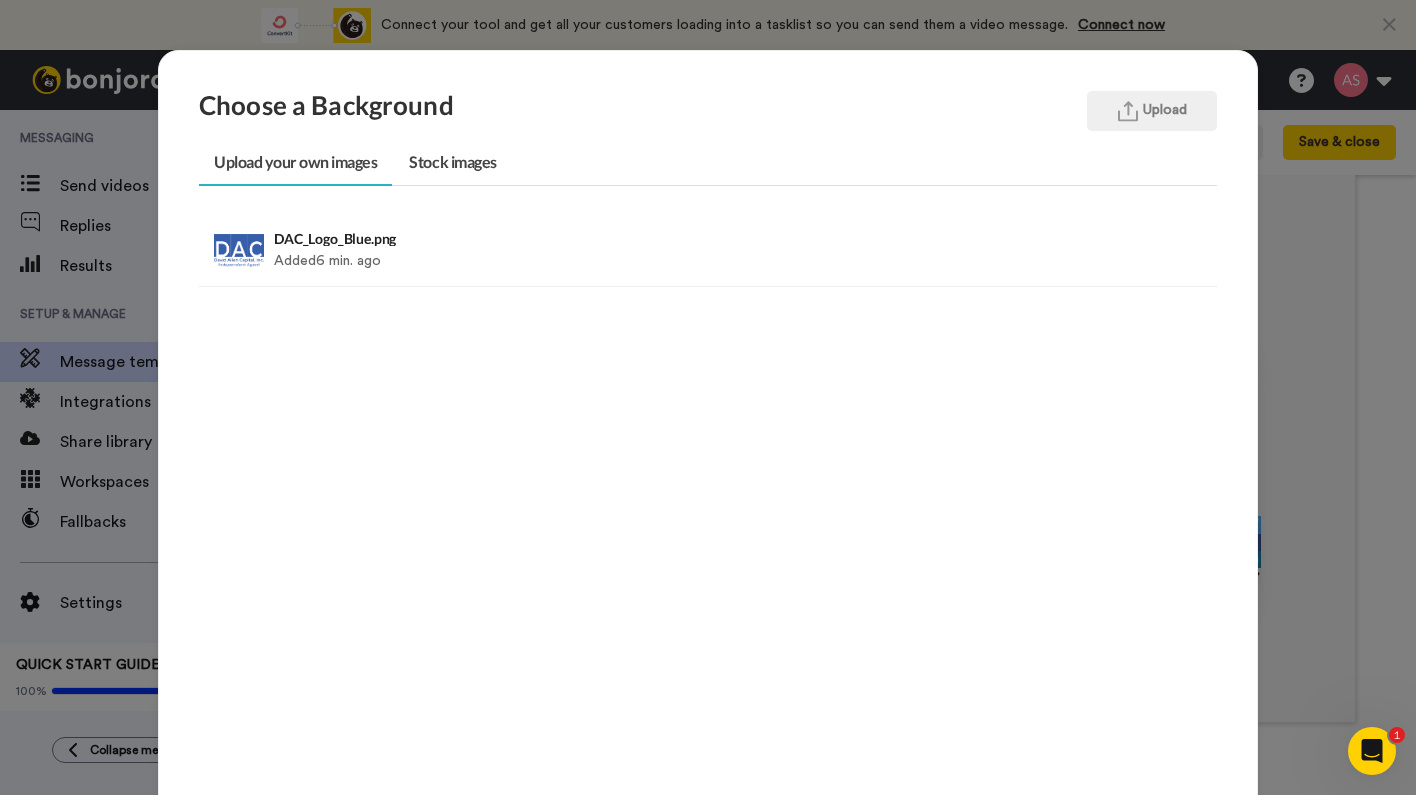 scroll, scrollTop: 50, scrollLeft: 0, axis: vertical 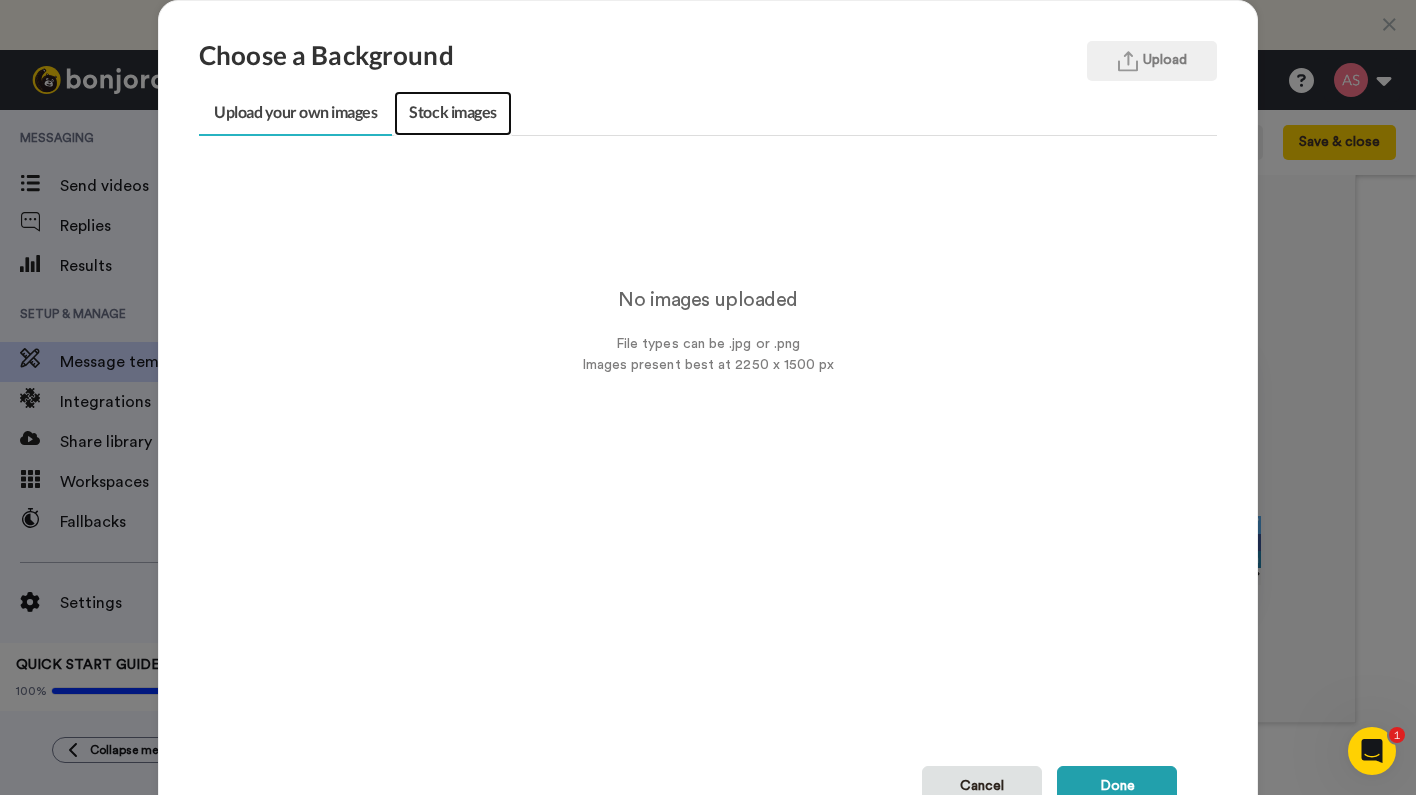 click on "Stock images" at bounding box center [452, 113] 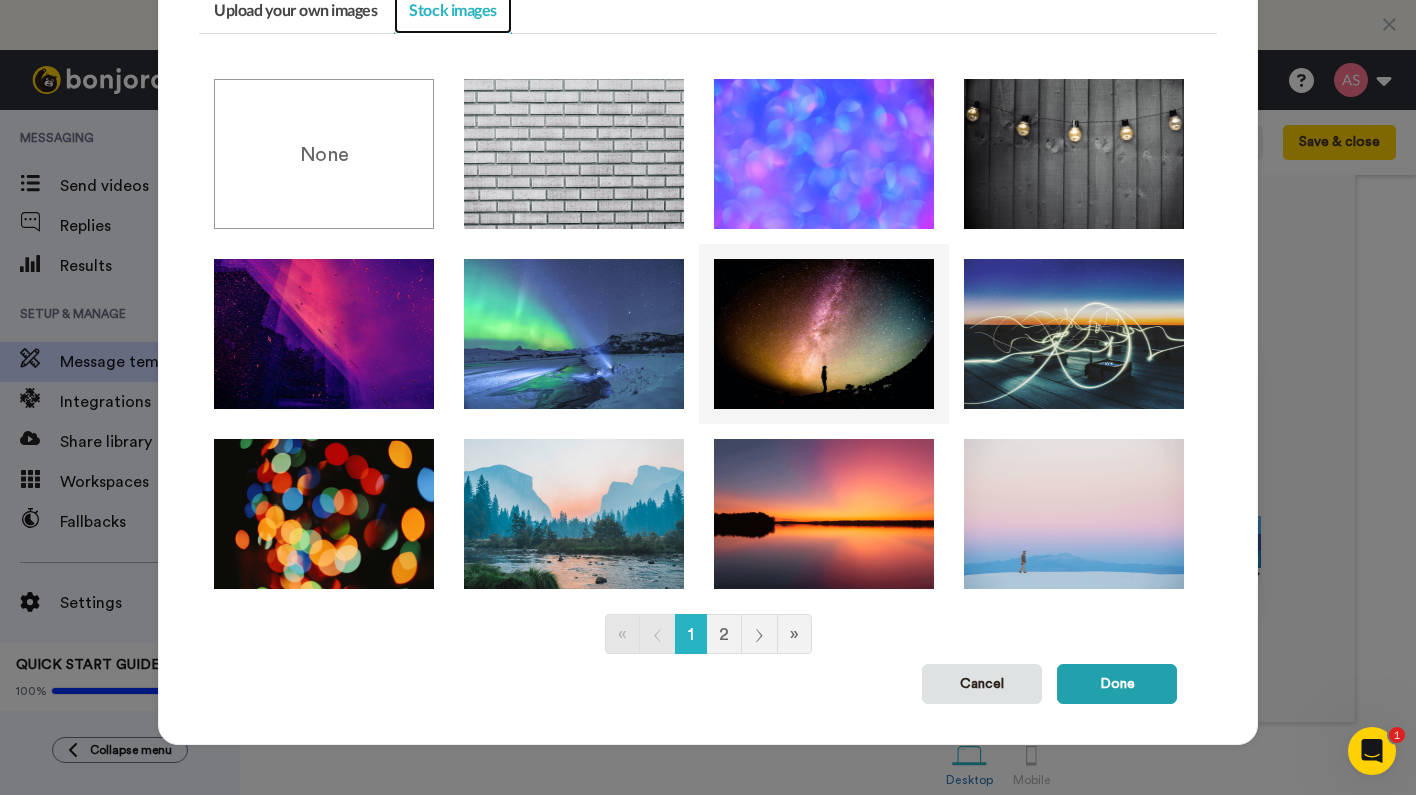 scroll, scrollTop: 151, scrollLeft: 0, axis: vertical 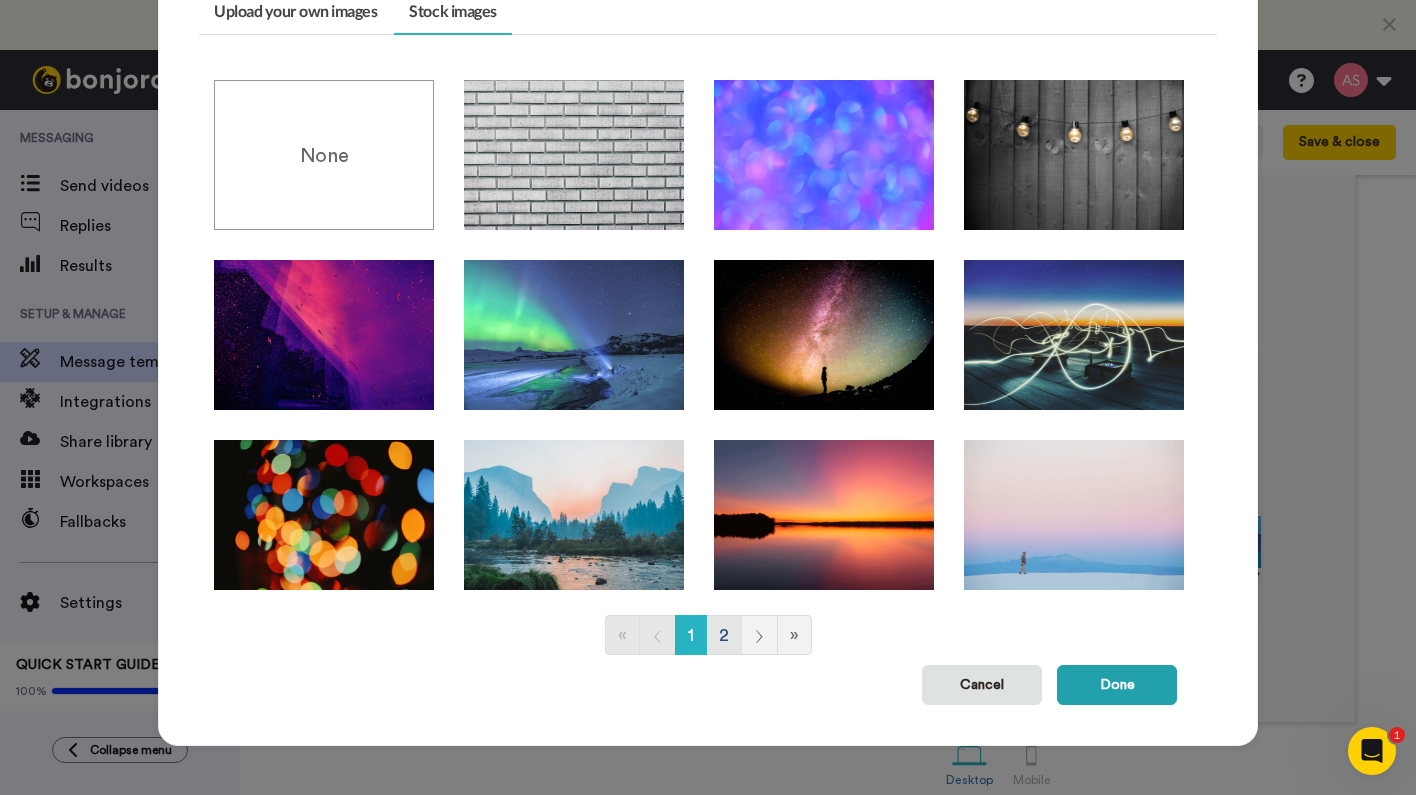 click on "2" at bounding box center [724, 635] 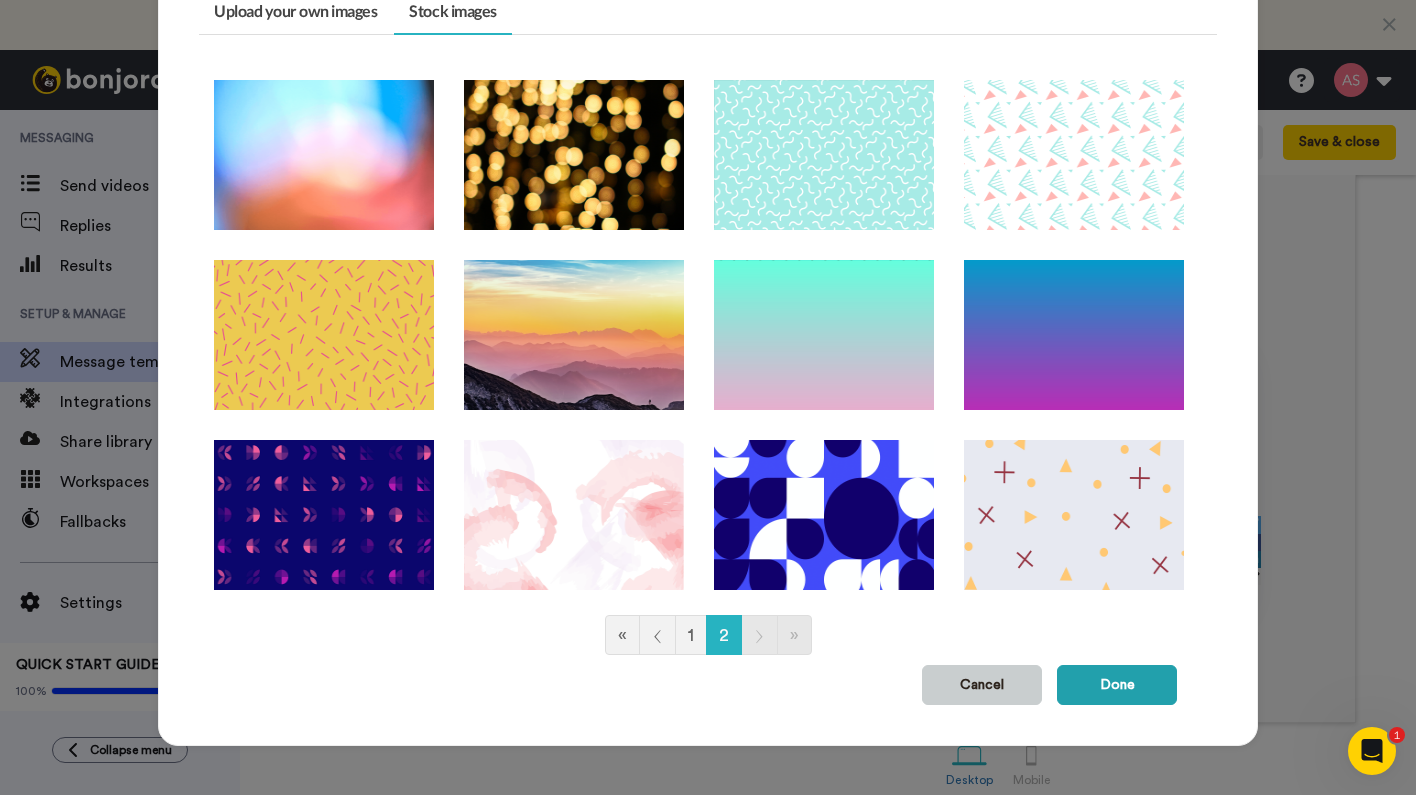 click on "Cancel" at bounding box center [982, 685] 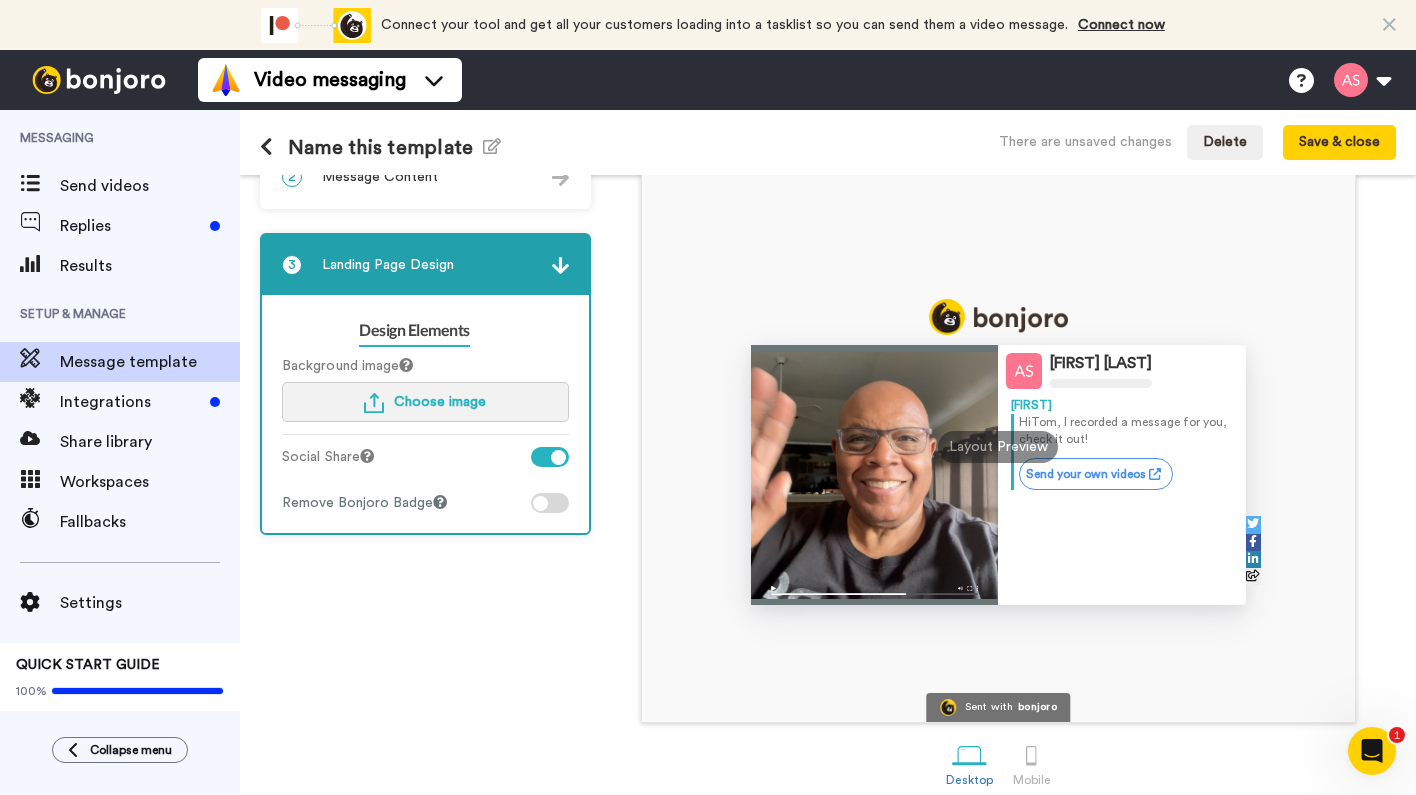 click on "Choose image" at bounding box center [440, 402] 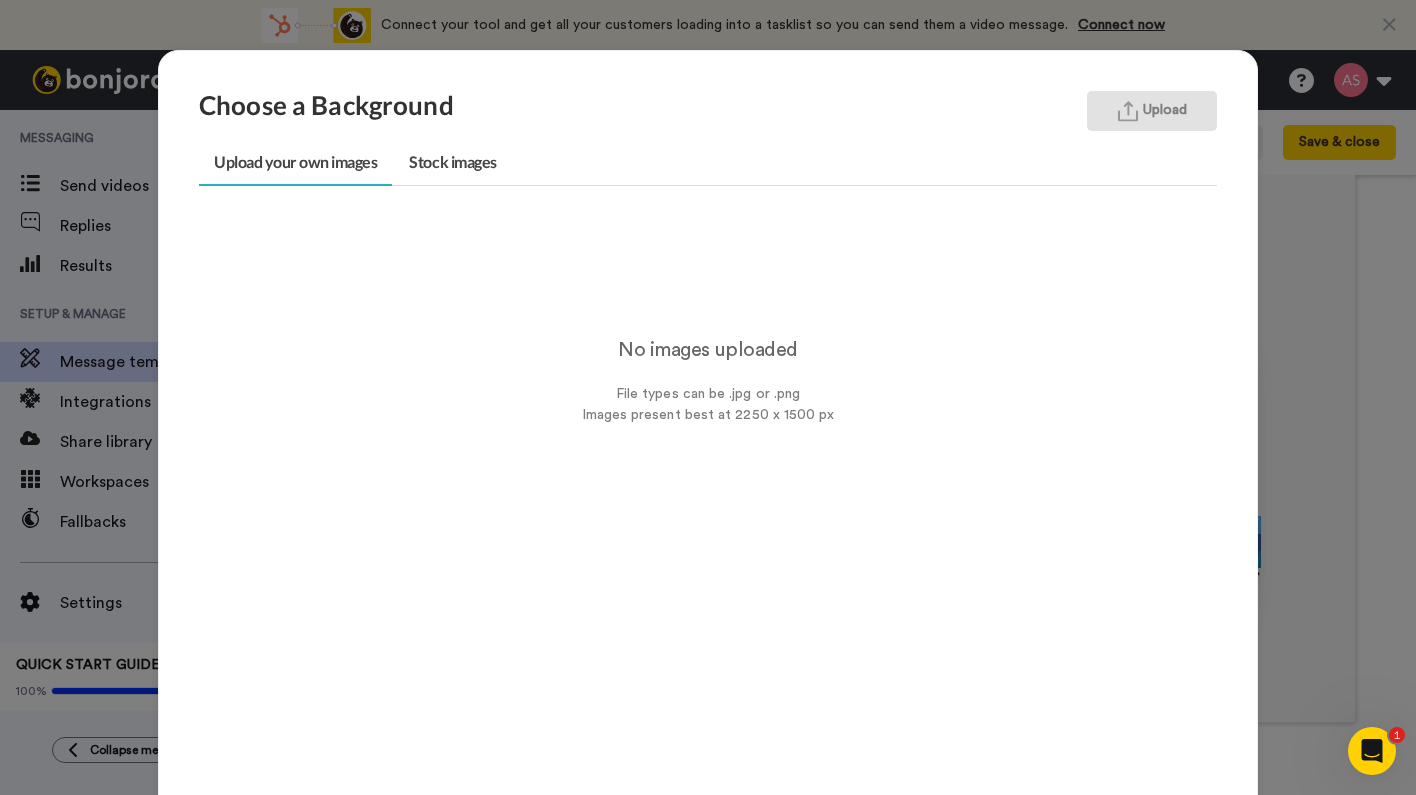 click on "Upload" at bounding box center [1152, 111] 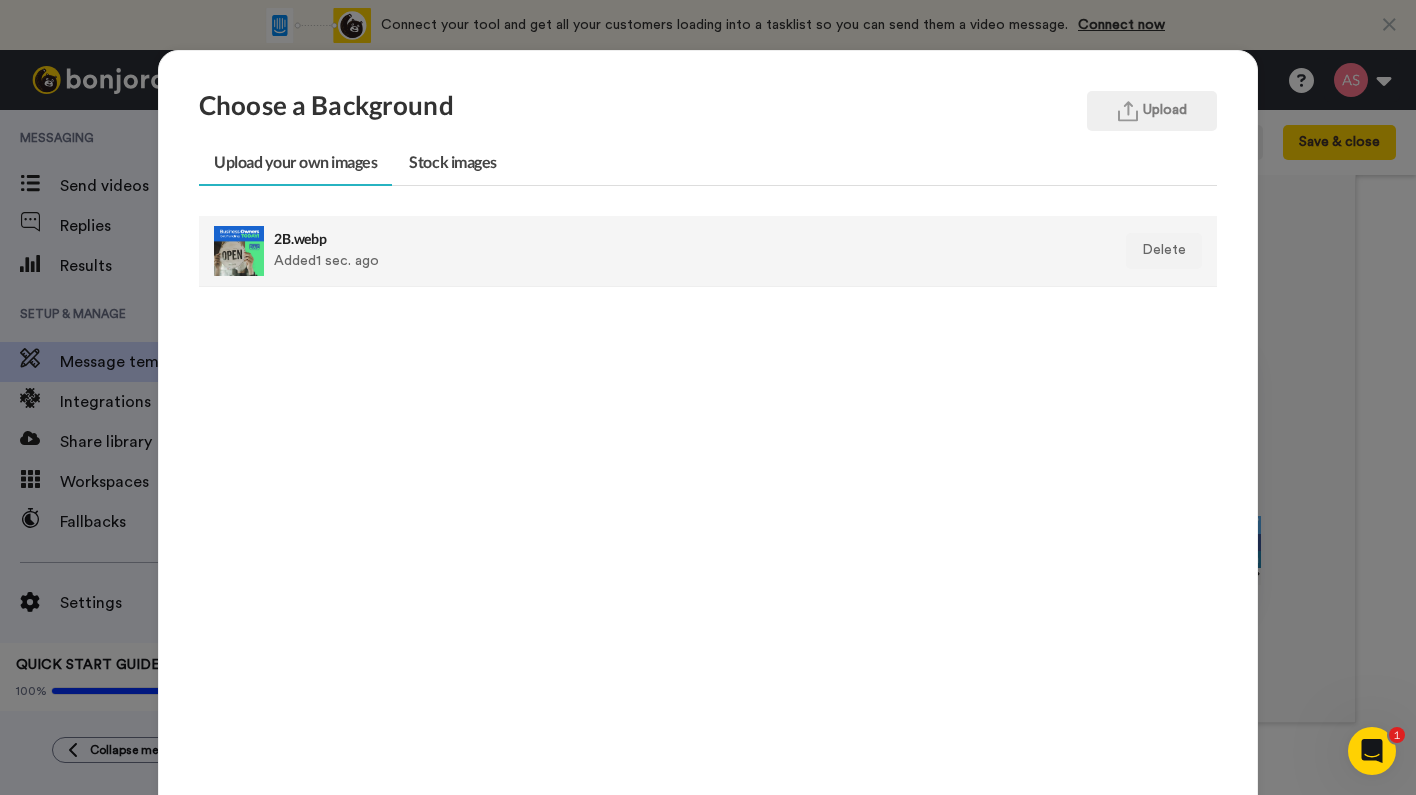 click on "2B.webp" at bounding box center [610, 238] 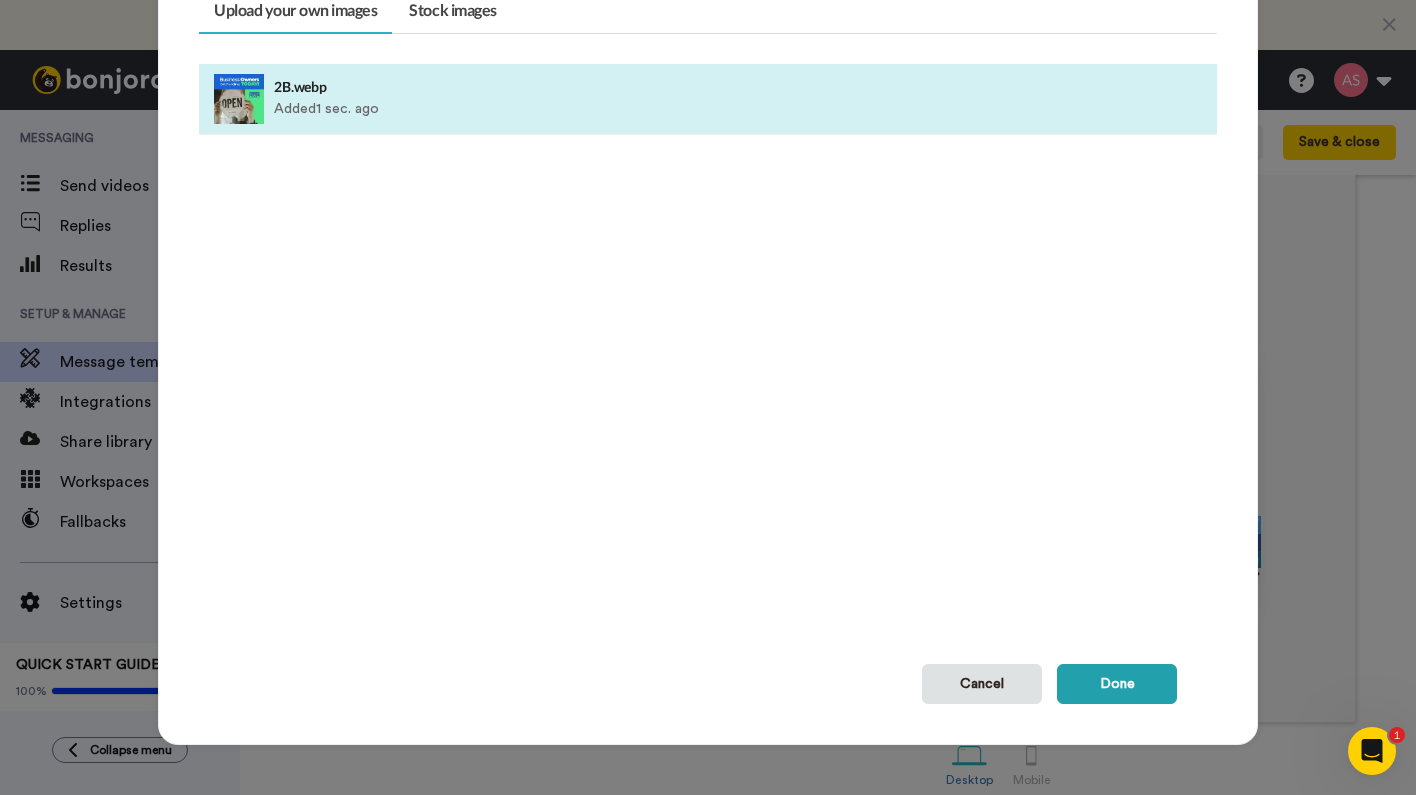 scroll, scrollTop: 151, scrollLeft: 0, axis: vertical 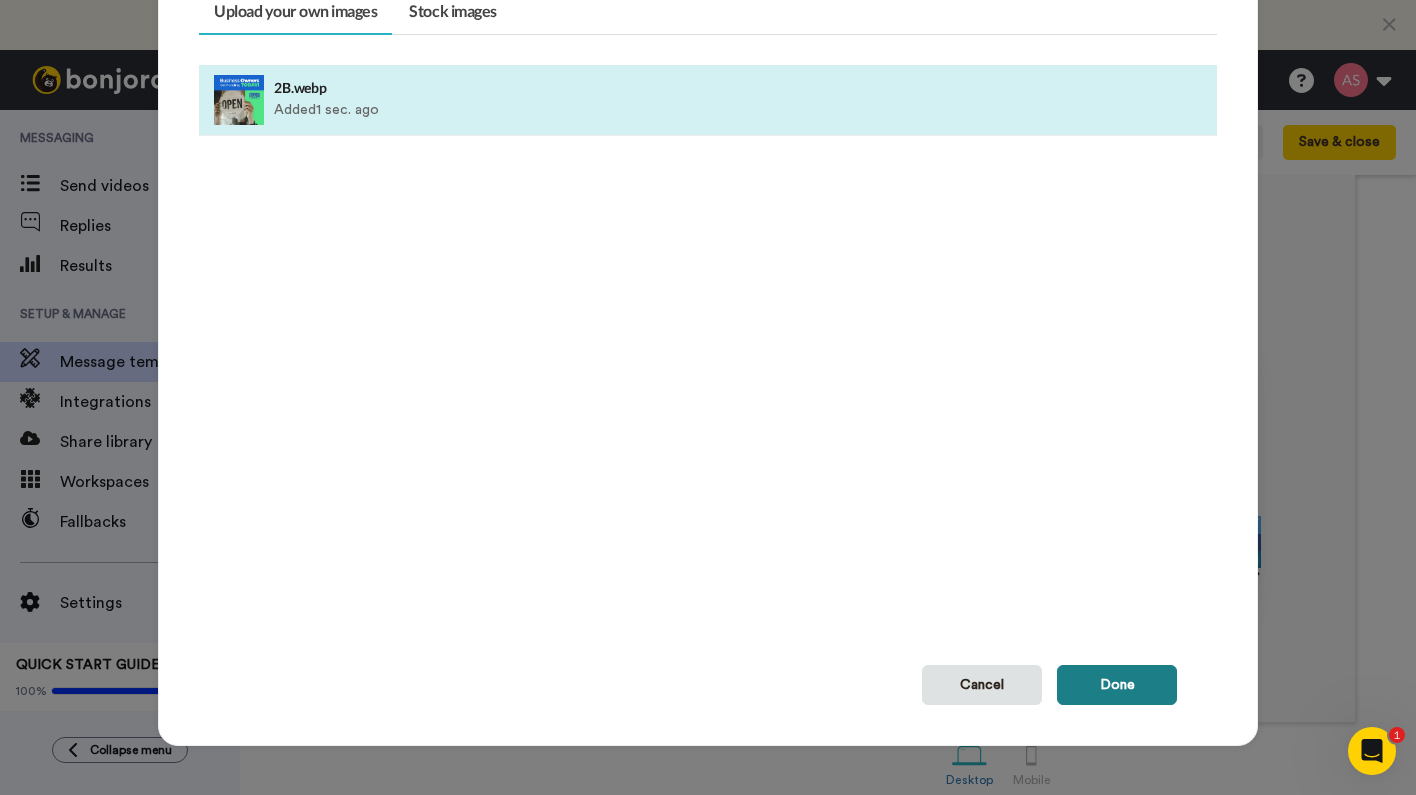 click on "Done" at bounding box center (1117, 685) 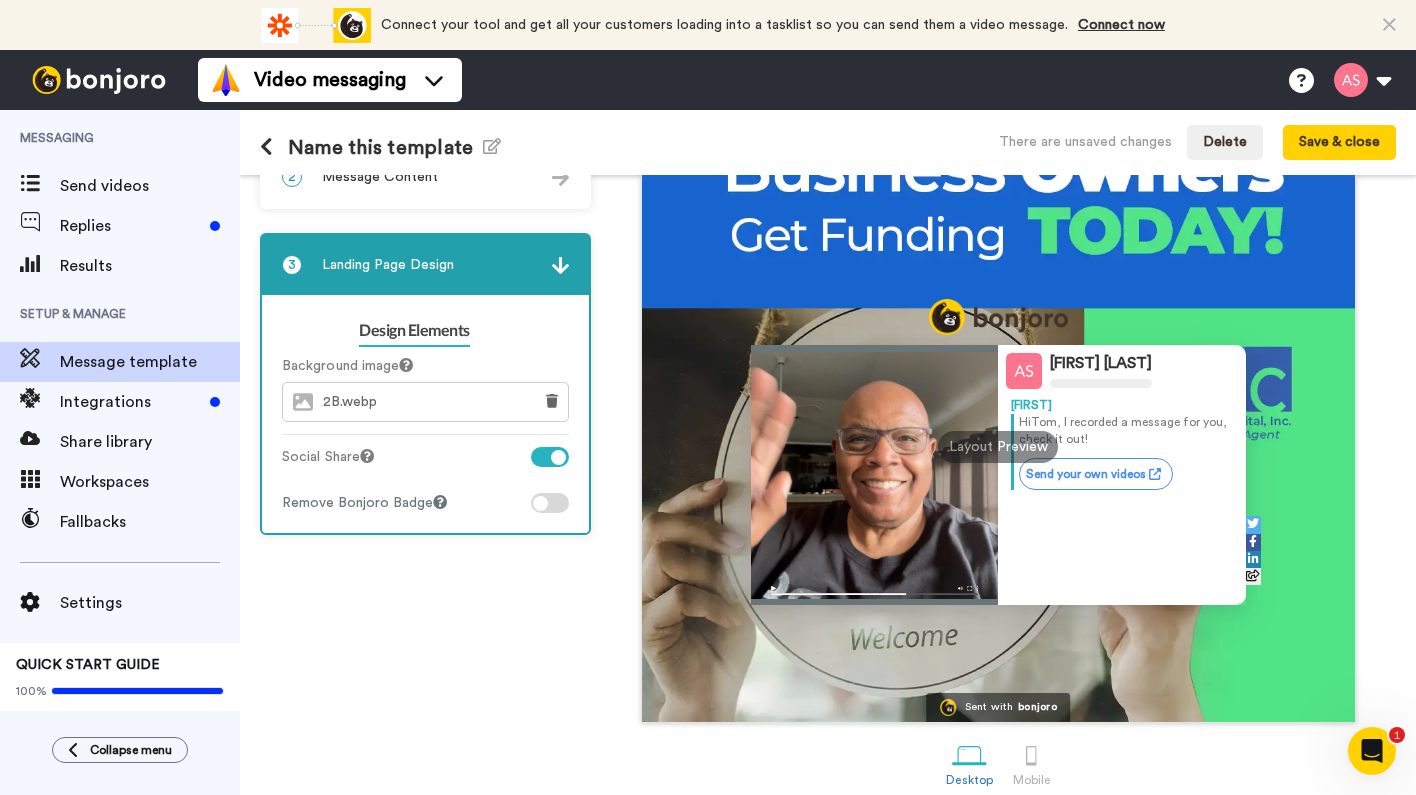 drag, startPoint x: 1133, startPoint y: 276, endPoint x: 1134, endPoint y: 330, distance: 54.00926 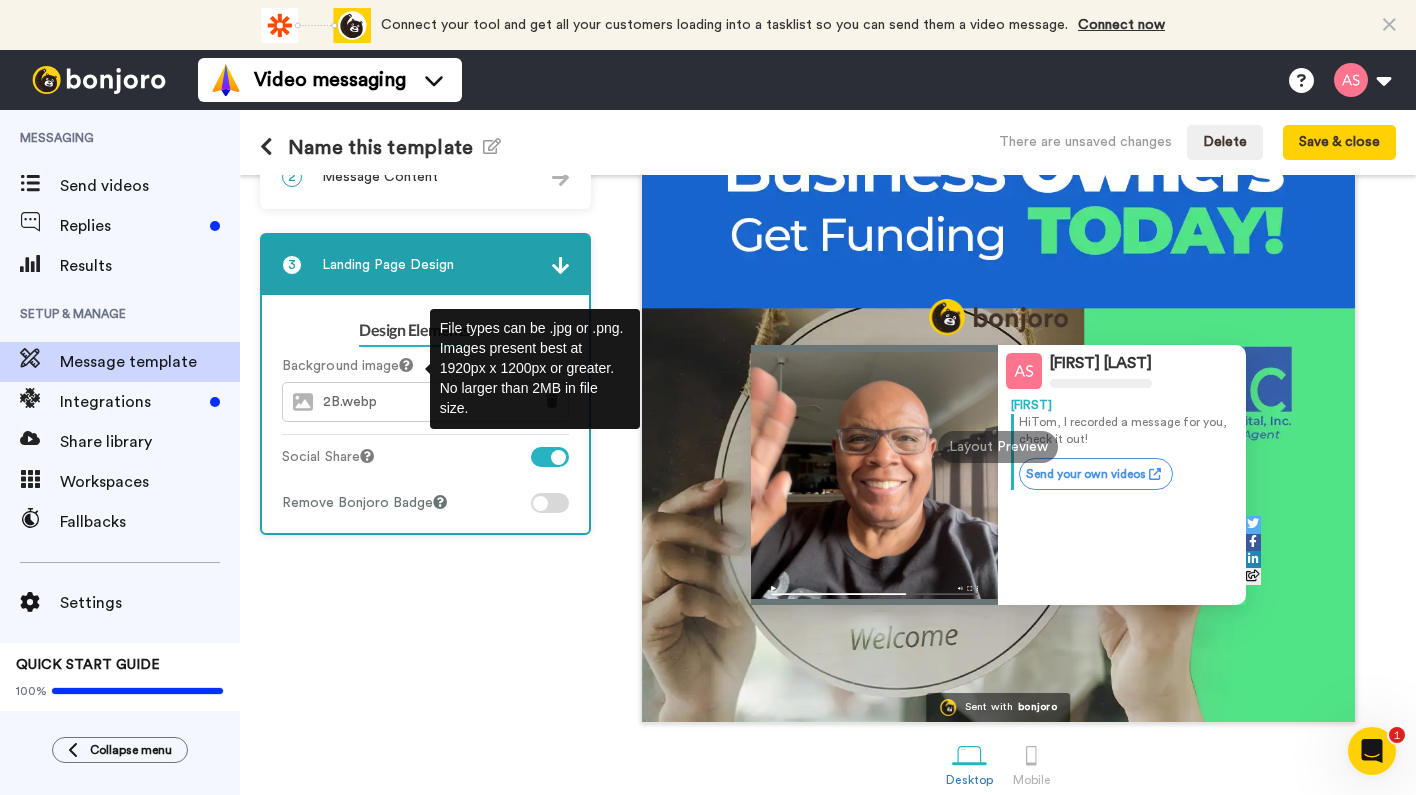 click at bounding box center (406, 365) 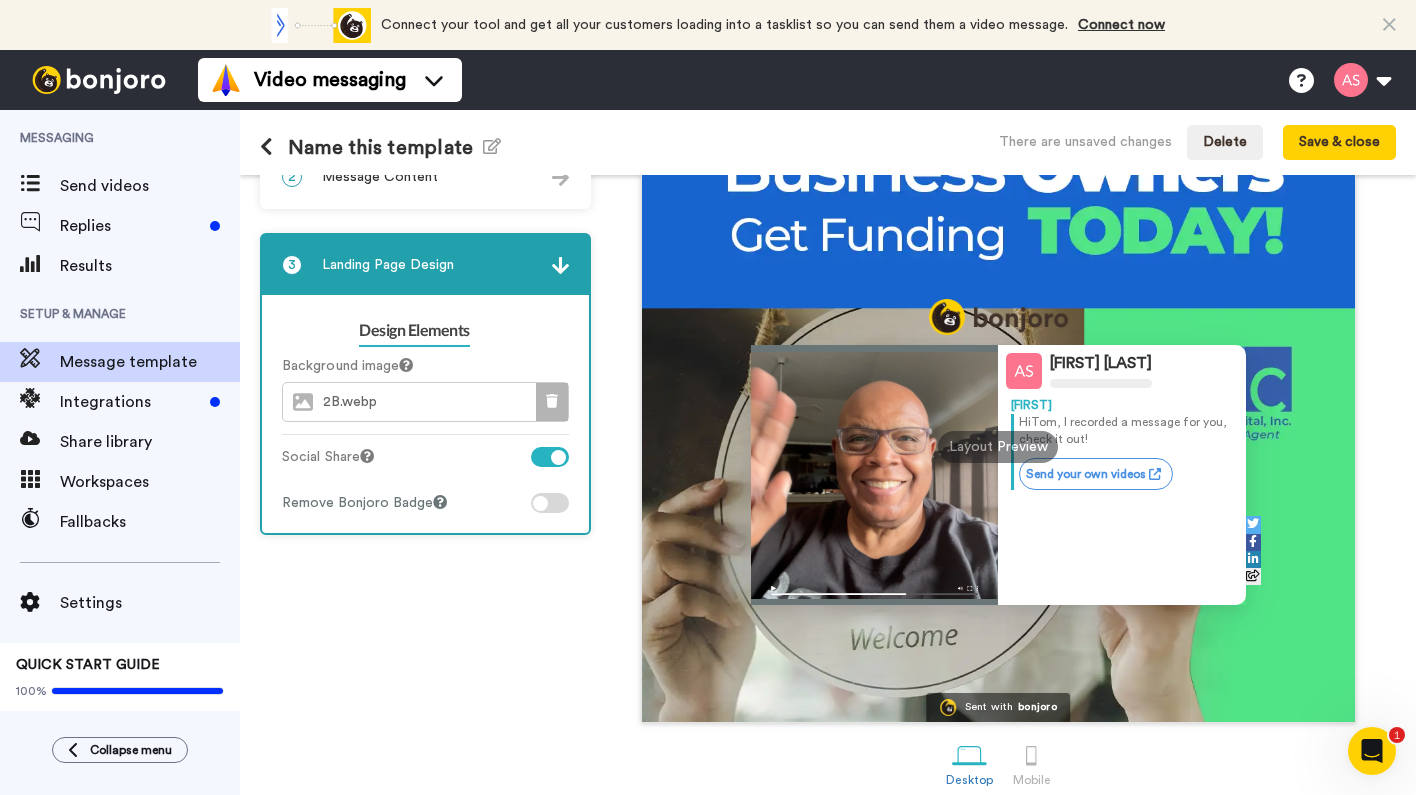 click 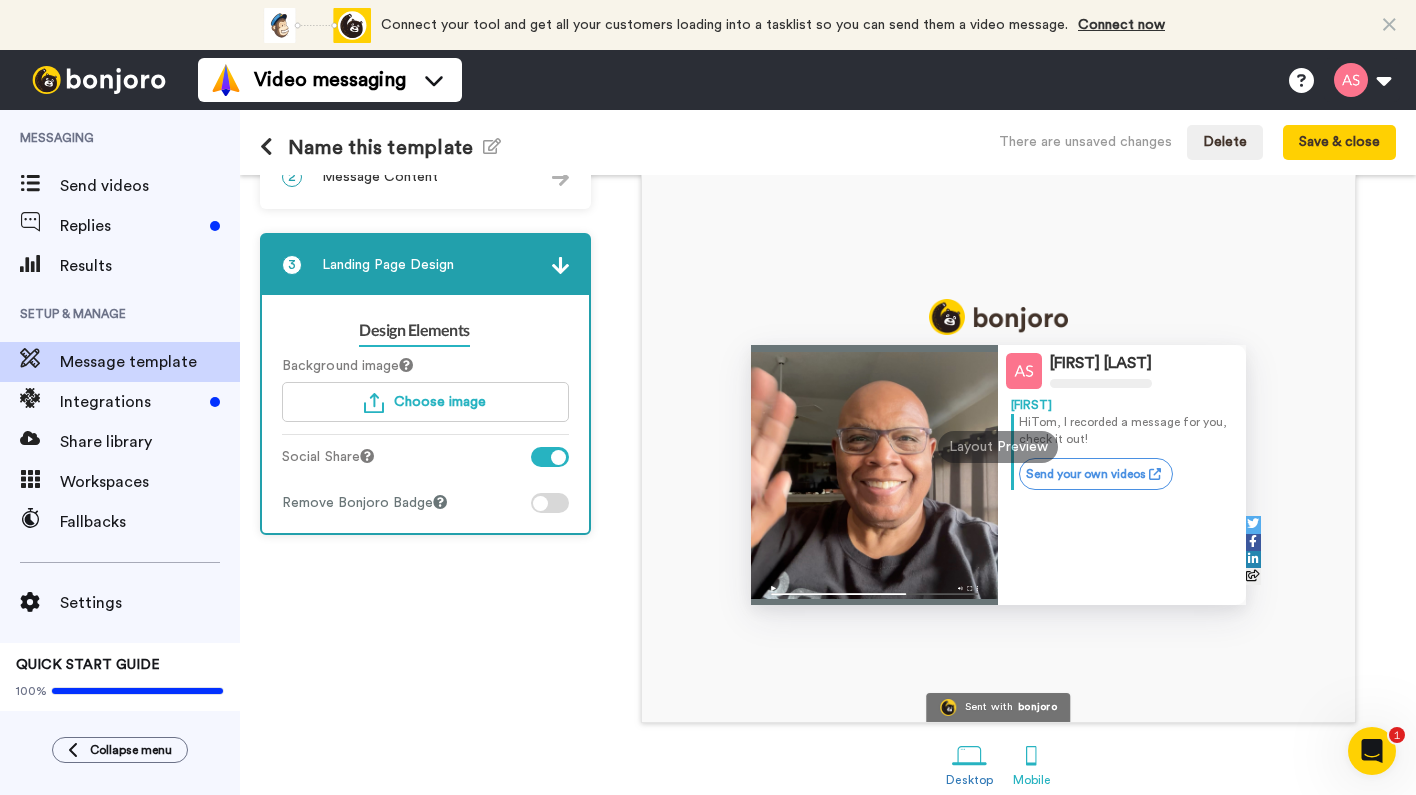 click at bounding box center [1031, 755] 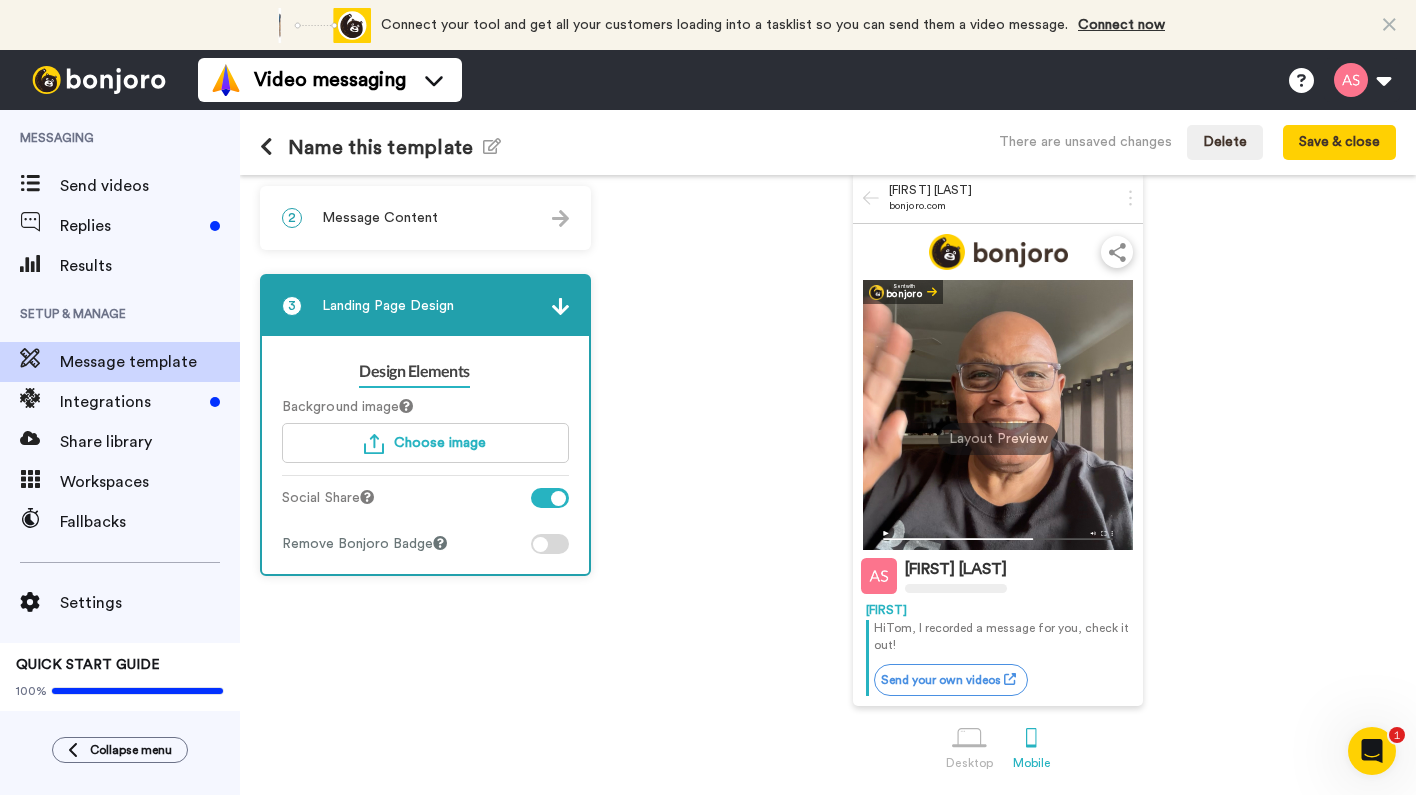 scroll, scrollTop: 93, scrollLeft: 0, axis: vertical 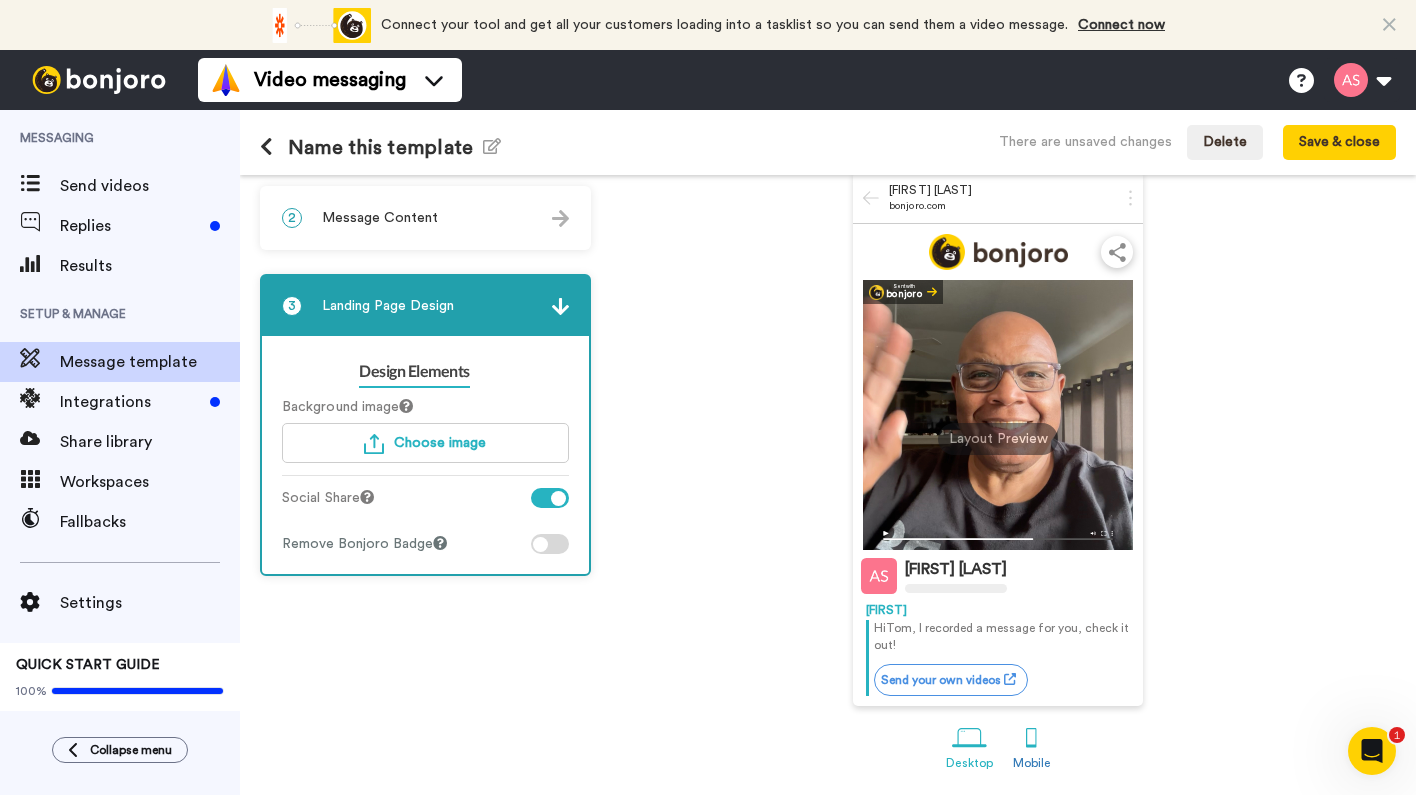click at bounding box center (969, 738) 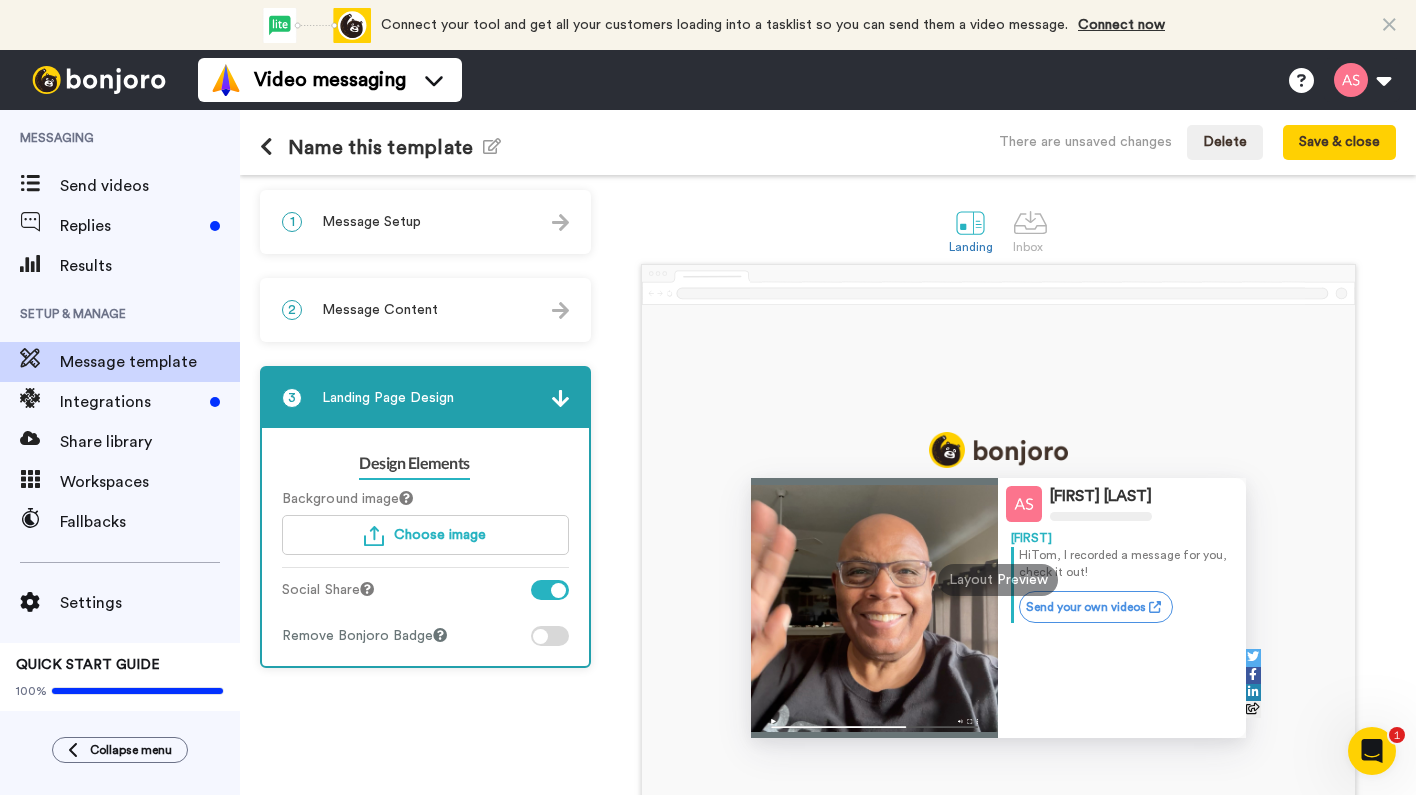 scroll, scrollTop: 0, scrollLeft: 0, axis: both 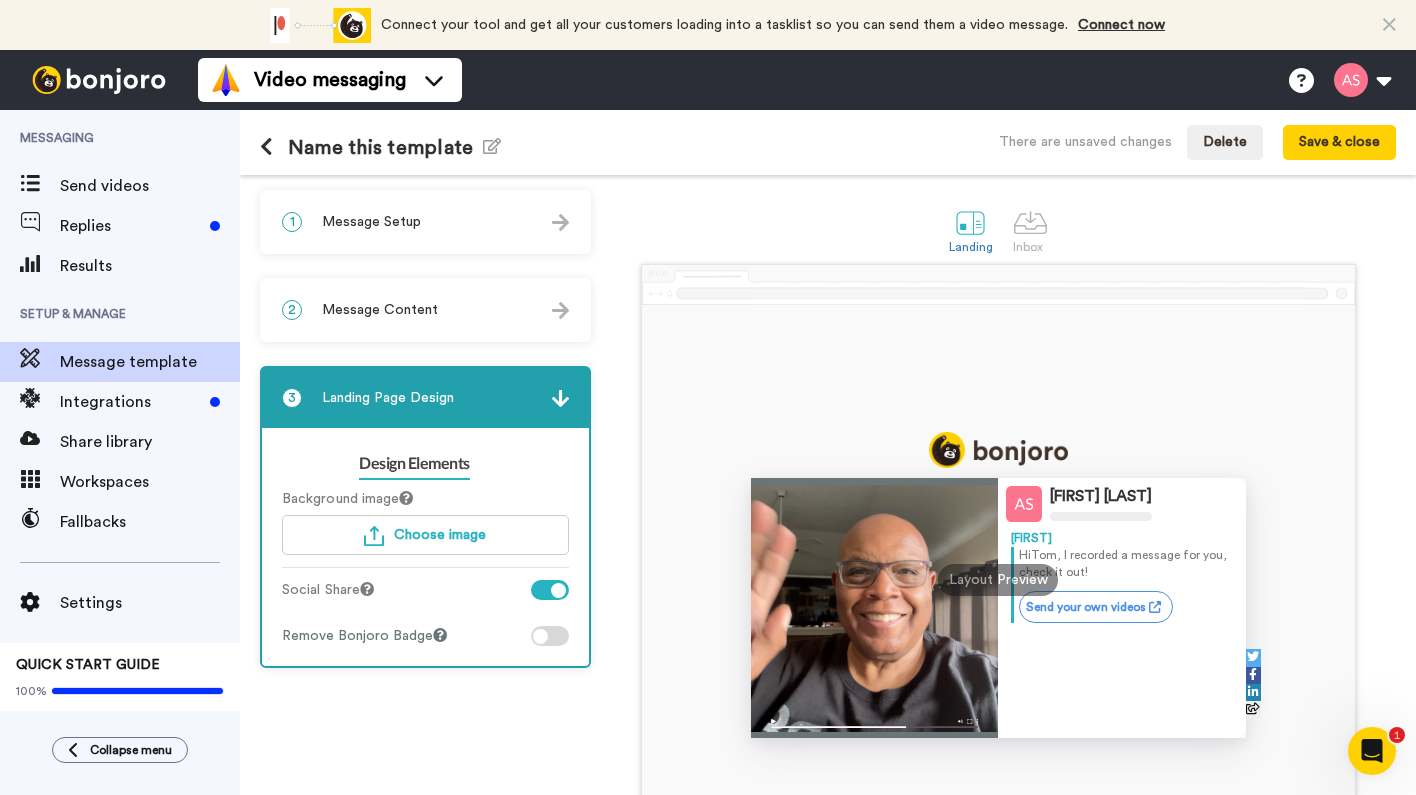 click at bounding box center [266, 147] 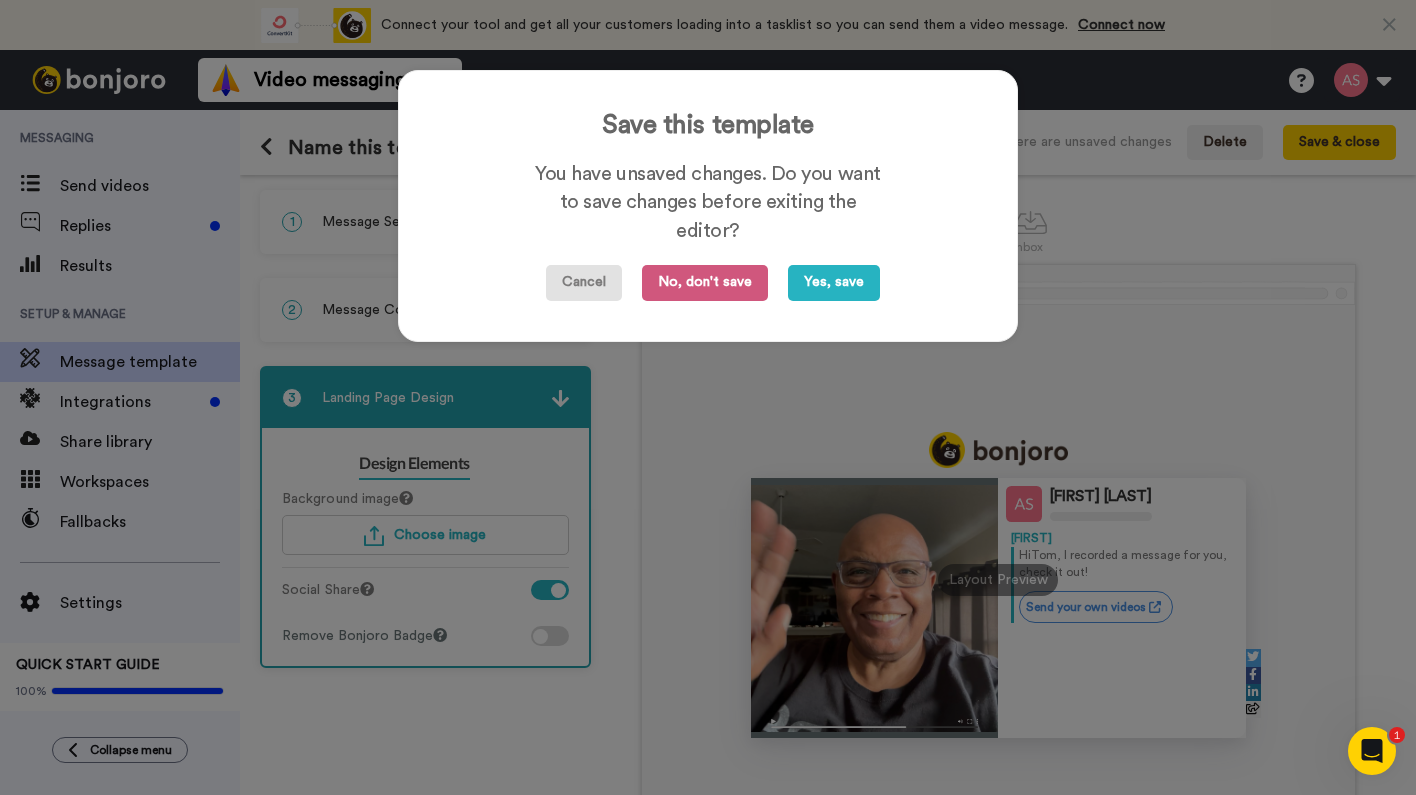 click on "Cancel" at bounding box center [584, 283] 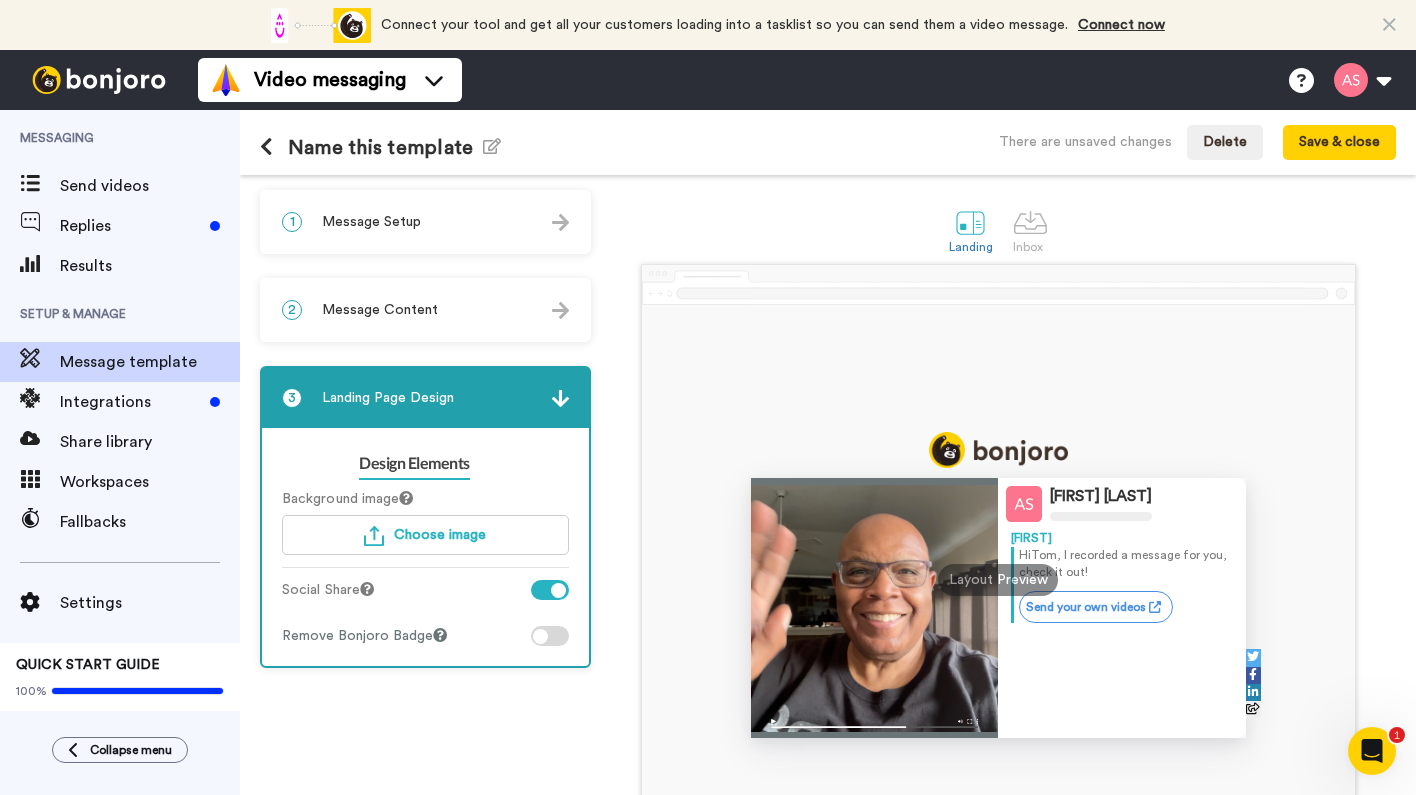 click on "1 Message Setup" at bounding box center [425, 222] 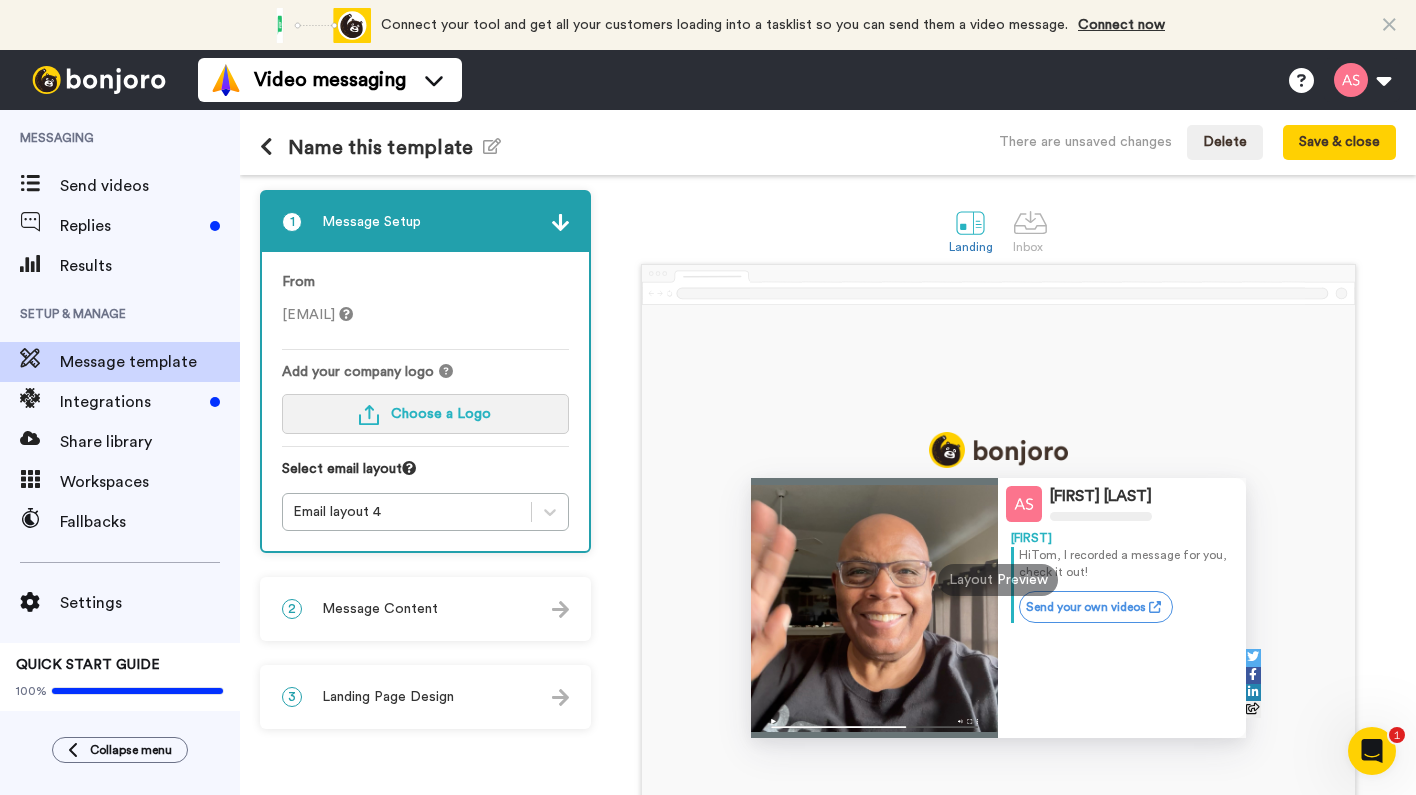 click on "Choose a Logo" at bounding box center (441, 414) 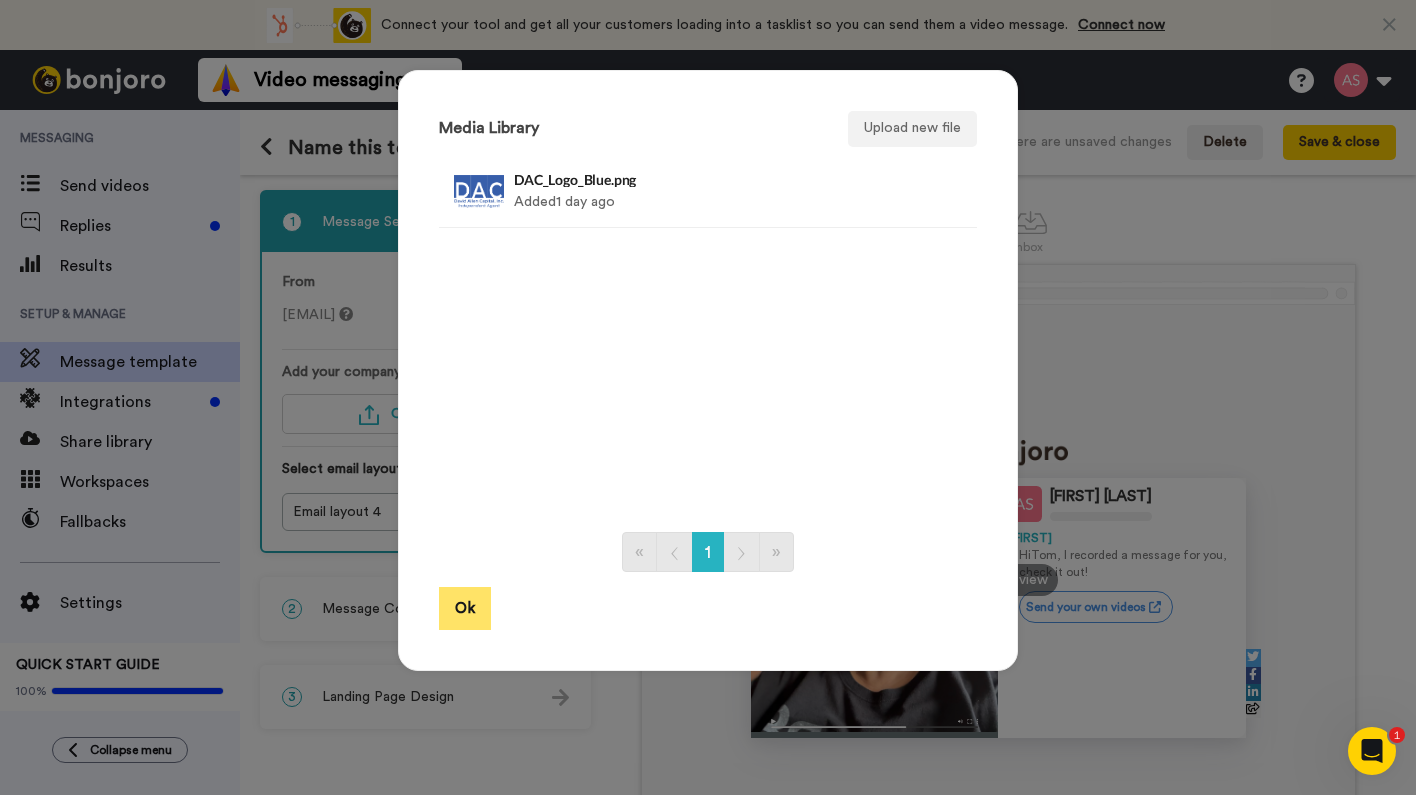 click on "Ok" at bounding box center (465, 608) 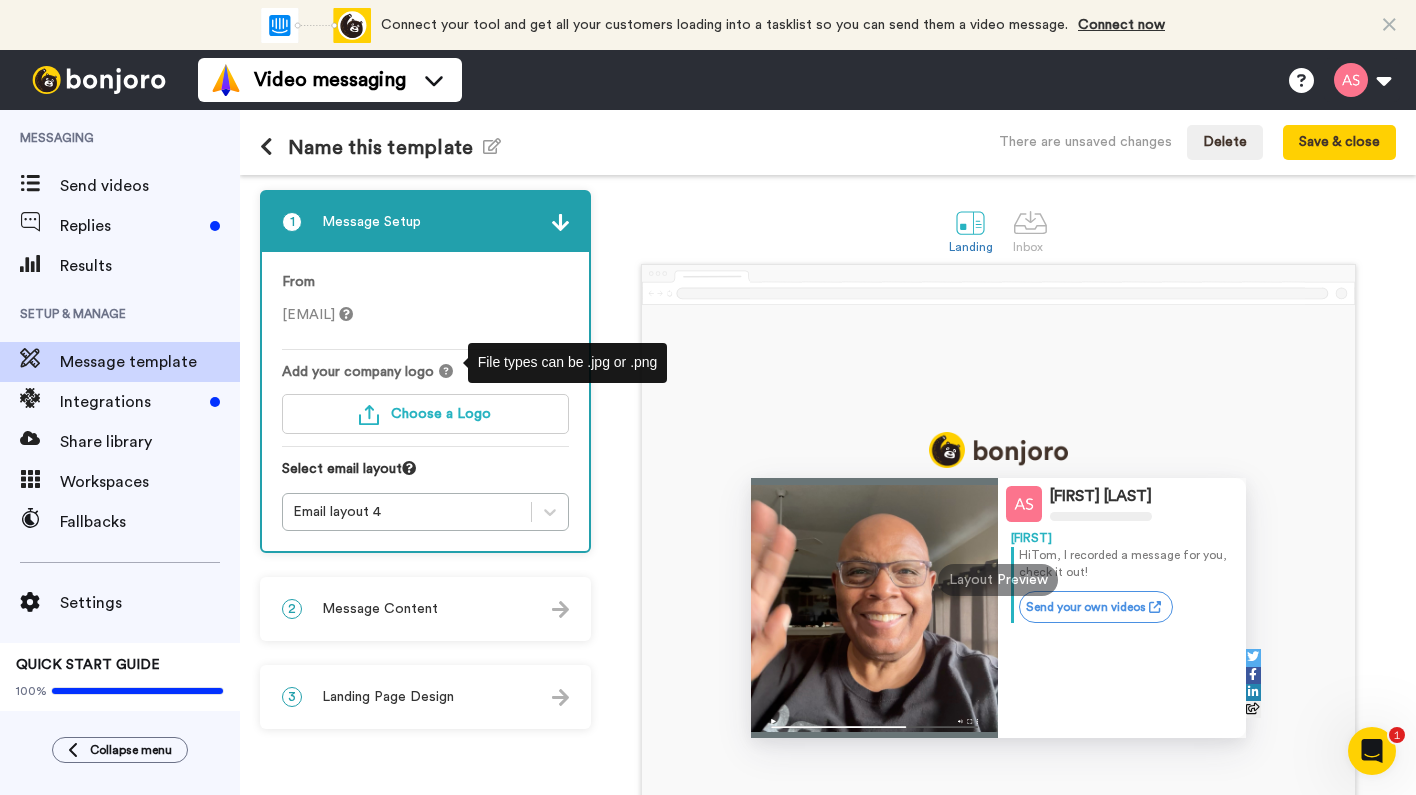 click 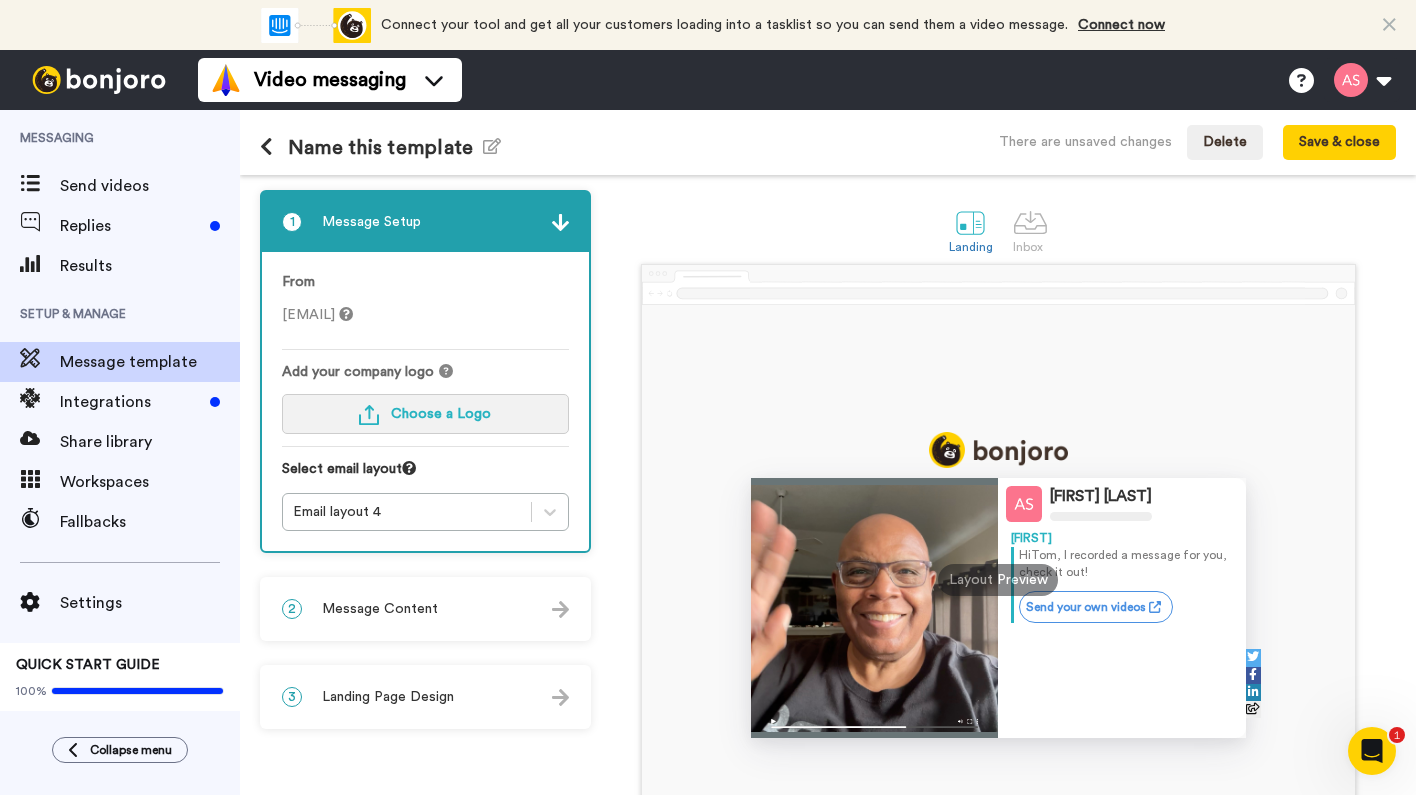 click on "Choose a Logo" at bounding box center [425, 414] 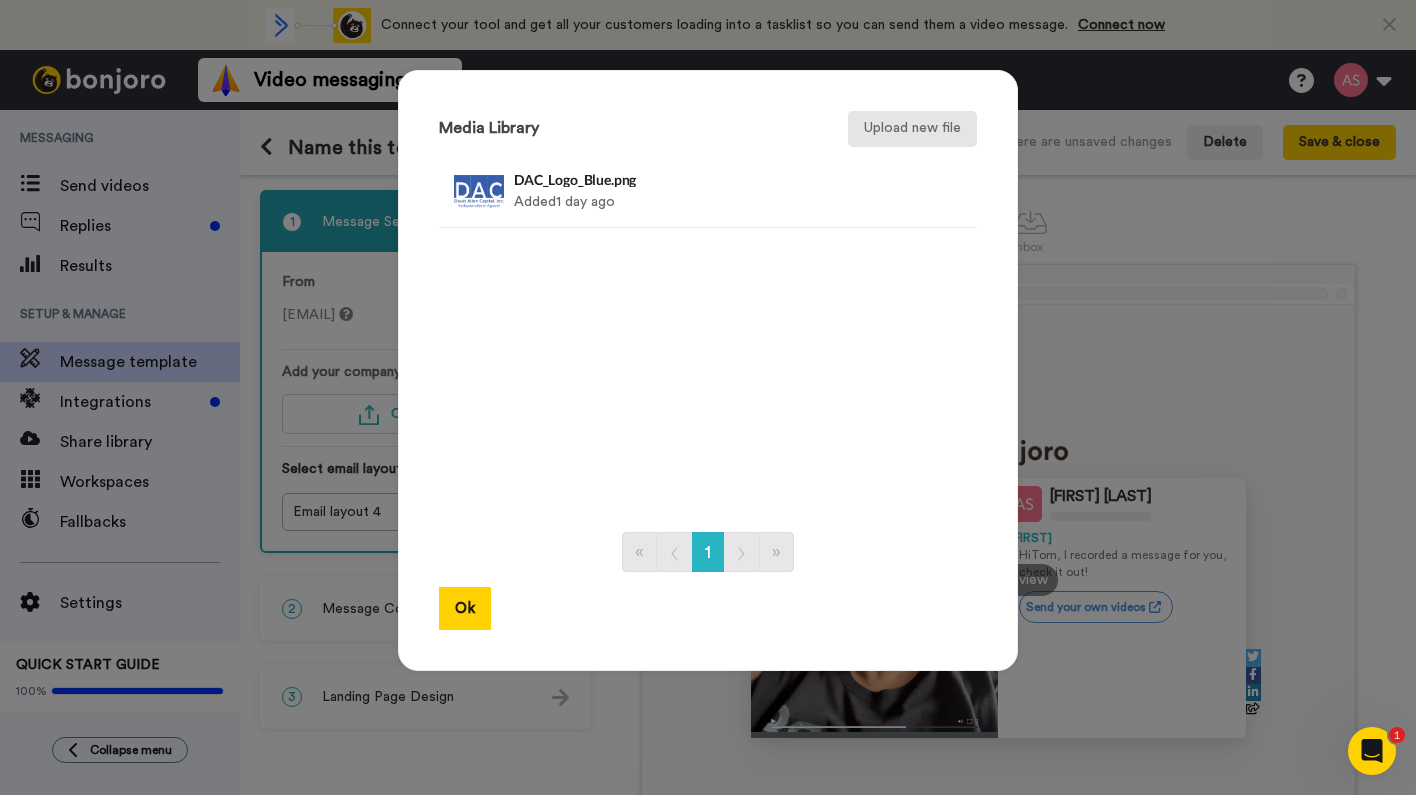 click on "Upload new file" at bounding box center (912, 129) 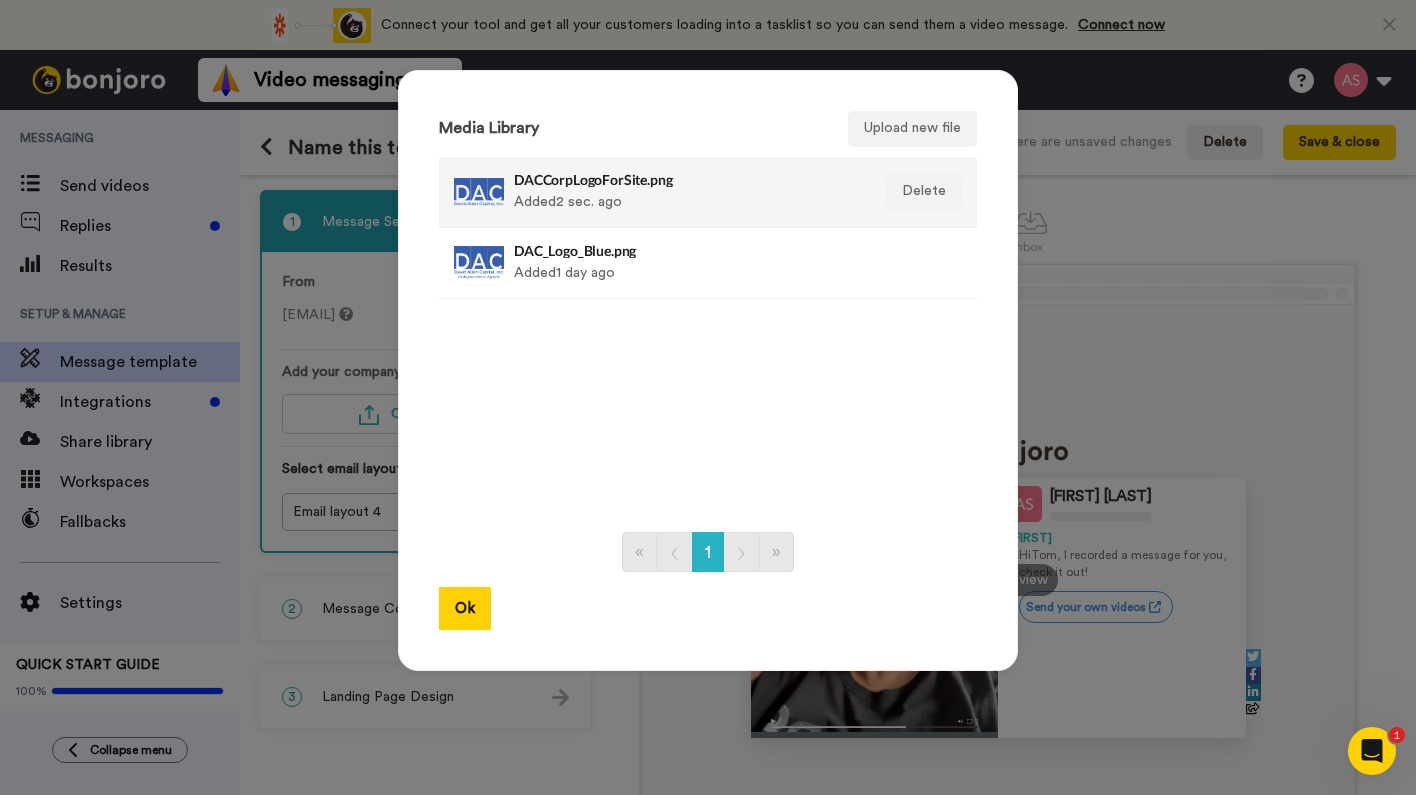 click on "DACCorpLogoForSite.png Added  2 sec. ago" at bounding box center [686, 192] 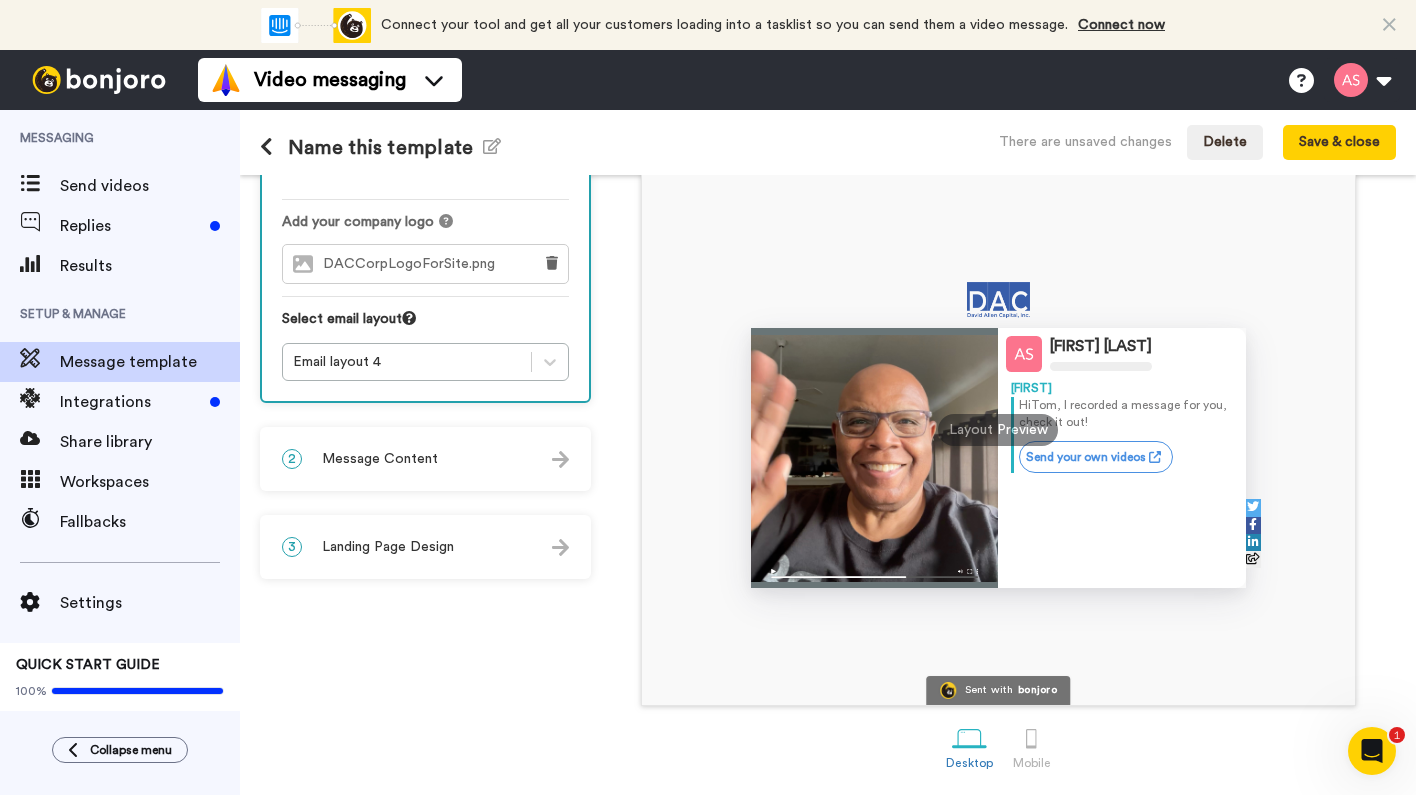scroll, scrollTop: 152, scrollLeft: 0, axis: vertical 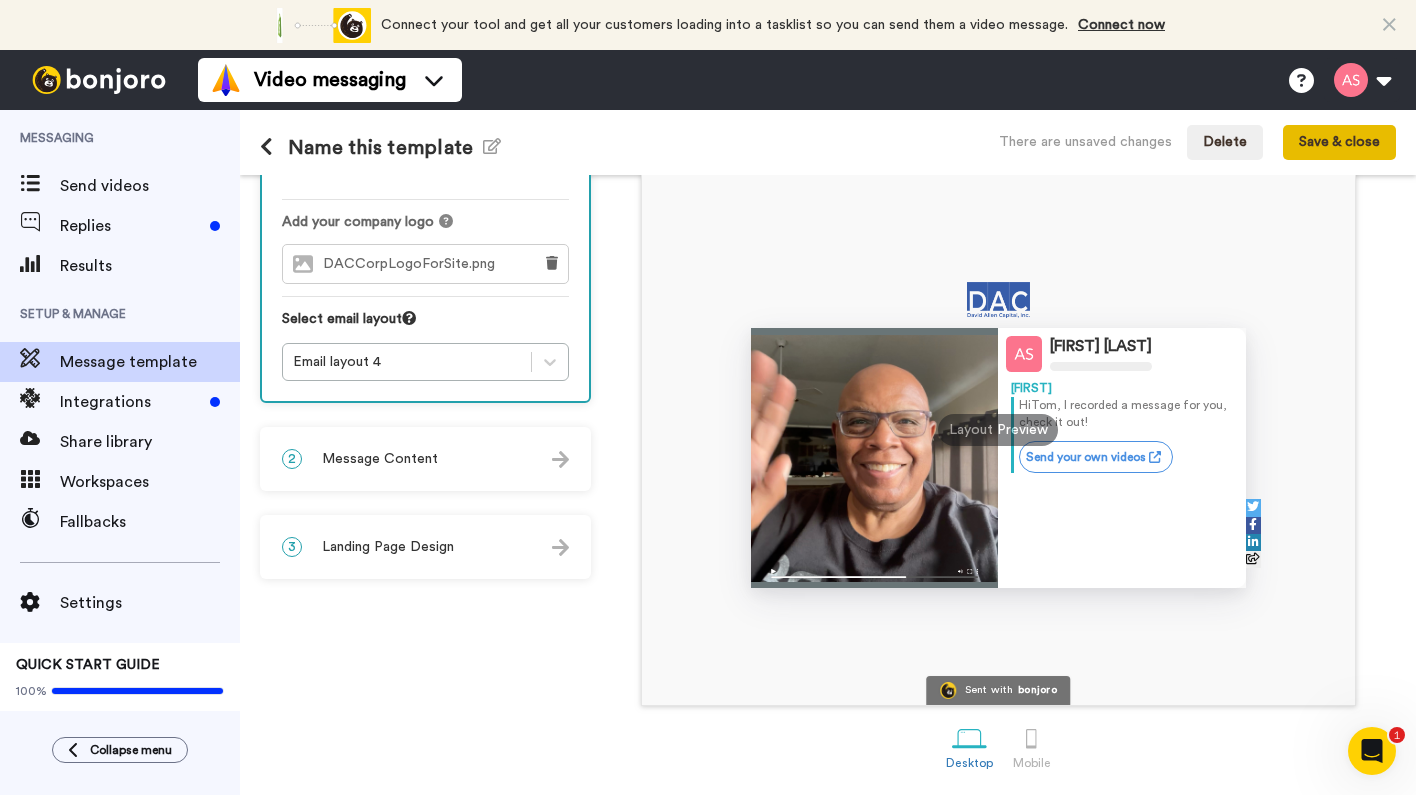 click on "Save & close" at bounding box center (1339, 143) 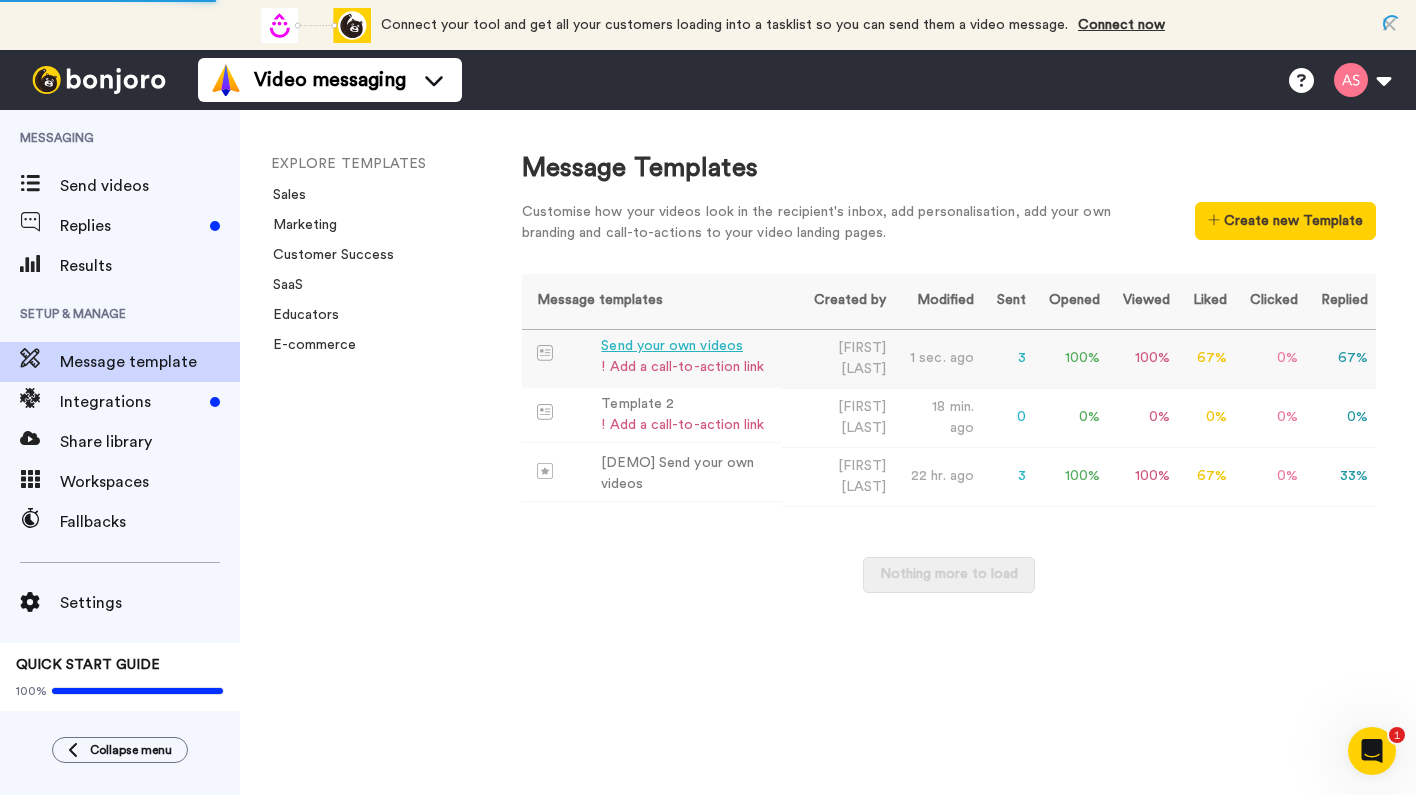 click on "Send your own videos" at bounding box center [682, 346] 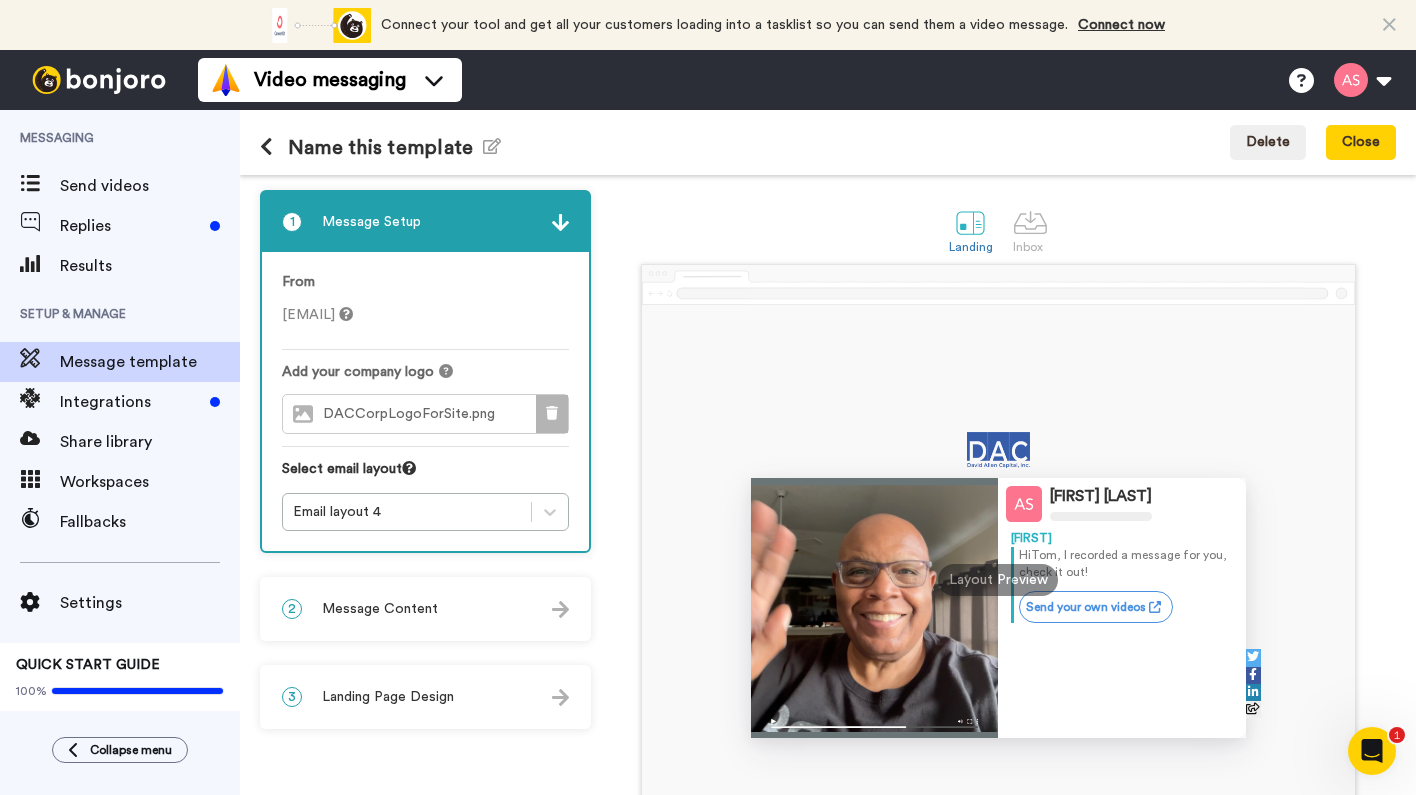 click 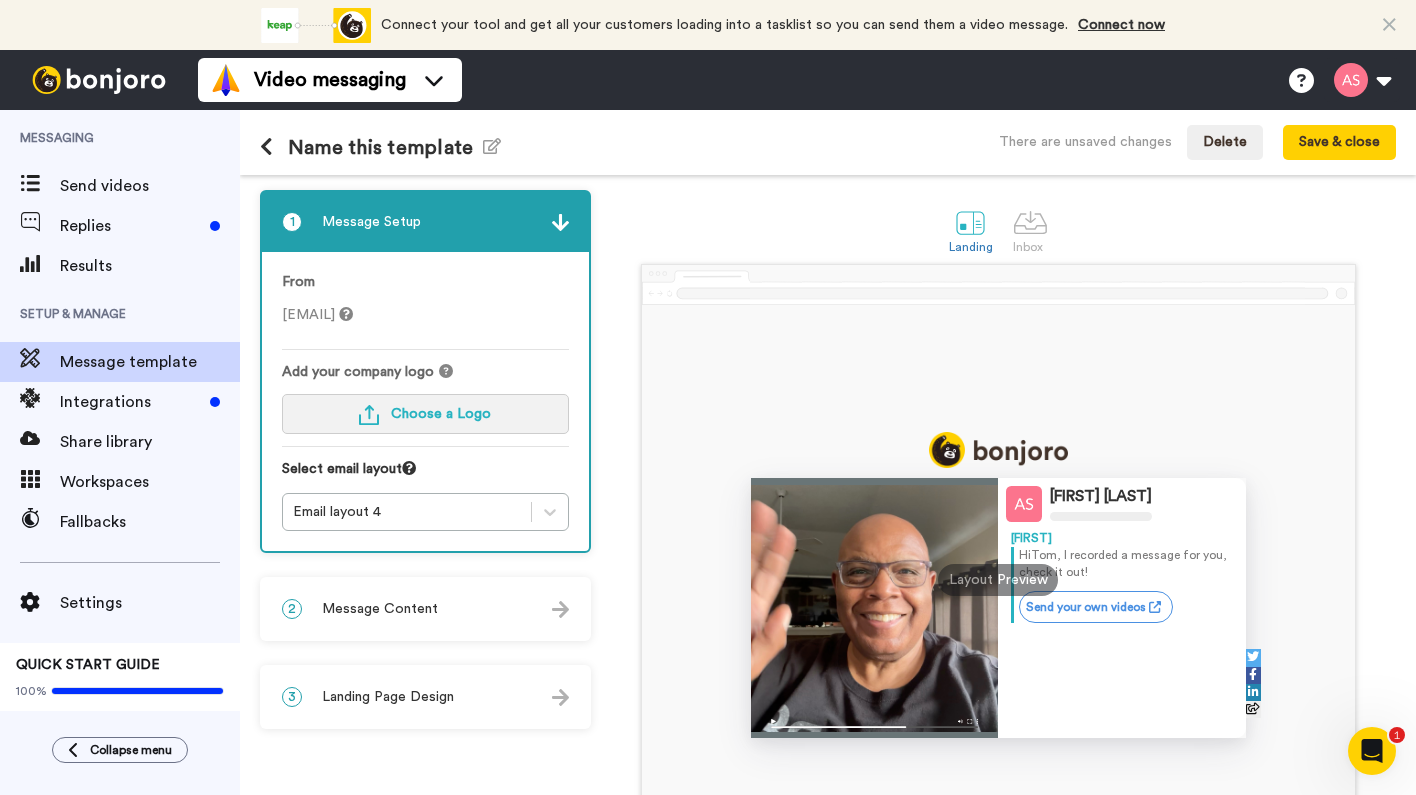 click on "Choose a Logo" at bounding box center [441, 414] 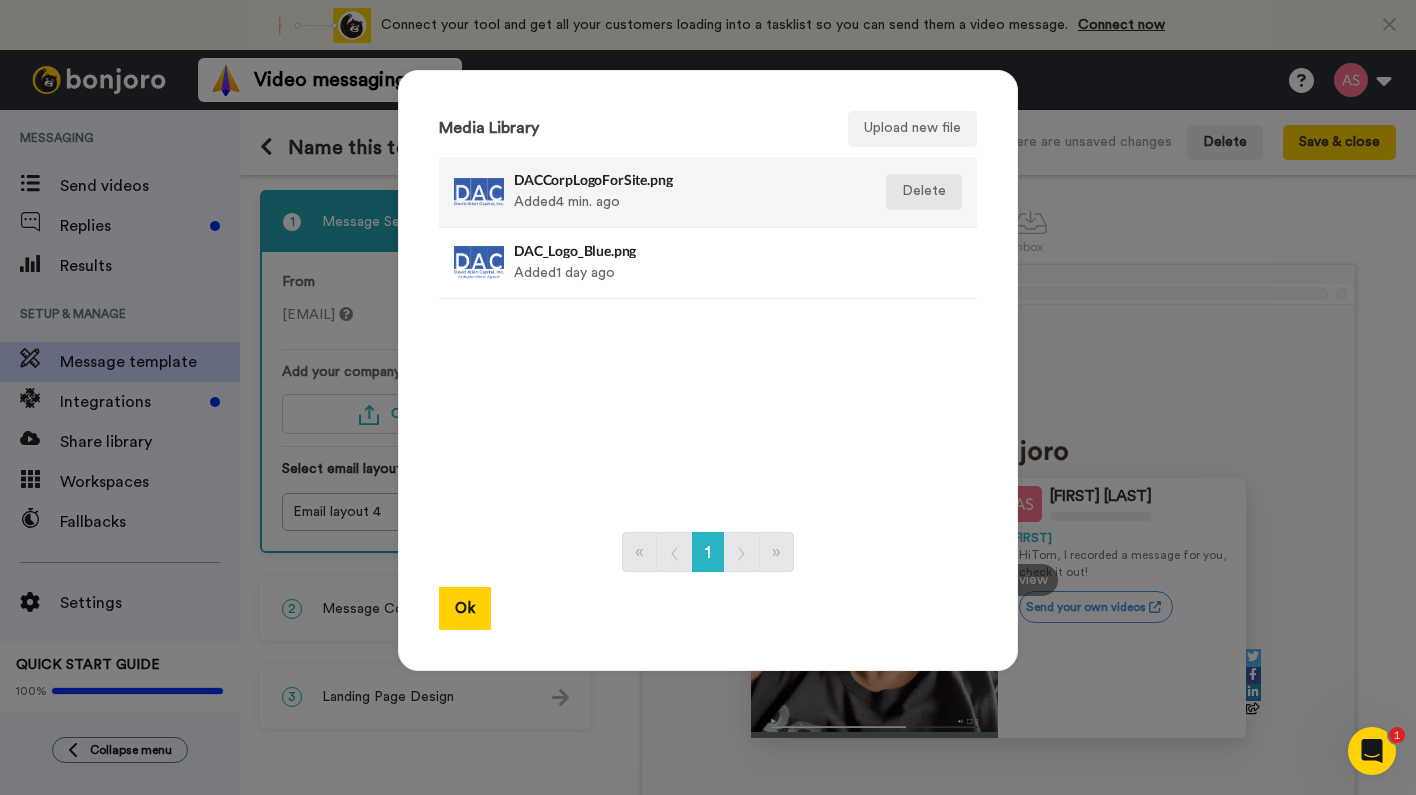 click on "Delete" at bounding box center [924, 192] 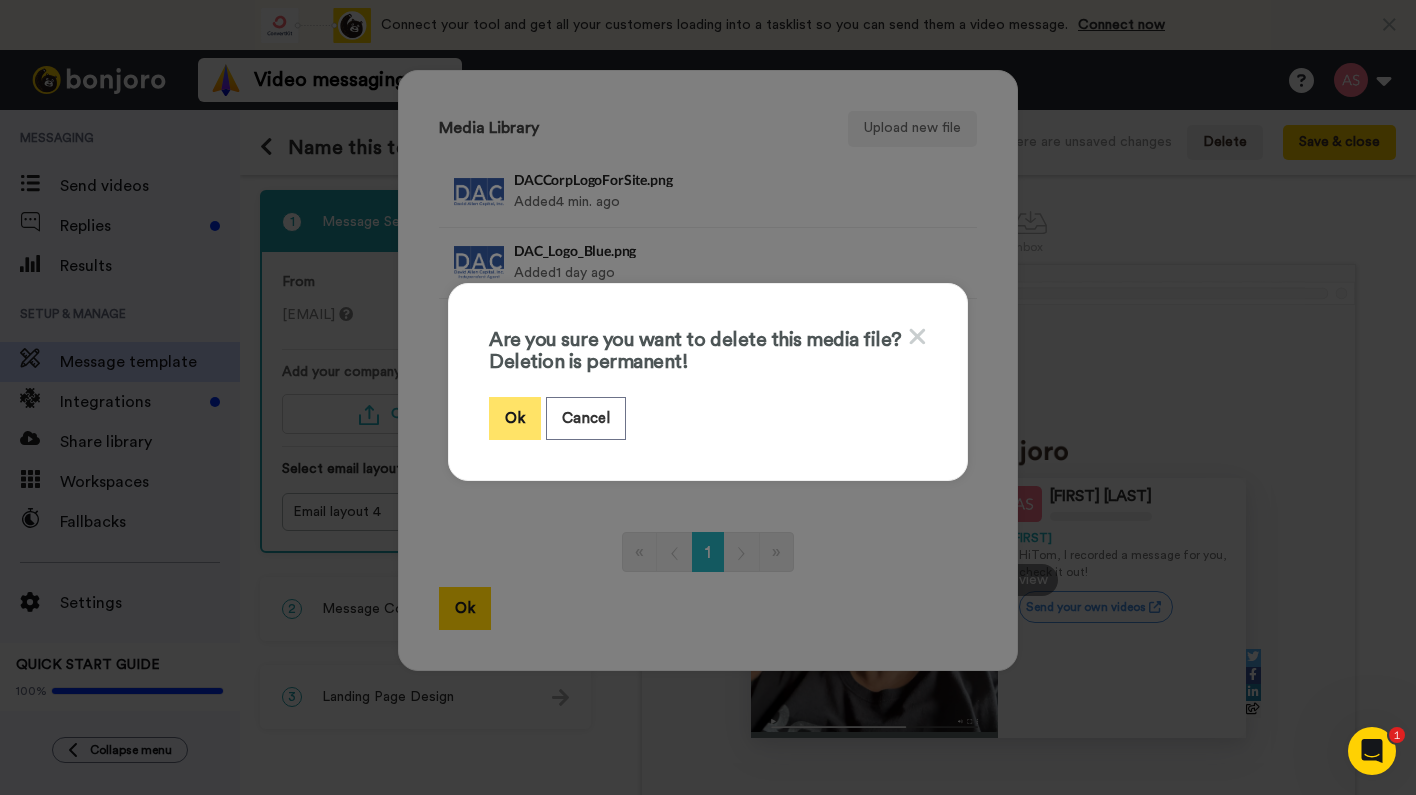 click on "Ok" at bounding box center (515, 418) 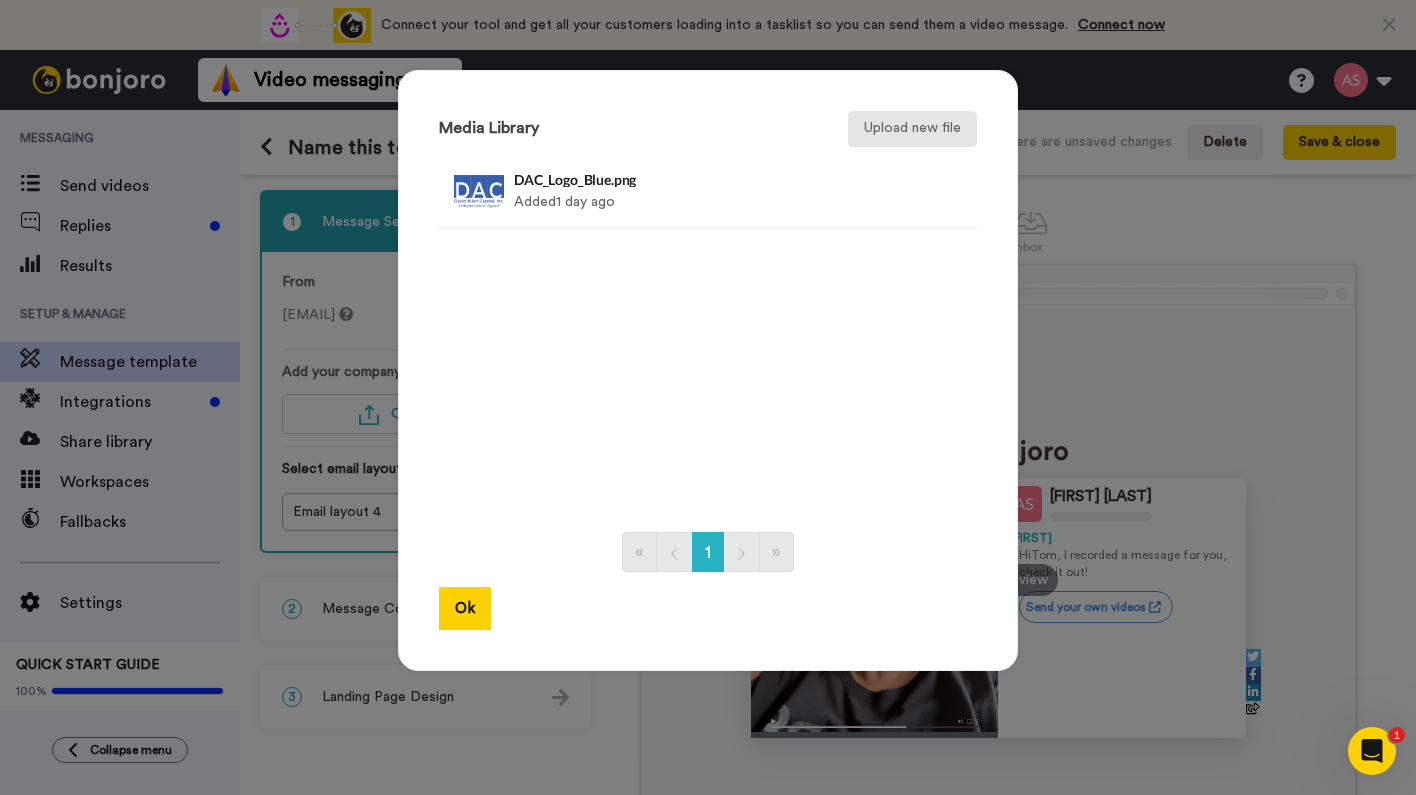 click on "Upload new file" at bounding box center [912, 129] 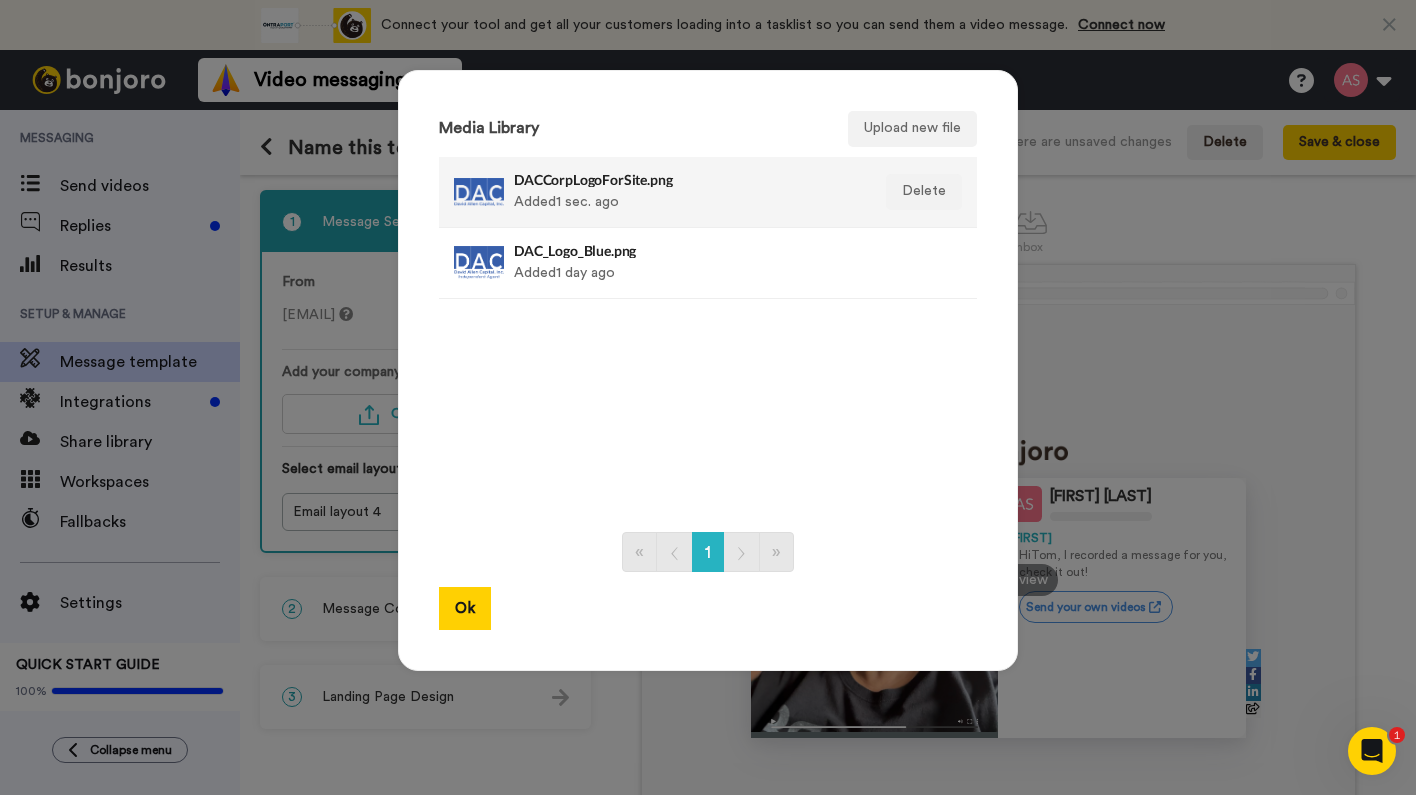 click on "DACCorpLogoForSite.png Added  1 sec. ago" at bounding box center (686, 192) 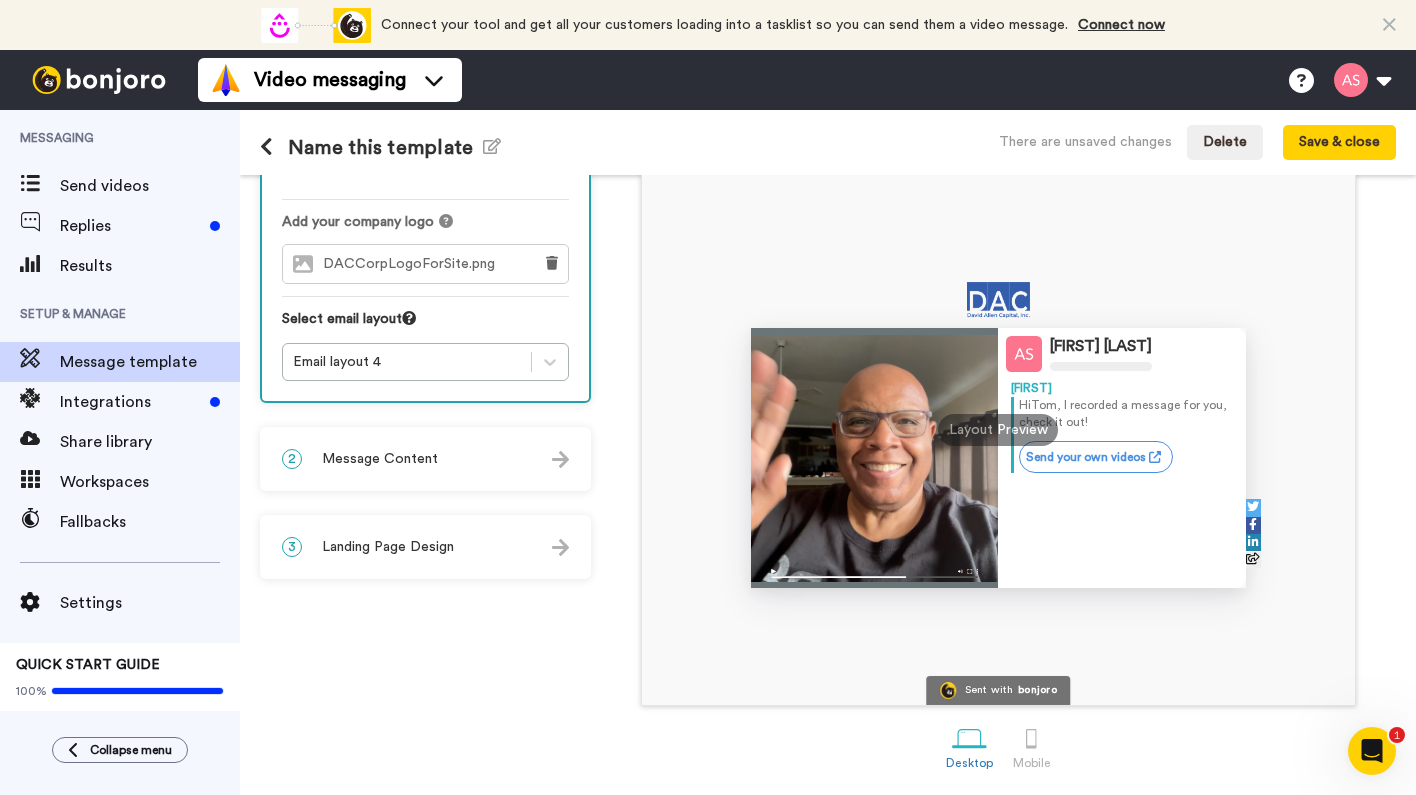 scroll, scrollTop: 152, scrollLeft: 0, axis: vertical 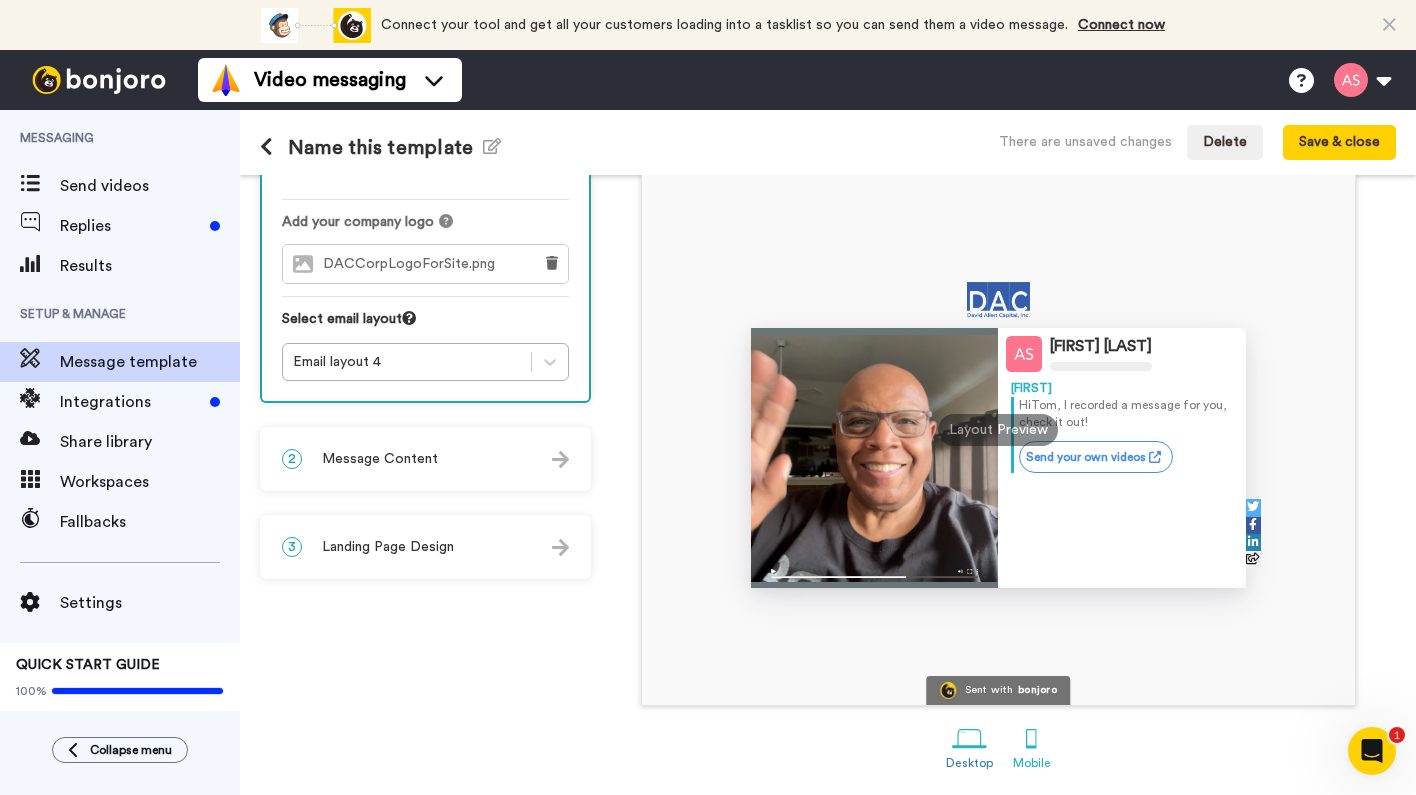 click at bounding box center [1031, 738] 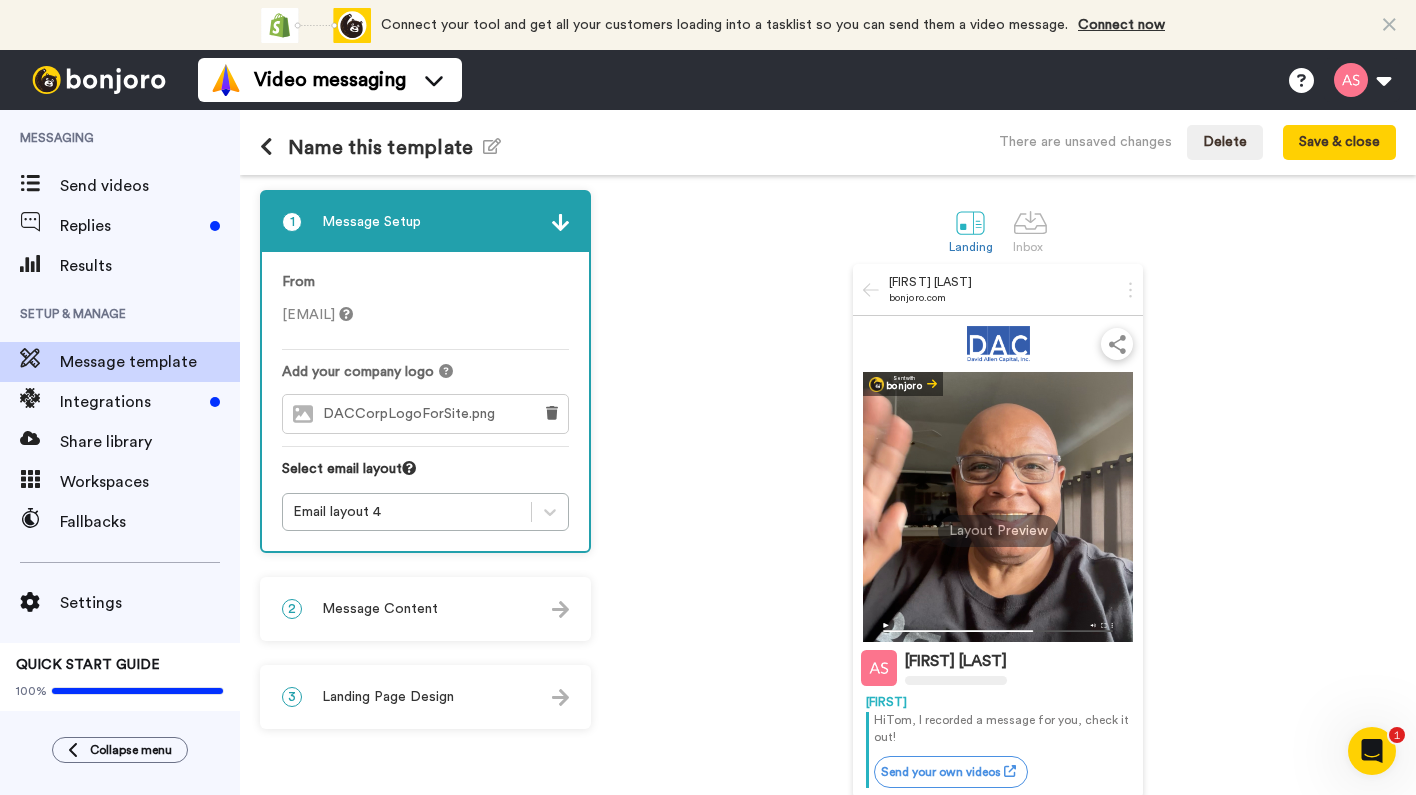 scroll, scrollTop: 0, scrollLeft: 0, axis: both 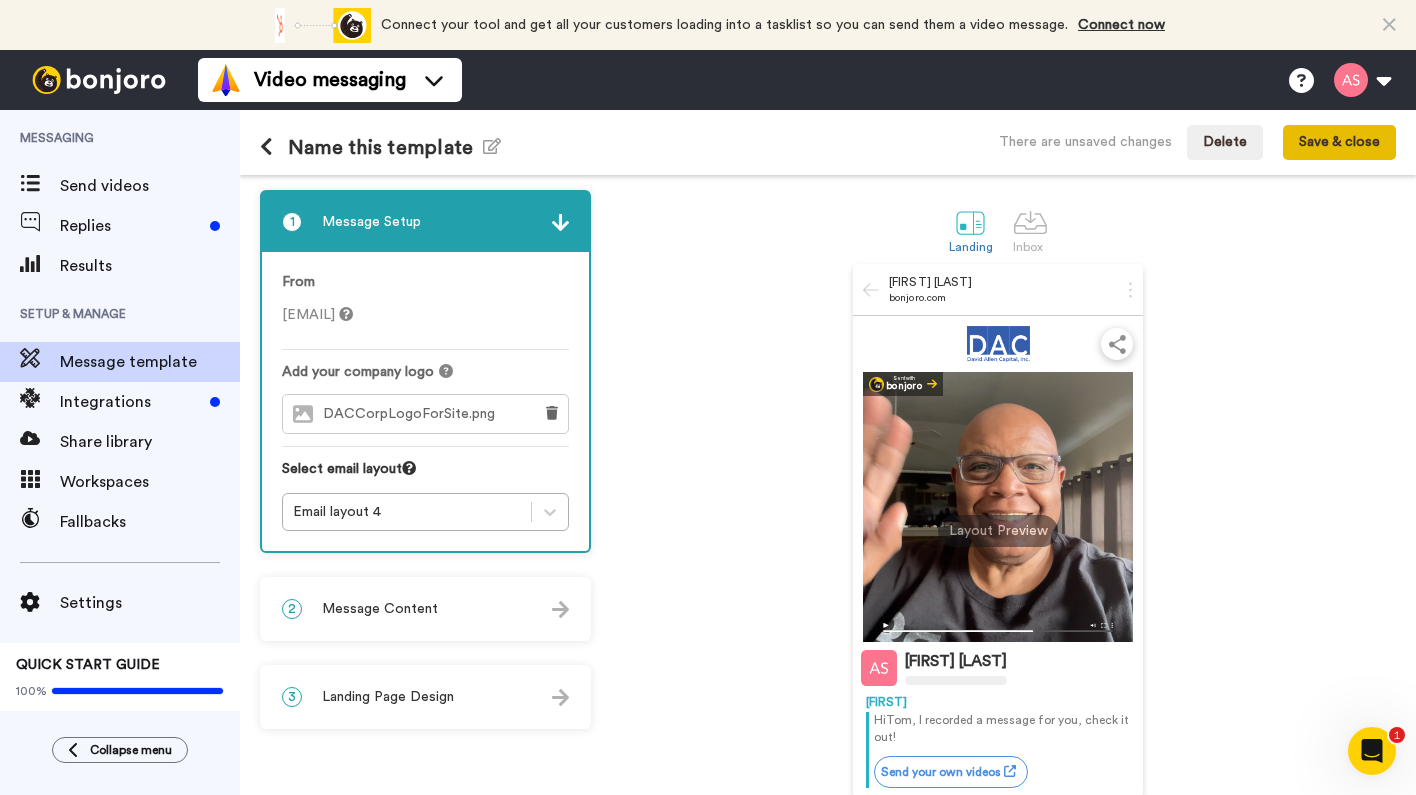 click on "Save & close" at bounding box center (1339, 143) 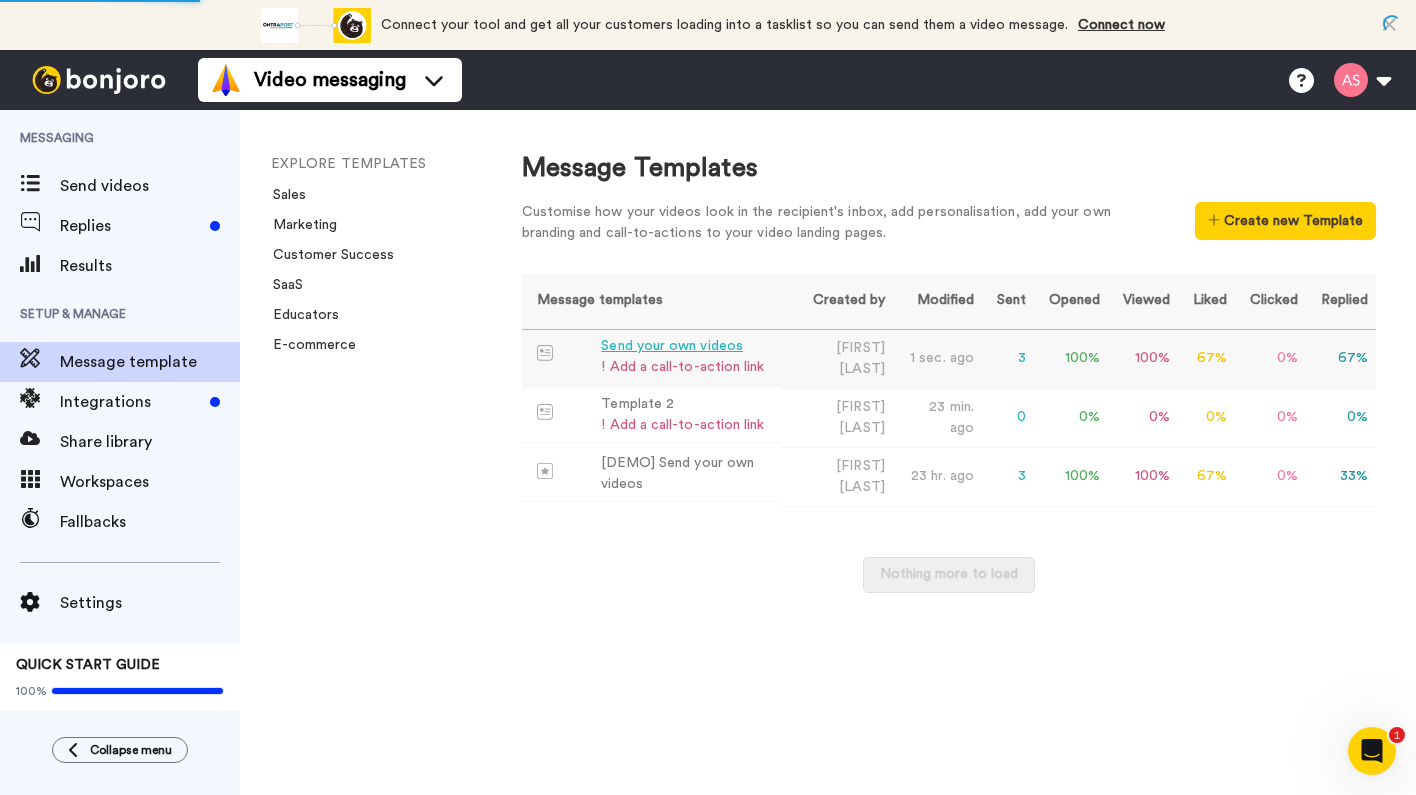 click on "Send your own videos" at bounding box center (682, 346) 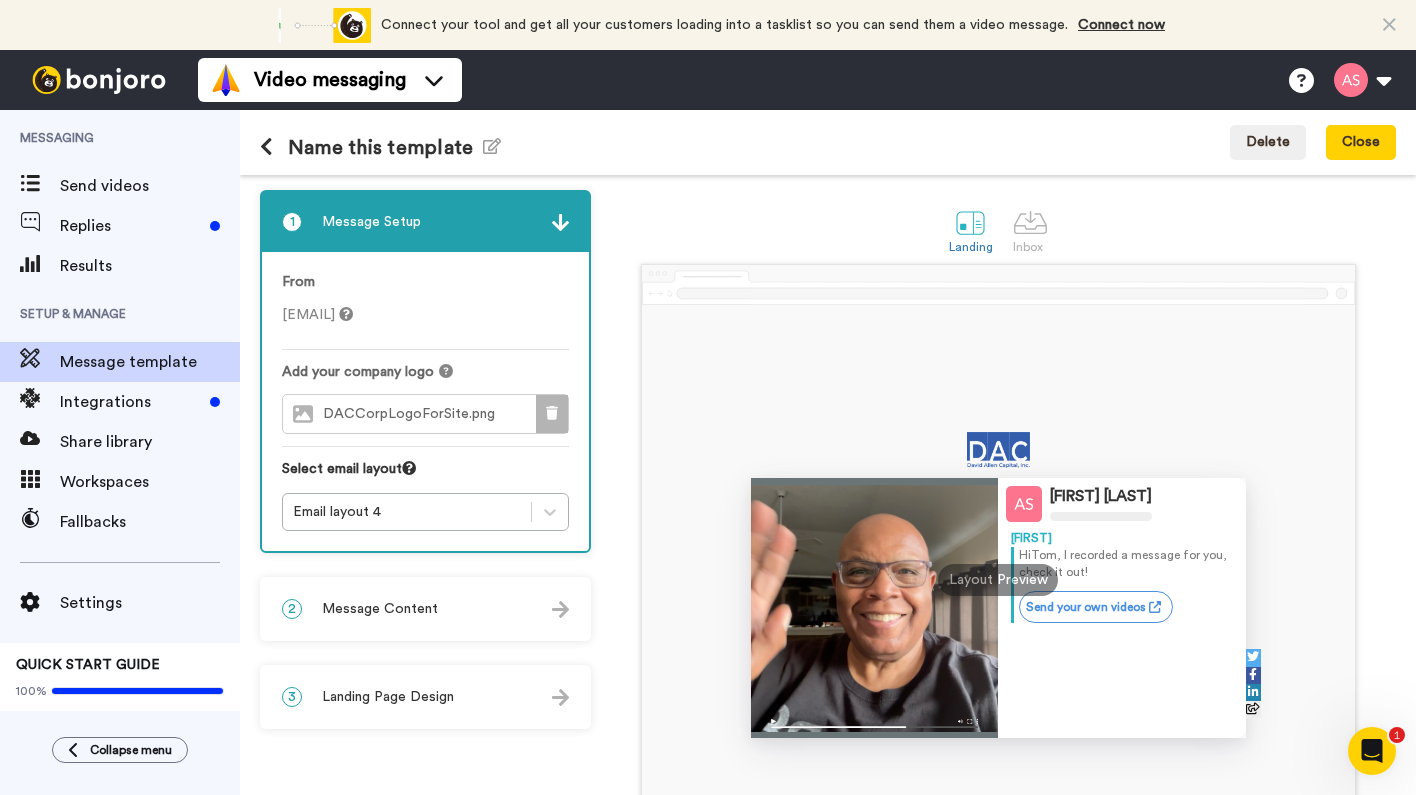 click 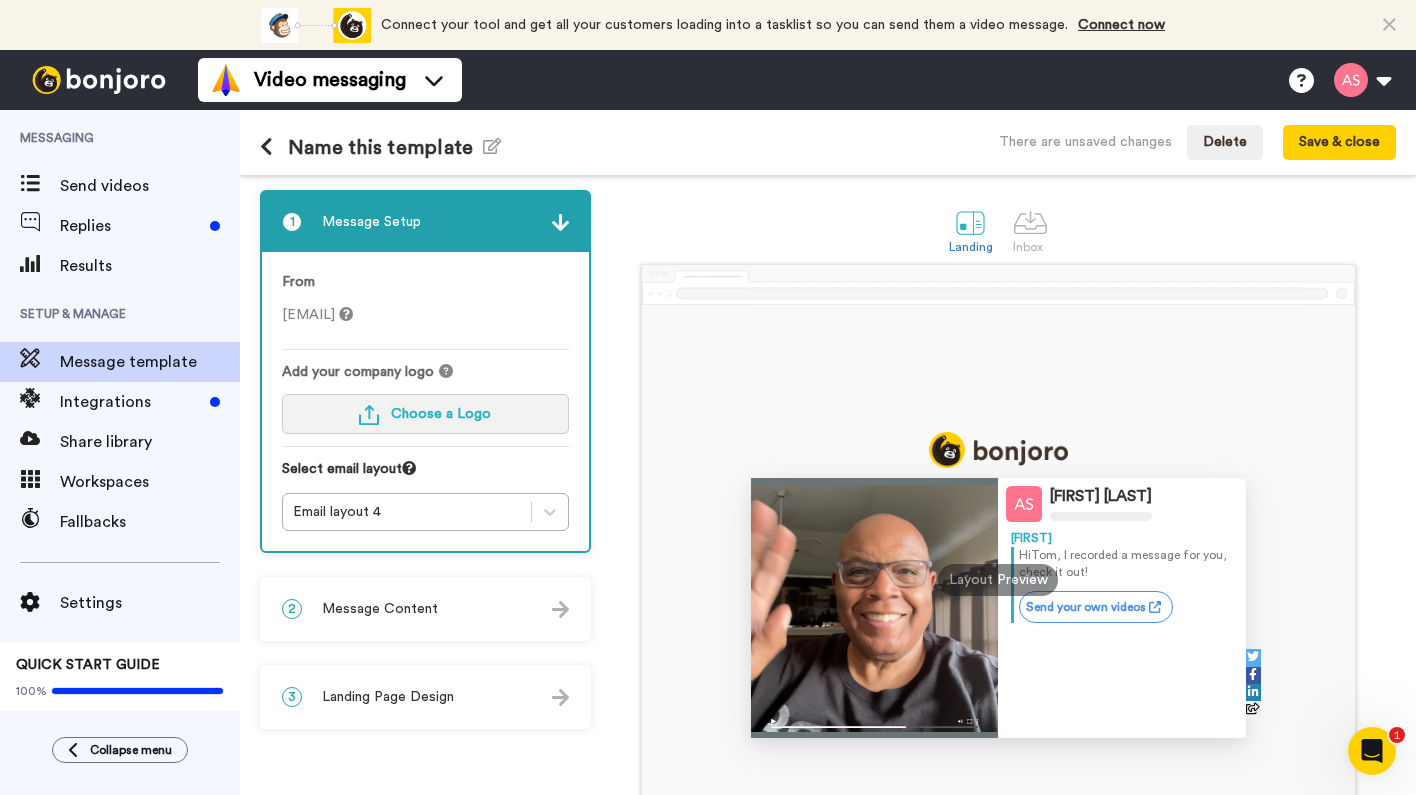 click on "Choose a Logo" at bounding box center (441, 414) 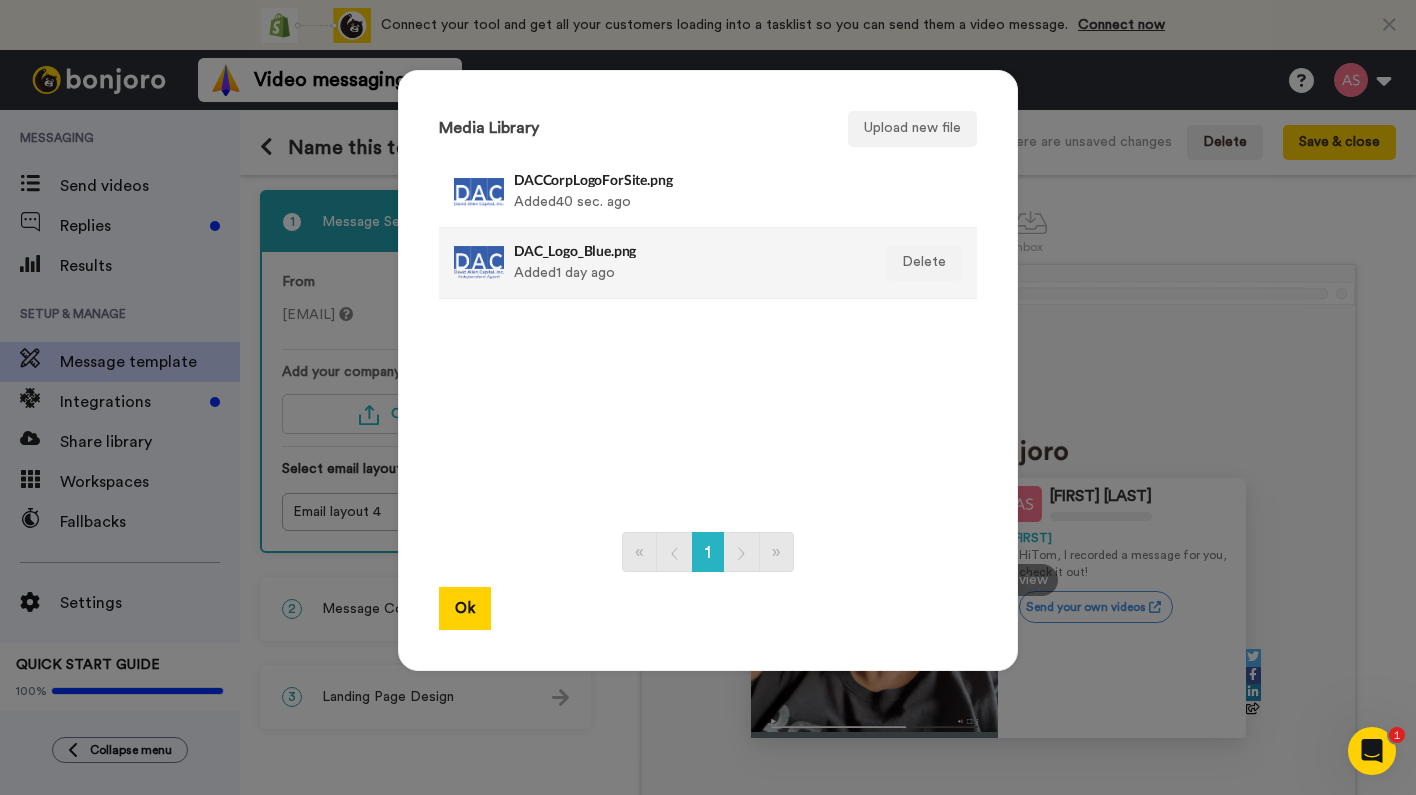click on "DAC_Logo_Blue.png" at bounding box center (686, 250) 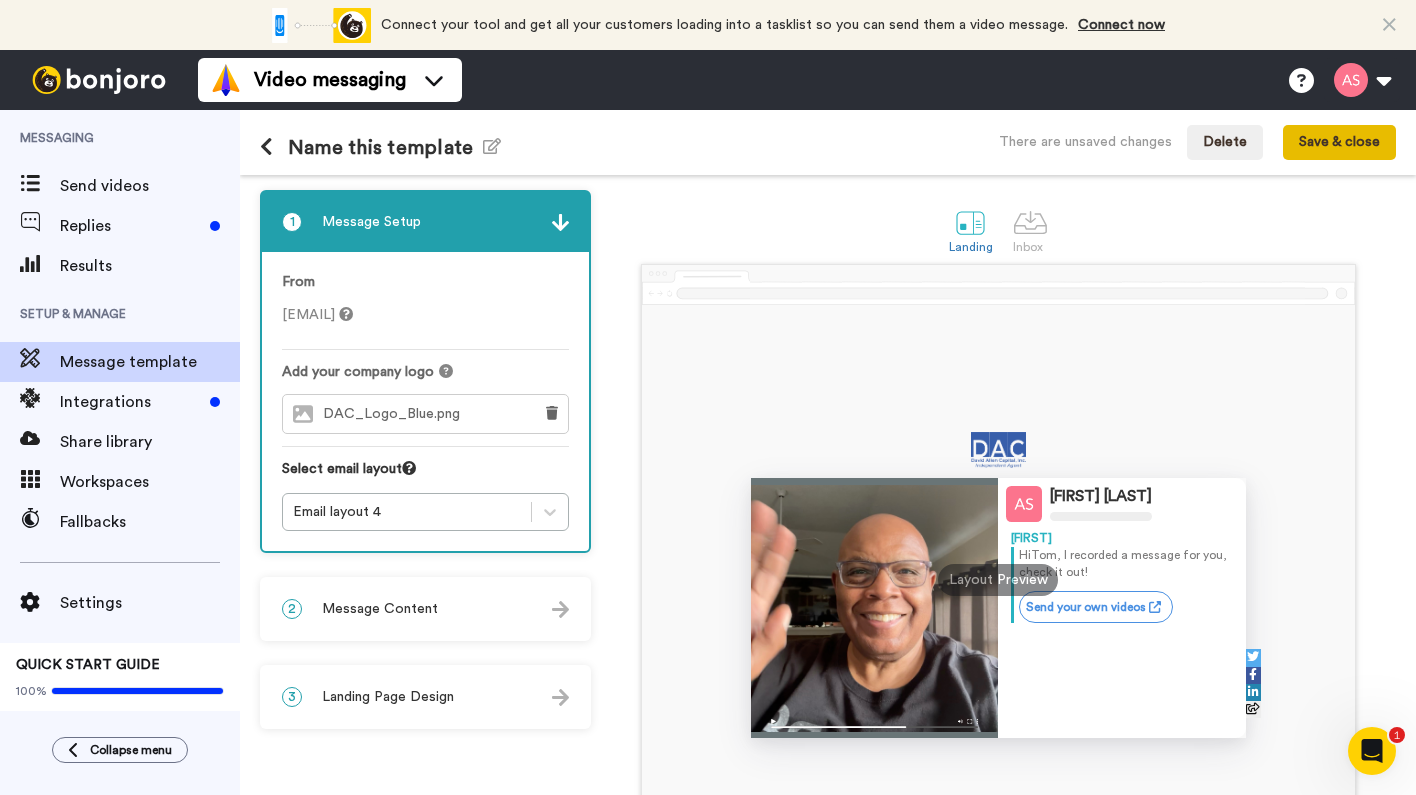 click on "Save & close" at bounding box center (1339, 143) 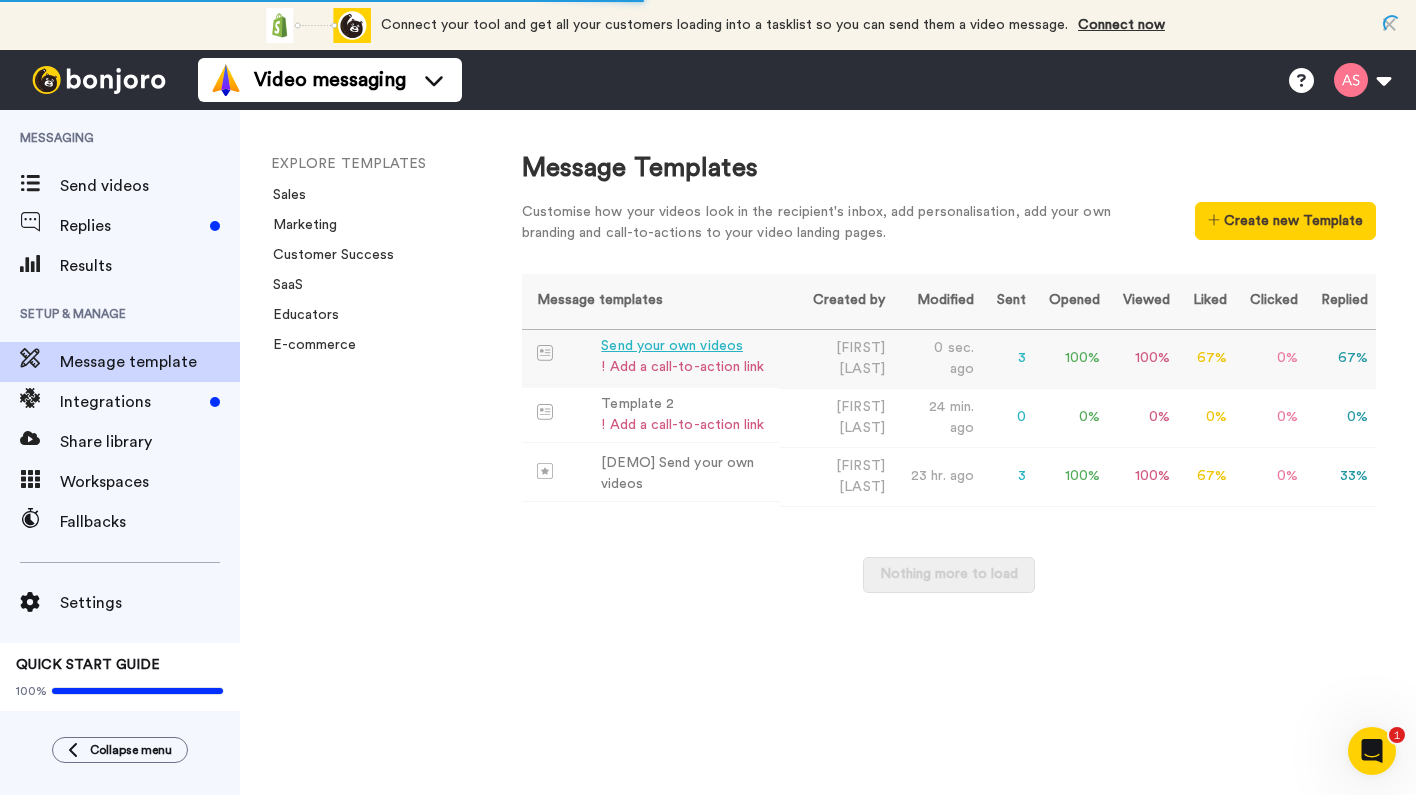 click on "Send your own videos" at bounding box center [682, 346] 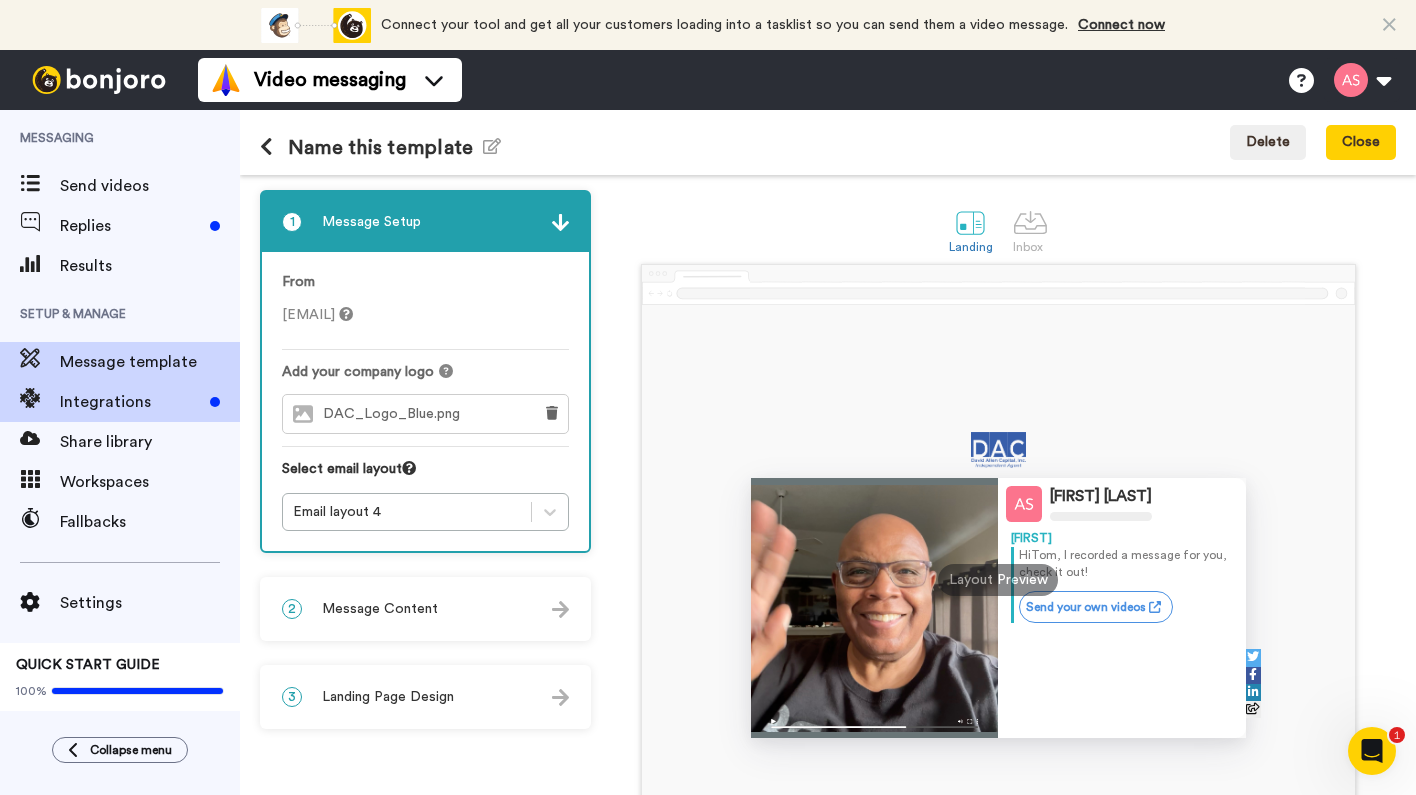 click on "Integrations" at bounding box center [131, 402] 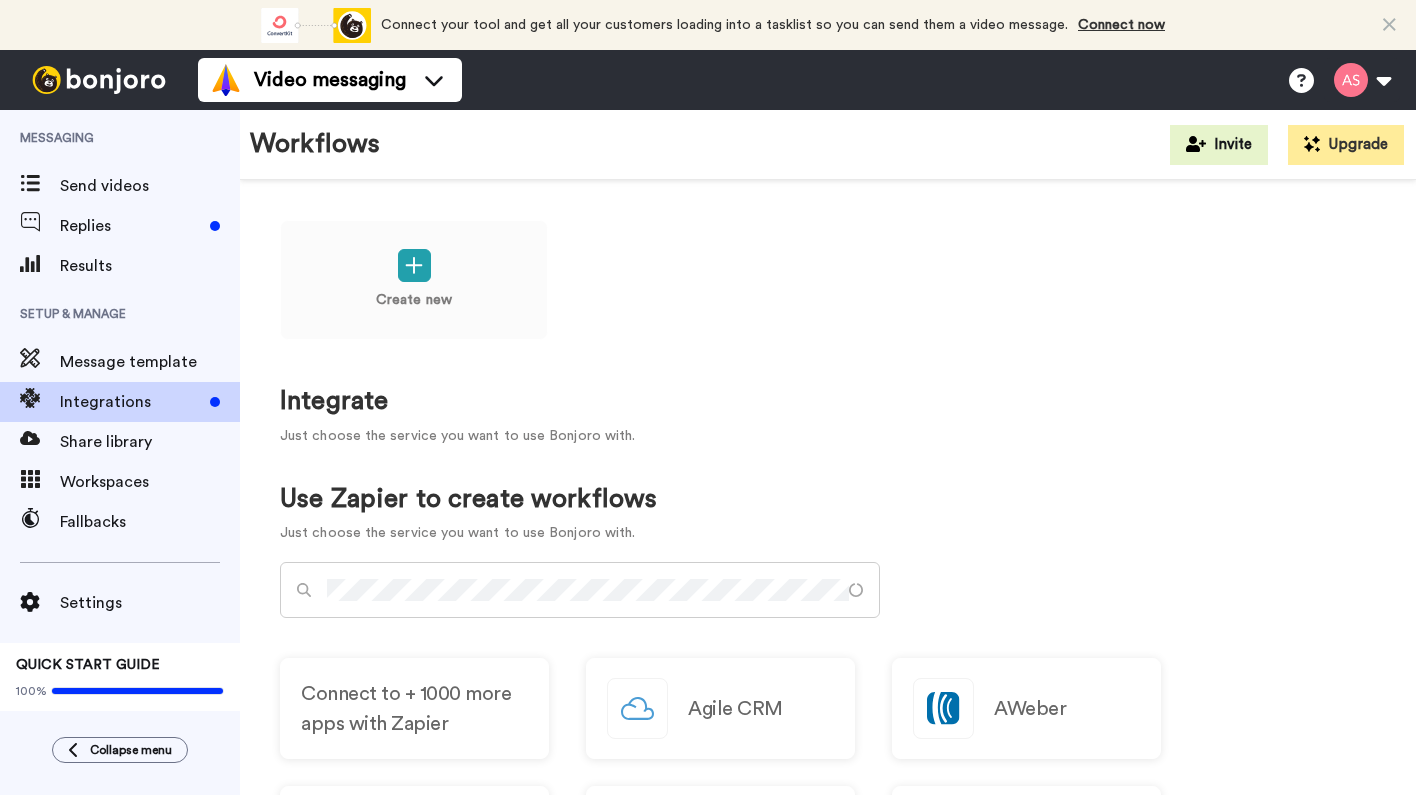 scroll, scrollTop: 0, scrollLeft: 0, axis: both 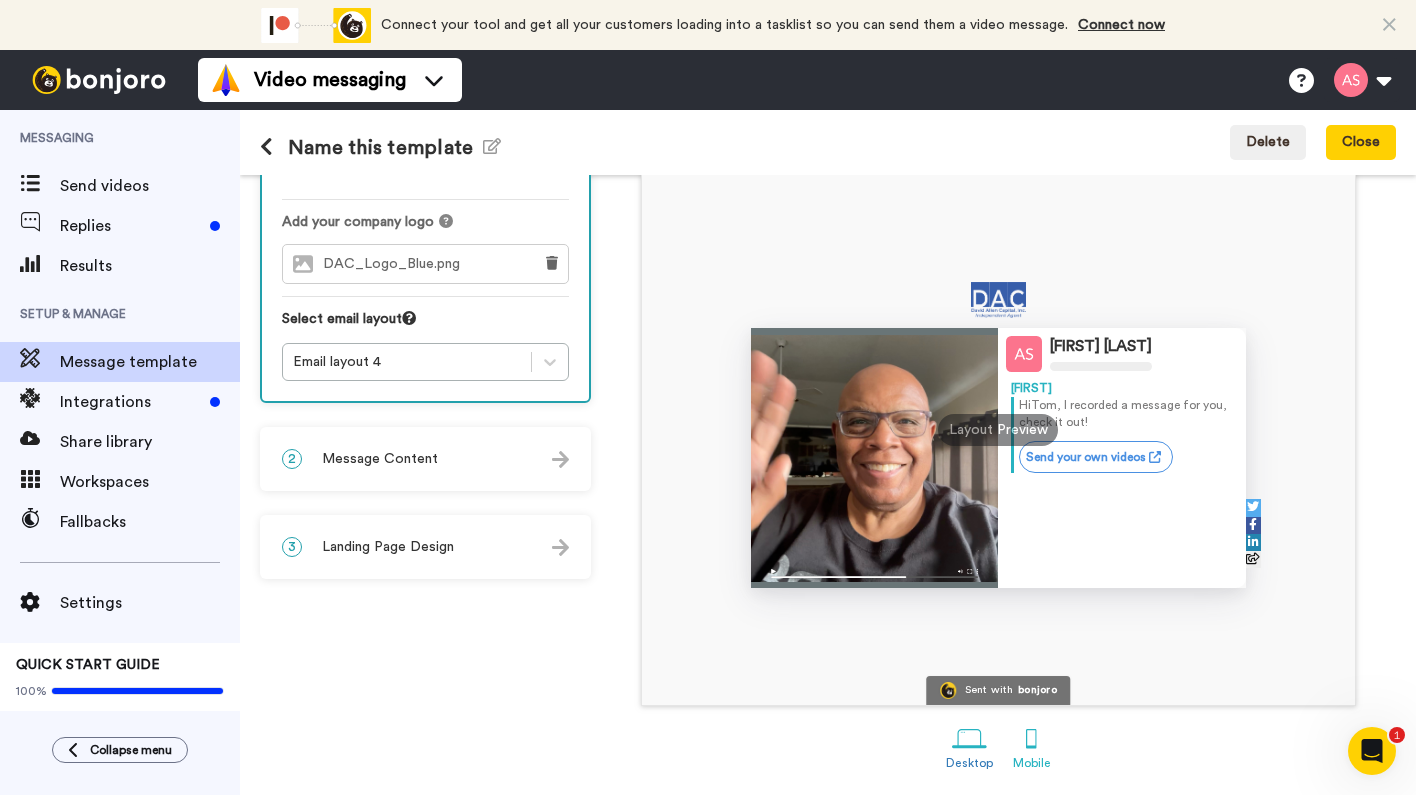 click at bounding box center (1031, 738) 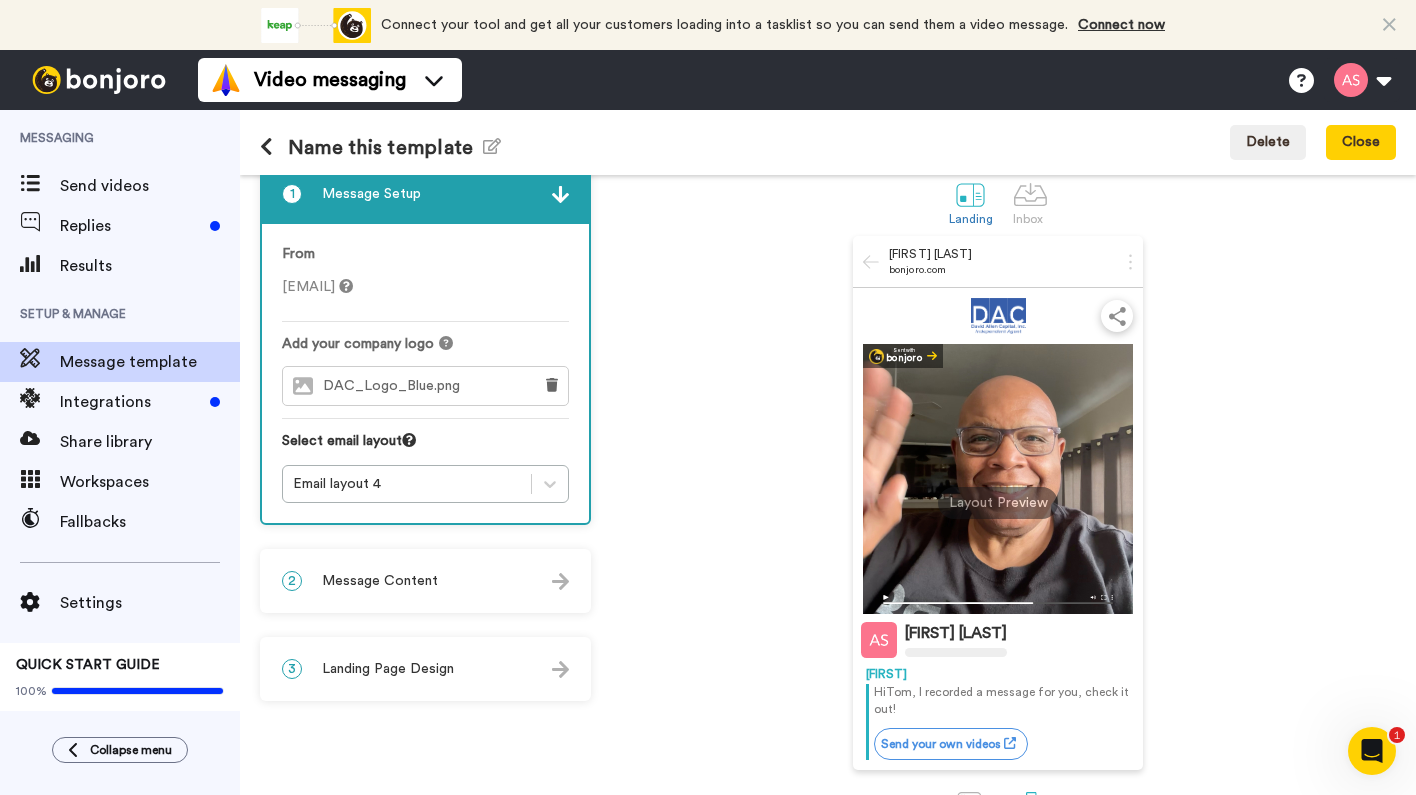 scroll, scrollTop: 31, scrollLeft: 0, axis: vertical 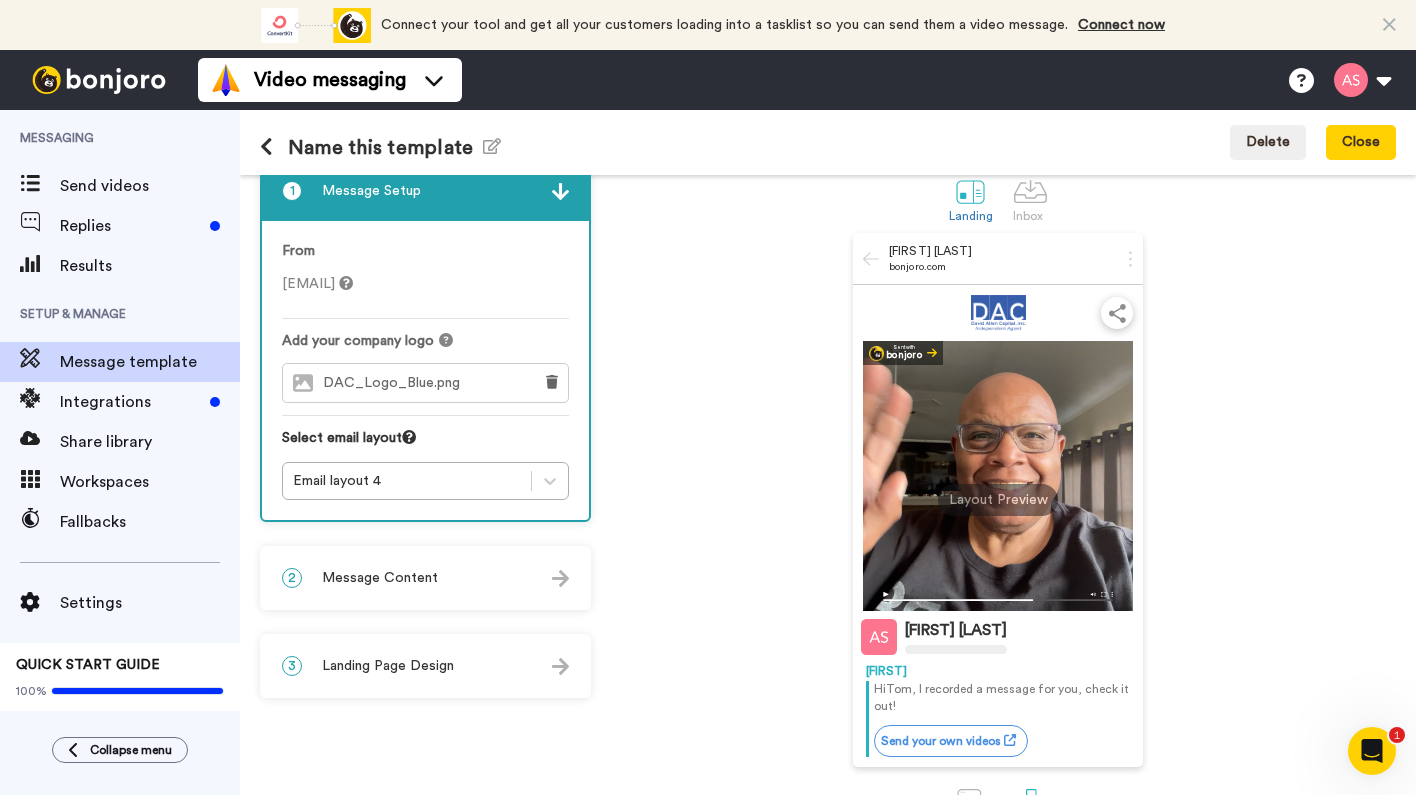click at bounding box center [560, 578] 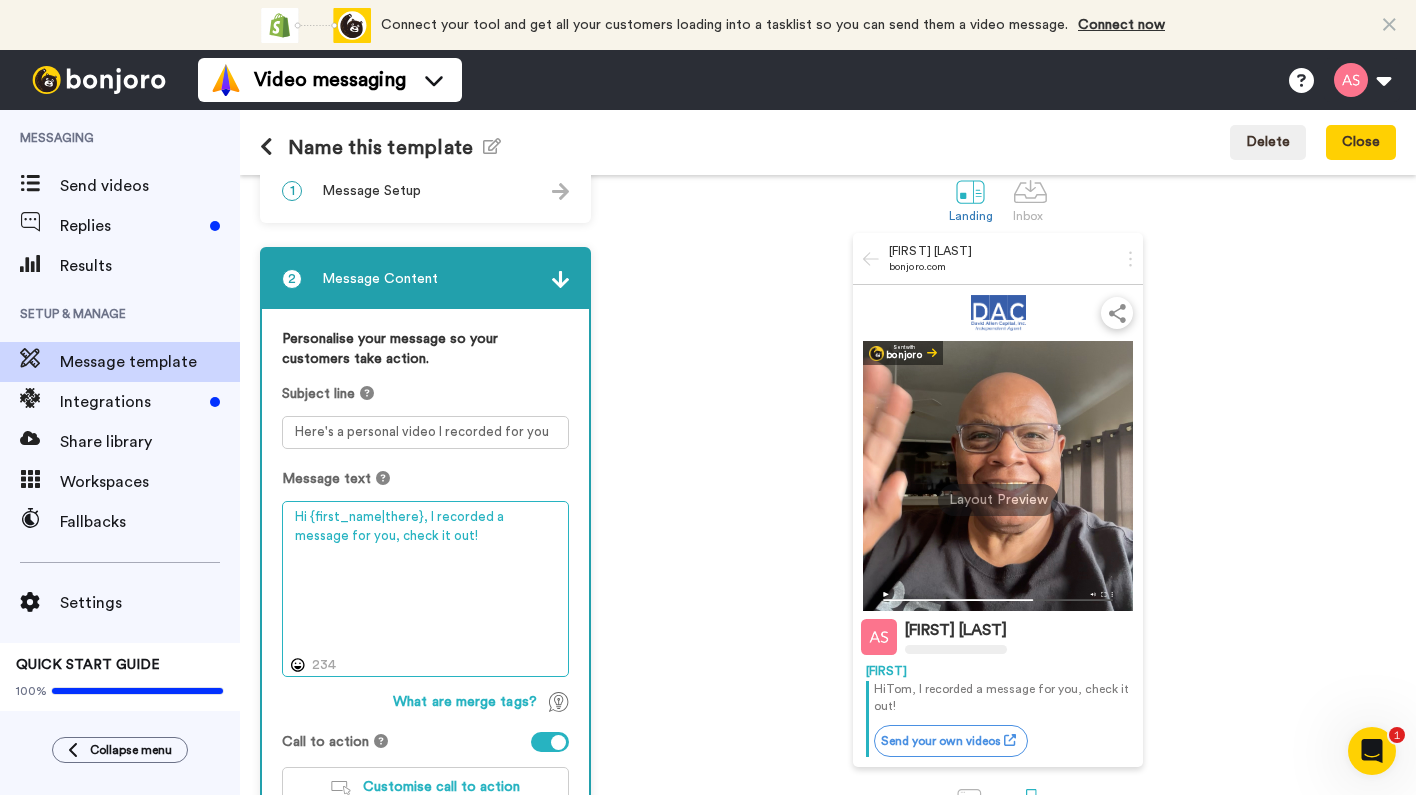 click on "Hi {first_name|there}, I recorded a message for you, check it out!" at bounding box center [425, 589] 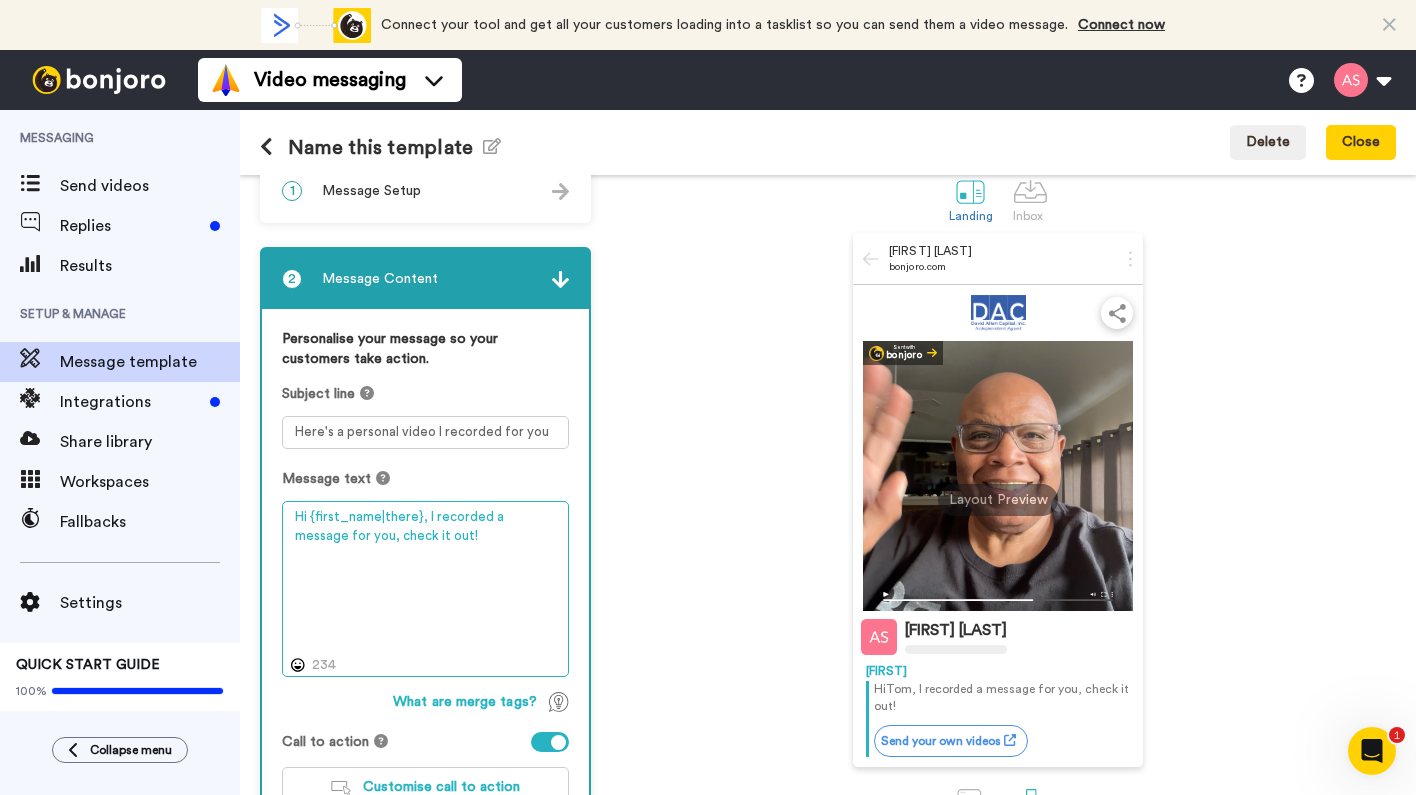 drag, startPoint x: 297, startPoint y: 515, endPoint x: 380, endPoint y: 624, distance: 137.00365 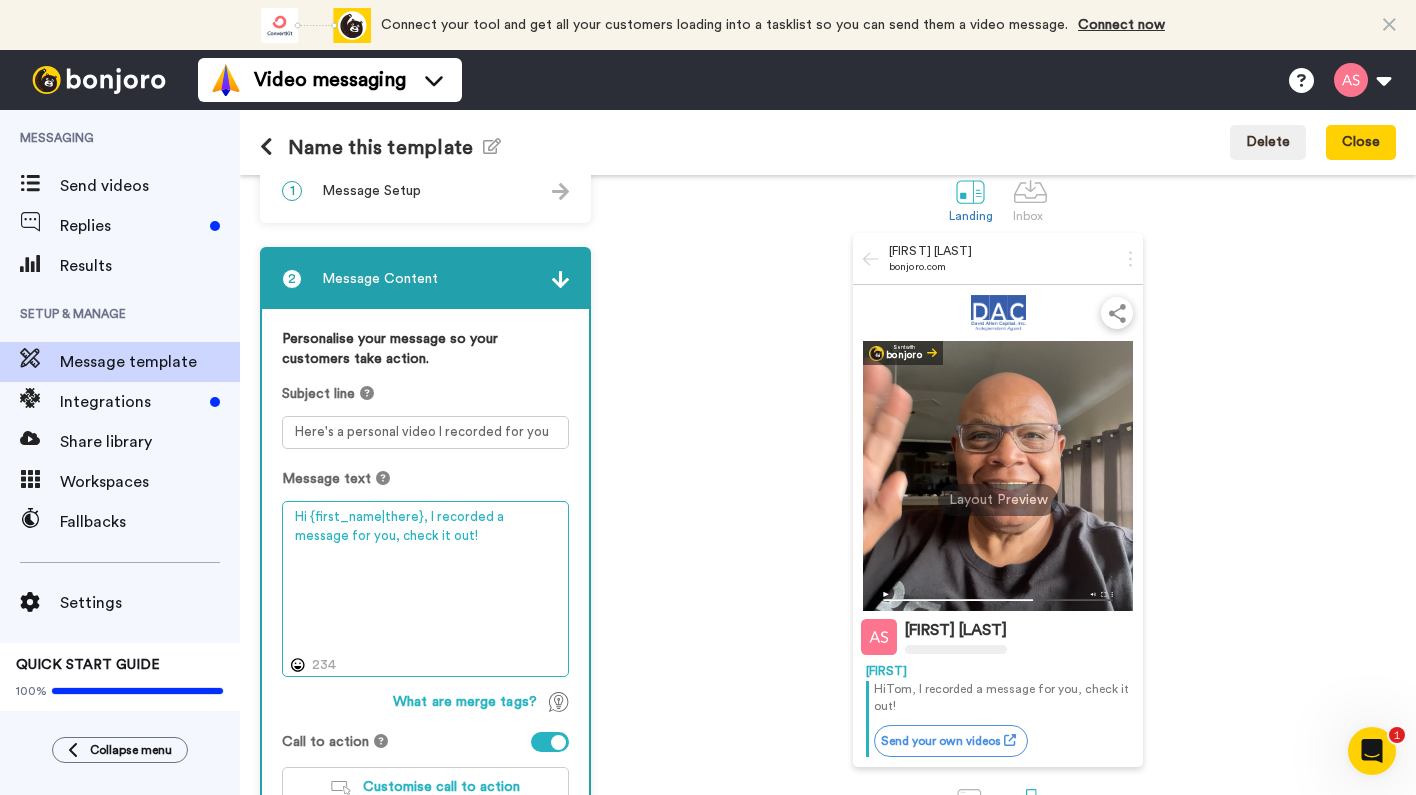 paste 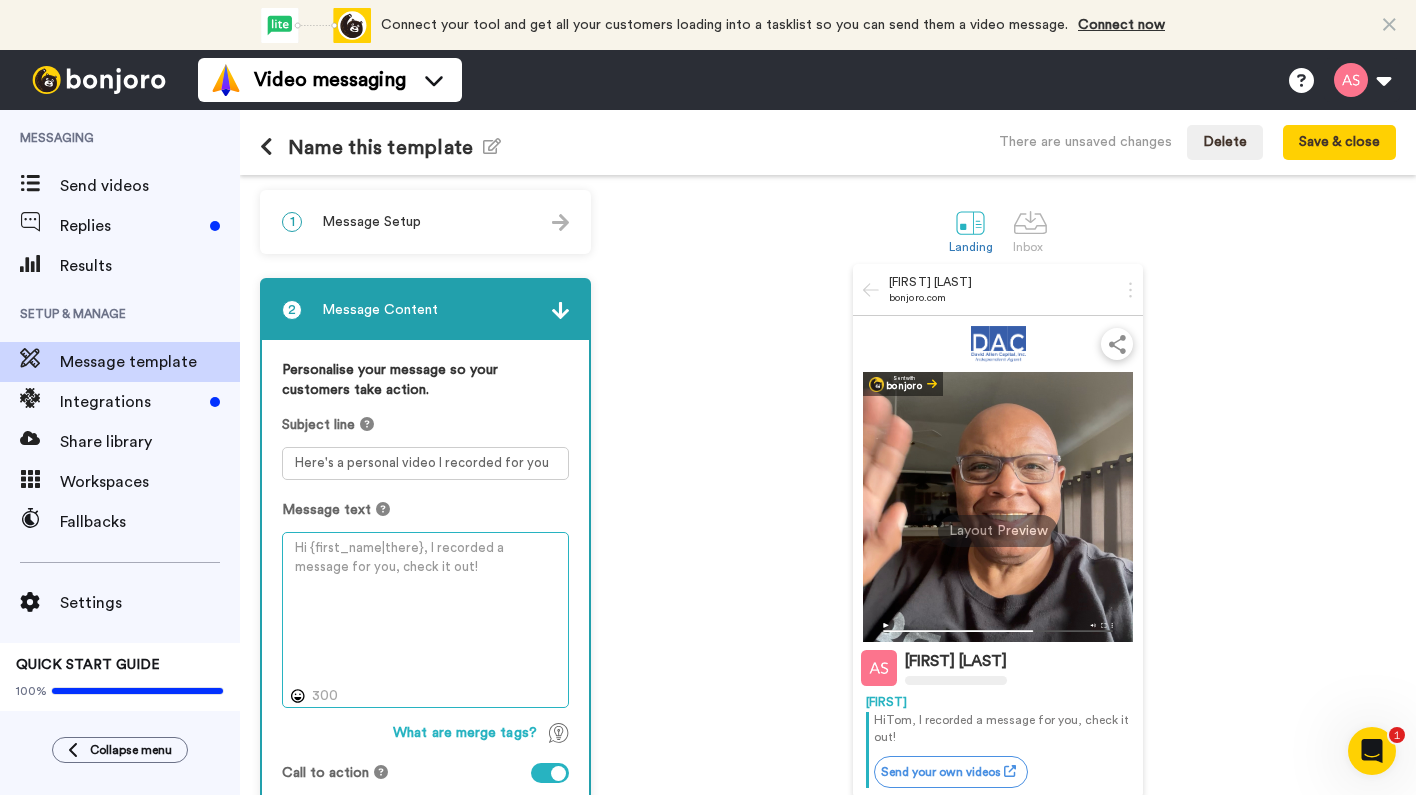 scroll, scrollTop: 0, scrollLeft: 0, axis: both 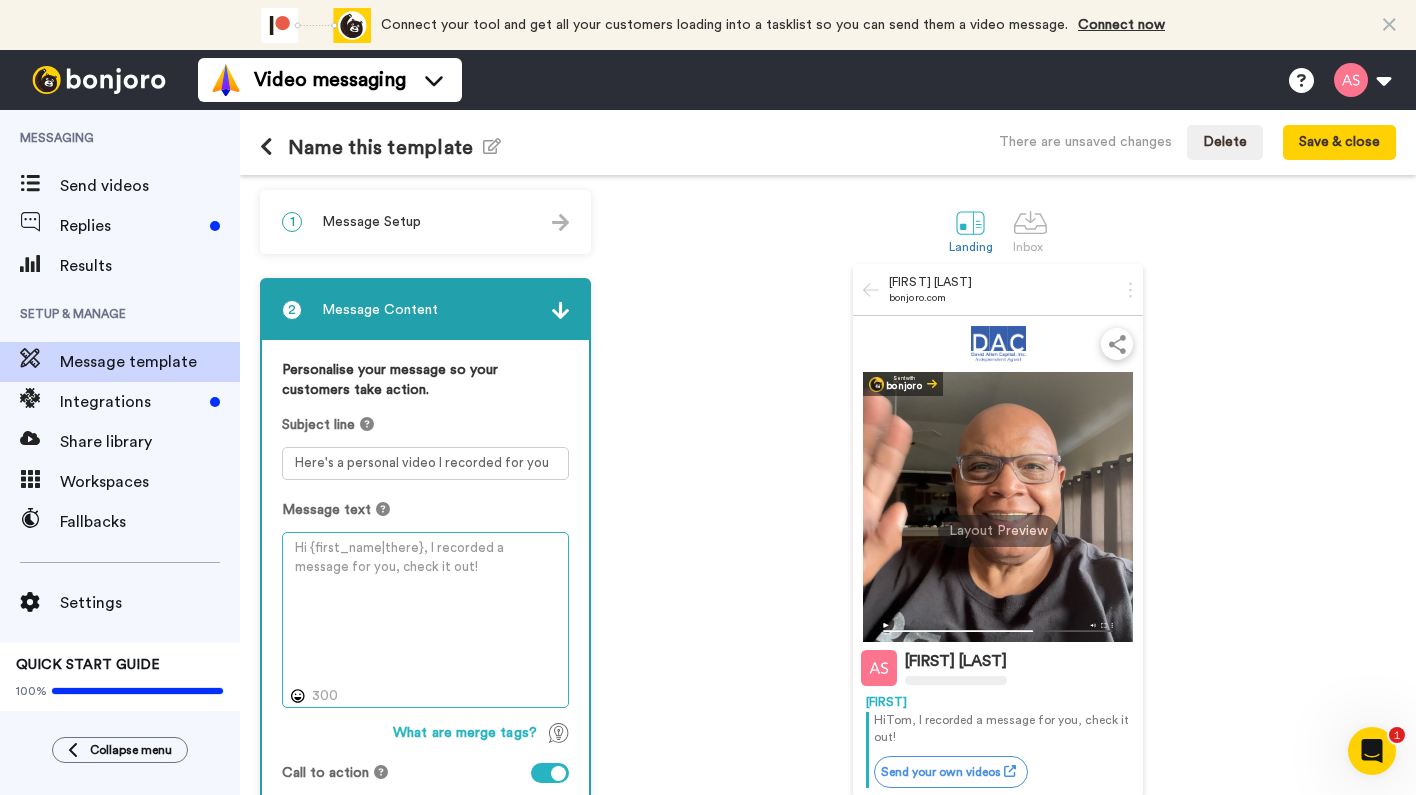 click at bounding box center (425, 620) 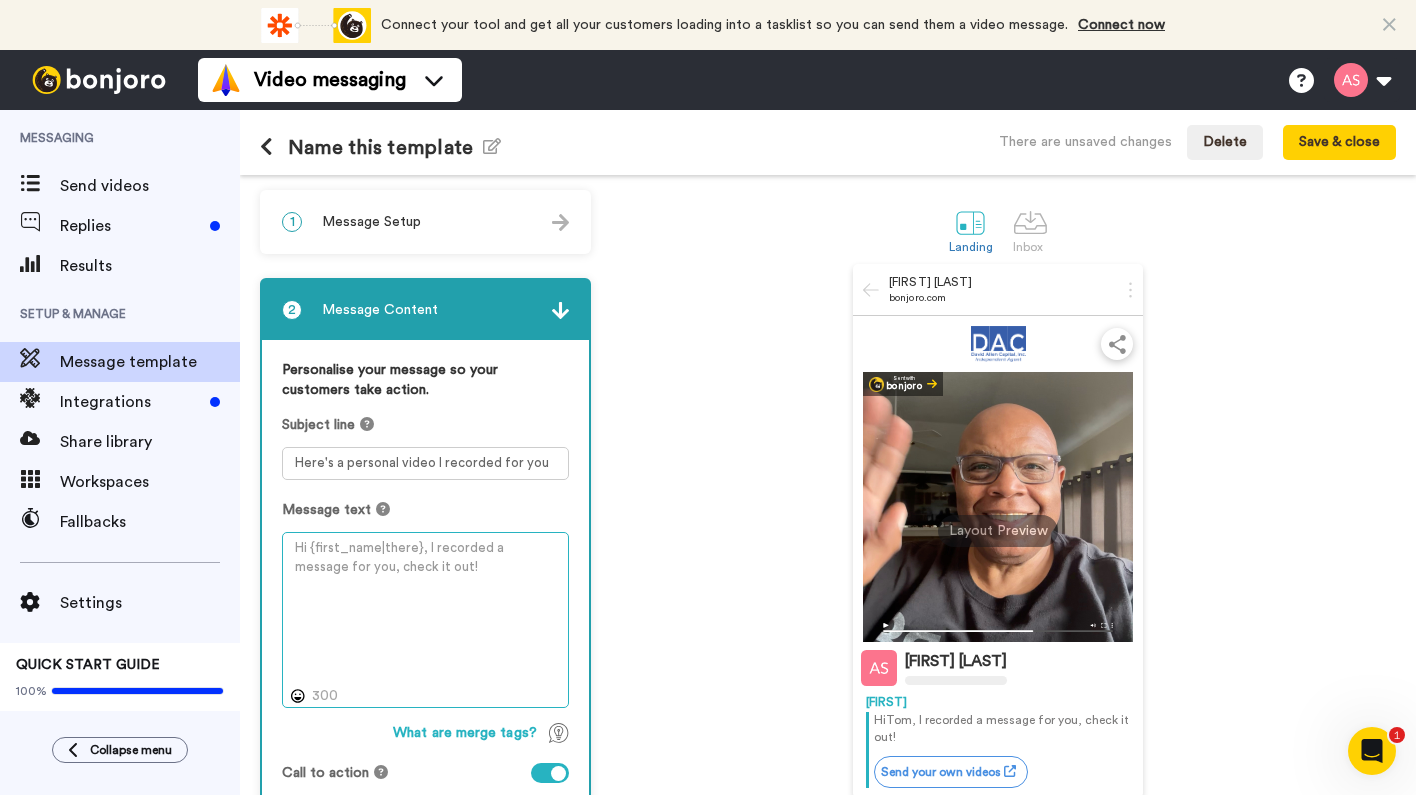 click at bounding box center (425, 620) 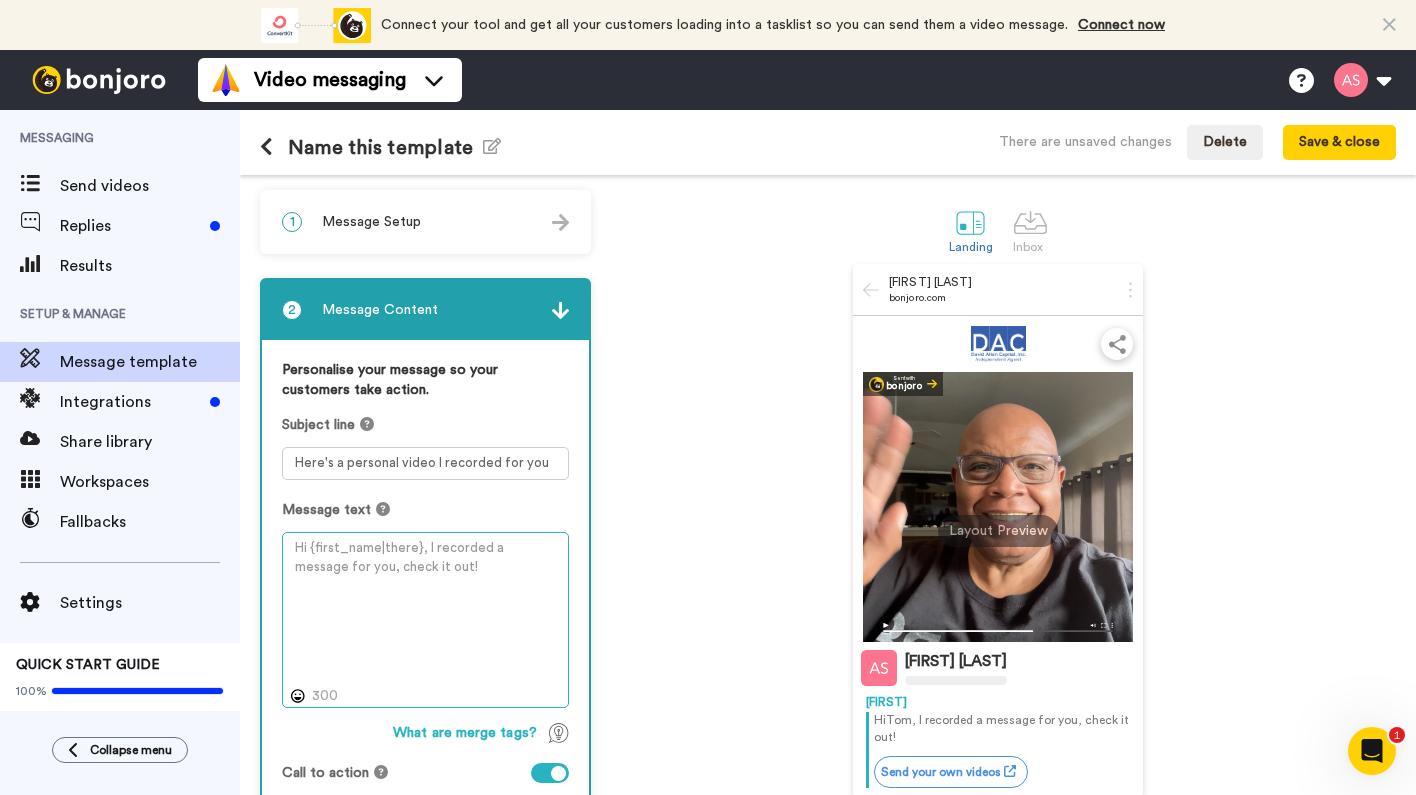 drag, startPoint x: 421, startPoint y: 572, endPoint x: 287, endPoint y: 535, distance: 139.01439 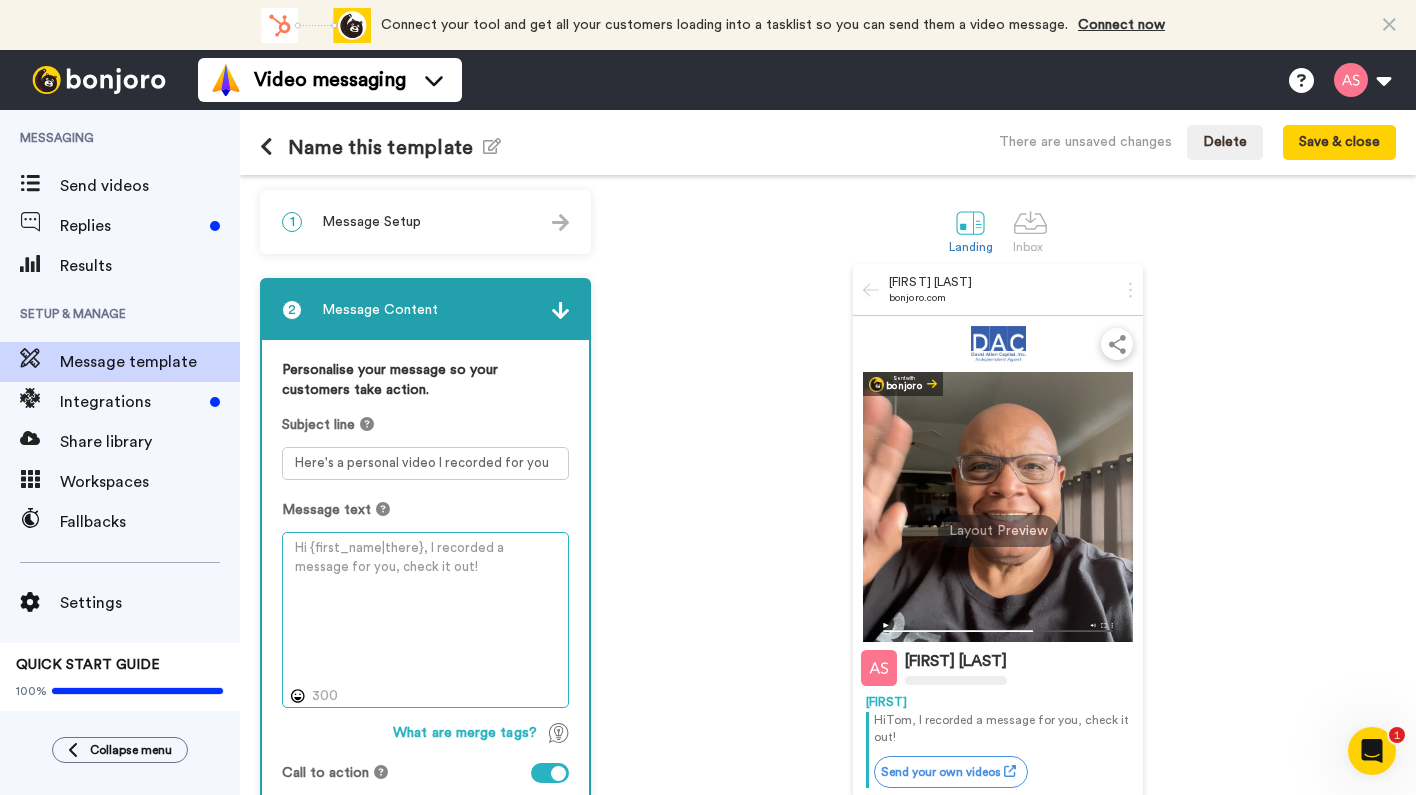 click at bounding box center (425, 620) 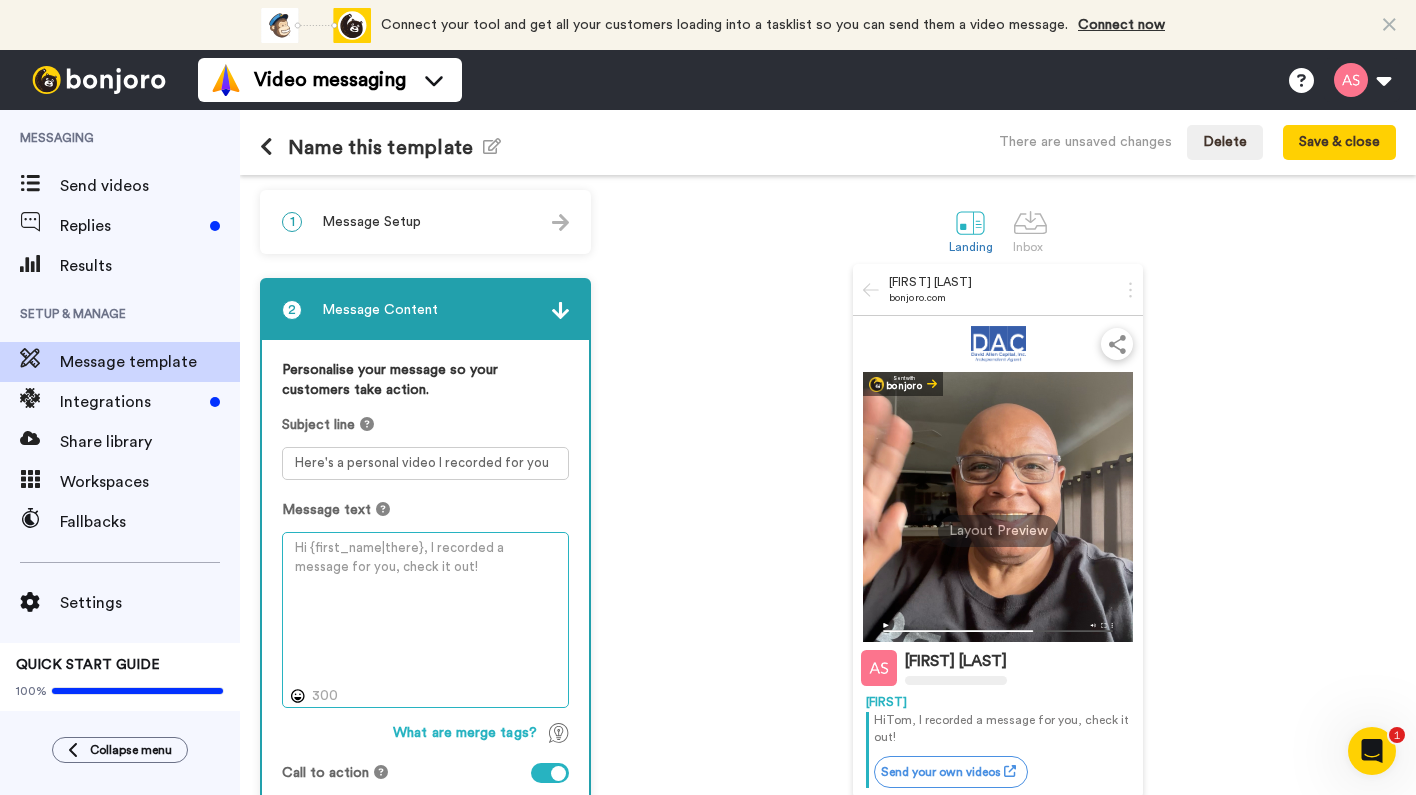 scroll, scrollTop: 2, scrollLeft: 0, axis: vertical 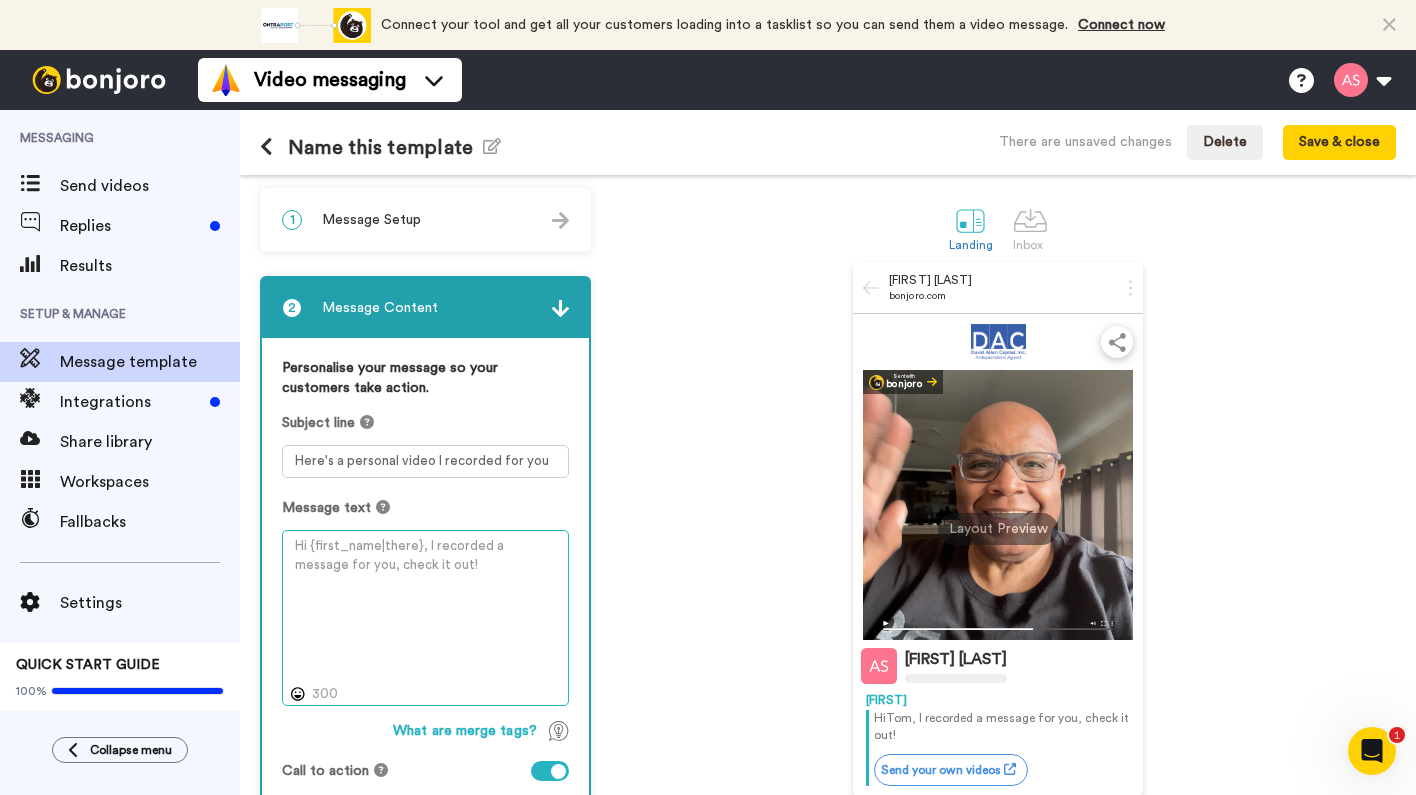 type 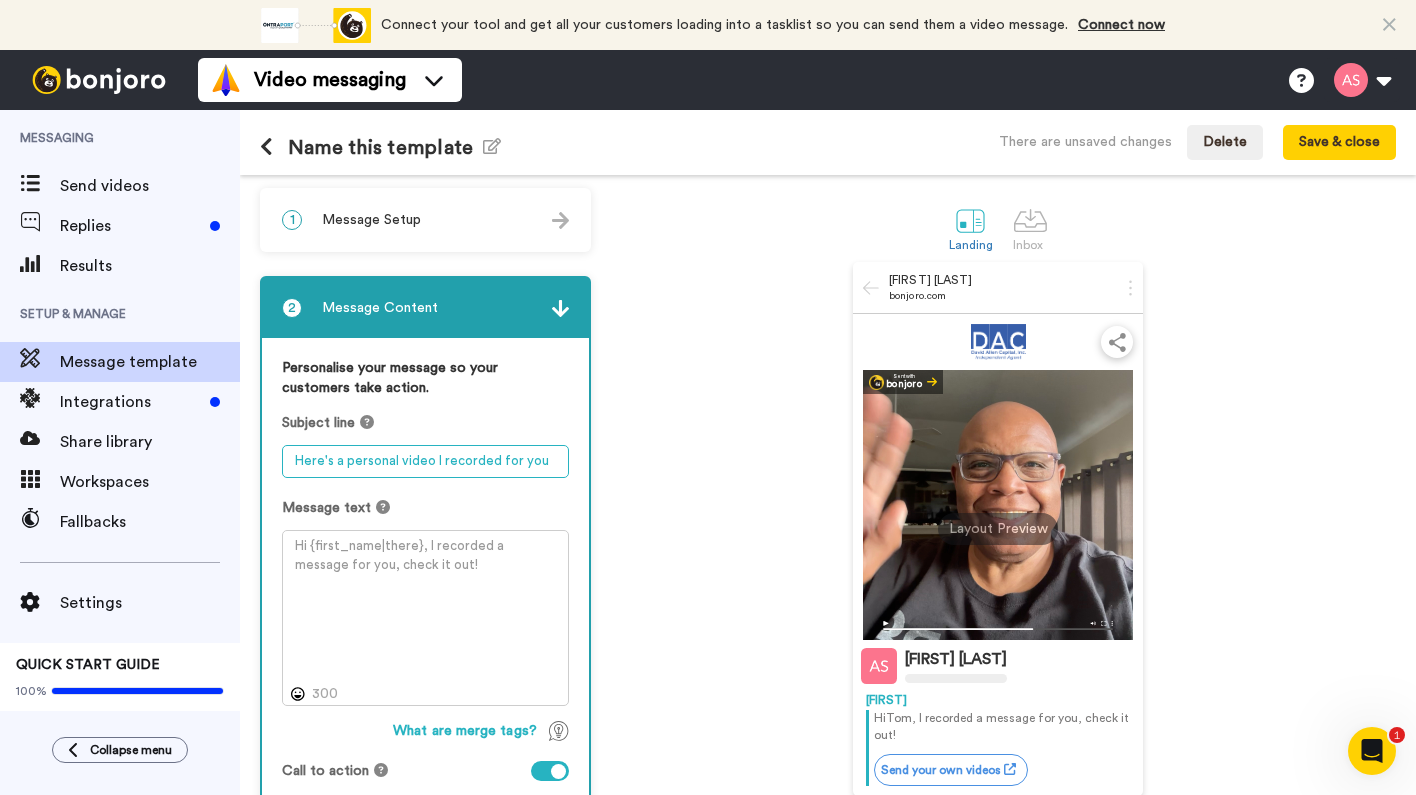 click on "Here's a personal video I recorded for you" at bounding box center (425, 461) 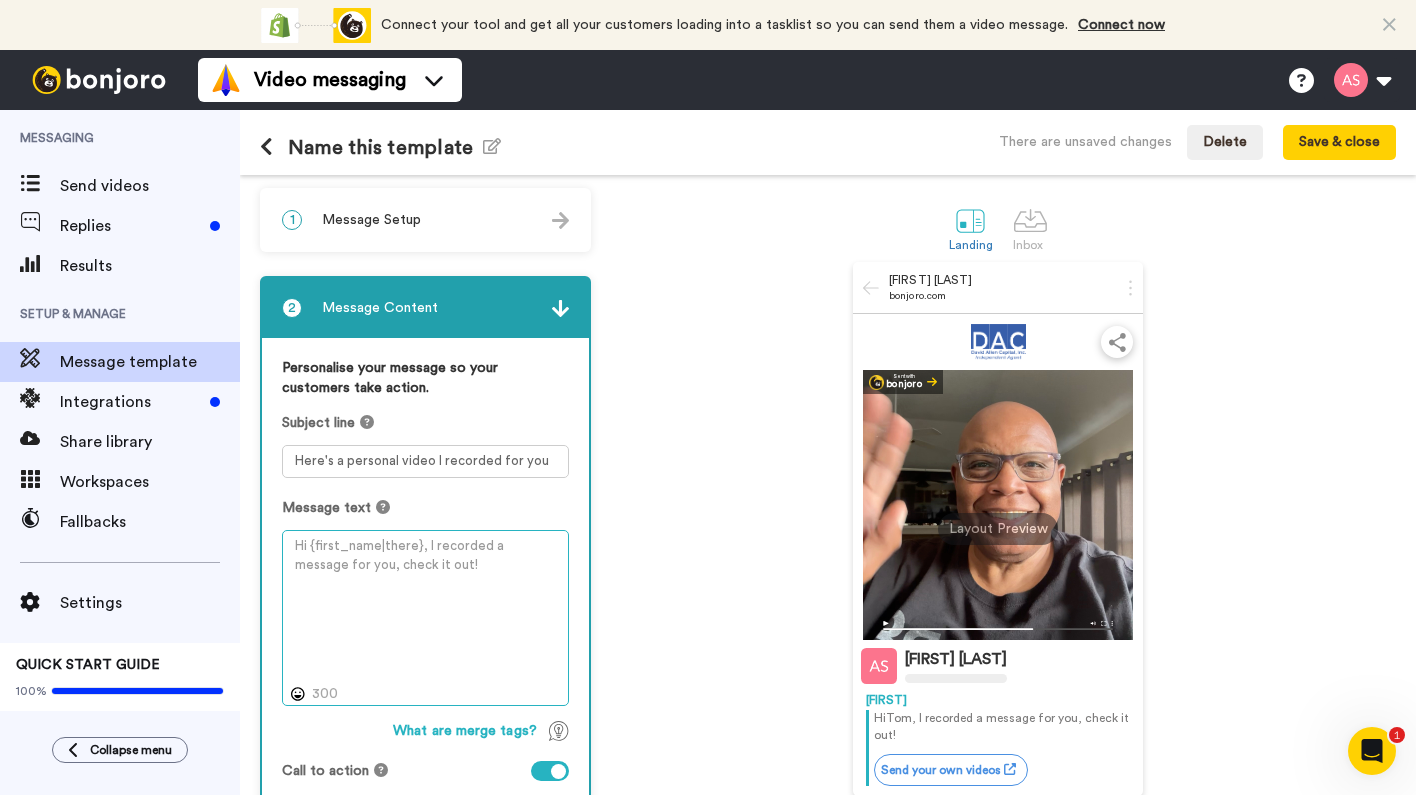 click at bounding box center [425, 618] 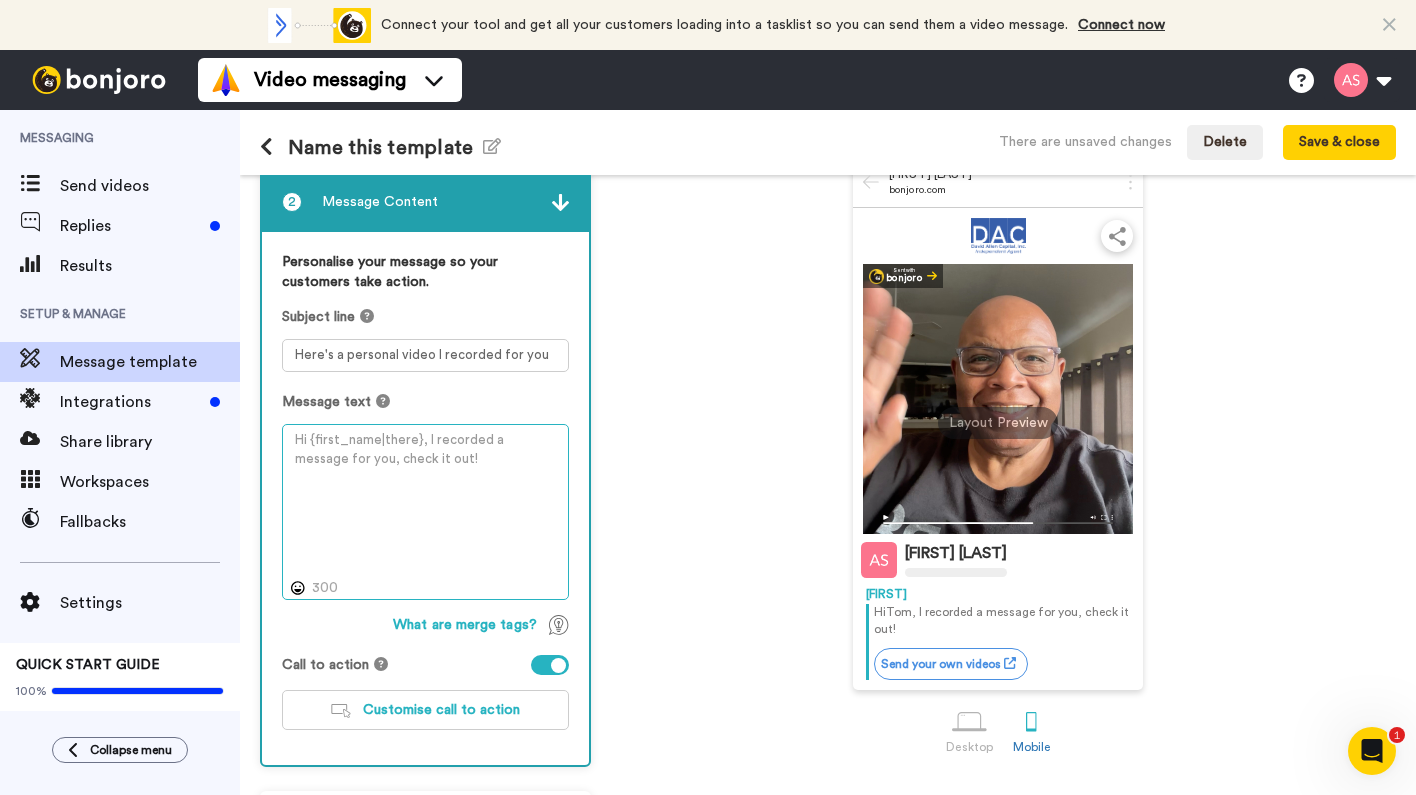 scroll, scrollTop: 134, scrollLeft: 0, axis: vertical 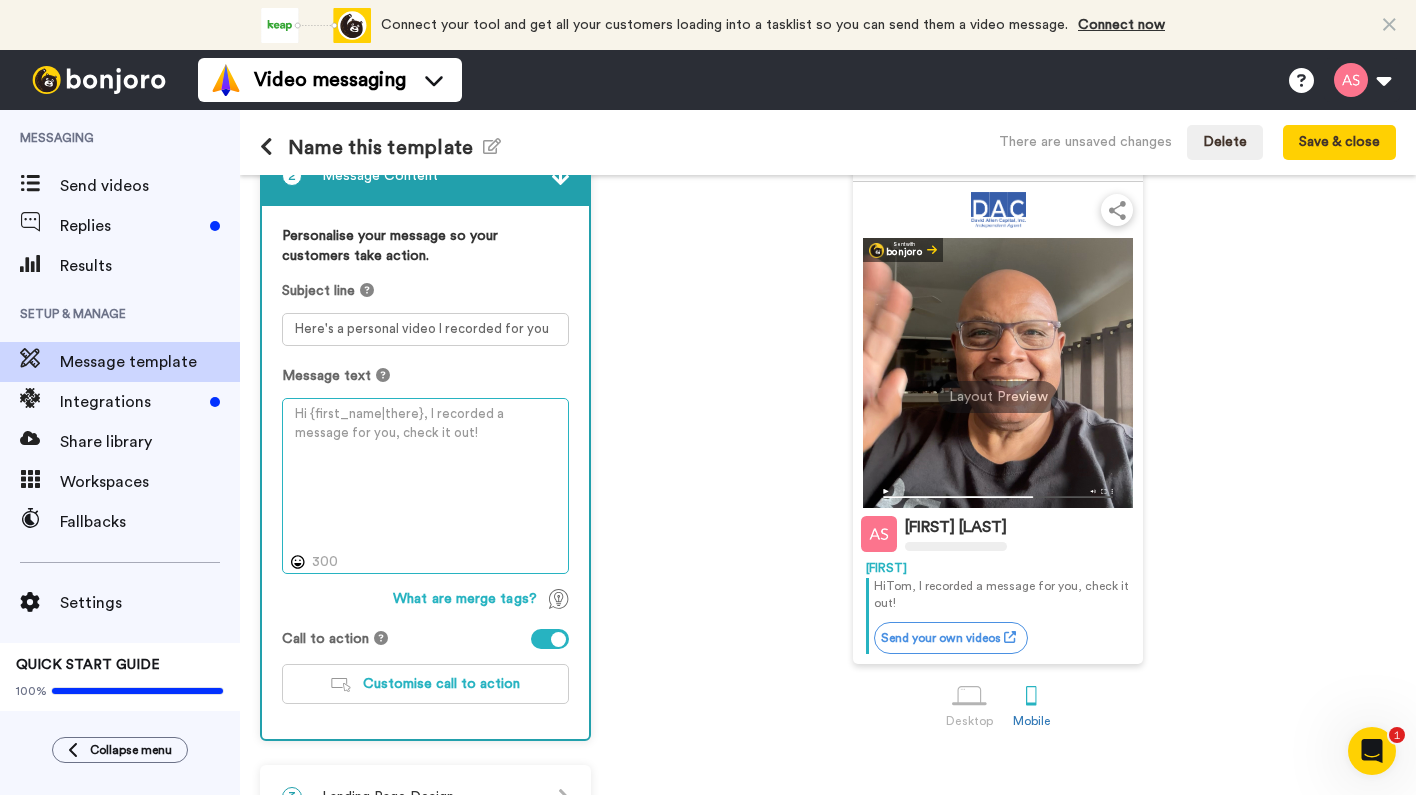 click at bounding box center (425, 486) 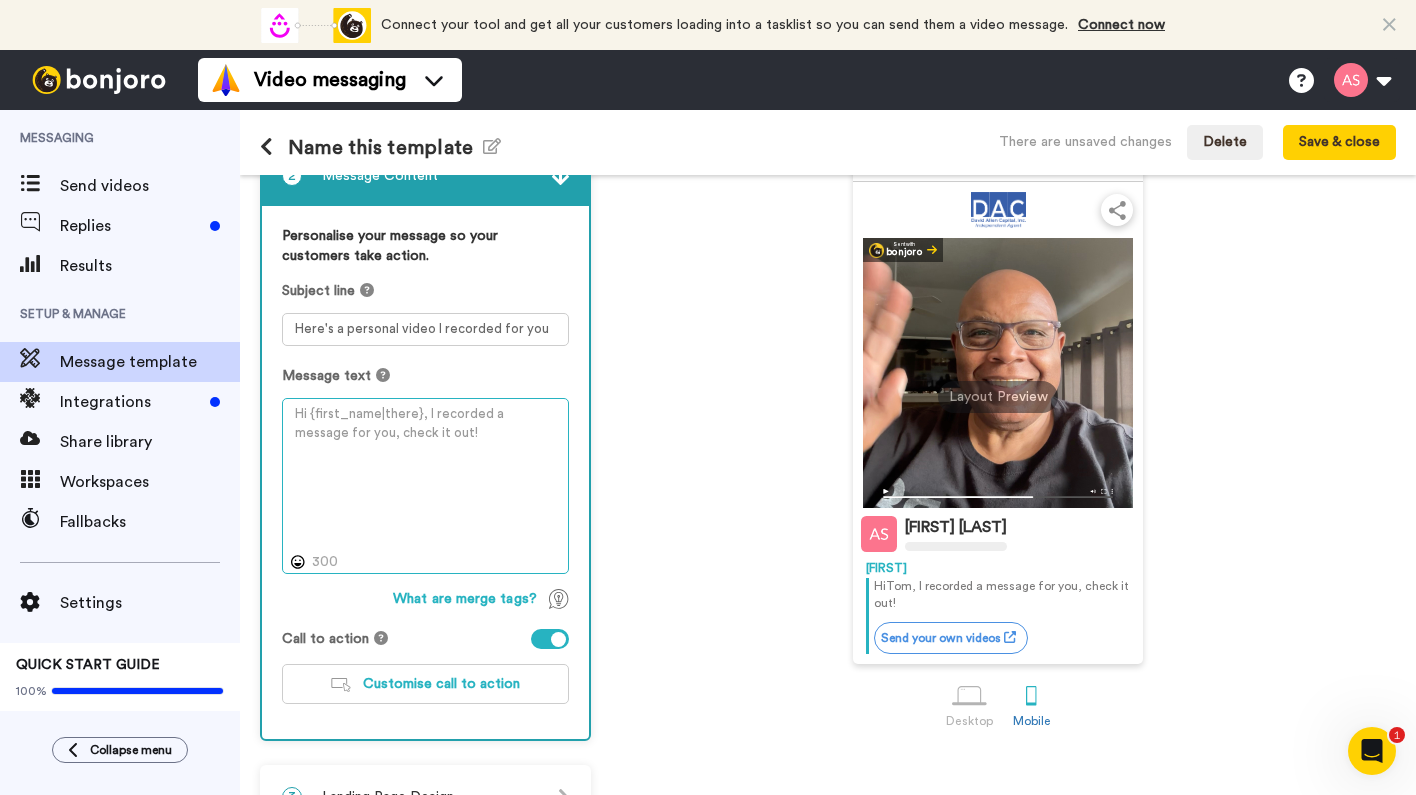 click at bounding box center [425, 486] 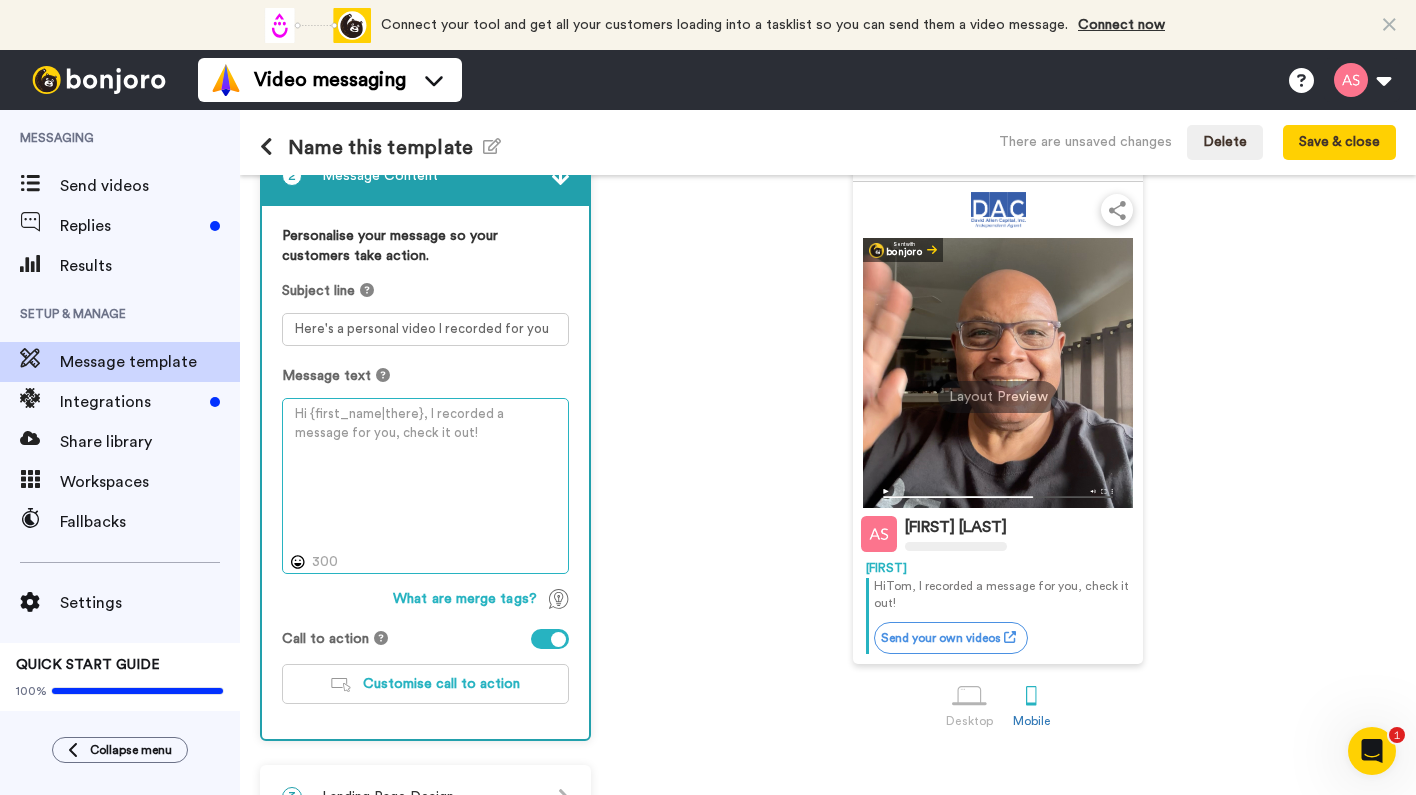 click at bounding box center [425, 486] 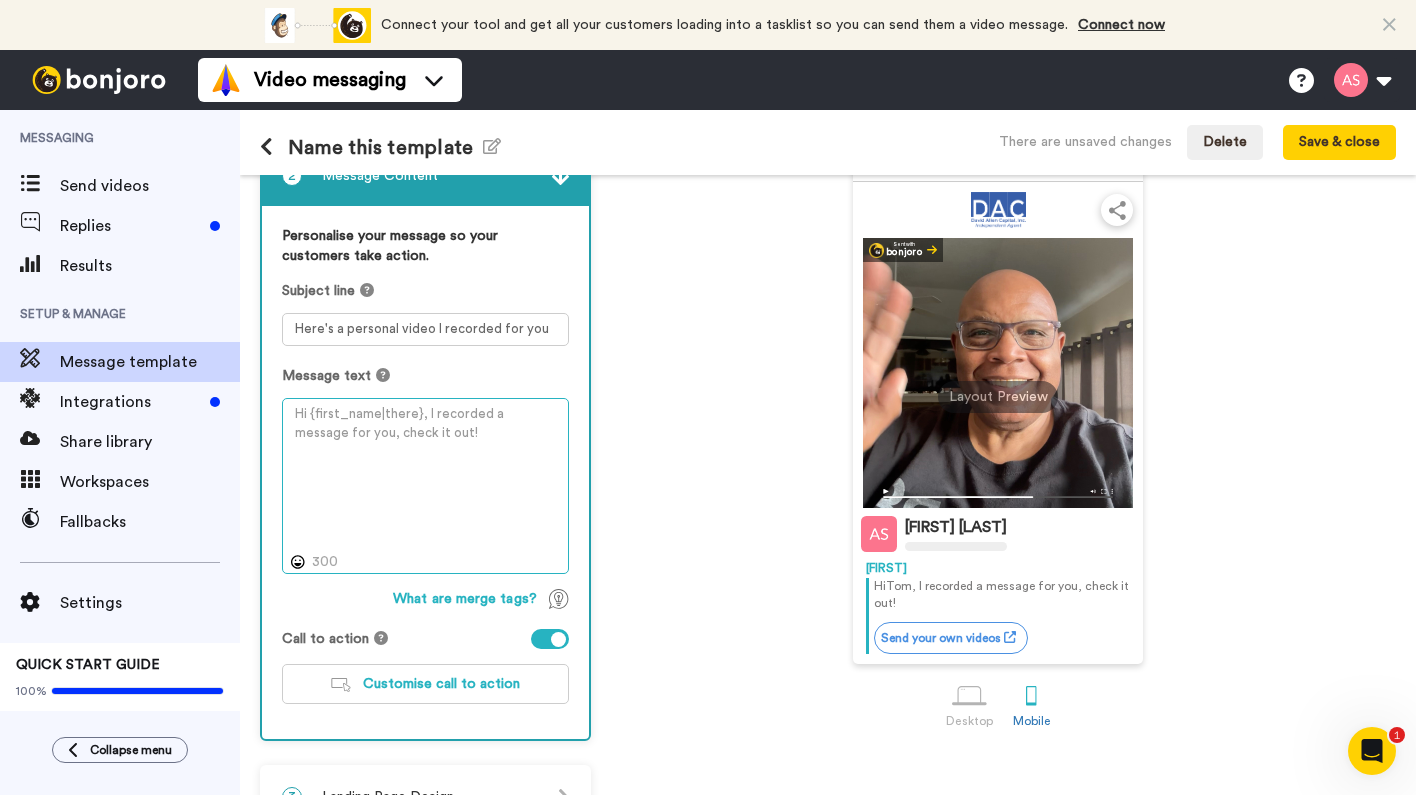 drag, startPoint x: 297, startPoint y: 416, endPoint x: 357, endPoint y: 473, distance: 82.75868 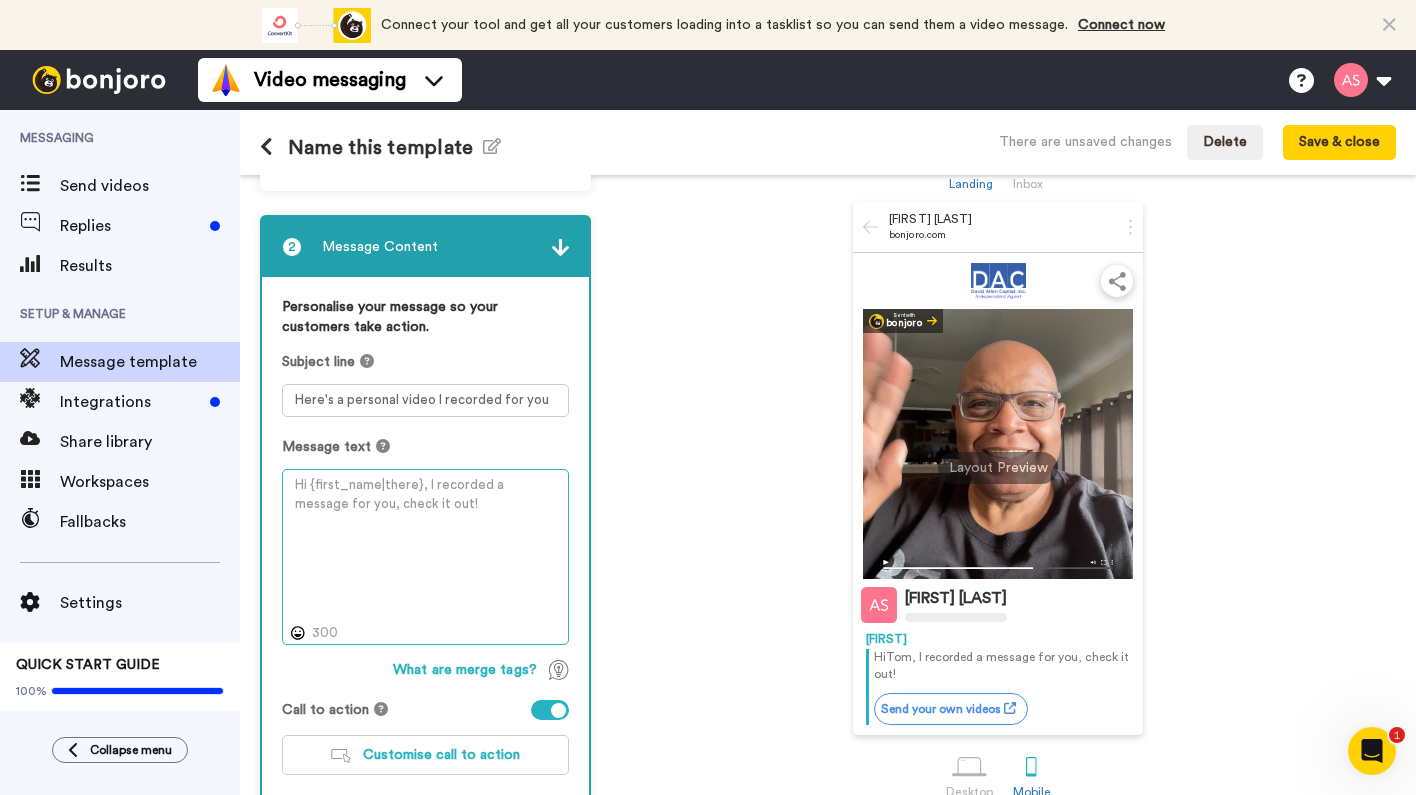 scroll, scrollTop: 55, scrollLeft: 0, axis: vertical 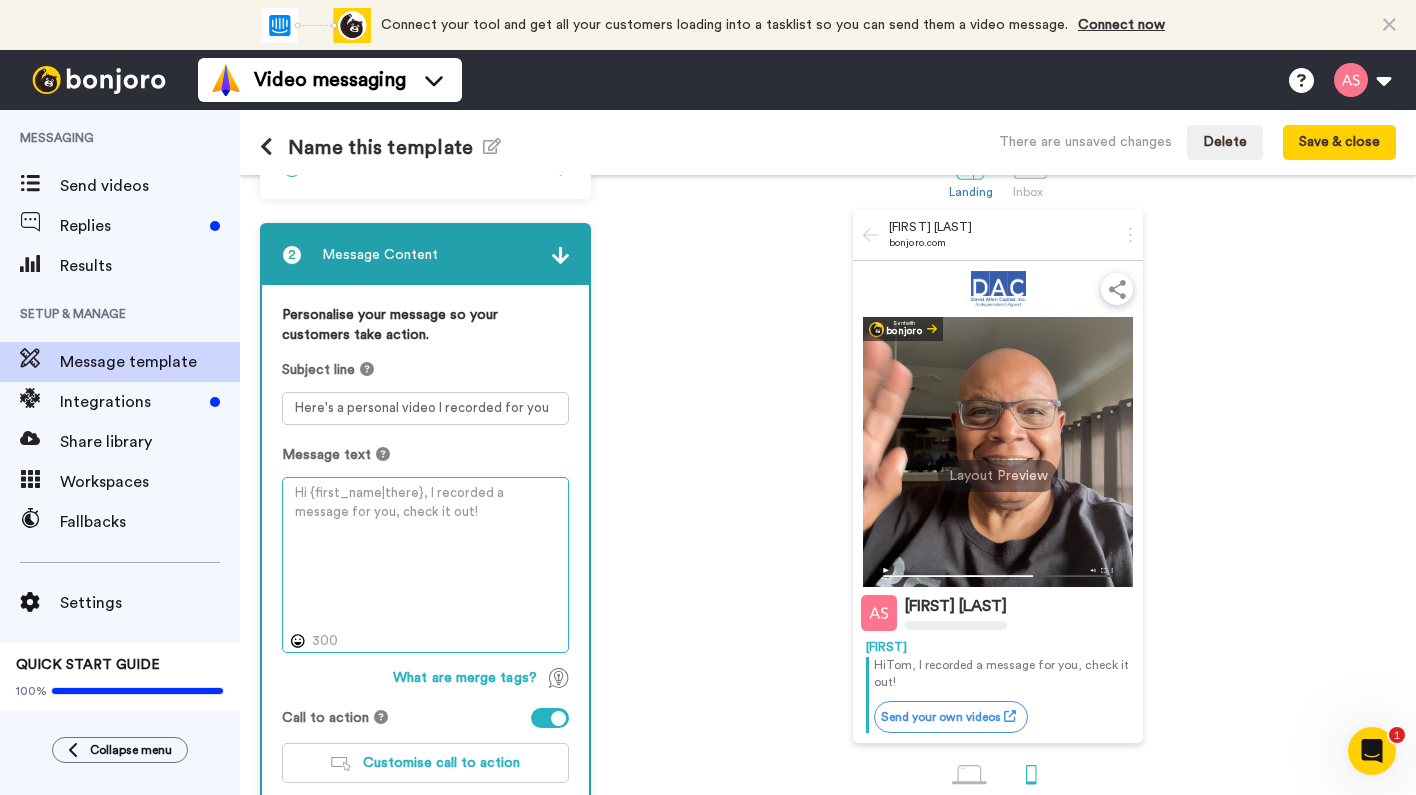 click at bounding box center [425, 565] 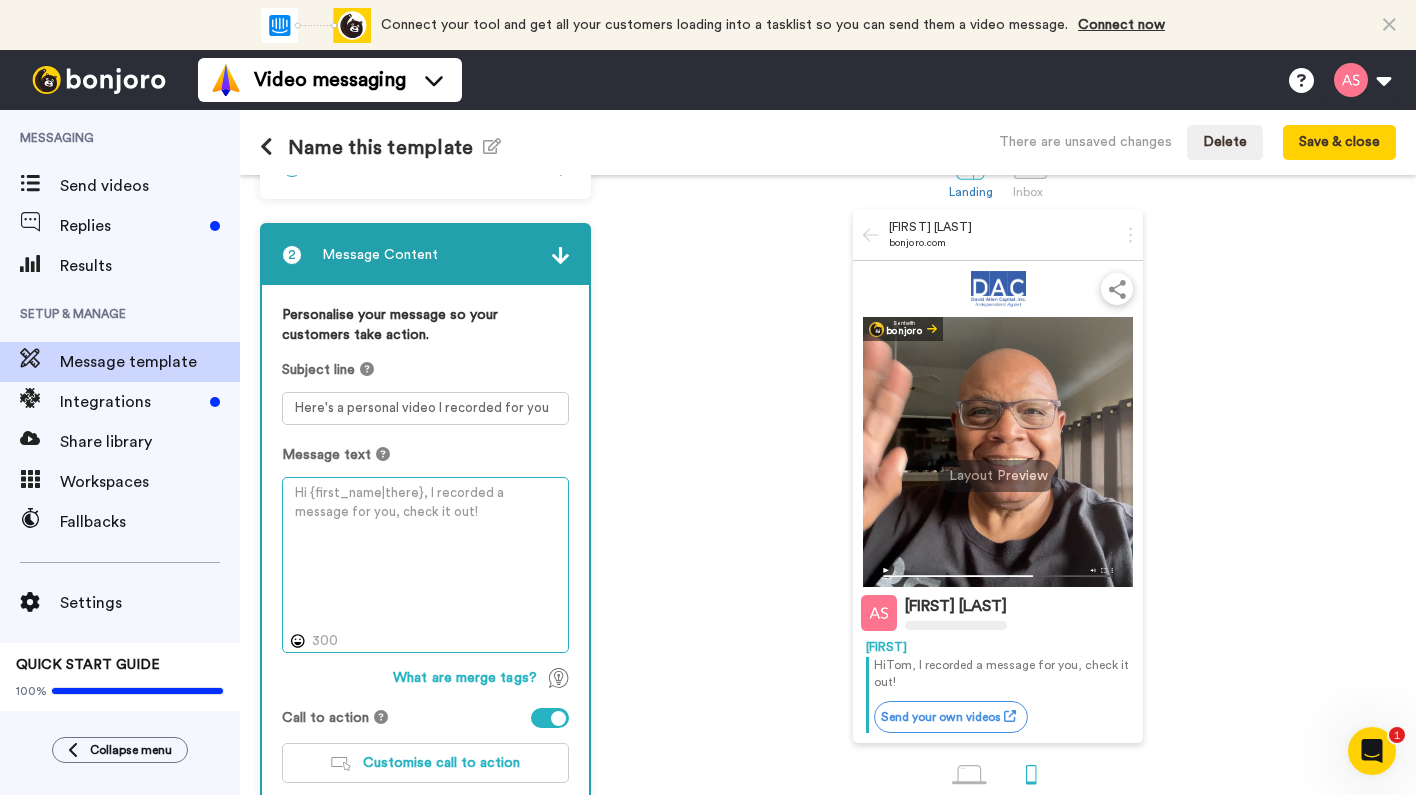 click at bounding box center (425, 565) 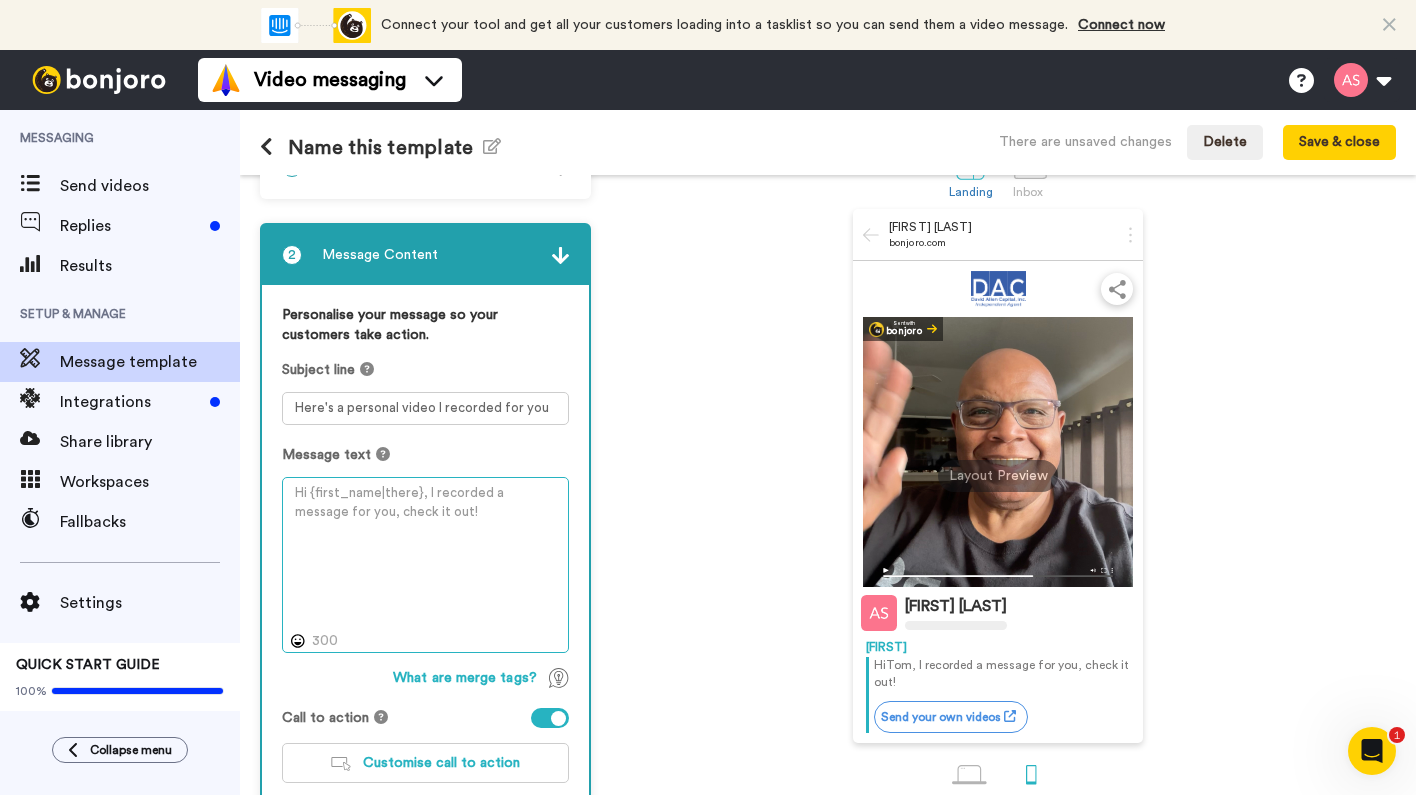 click at bounding box center (425, 565) 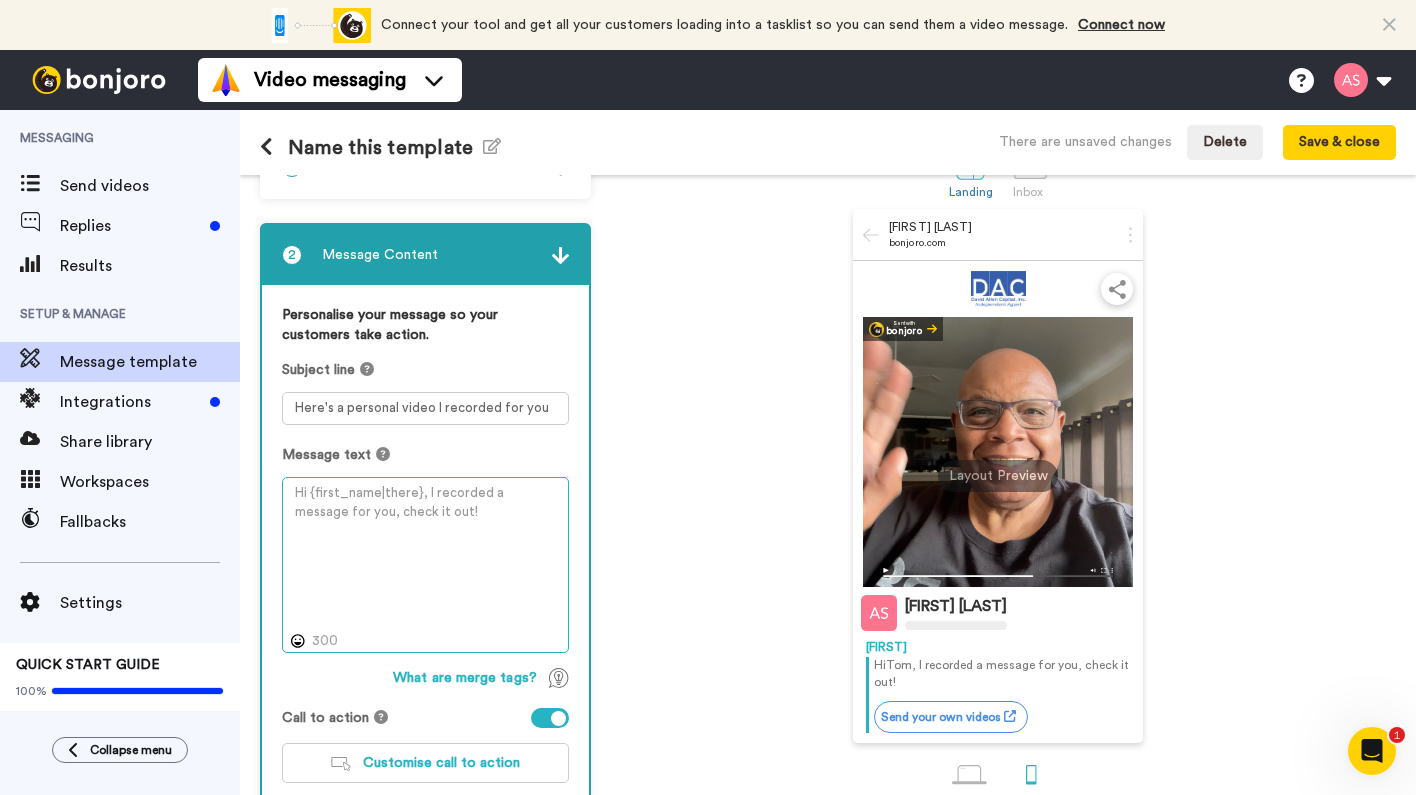 click at bounding box center (425, 565) 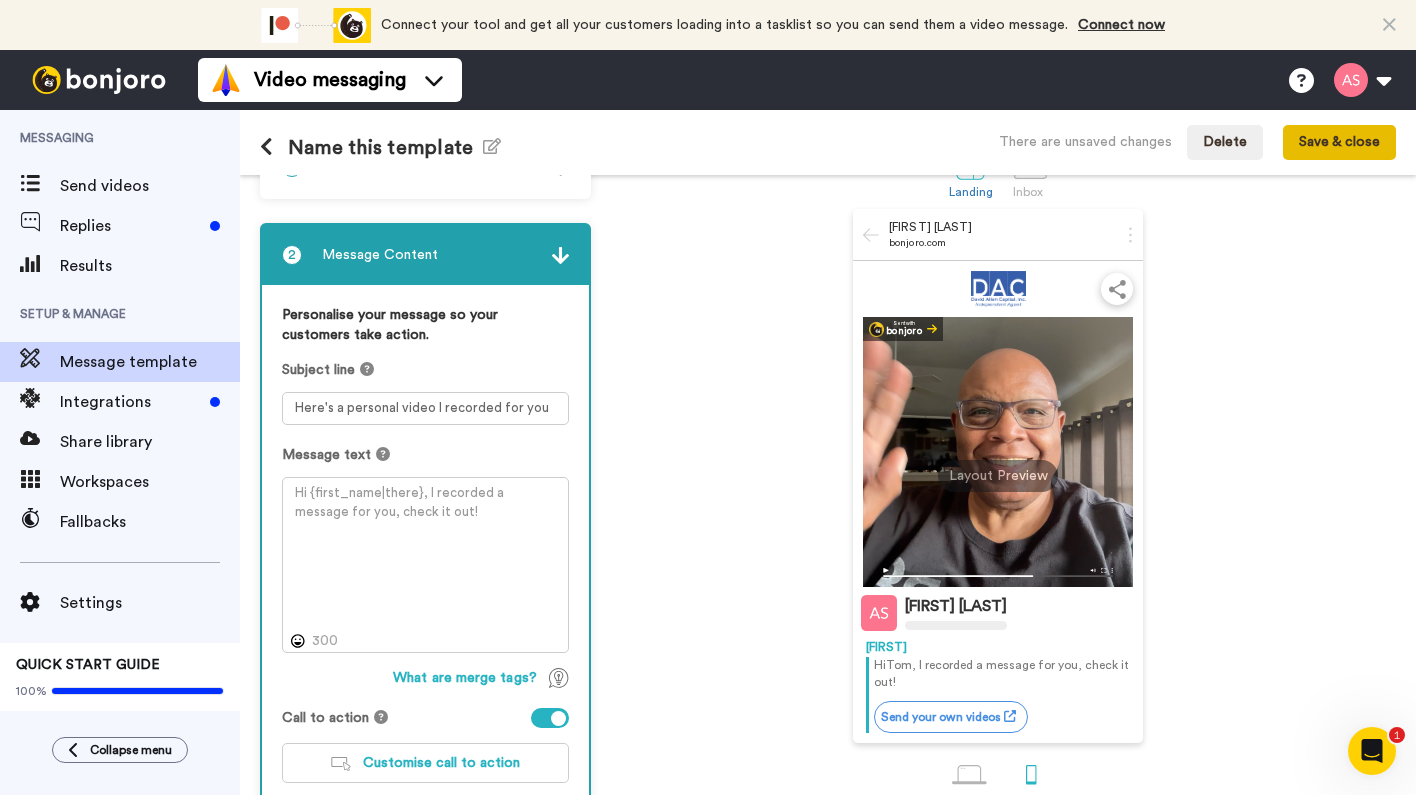 click on "Save & close" at bounding box center [1339, 143] 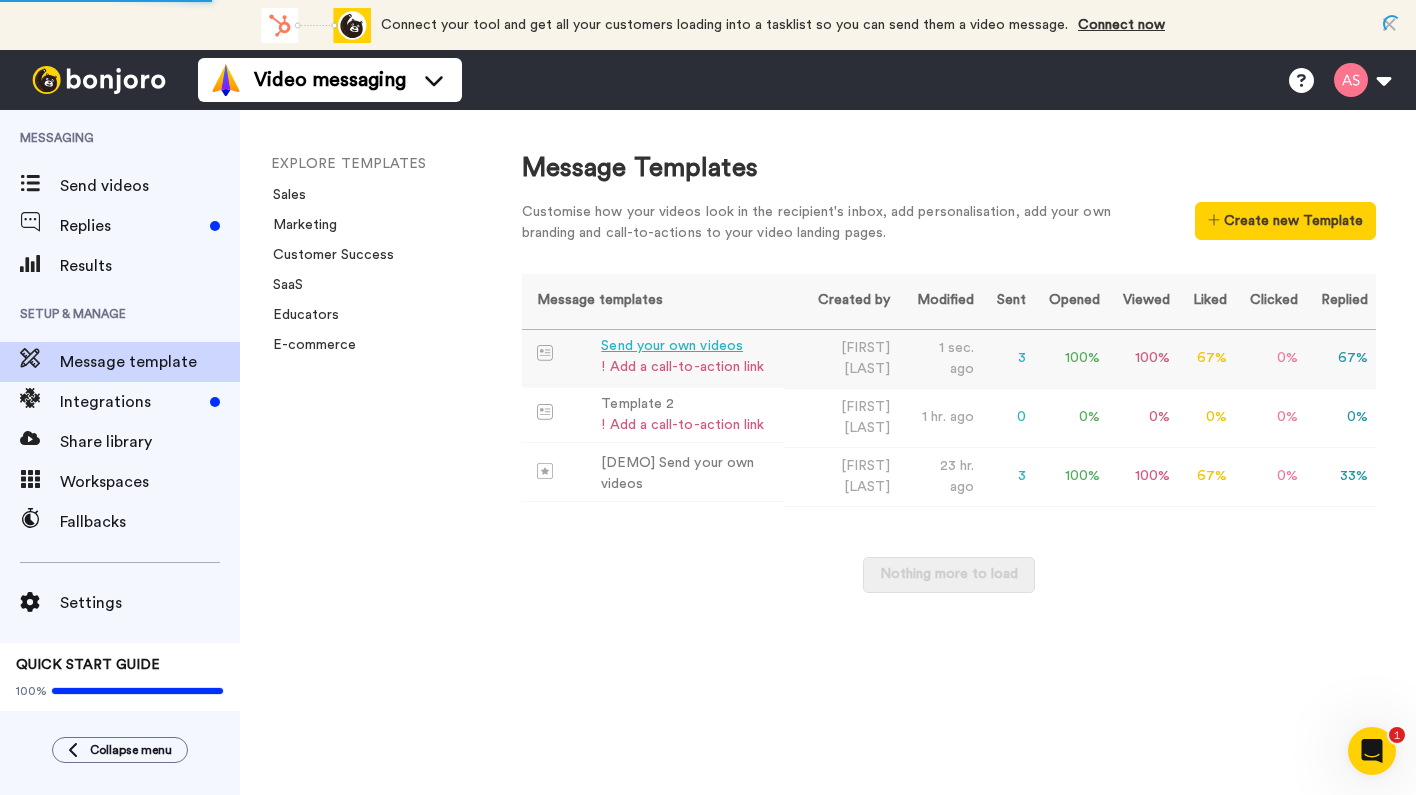 click on "Send your own videos" at bounding box center [682, 346] 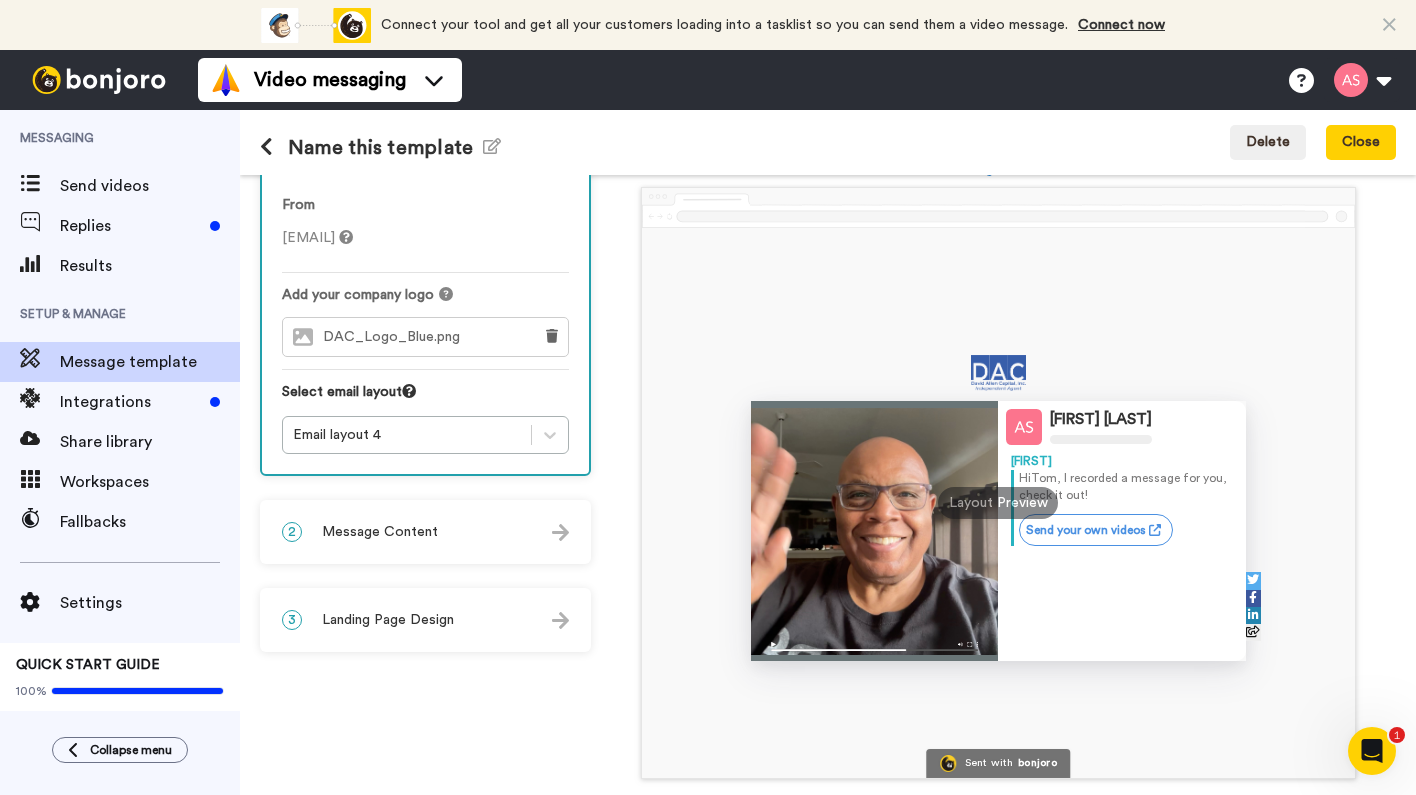 scroll, scrollTop: 22, scrollLeft: 0, axis: vertical 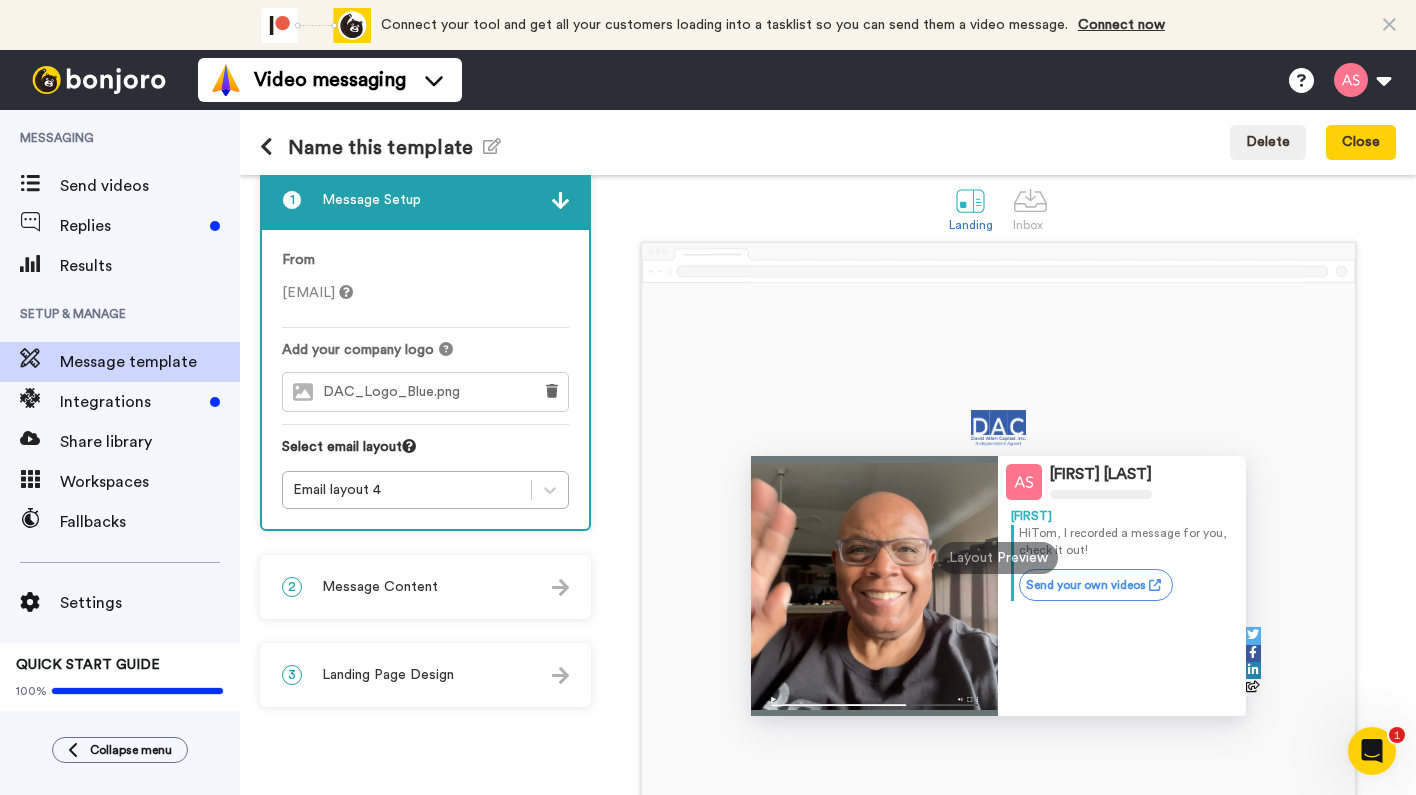 click at bounding box center (560, 587) 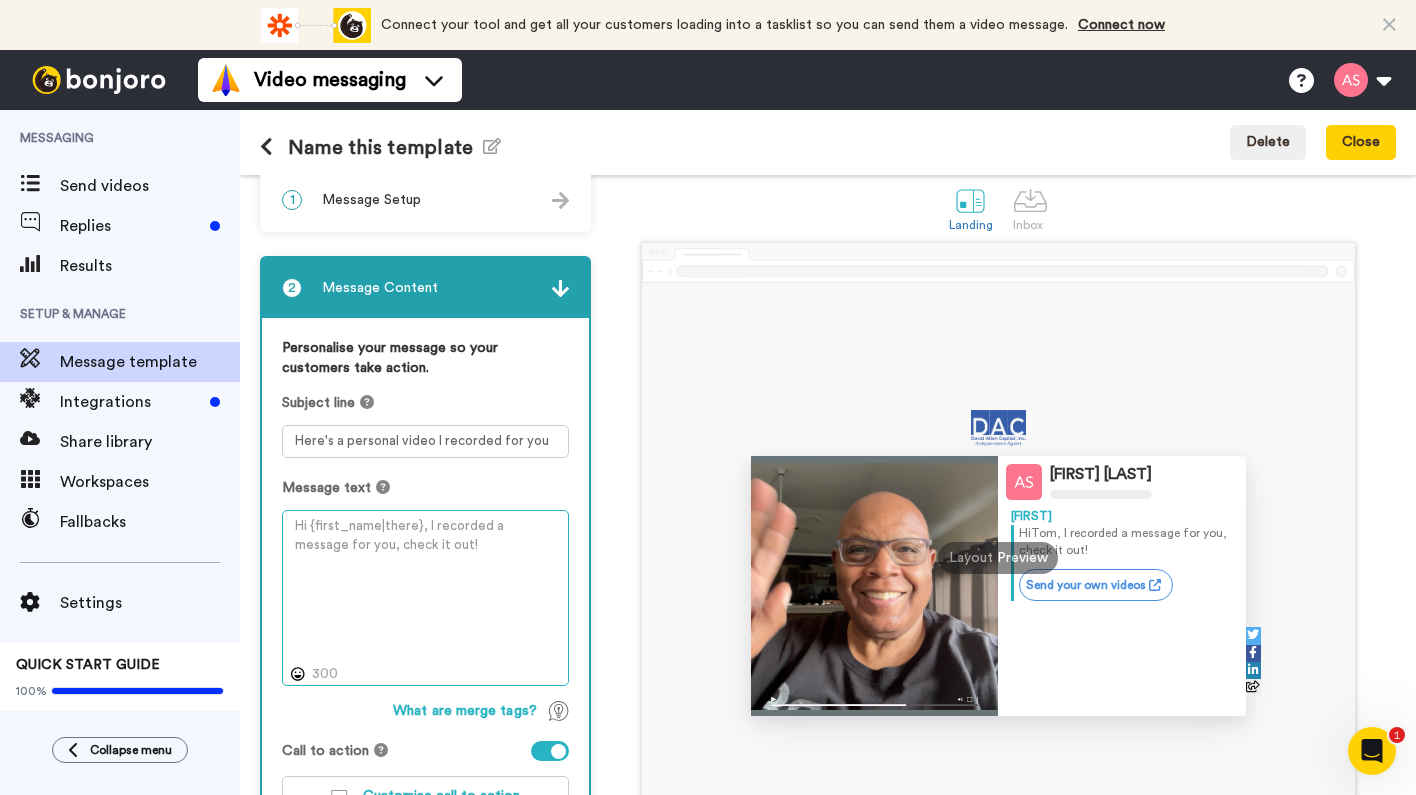 click at bounding box center (425, 598) 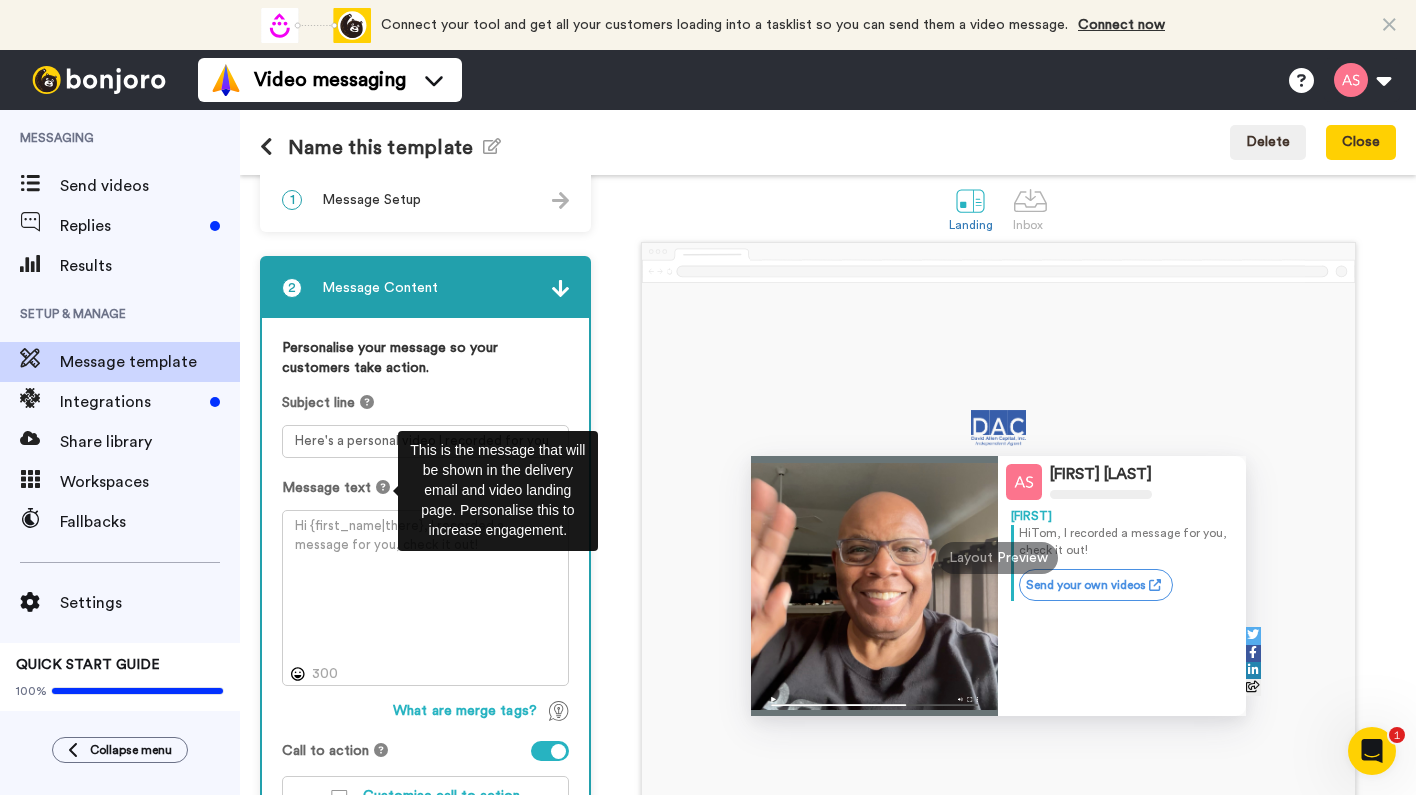 click 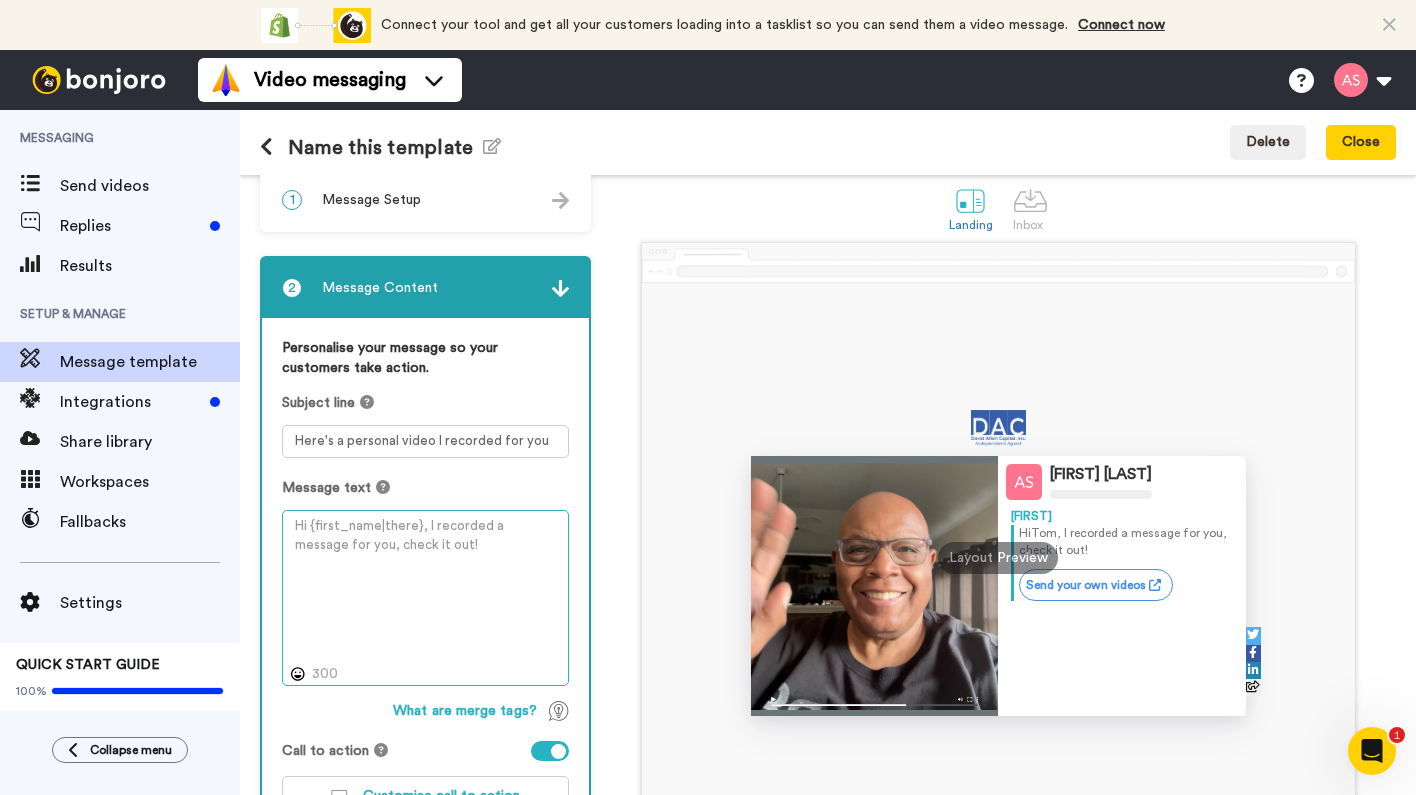 click at bounding box center [425, 598] 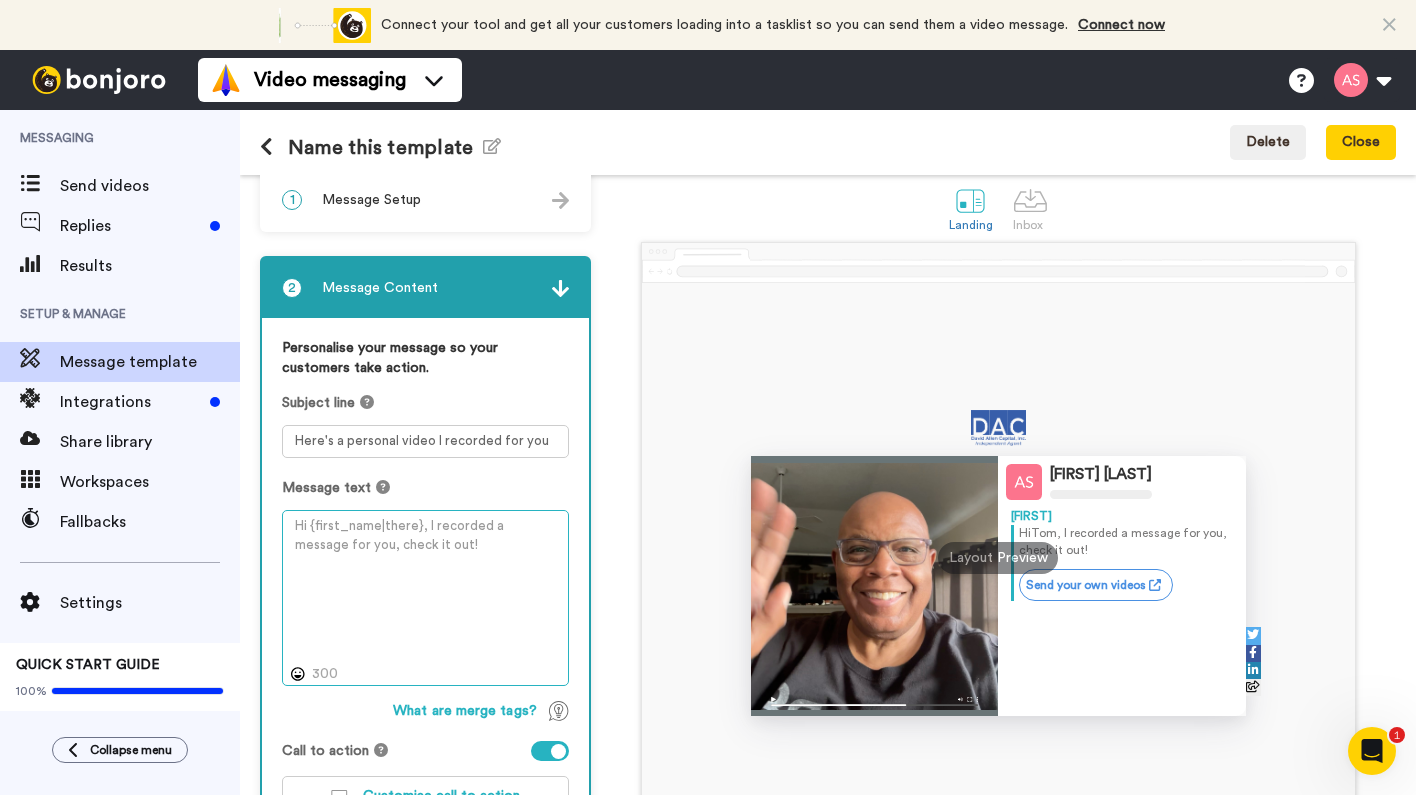 click at bounding box center (425, 598) 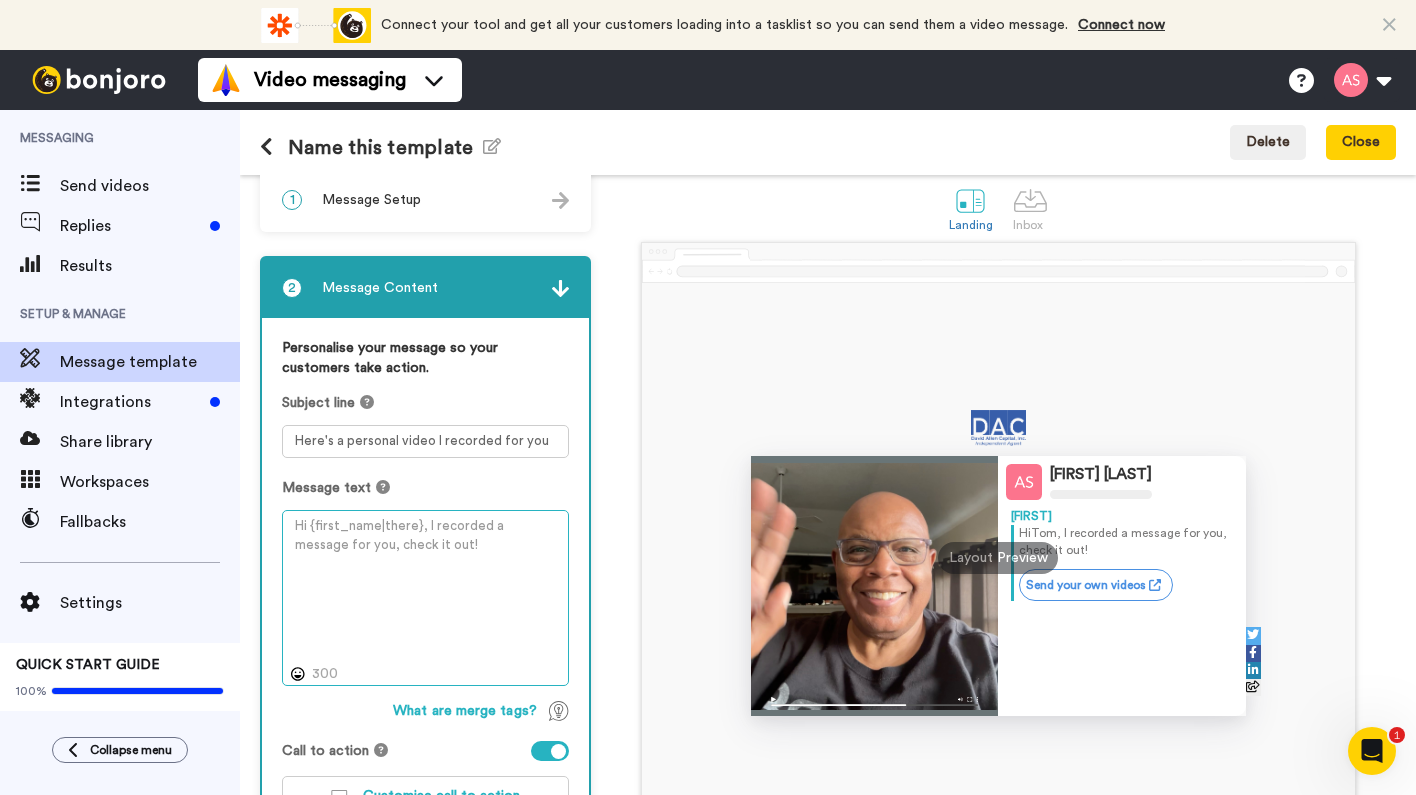 click at bounding box center [425, 598] 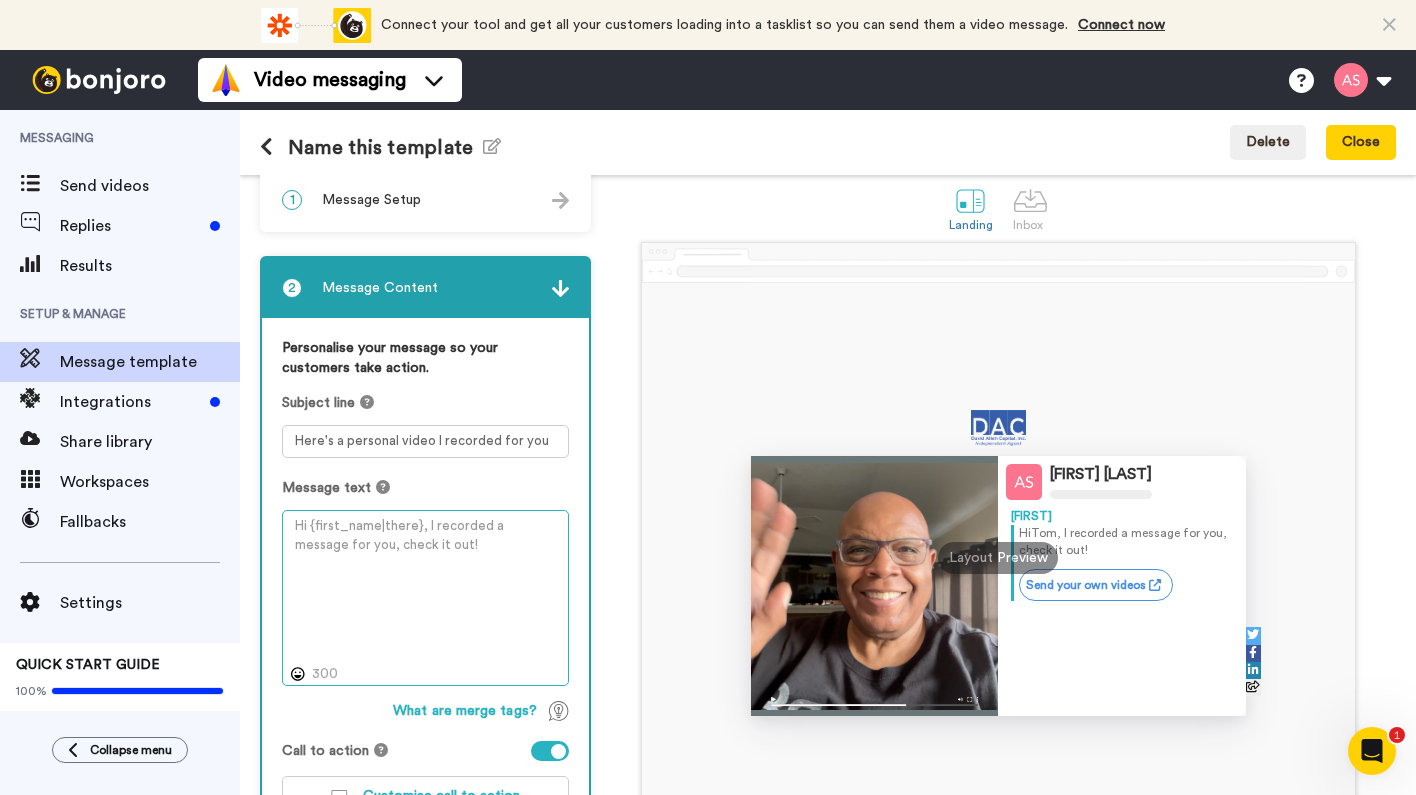 click at bounding box center [425, 598] 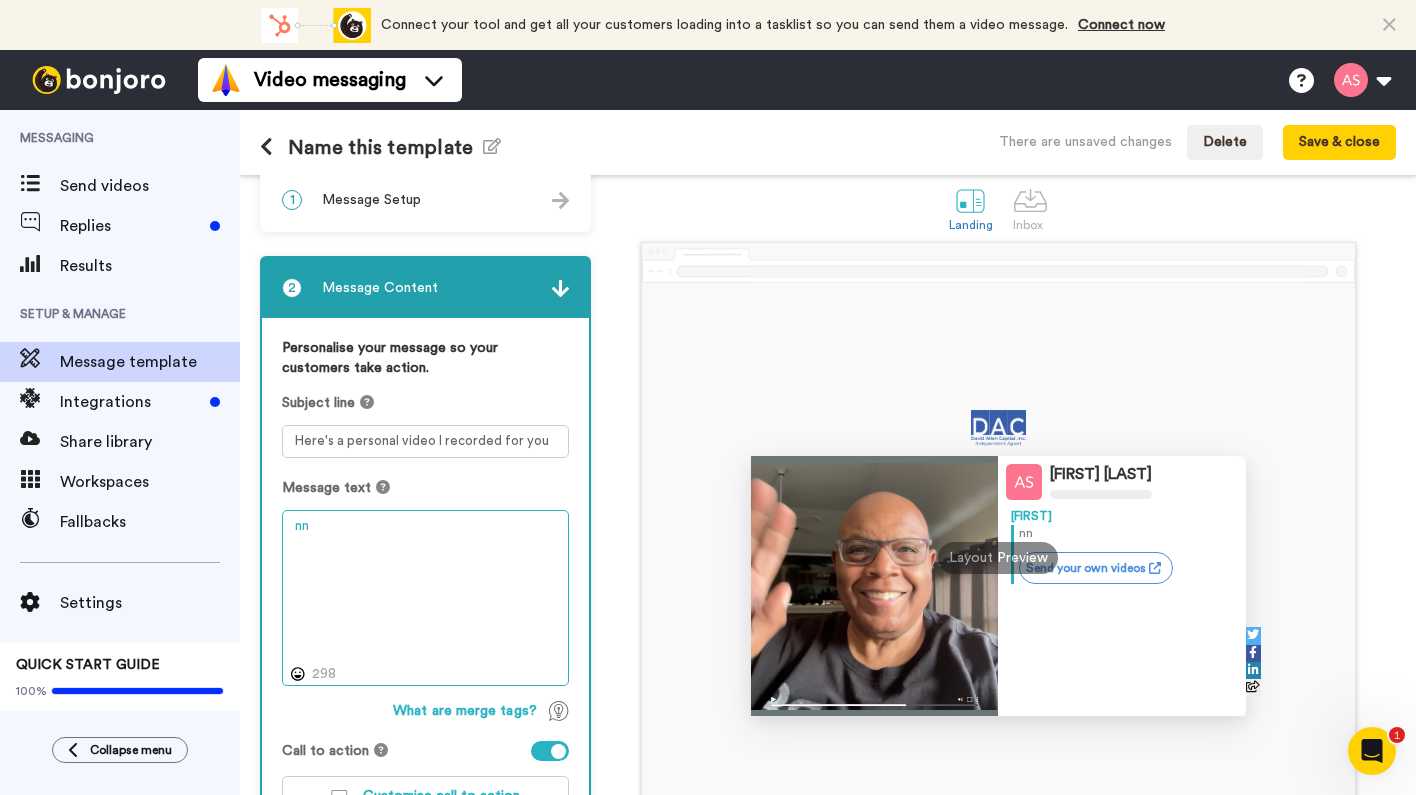 type on "n" 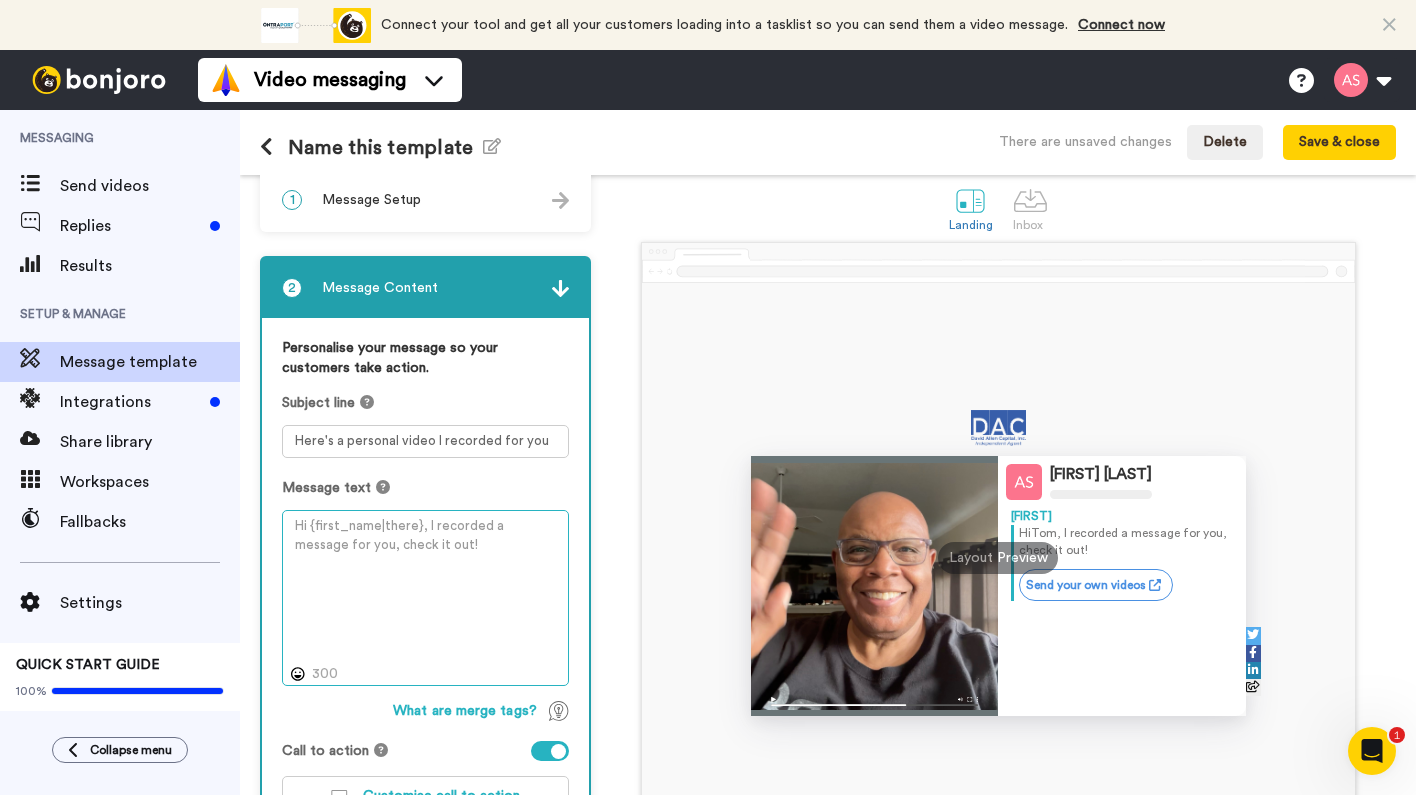 paste on "v" 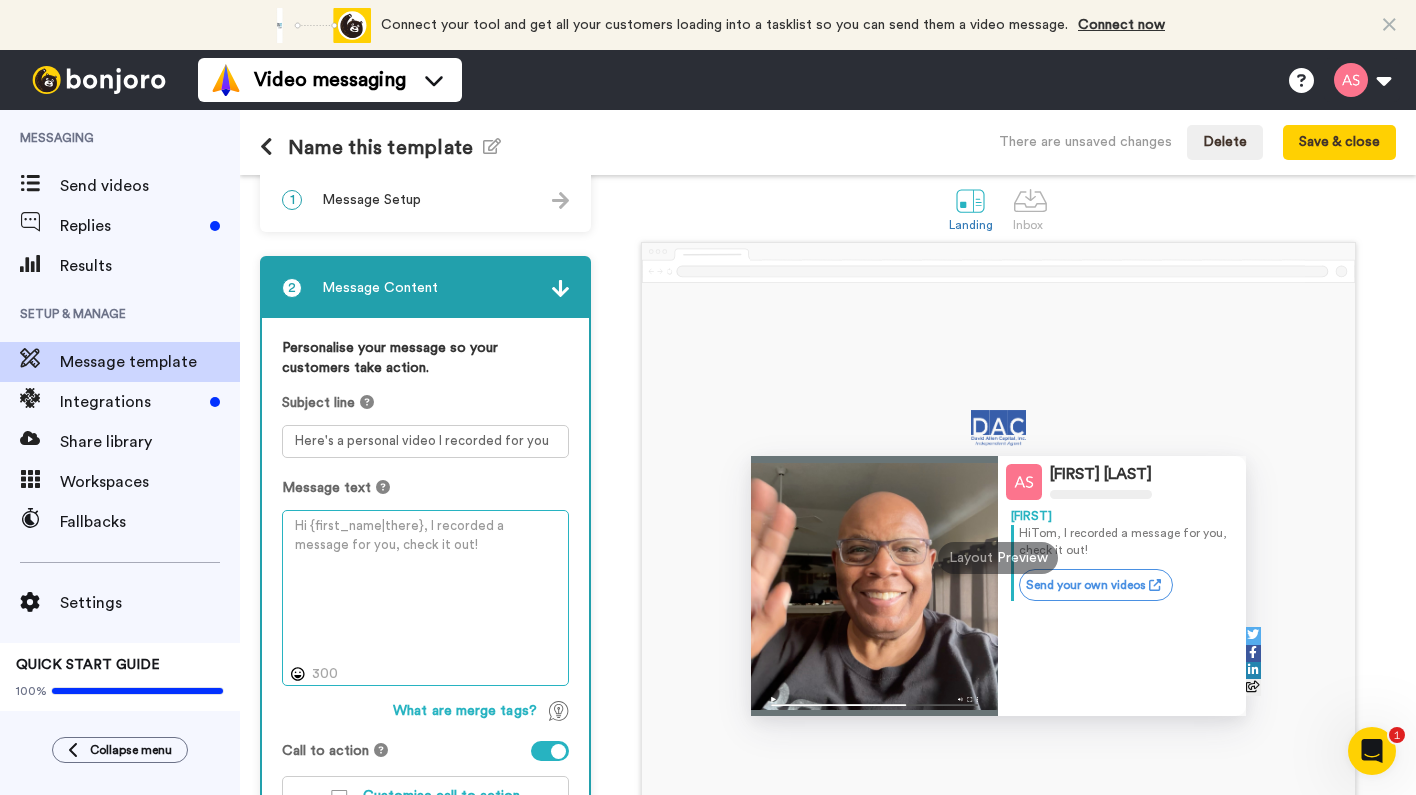 type on "v" 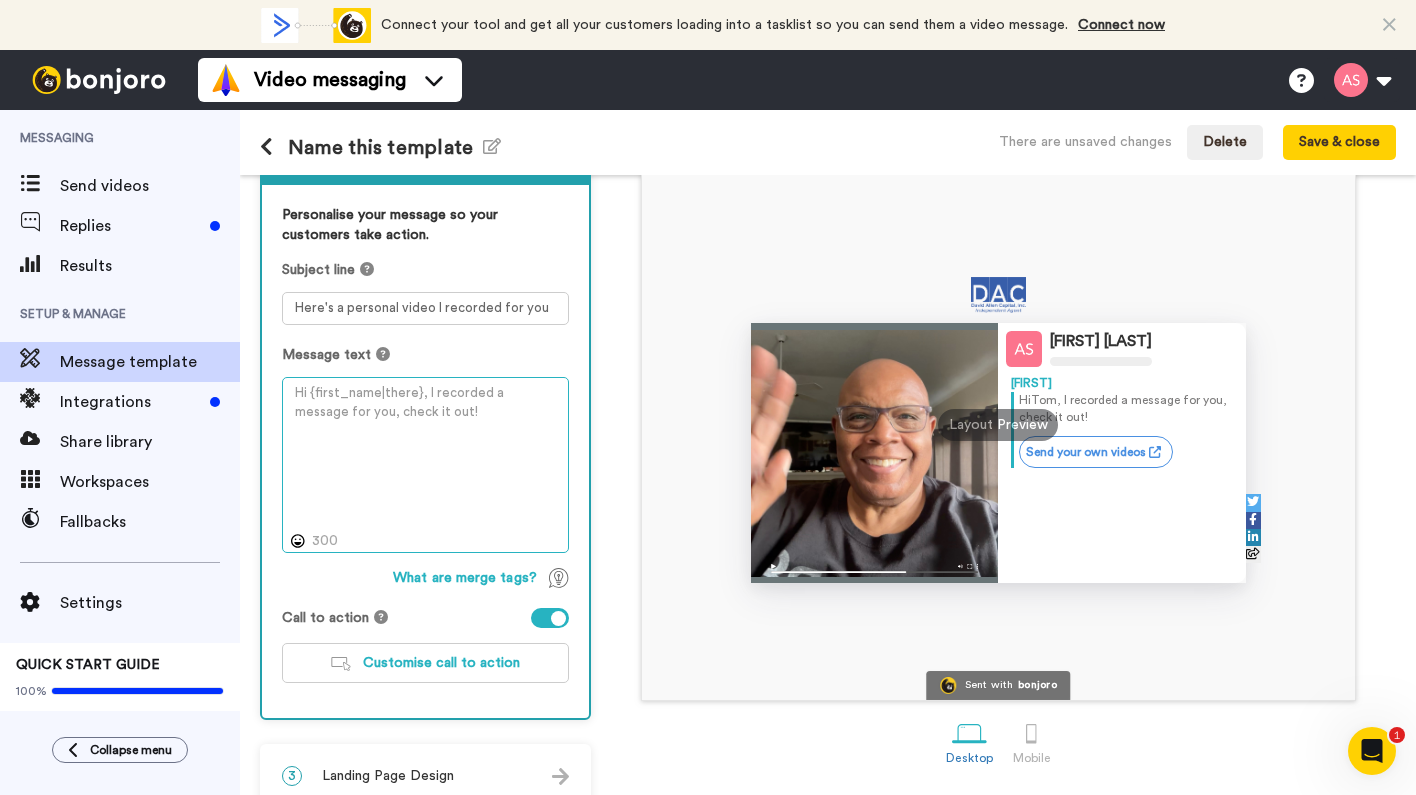 scroll, scrollTop: 161, scrollLeft: 0, axis: vertical 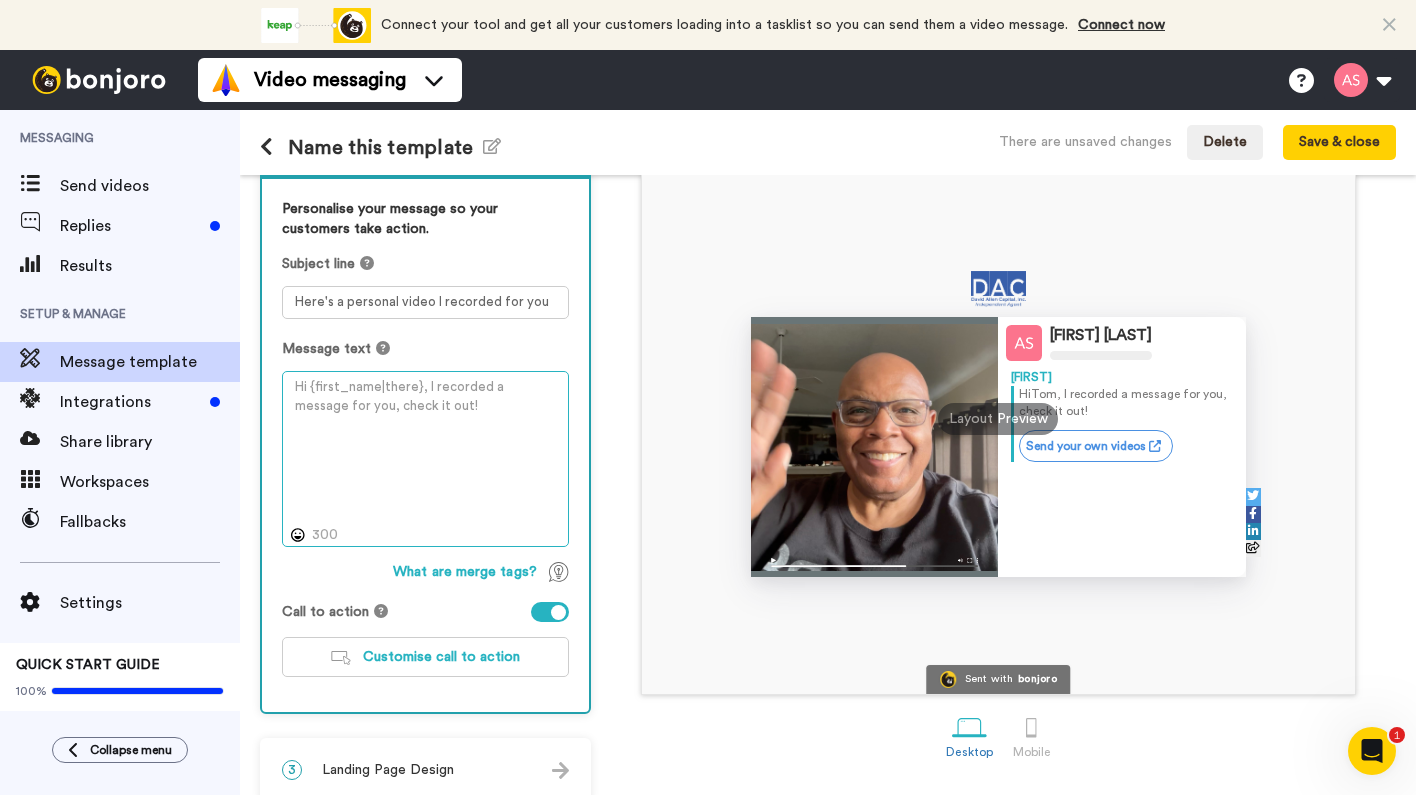 click at bounding box center (425, 459) 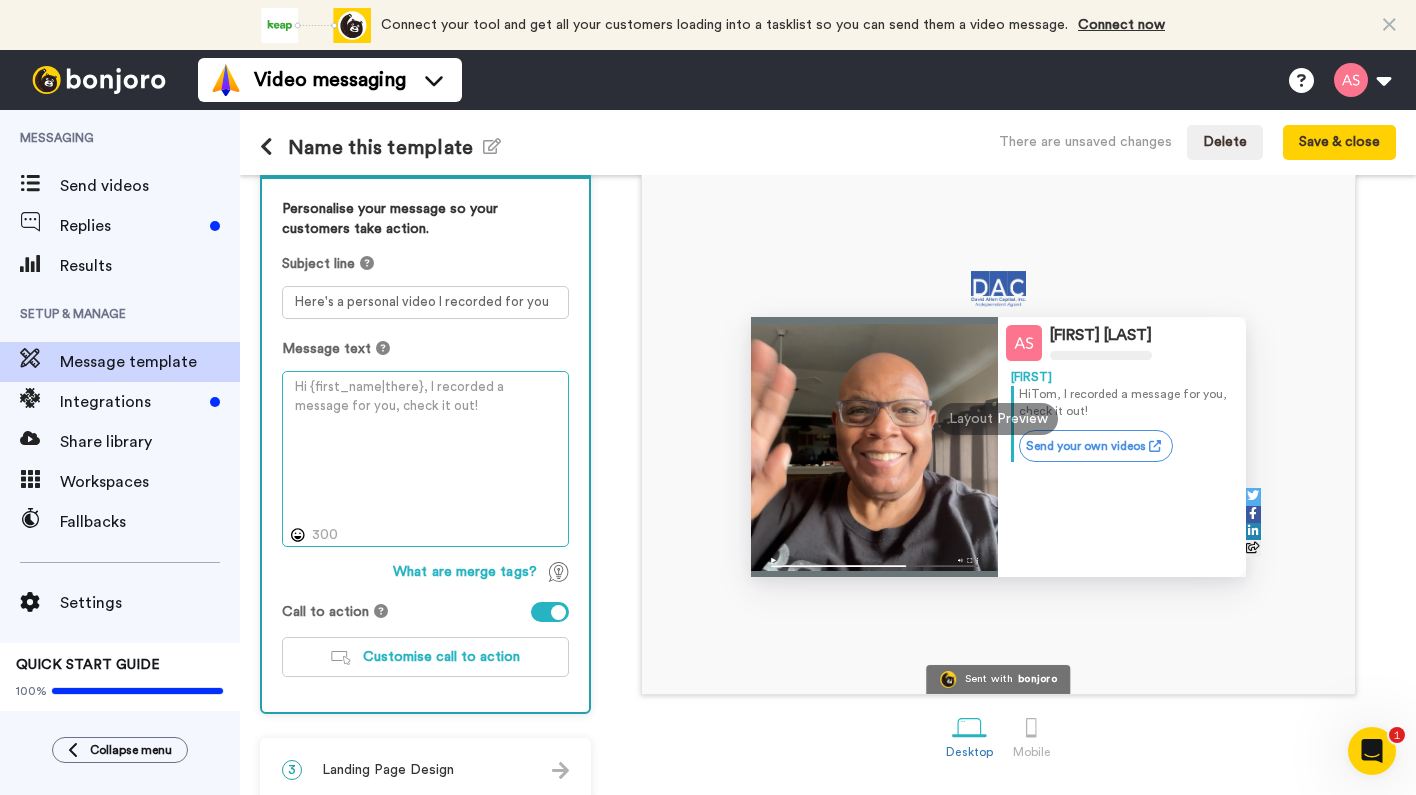 click at bounding box center [425, 459] 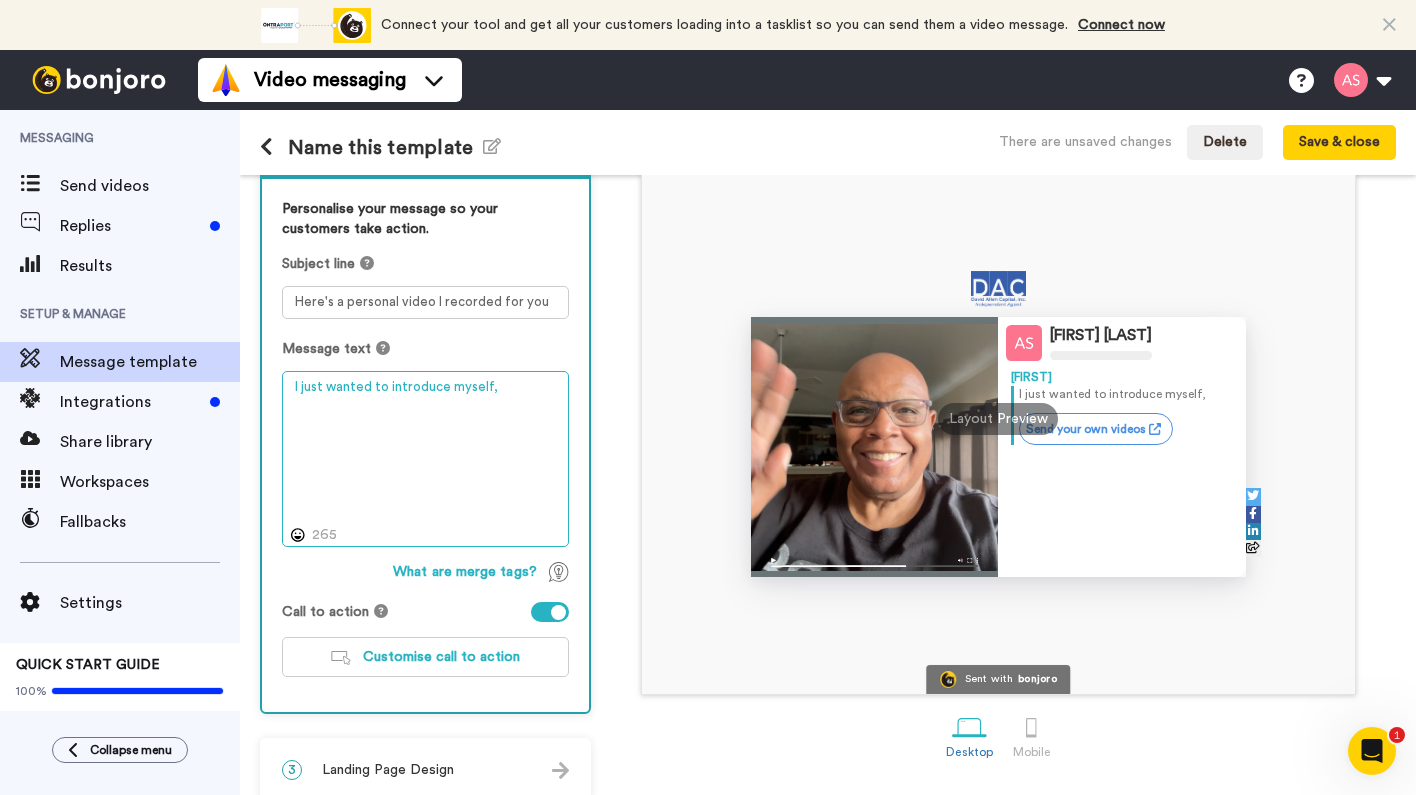 paste on "b" 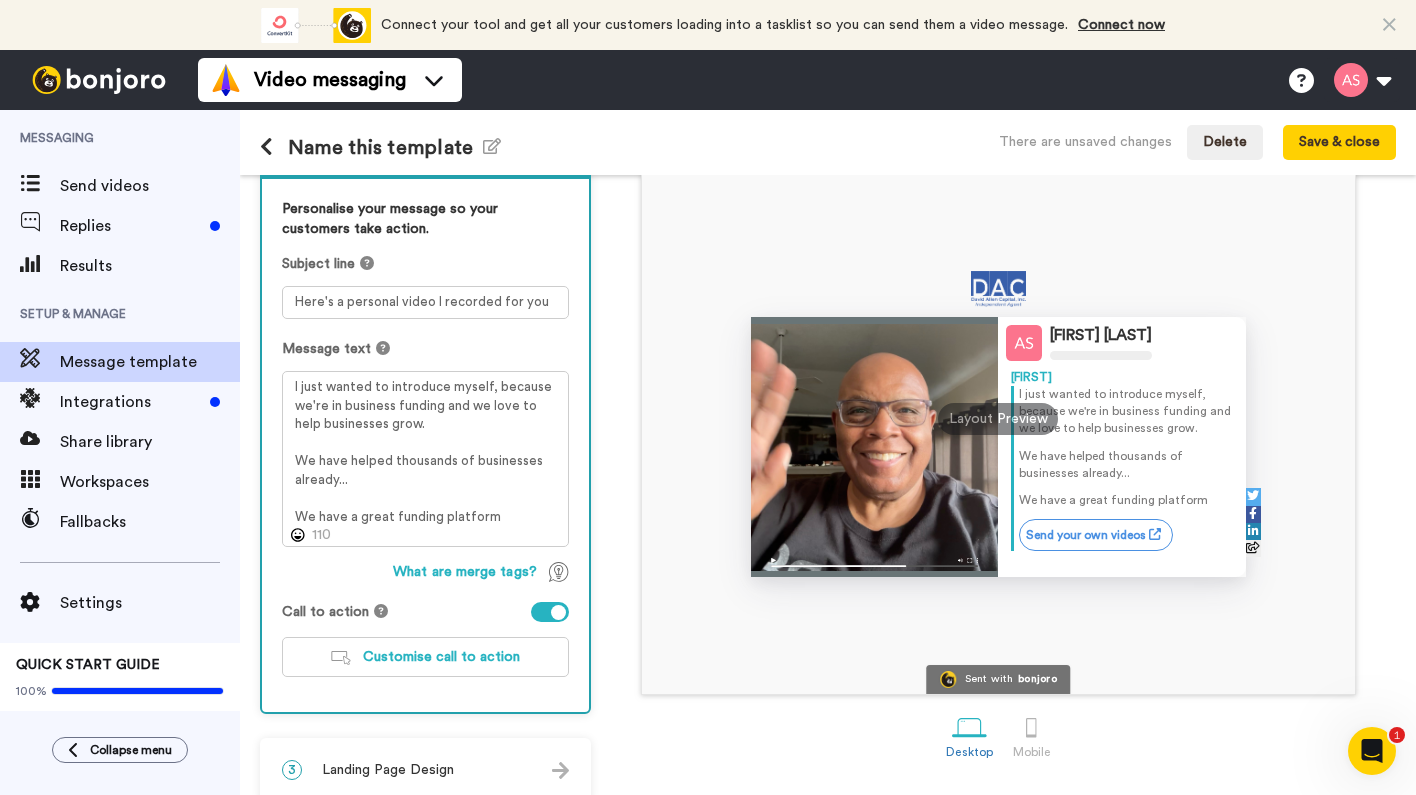 click on "We have a great funding platform" at bounding box center [1126, 500] 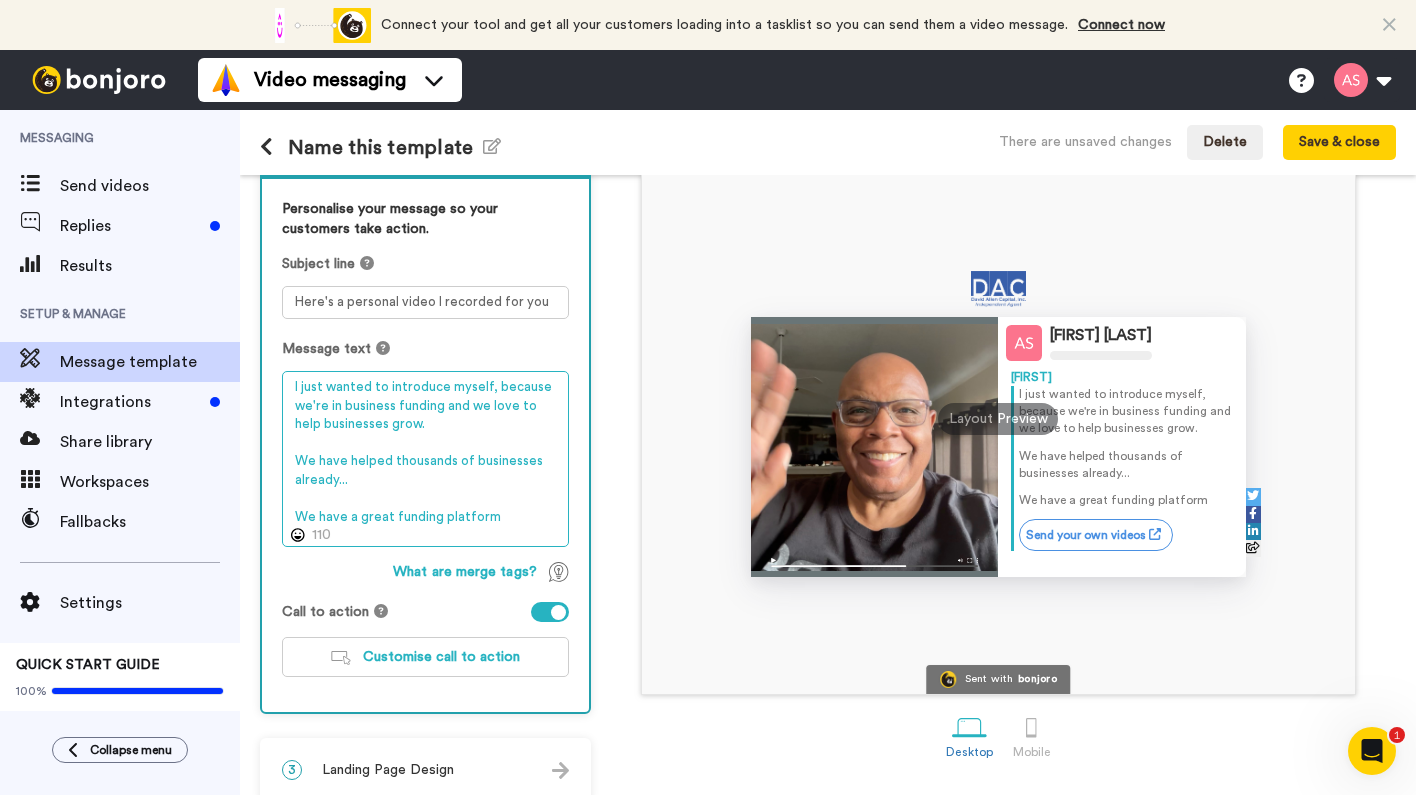 click on "I just wanted to introduce myself, because we're in business funding and we love to help businesses grow.
We have helped thousands of businesses already...
We have a great funding platform" at bounding box center [425, 459] 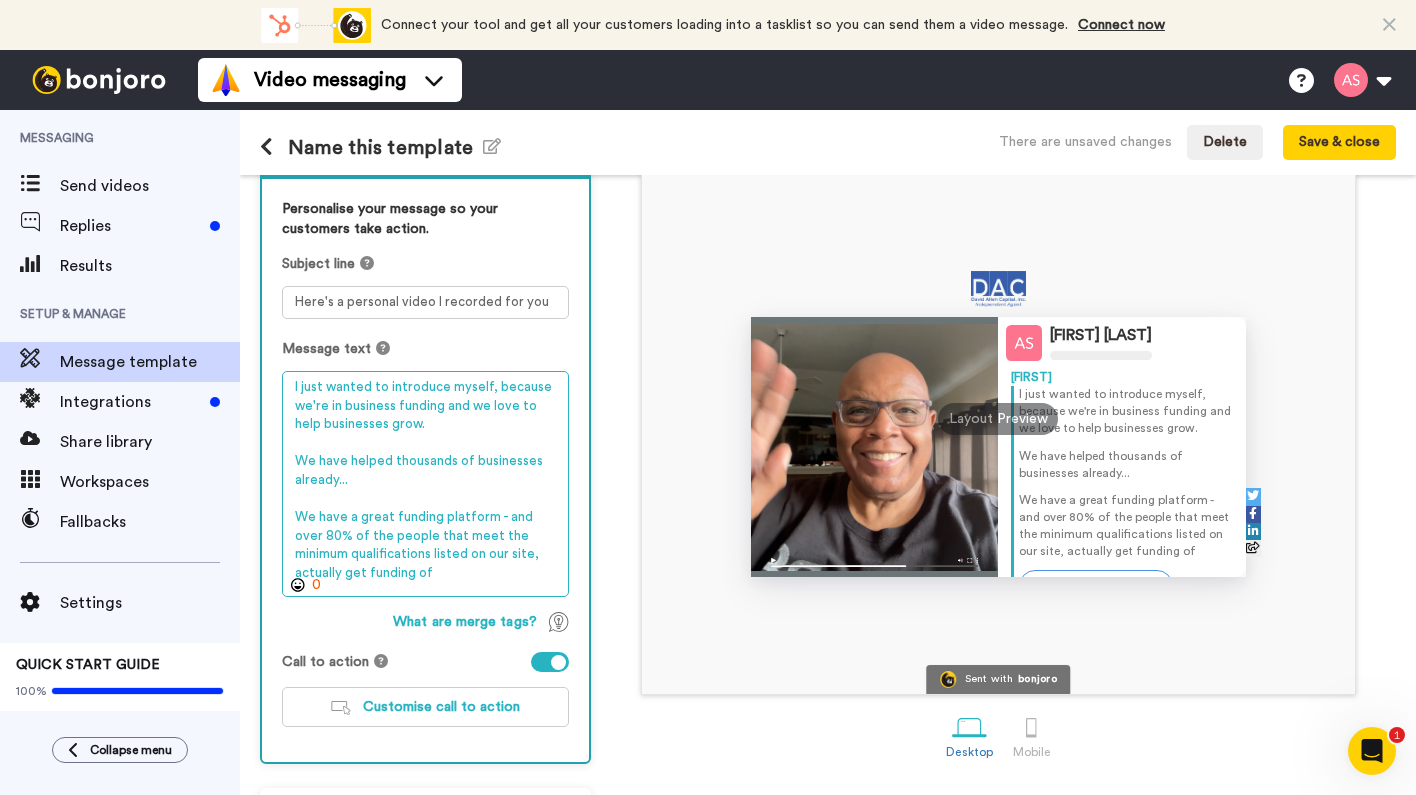 click on "I just wanted to introduce myself, because we're in business funding and we love to help businesses grow.
We have helped thousands of businesses already...
We have a great funding platform - and over 80% of the people that meet the minimum qualifications listed on our site, actually get funding of" at bounding box center [425, 484] 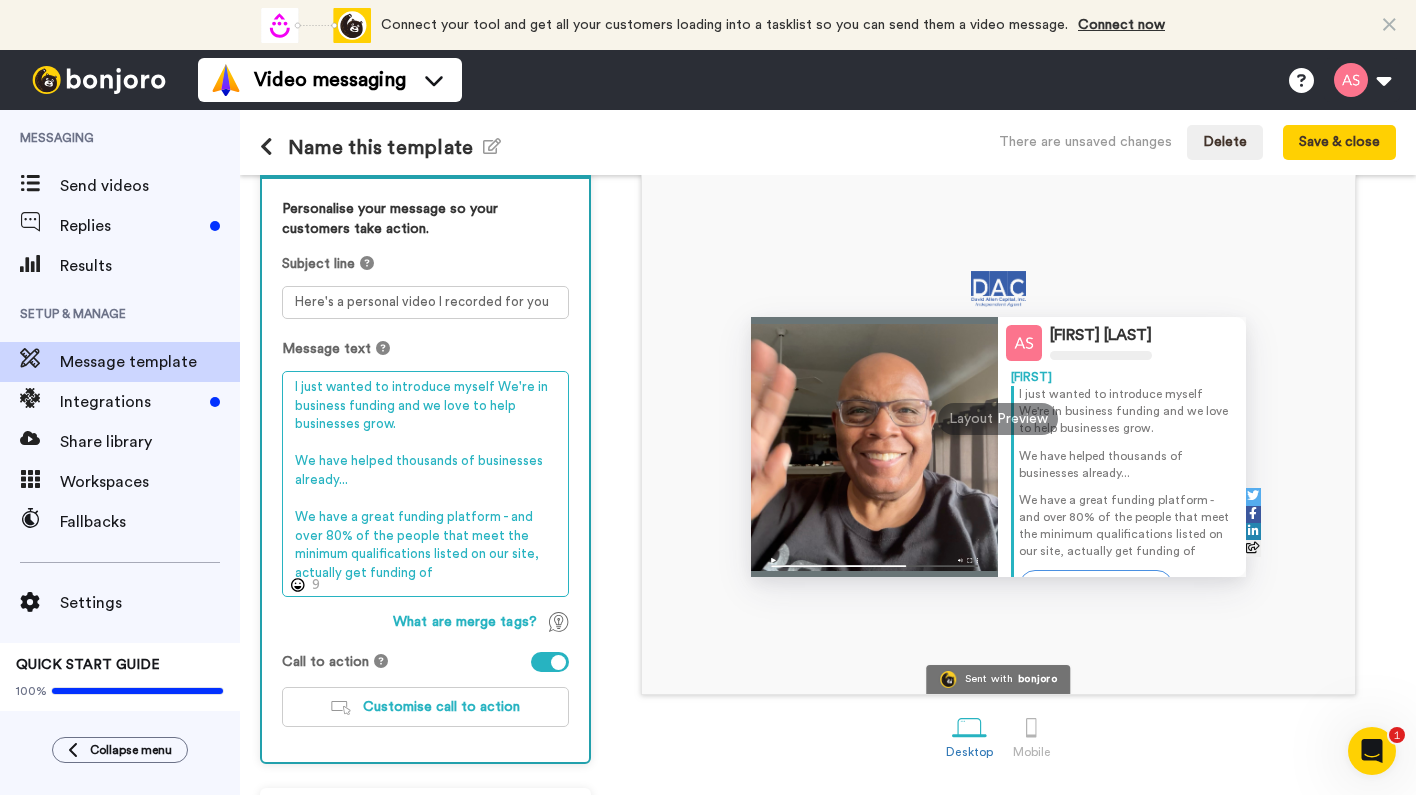 click on "I just wanted to introduce myself We're in business funding and we love to help businesses grow.
We have helped thousands of businesses already...
We have a great funding platform - and over 80% of the people that meet the minimum qualifications listed on our site, actually get funding of" at bounding box center (425, 484) 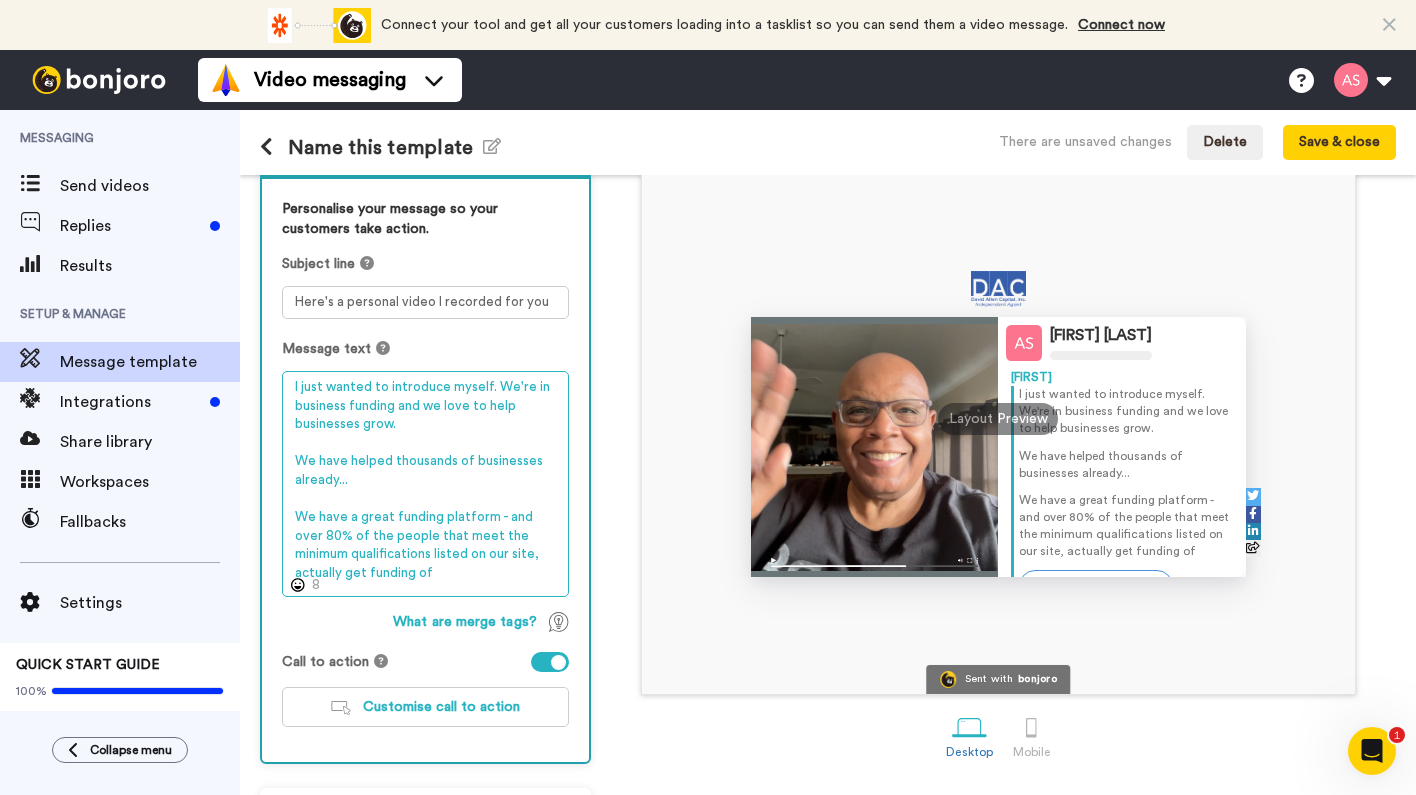 click on "I just wanted to introduce myself. We're in business funding and we love to help businesses grow.
We have helped thousands of businesses already...
We have a great funding platform - and over 80% of the people that meet the minimum qualifications listed on our site, actually get funding of" at bounding box center (425, 484) 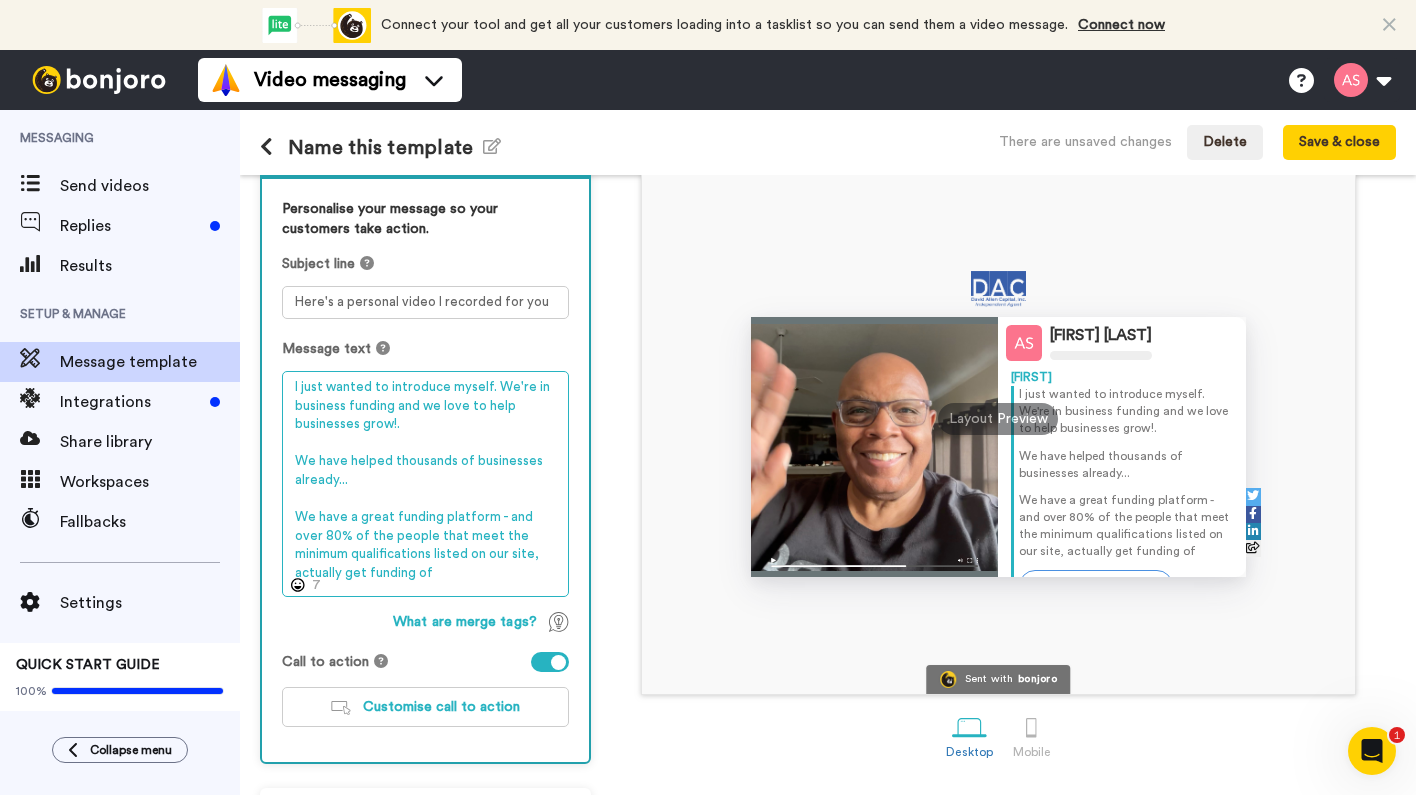 click on "I just wanted to introduce myself. We're in business funding and we love to help businesses grow!.
We have helped thousands of businesses already...
We have a great funding platform - and over 80% of the people that meet the minimum qualifications listed on our site, actually get funding of" at bounding box center [425, 484] 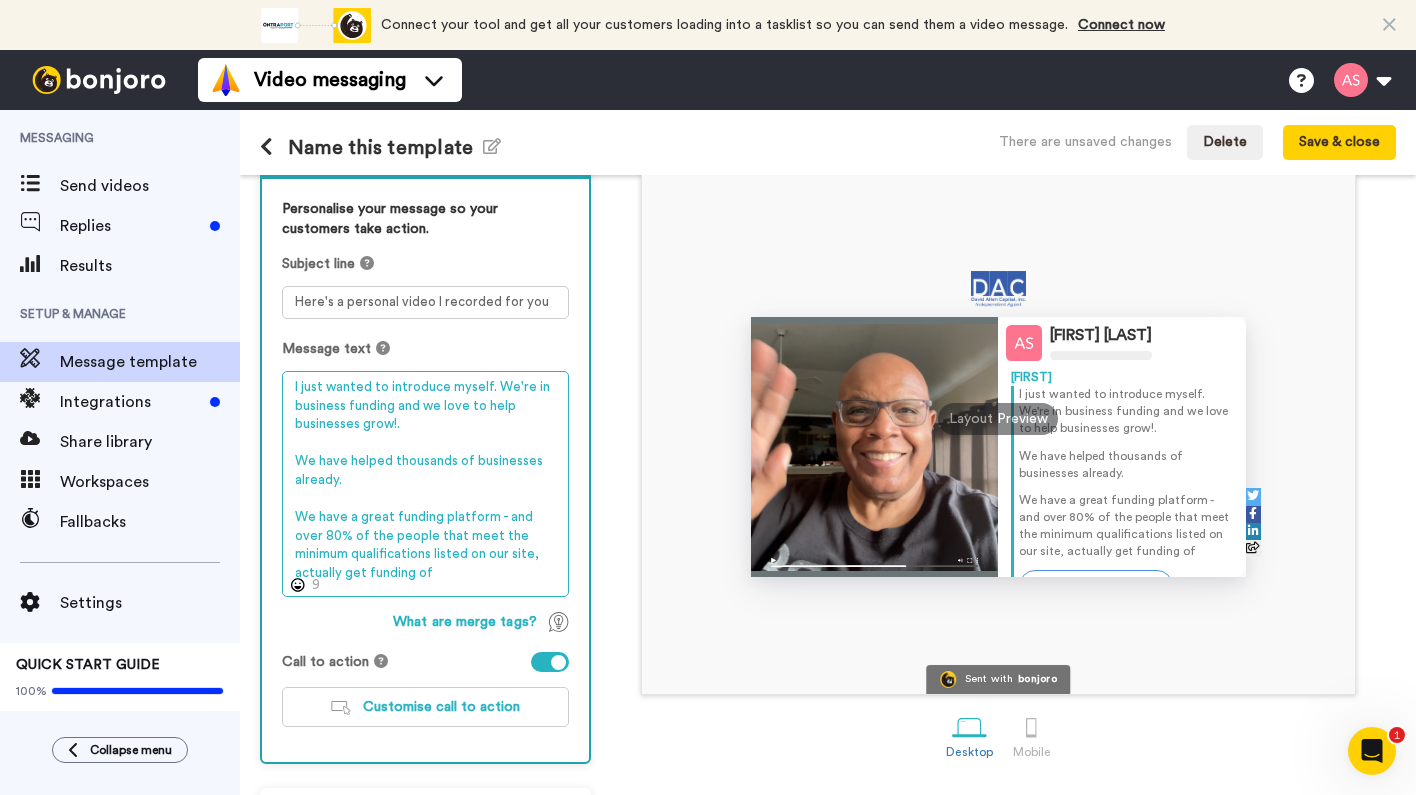click on "I just wanted to introduce myself. We're in business funding and we love to help businesses grow!.
We have helped thousands of businesses already.
We have a great funding platform - and over 80% of the people that meet the minimum qualifications listed on our site, actually get funding of" at bounding box center (425, 484) 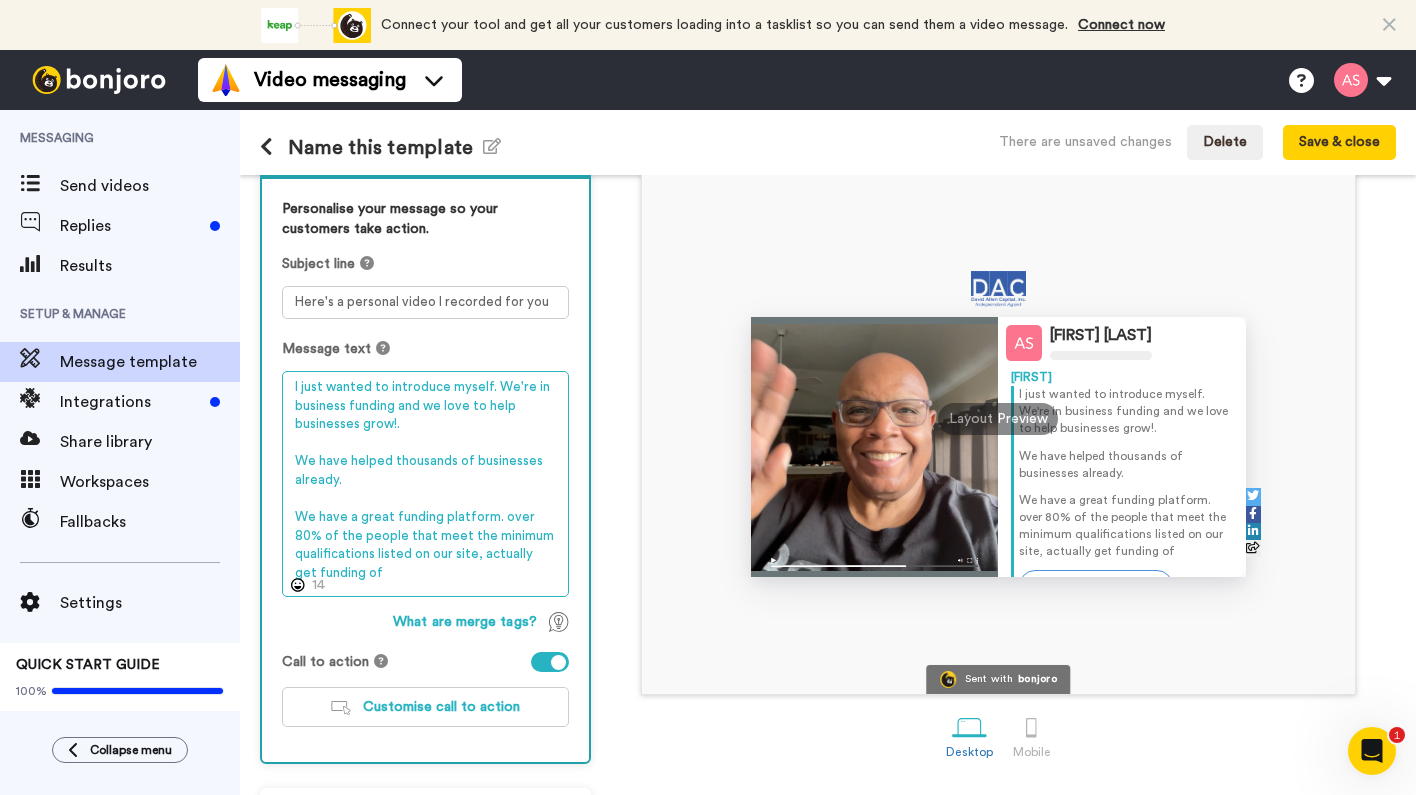 click on "I just wanted to introduce myself. We're in business funding and we love to help businesses grow!.
We have helped thousands of businesses already.
We have a great funding platform. over 80% of the people that meet the minimum qualifications listed on our site, actually get funding of" at bounding box center [425, 484] 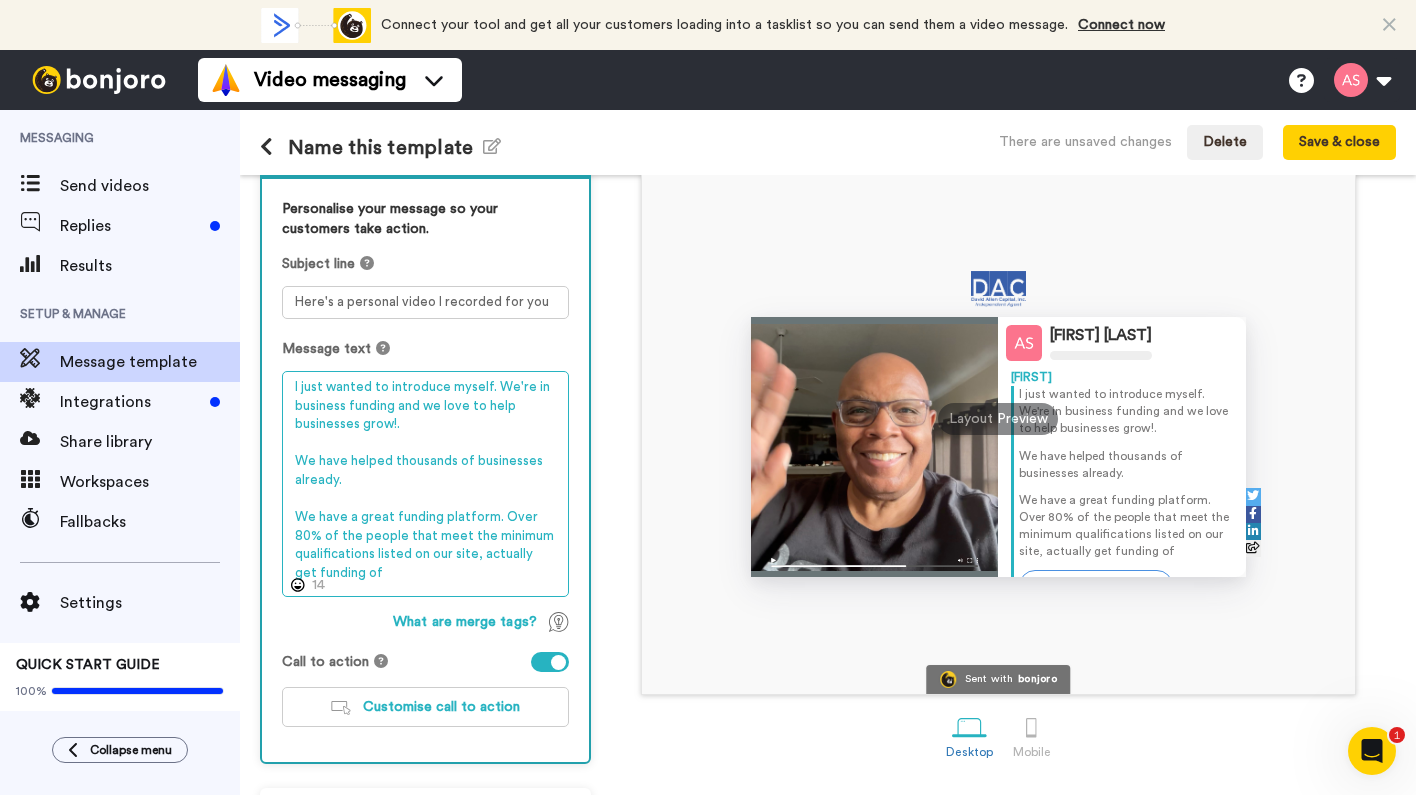 click on "I just wanted to introduce myself. We're in business funding and we love to help businesses grow!.
We have helped thousands of businesses already.
We have a great funding platform. Over 80% of the people that meet the minimum qualifications listed on our site, actually get funding of" at bounding box center [425, 484] 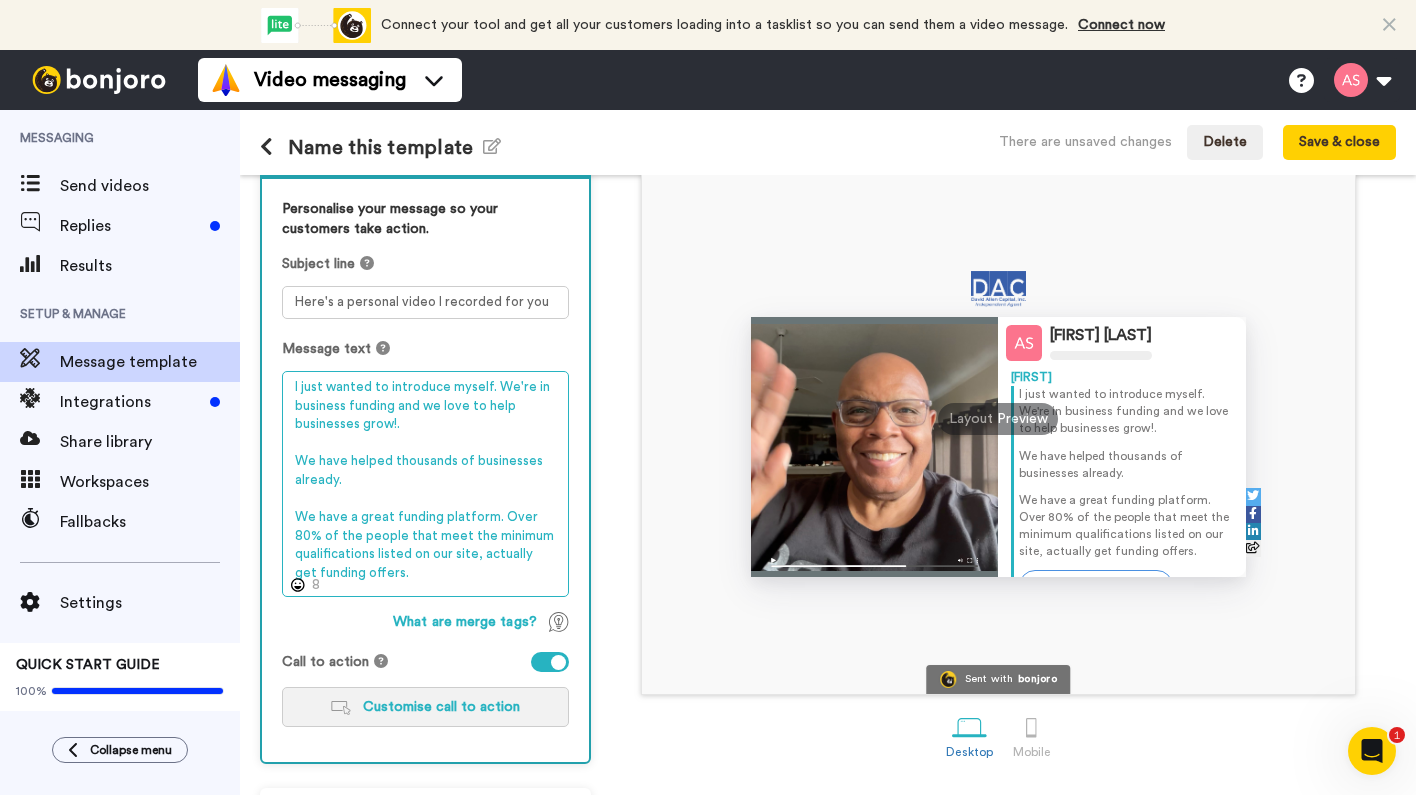 type on "I just wanted to introduce myself. We're in business funding and we love to help businesses grow!.
We have helped thousands of businesses already.
We have a great funding platform. Over 80% of the people that meet the minimum qualifications listed on our site, actually get funding offers." 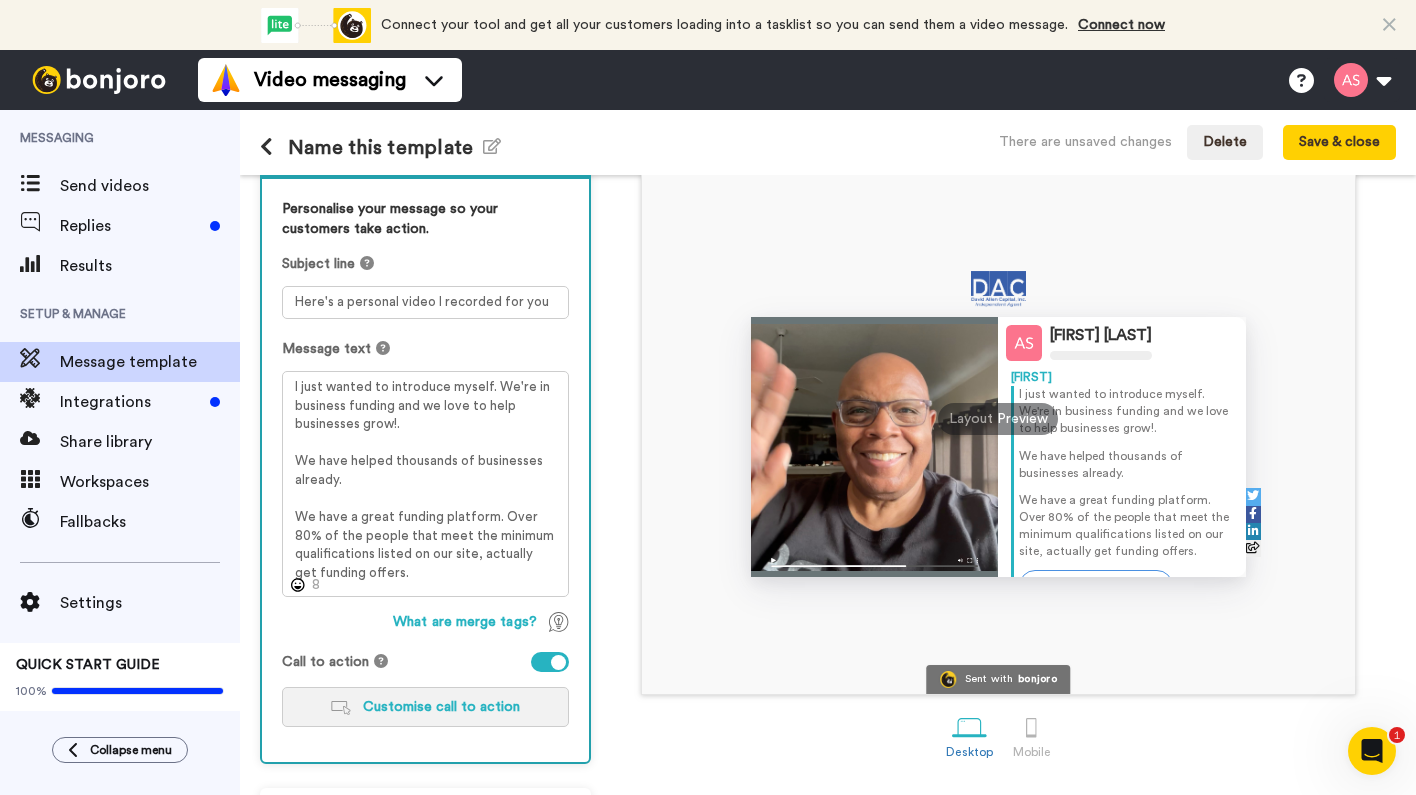 click on "Customise call to action" at bounding box center (441, 707) 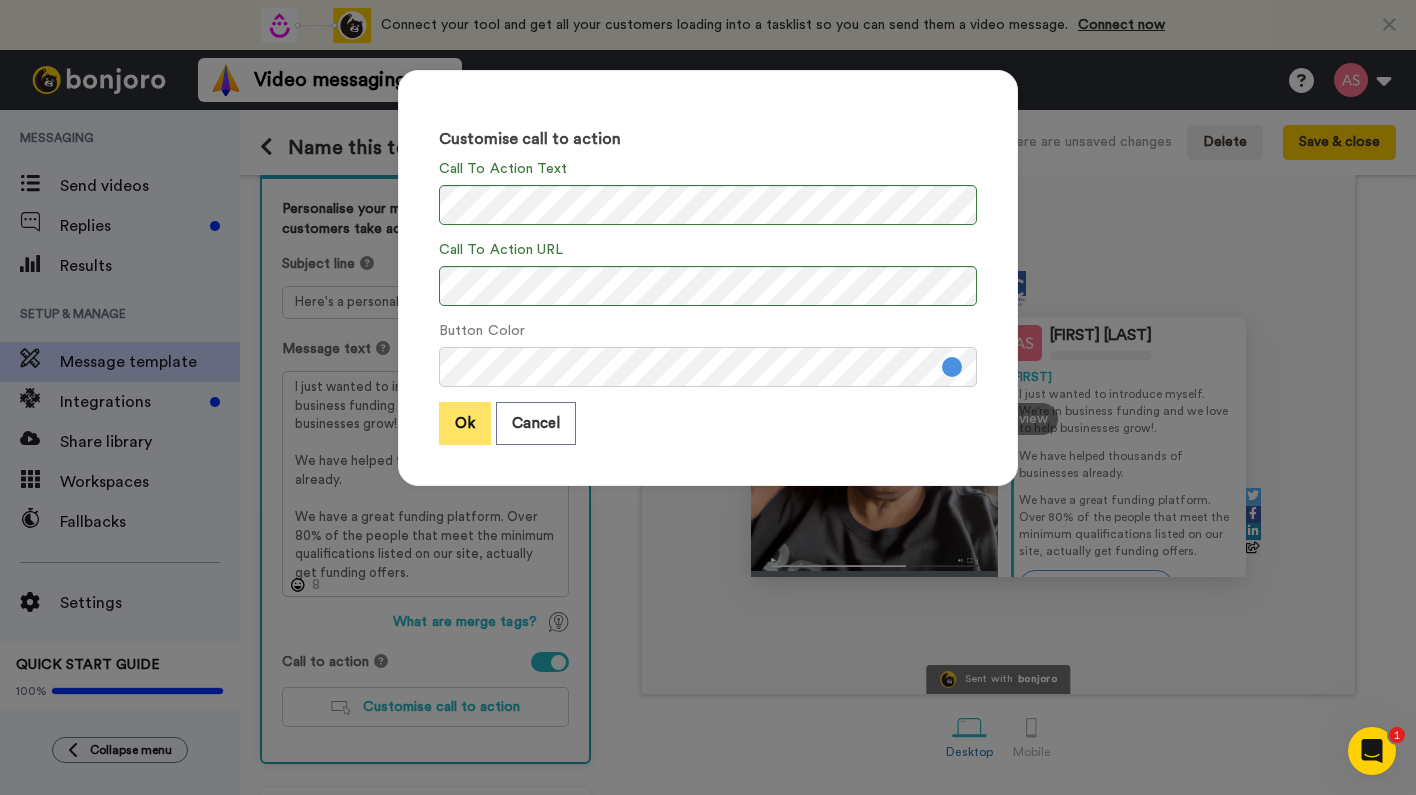 click on "Ok" at bounding box center (465, 423) 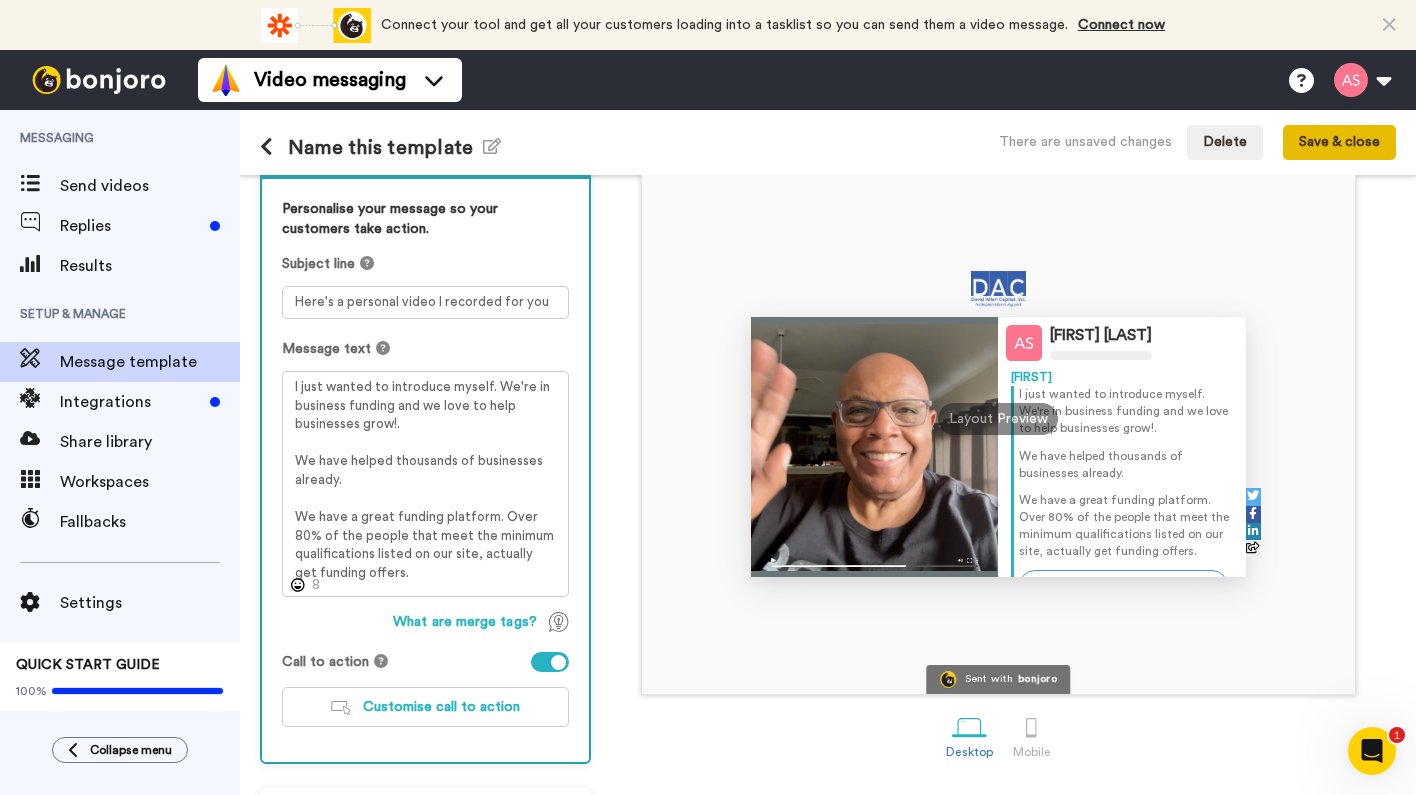 click on "Save & close" at bounding box center [1339, 143] 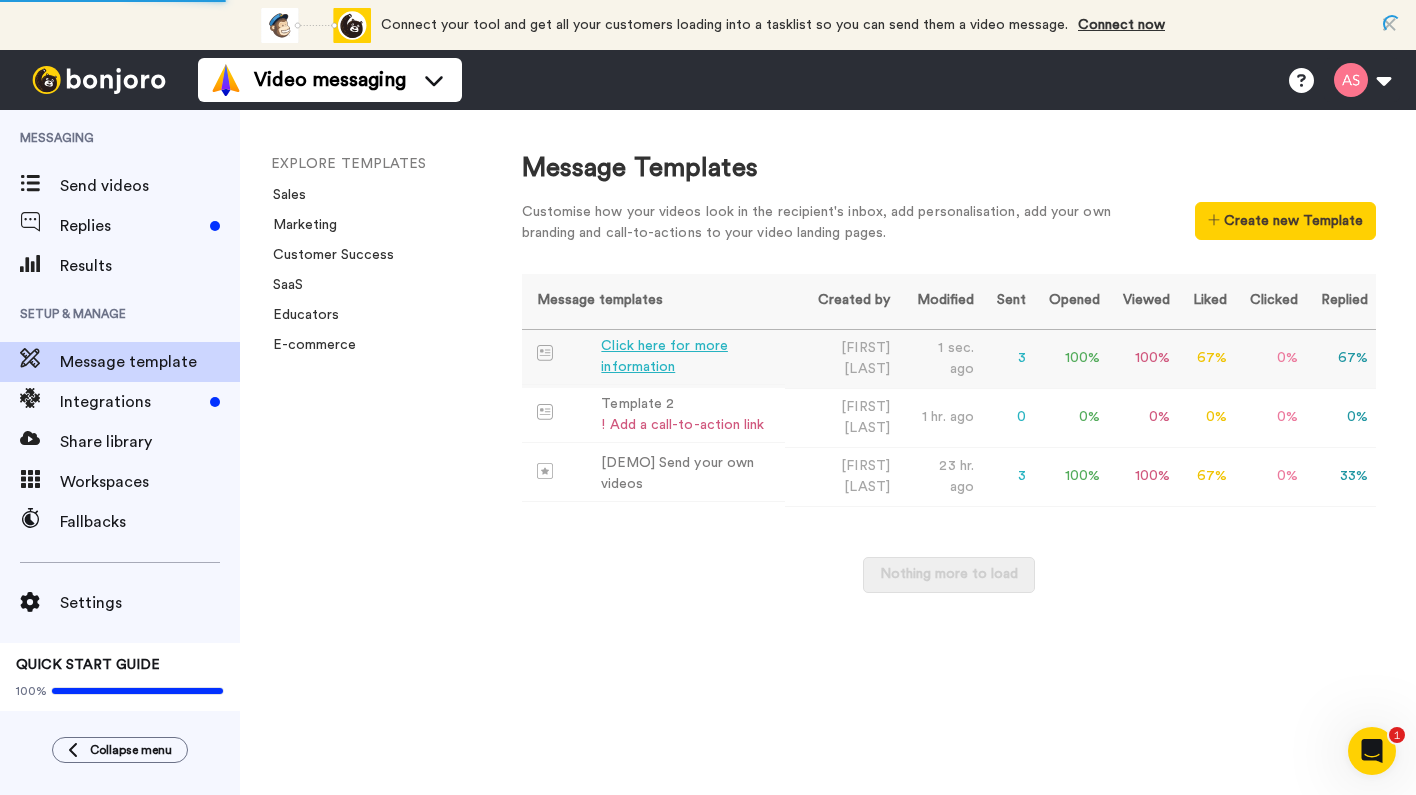 click on "Click here for more information" at bounding box center [689, 357] 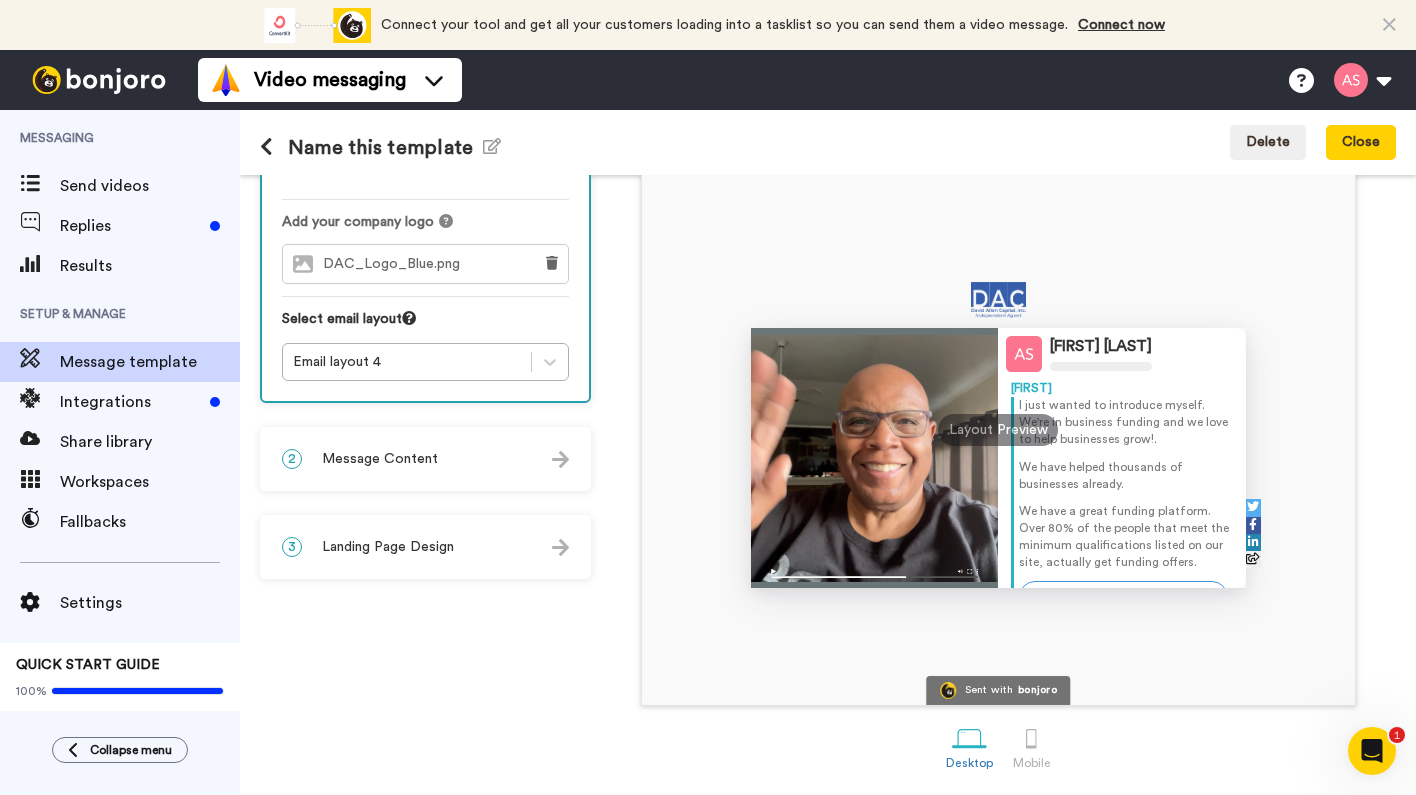 scroll, scrollTop: 152, scrollLeft: 0, axis: vertical 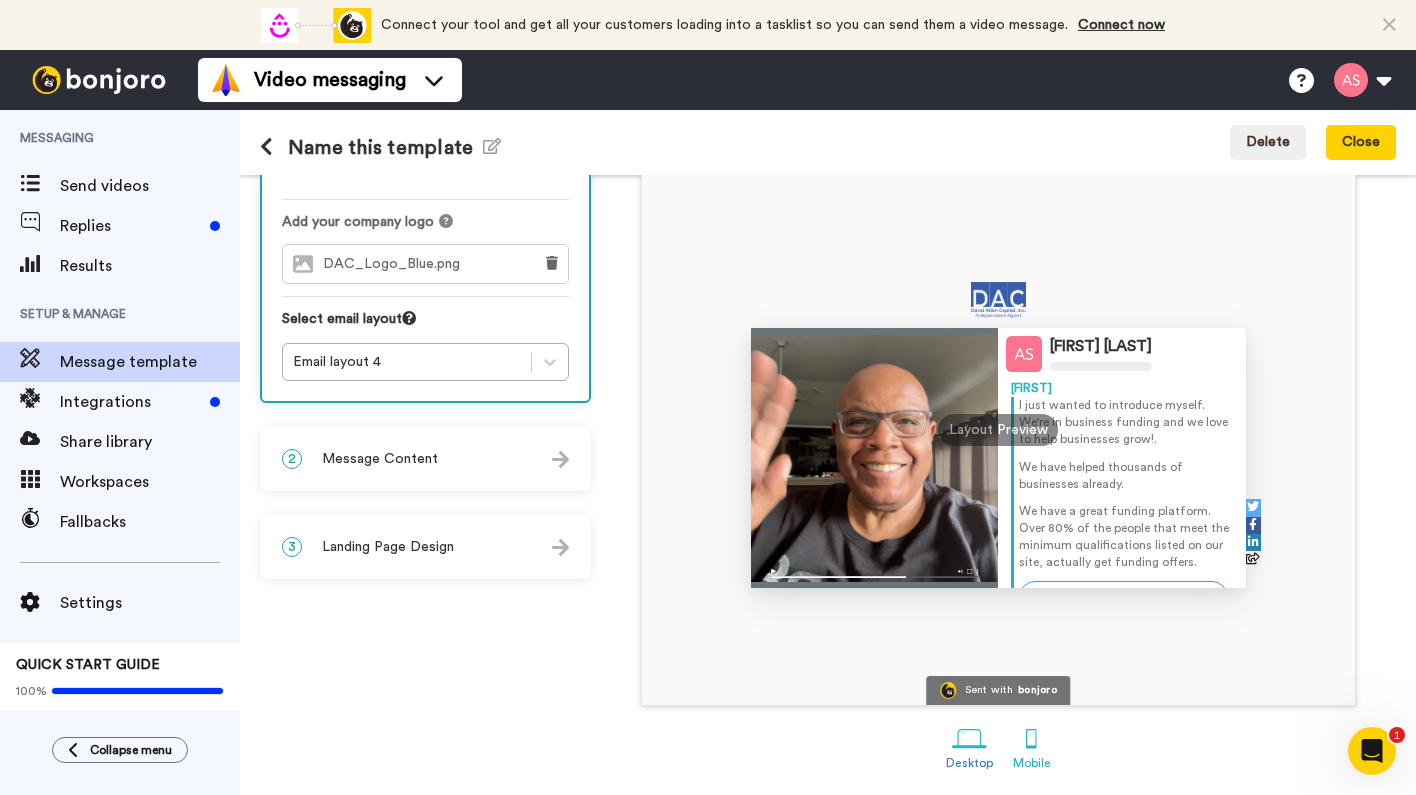click at bounding box center [1031, 738] 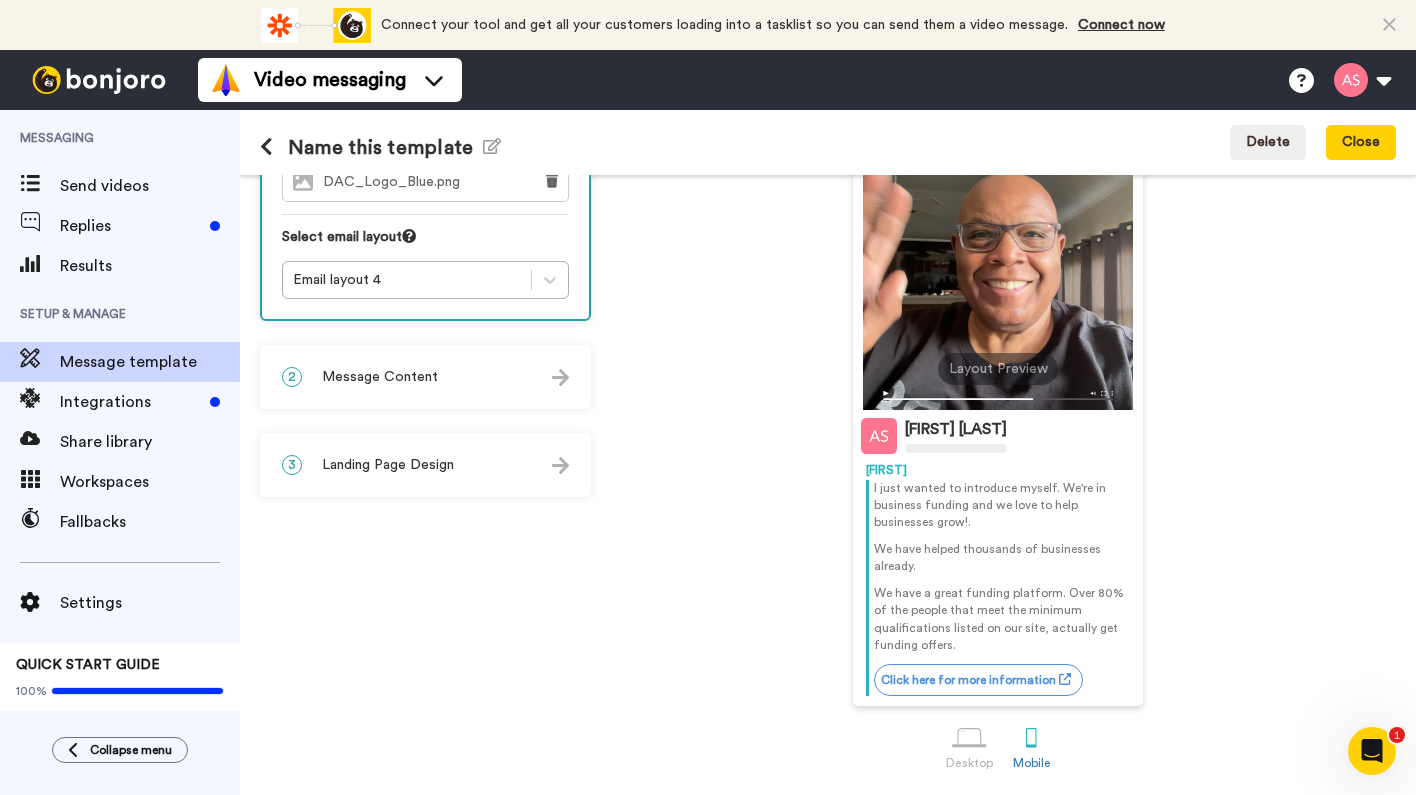 scroll, scrollTop: 232, scrollLeft: 0, axis: vertical 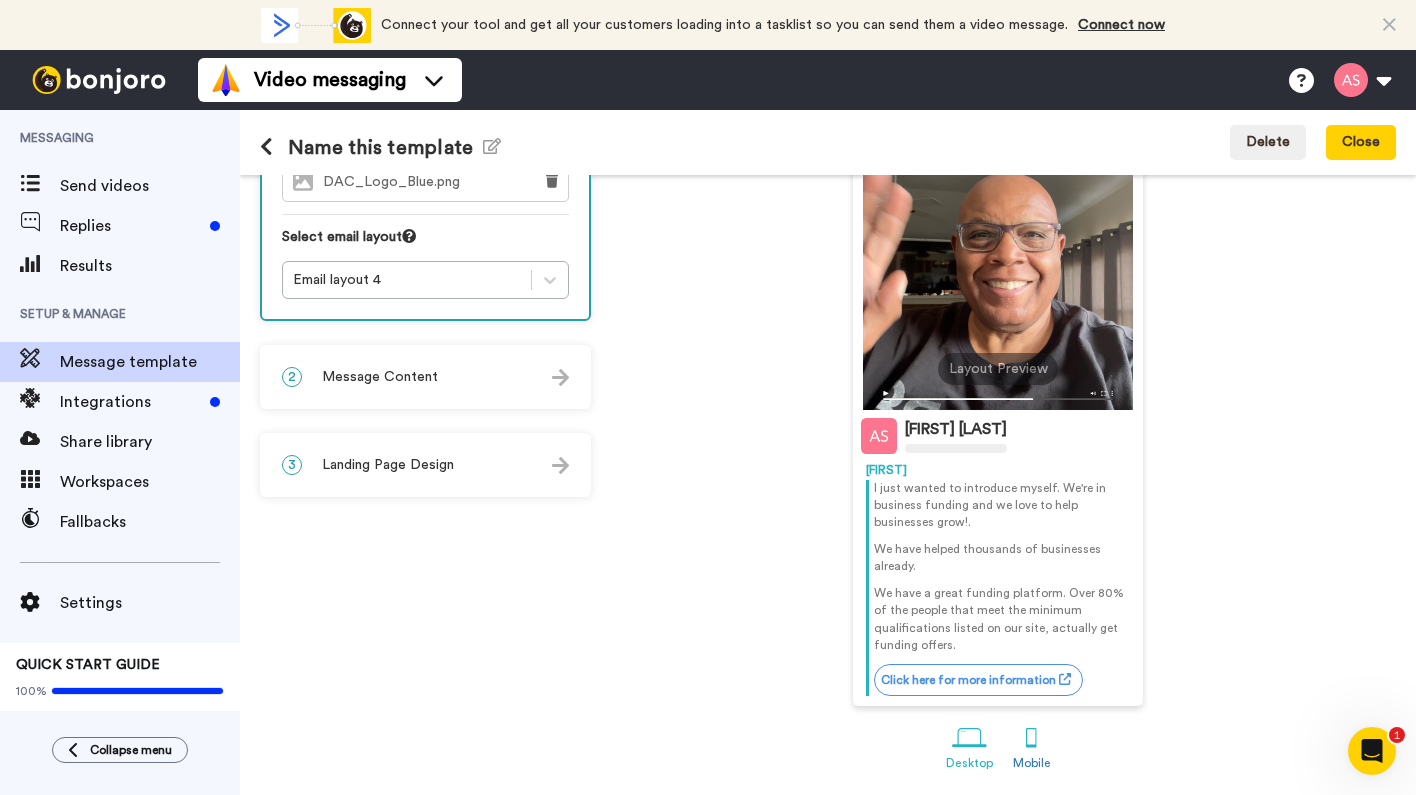 click at bounding box center [969, 738] 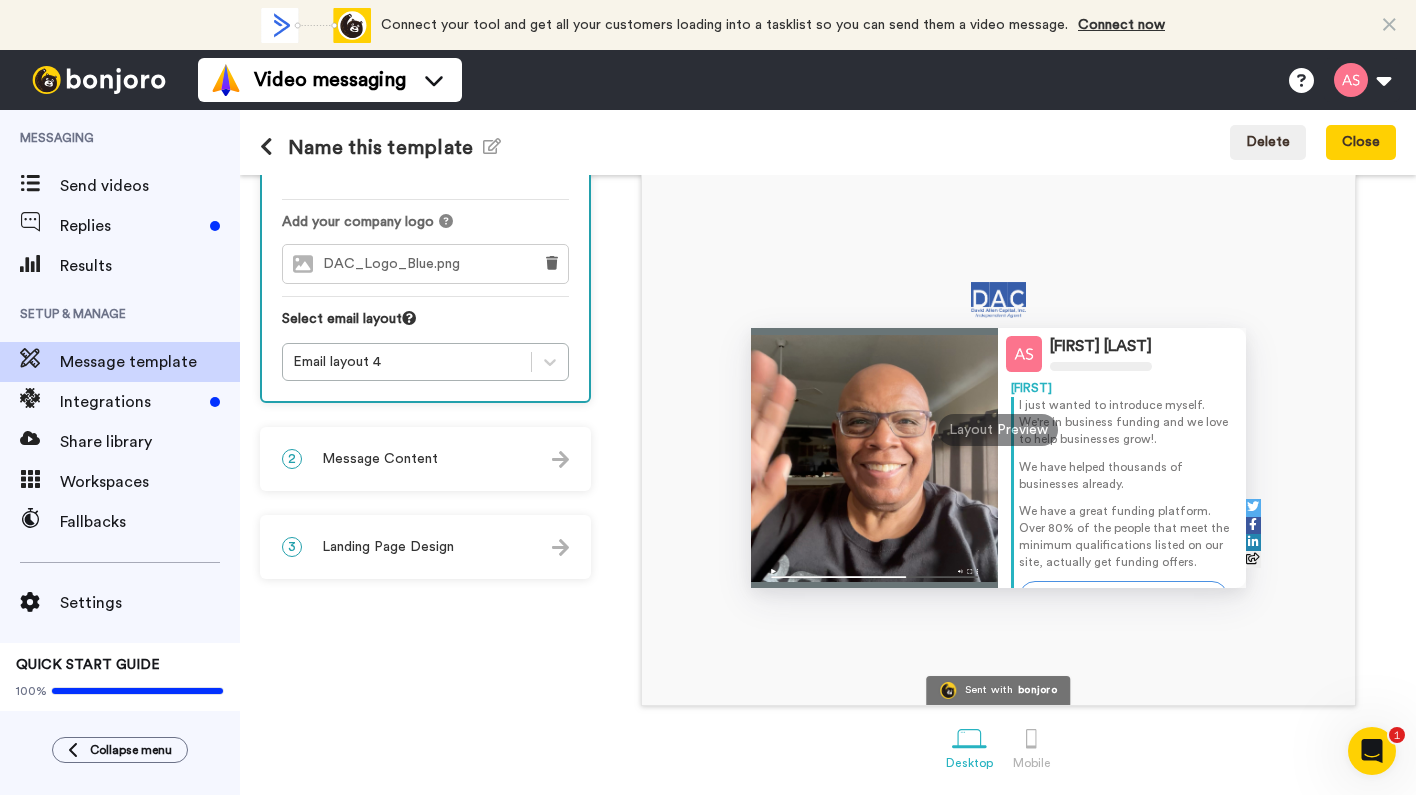 scroll, scrollTop: 152, scrollLeft: 0, axis: vertical 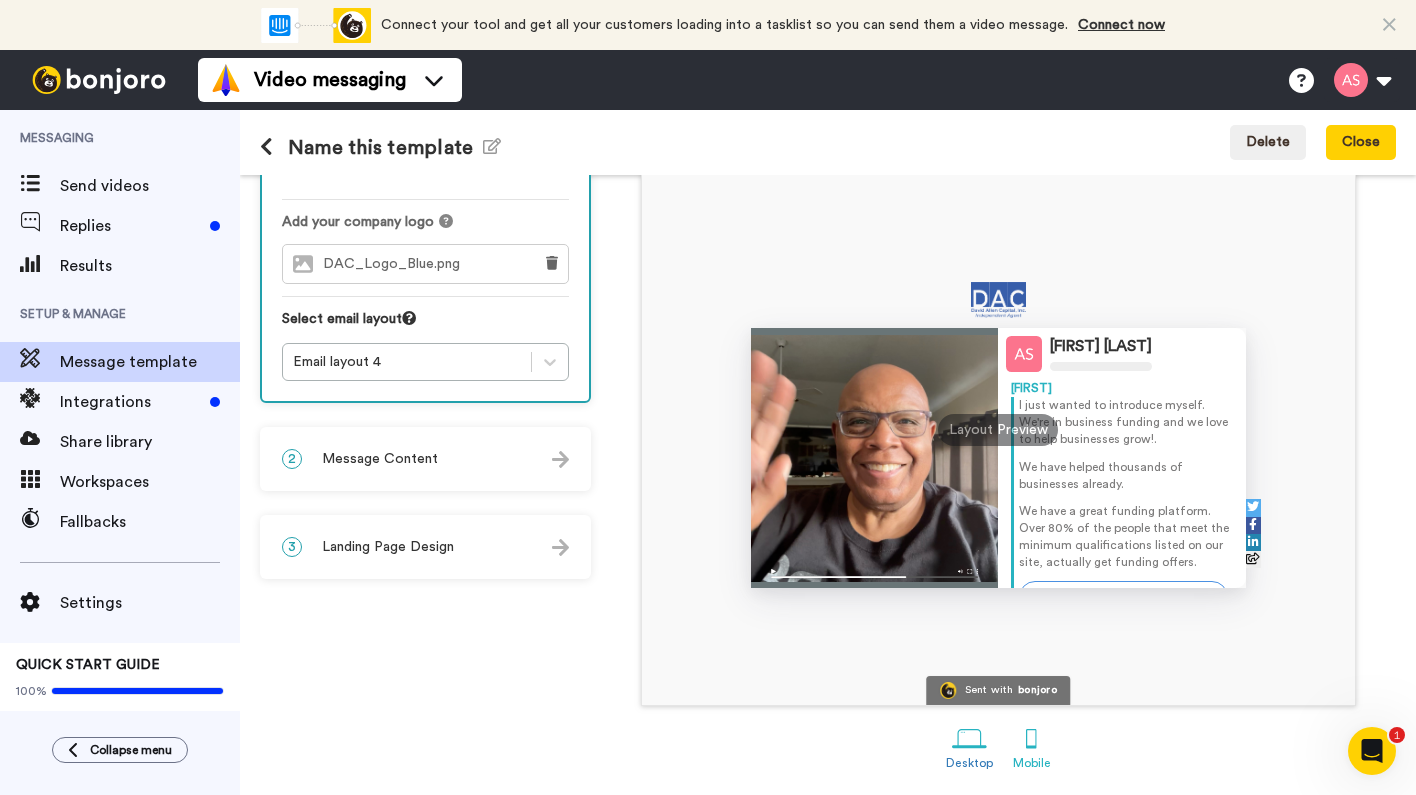 click at bounding box center (1031, 738) 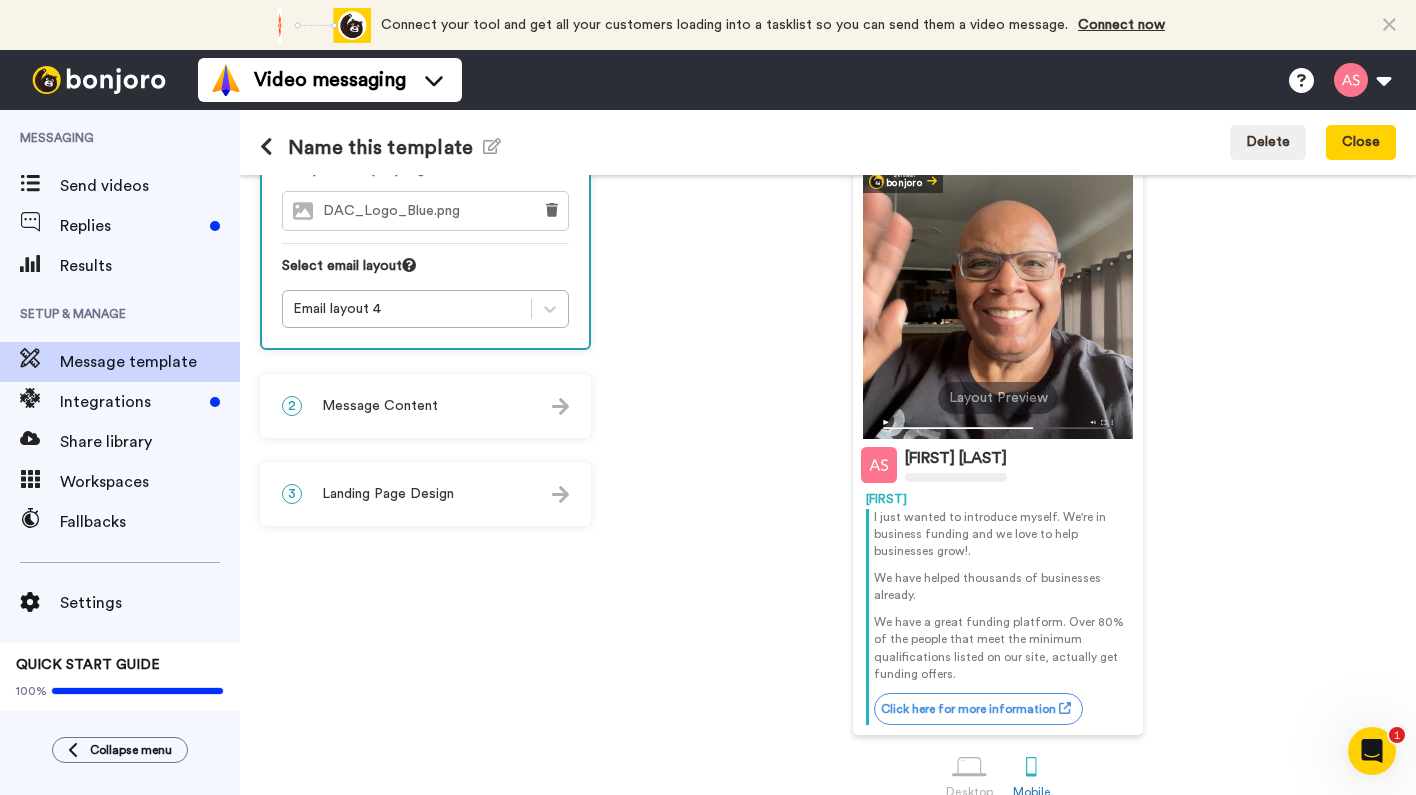 scroll, scrollTop: 225, scrollLeft: 0, axis: vertical 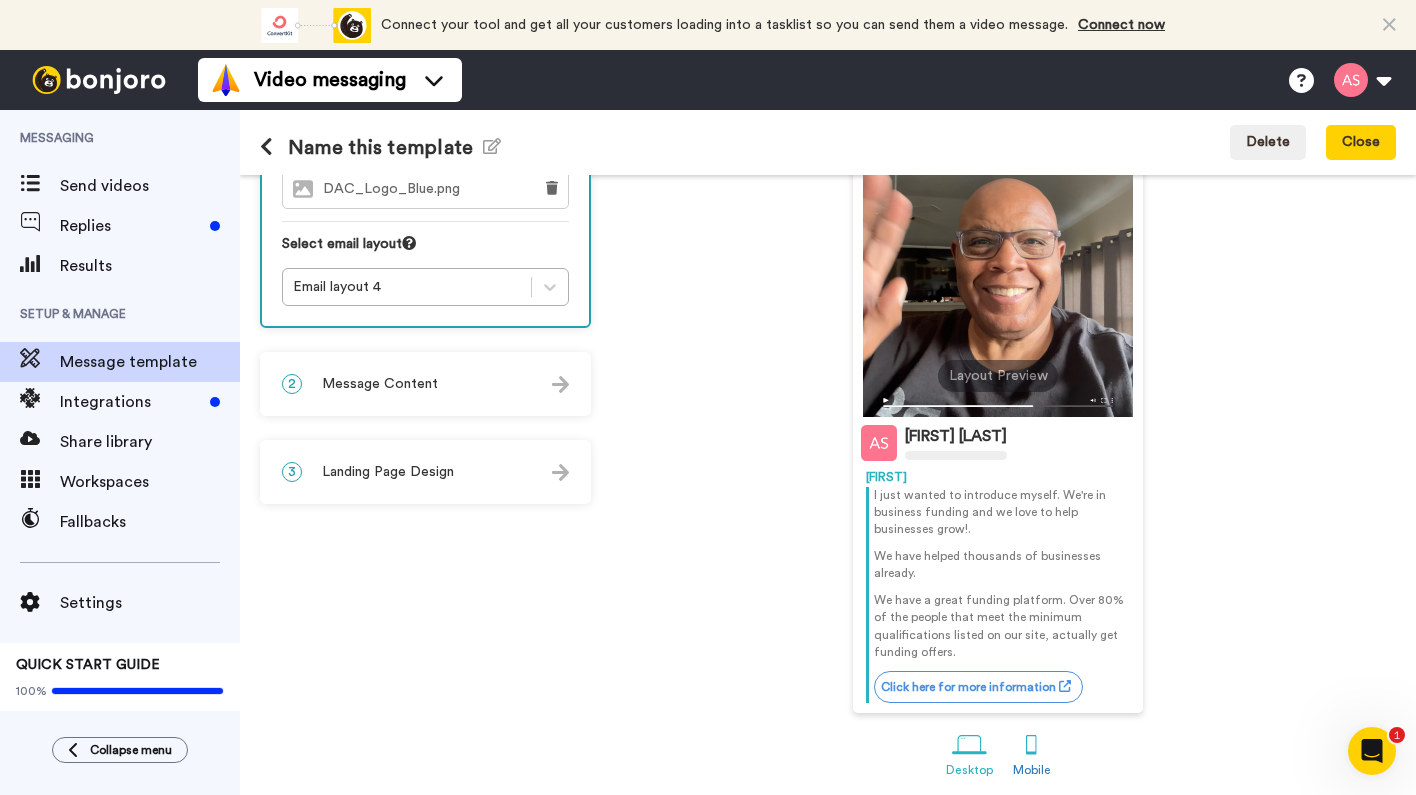 click at bounding box center (969, 745) 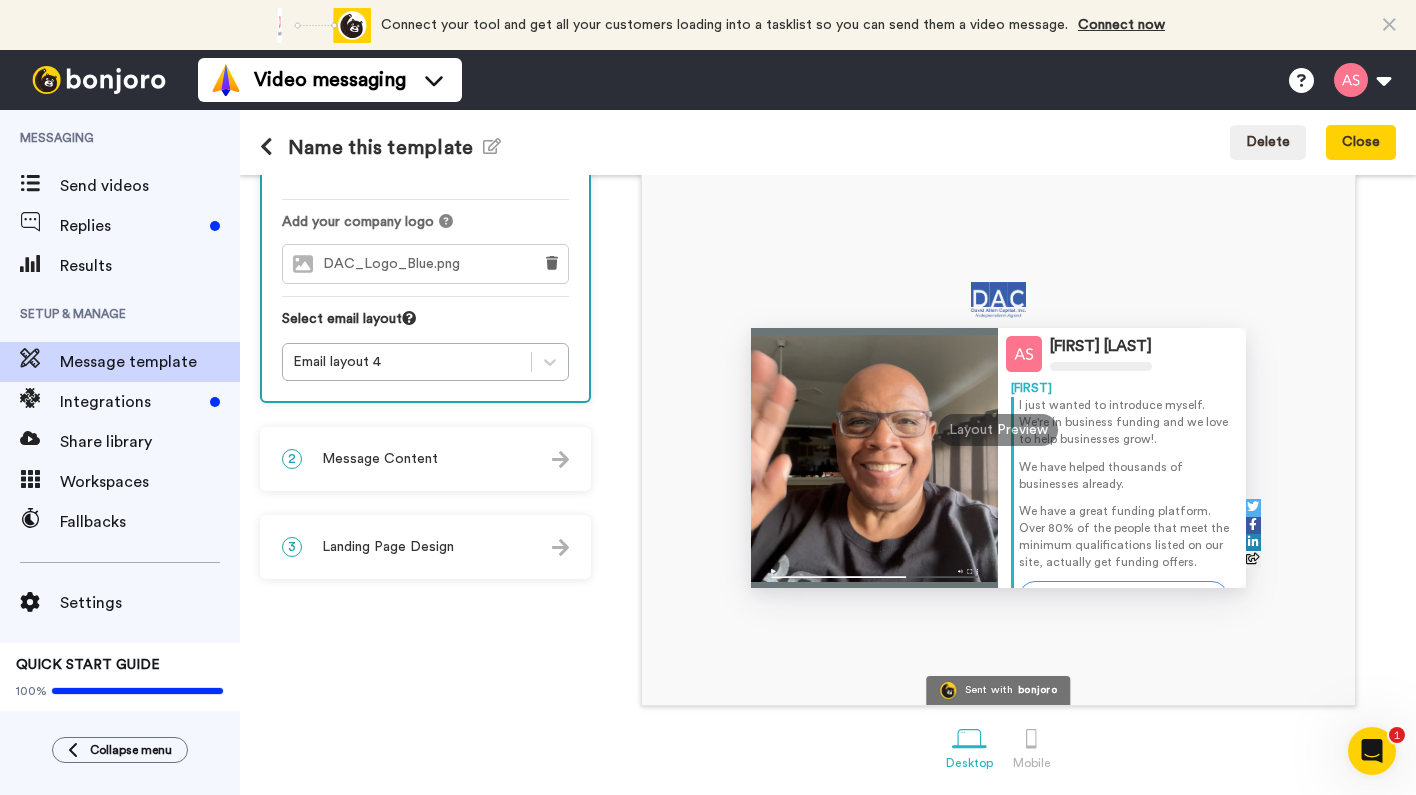 scroll, scrollTop: 152, scrollLeft: 0, axis: vertical 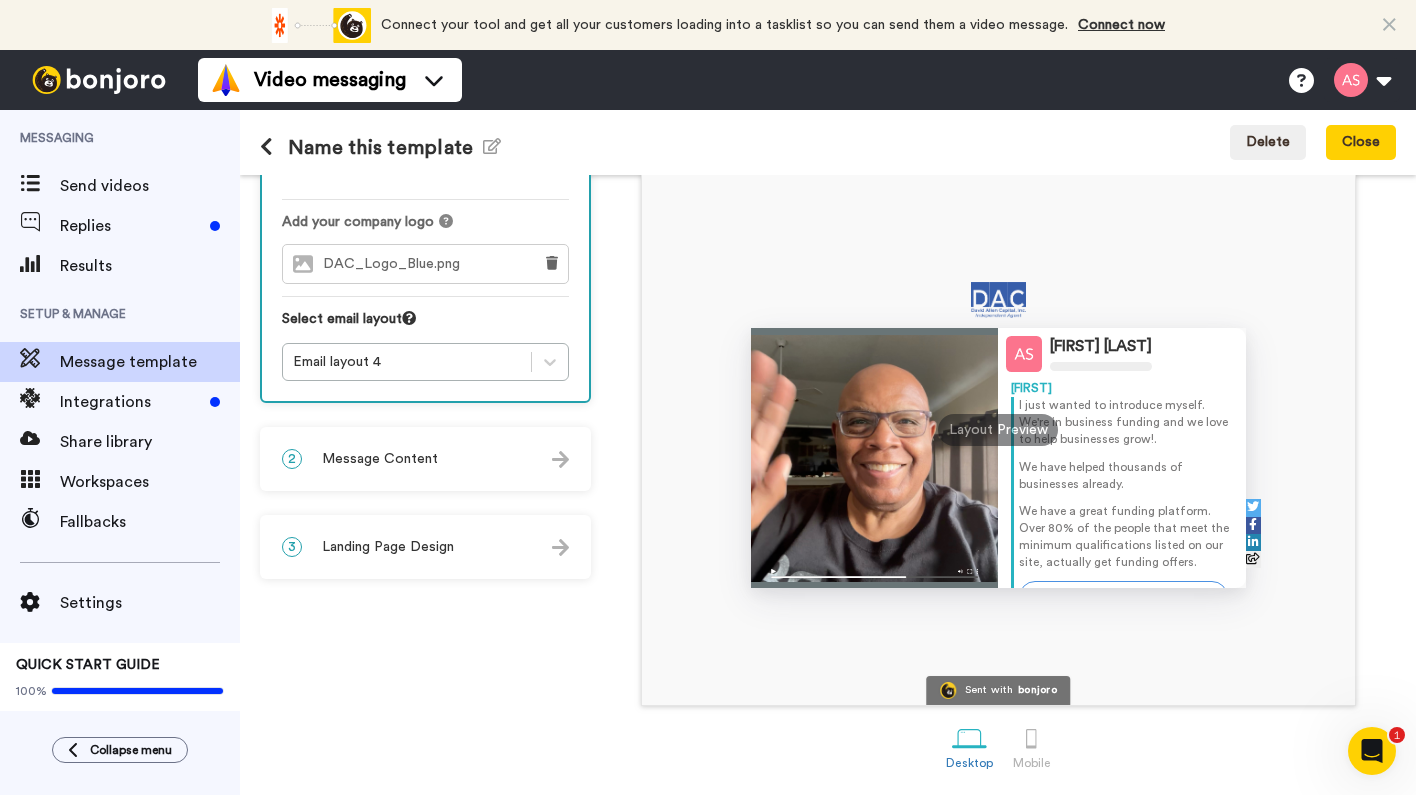 click on "3 Landing Page Design" at bounding box center [425, 547] 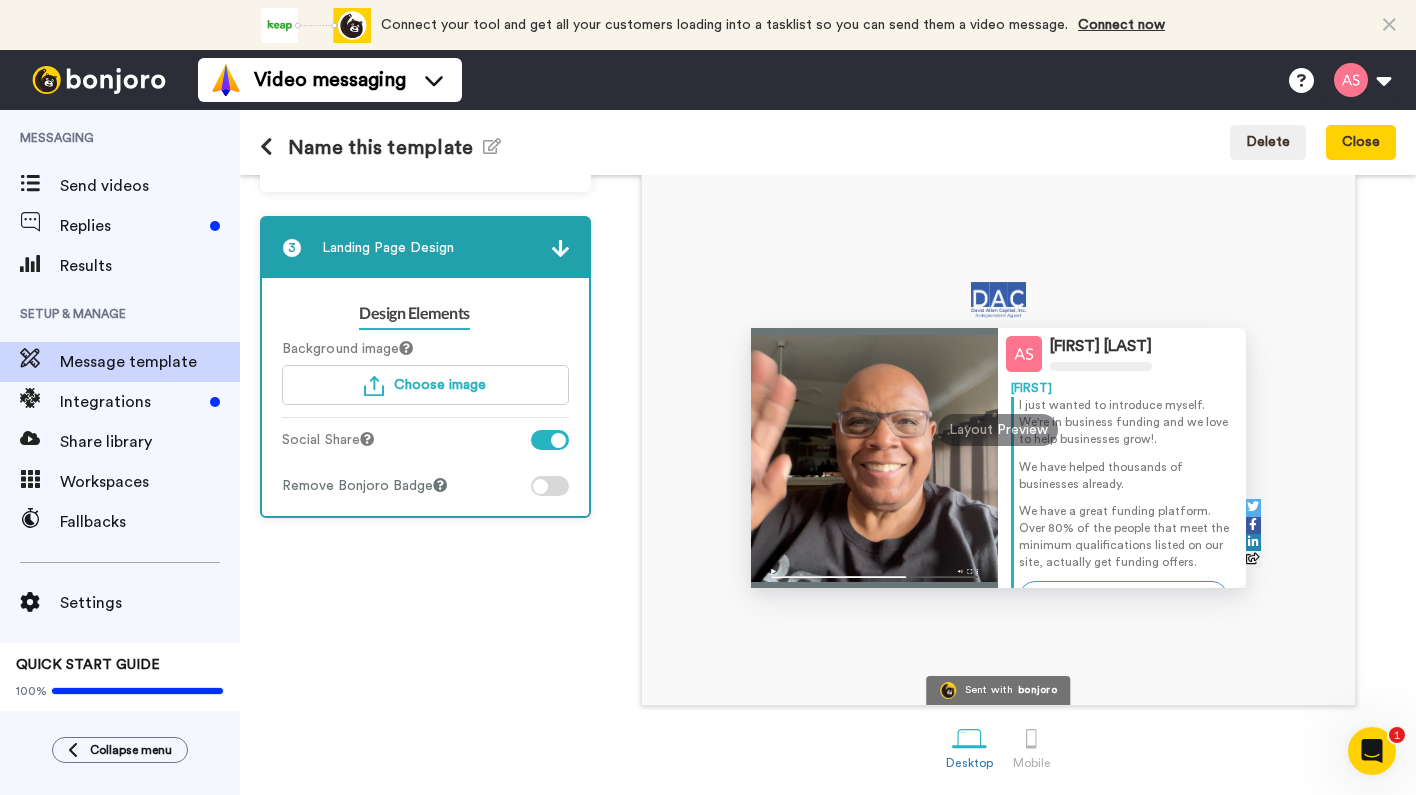 click at bounding box center (560, 248) 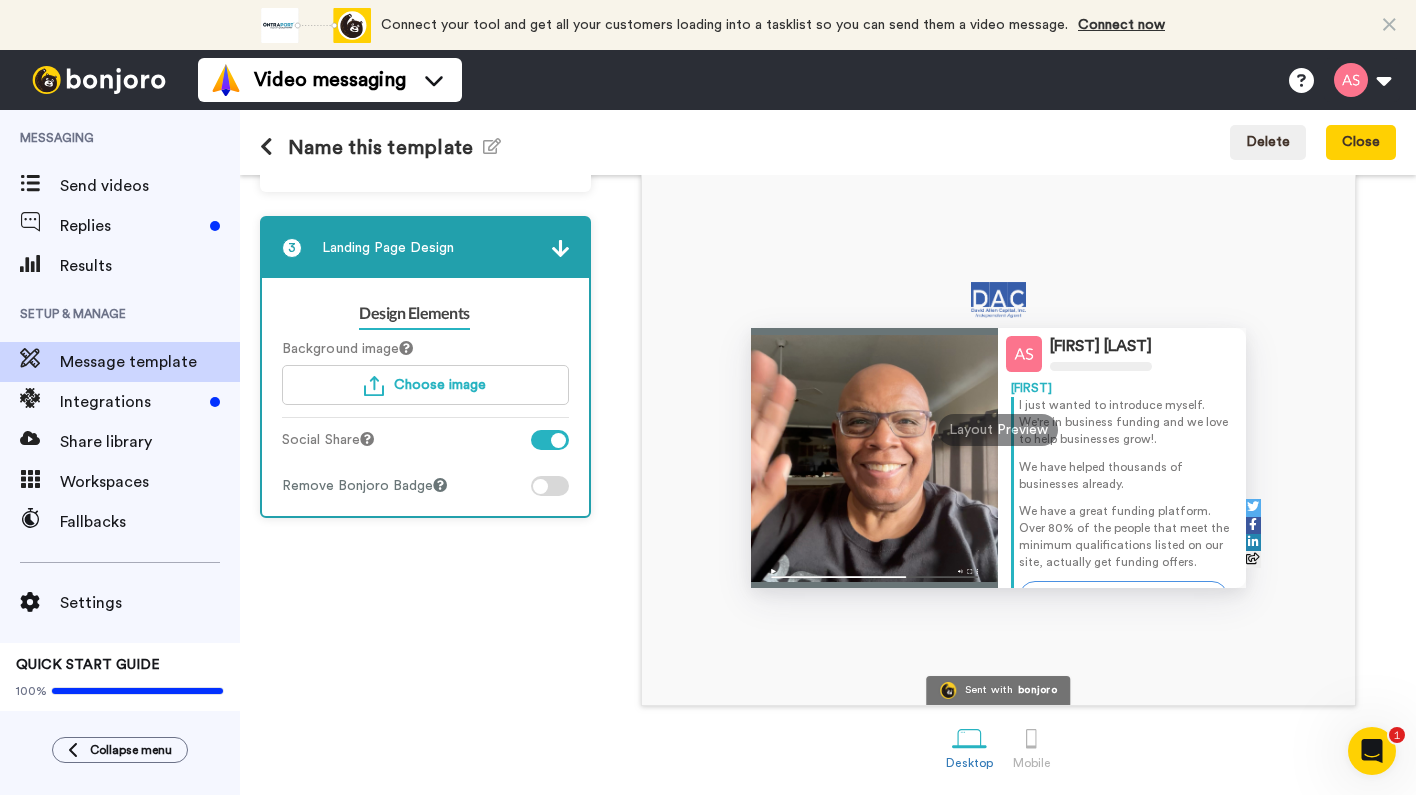 click at bounding box center [560, 248] 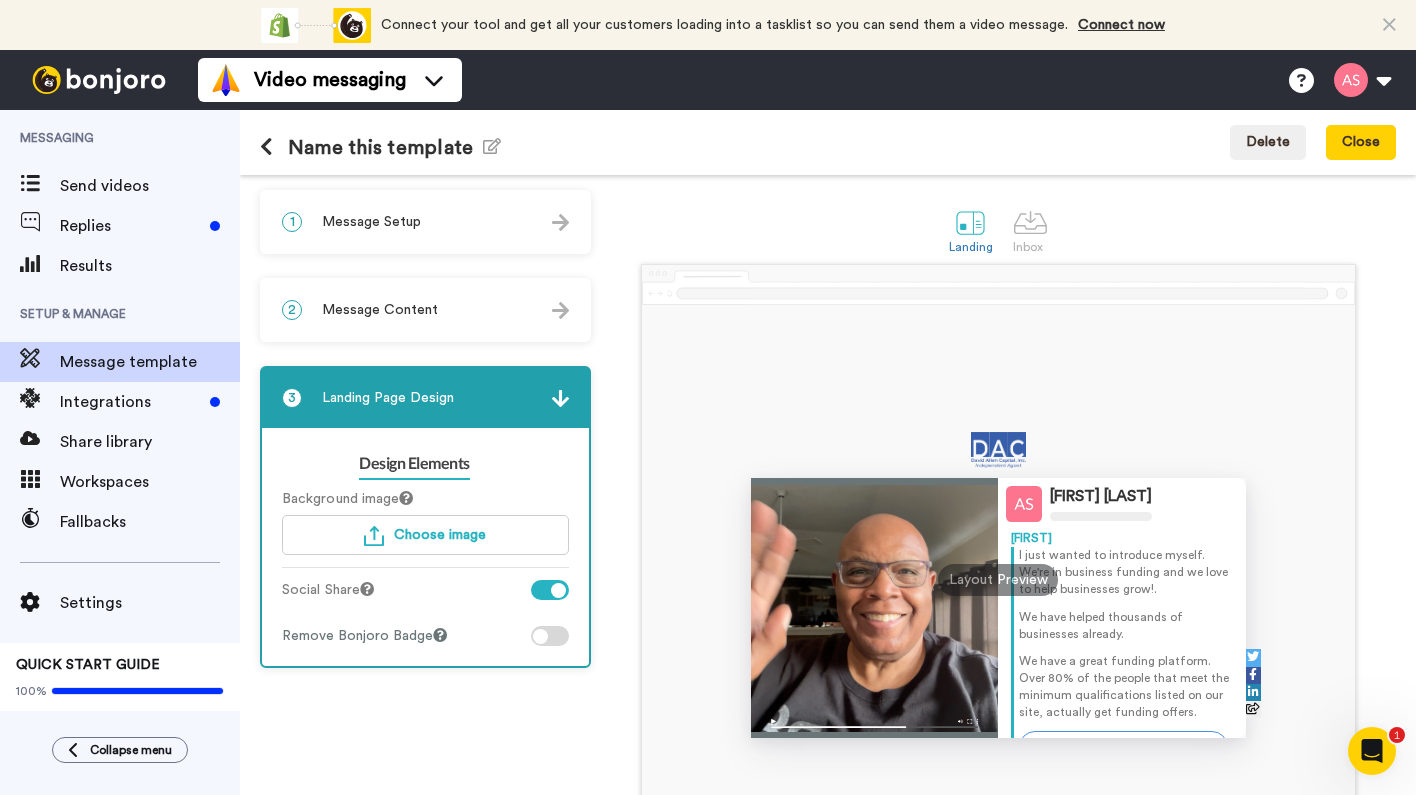 scroll, scrollTop: 0, scrollLeft: 0, axis: both 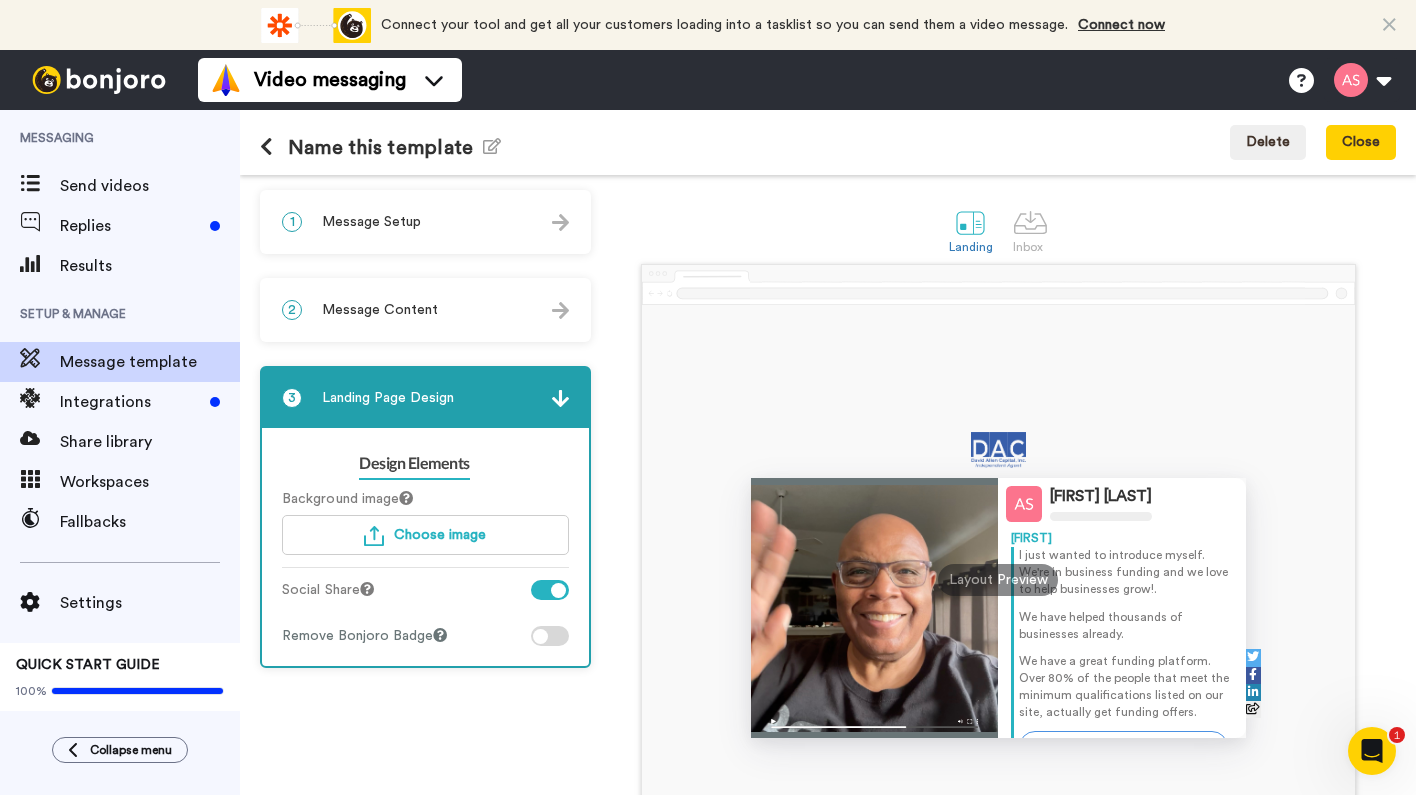 click at bounding box center (560, 310) 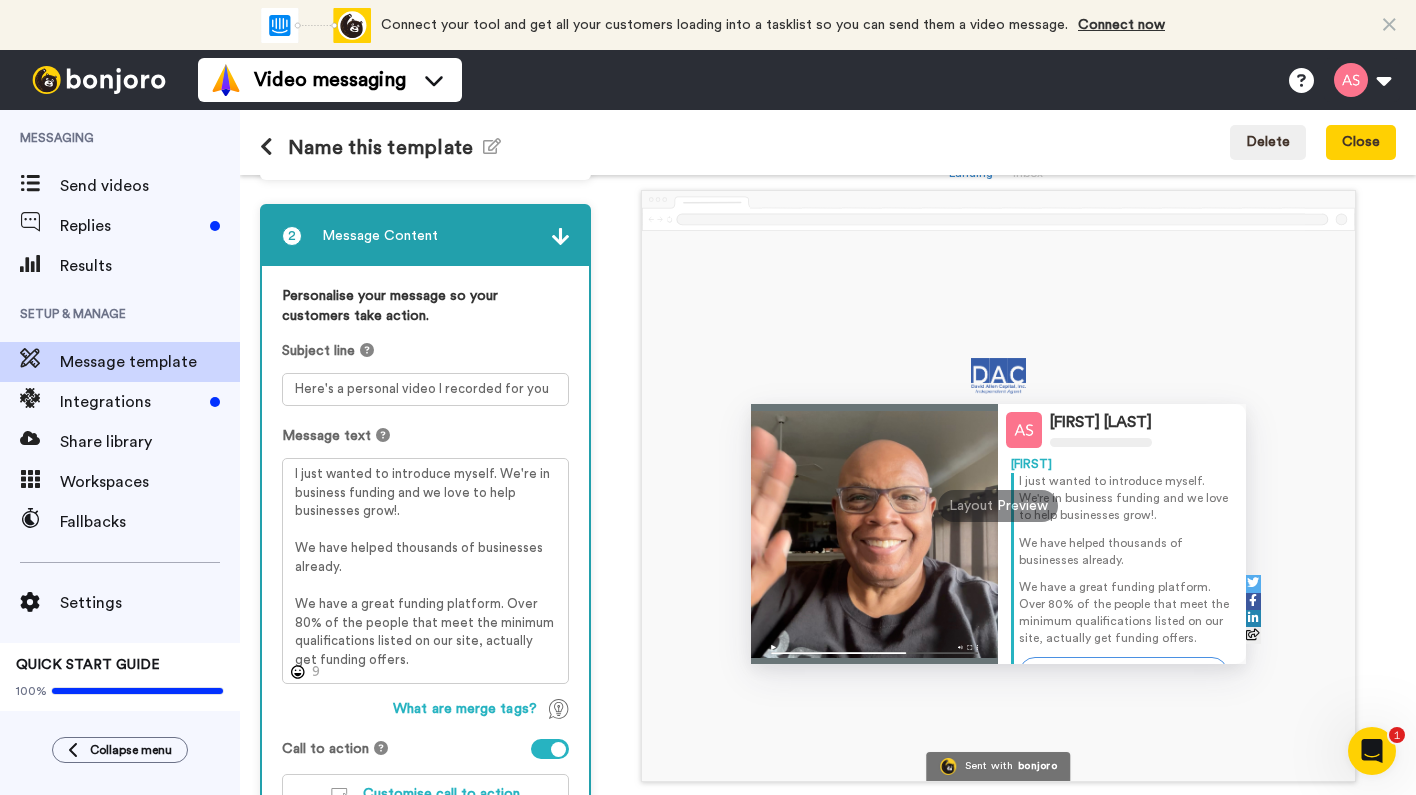 scroll, scrollTop: 80, scrollLeft: 0, axis: vertical 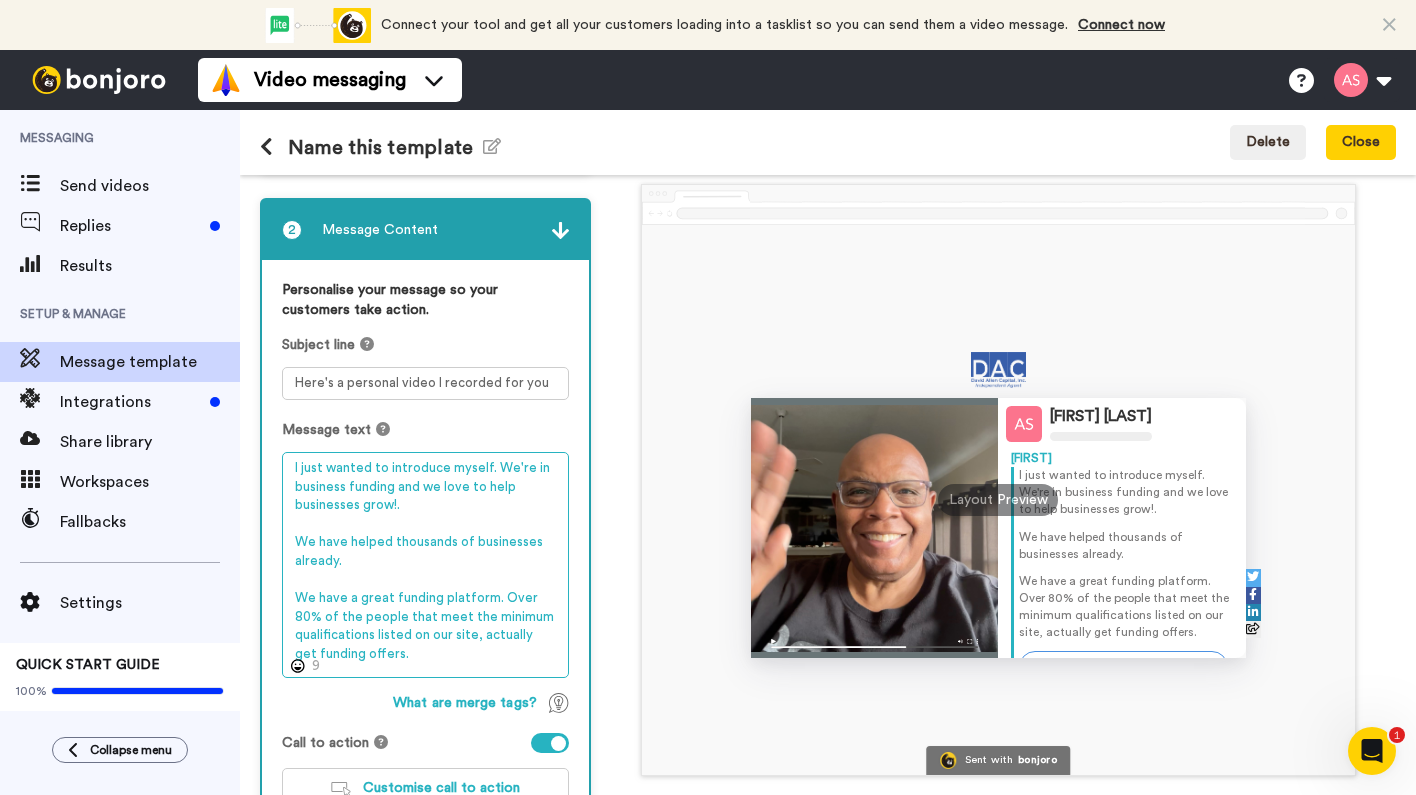 click on "I just wanted to introduce myself. We're in business funding and we love to help businesses grow!.
We have helped thousands of businesses already.
We have a great funding platform. Over 80% of the people that meet the minimum qualifications listed on our site, actually get funding offers." at bounding box center (425, 565) 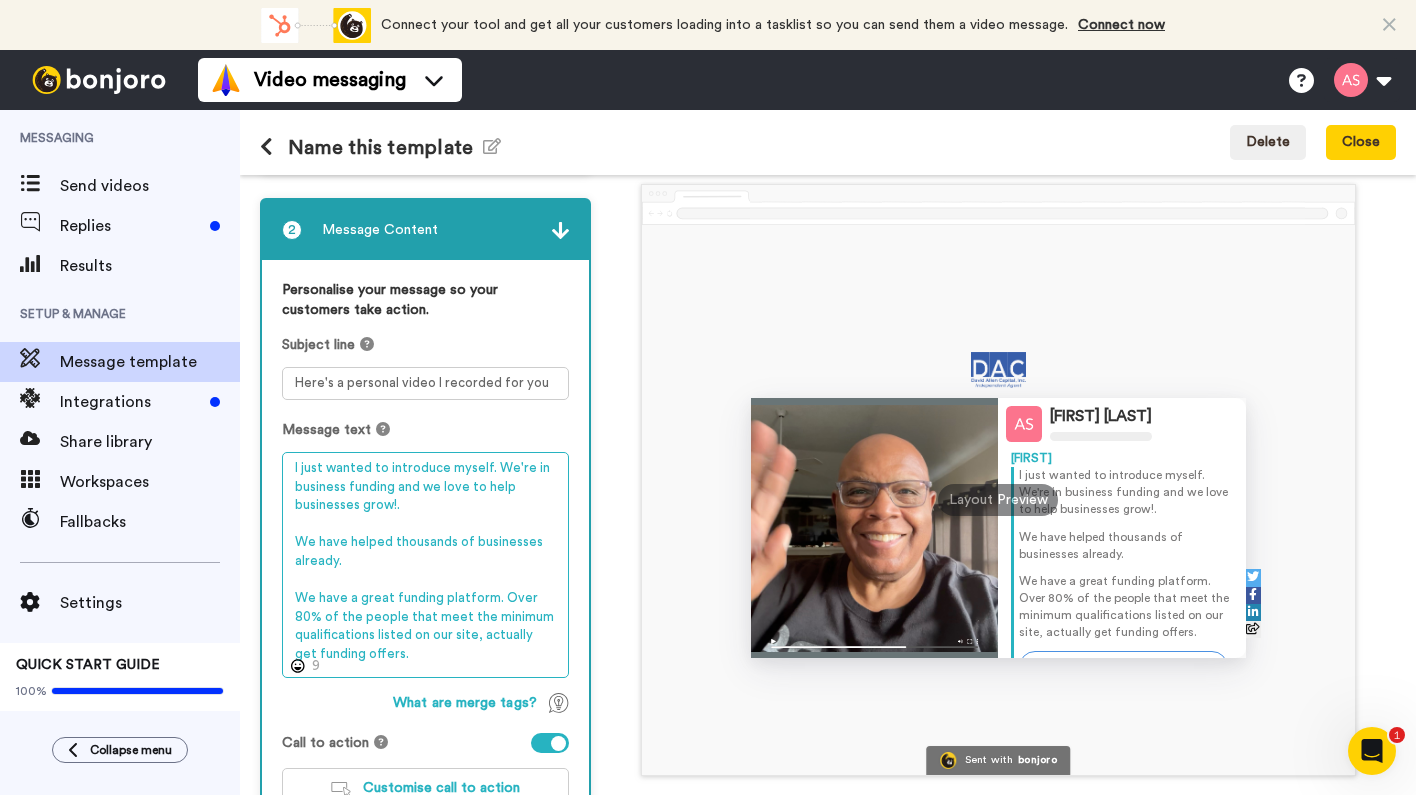 click on "I just wanted to introduce myself. We're in business funding and we love to help businesses grow!.
We have helped thousands of businesses already.
We have a great funding platform. Over 80% of the people that meet the minimum qualifications listed on our site, actually get funding offers." at bounding box center (425, 565) 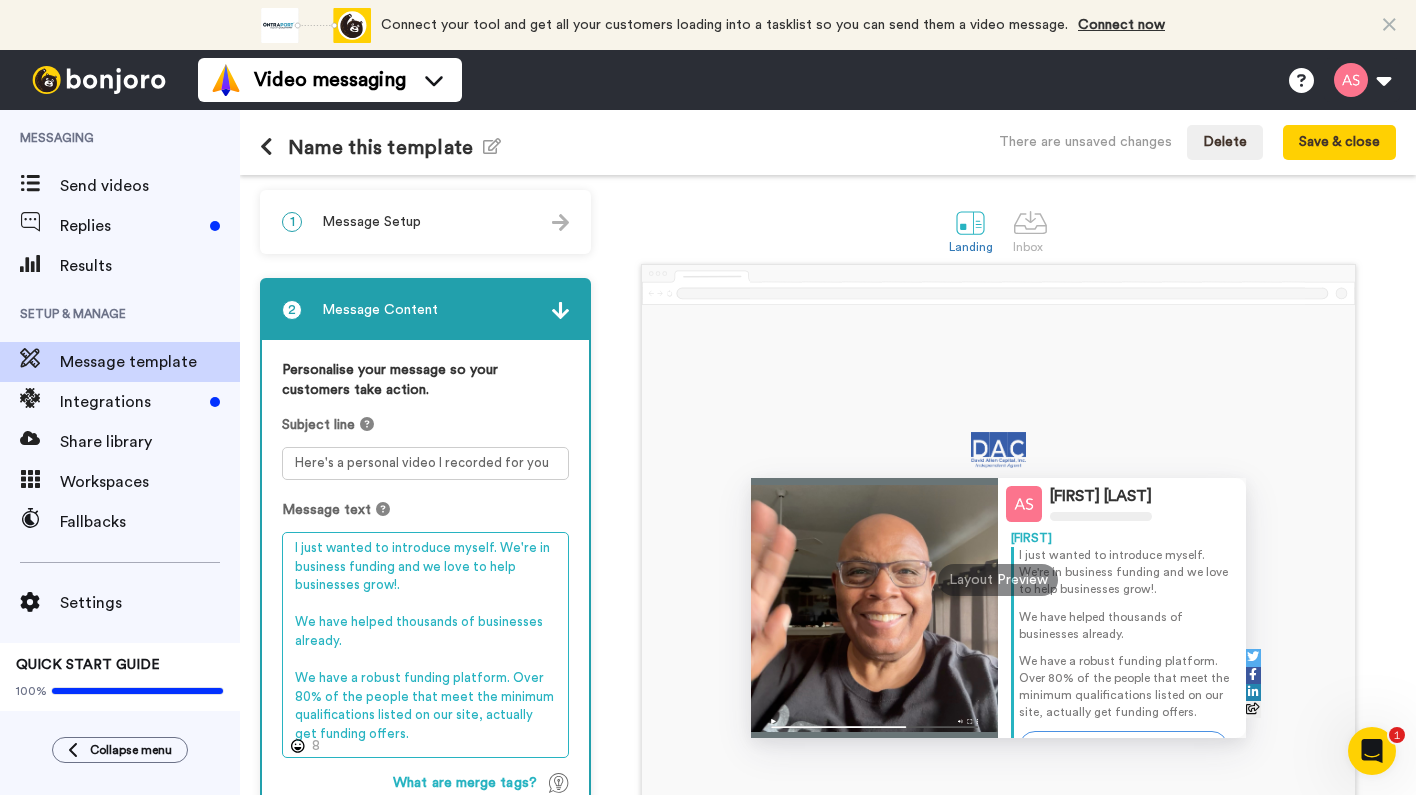 scroll, scrollTop: 0, scrollLeft: 0, axis: both 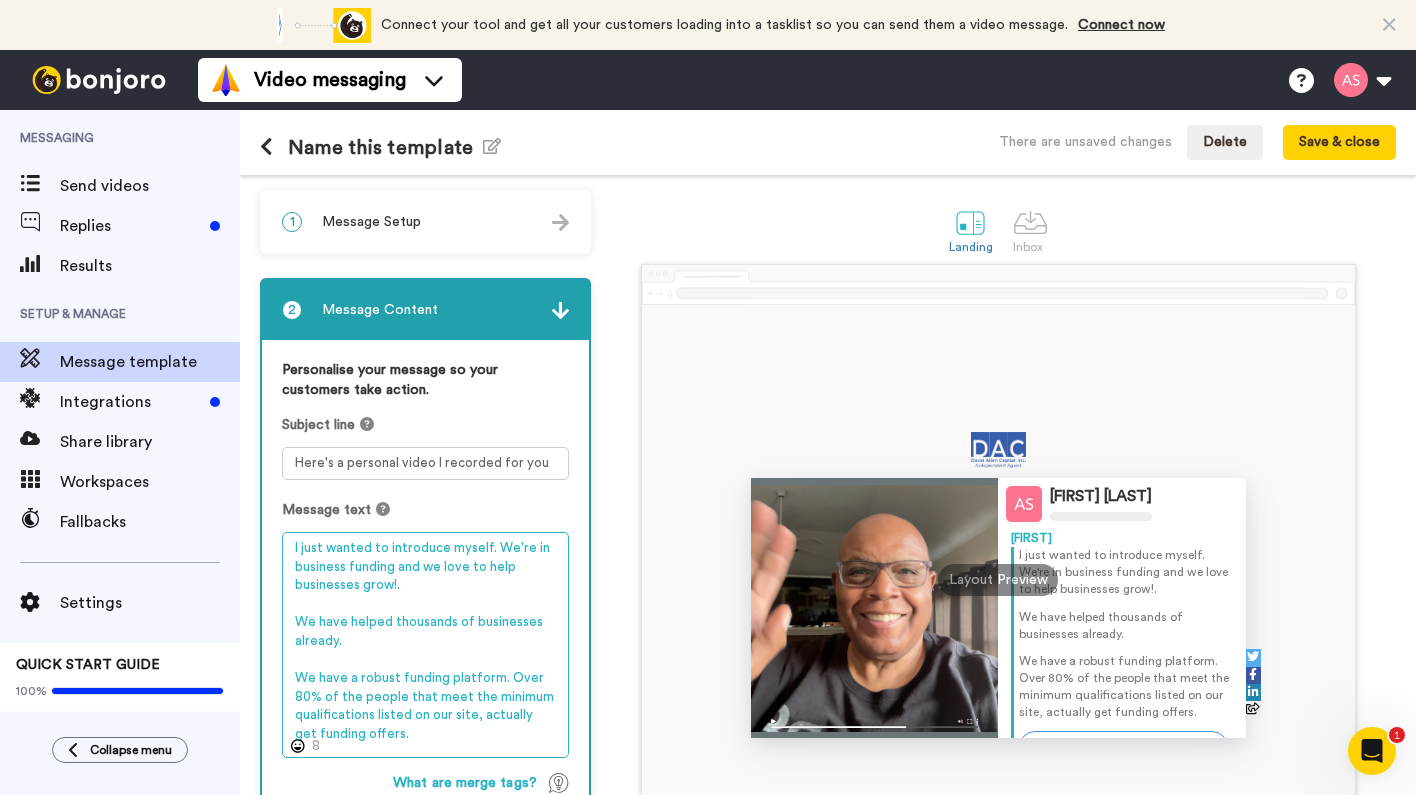 type on "I just wanted to introduce myself. We're in business funding and we love to help businesses grow!.
We have helped thousands of businesses already.
We have a robust funding platform. Over 80% of the people that meet the minimum qualifications listed on our site, actually get funding offers." 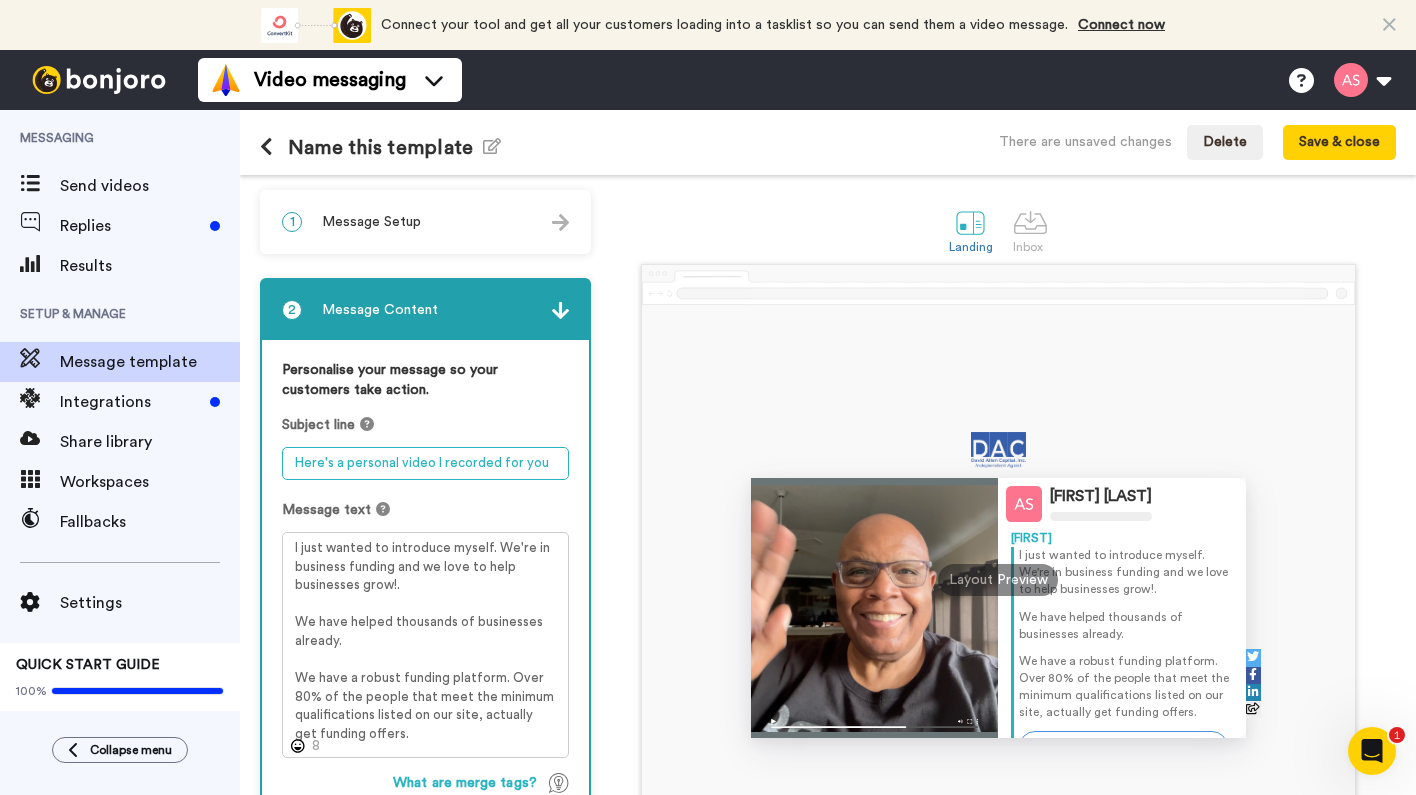 click on "Here's a personal video I recorded for you" at bounding box center [425, 463] 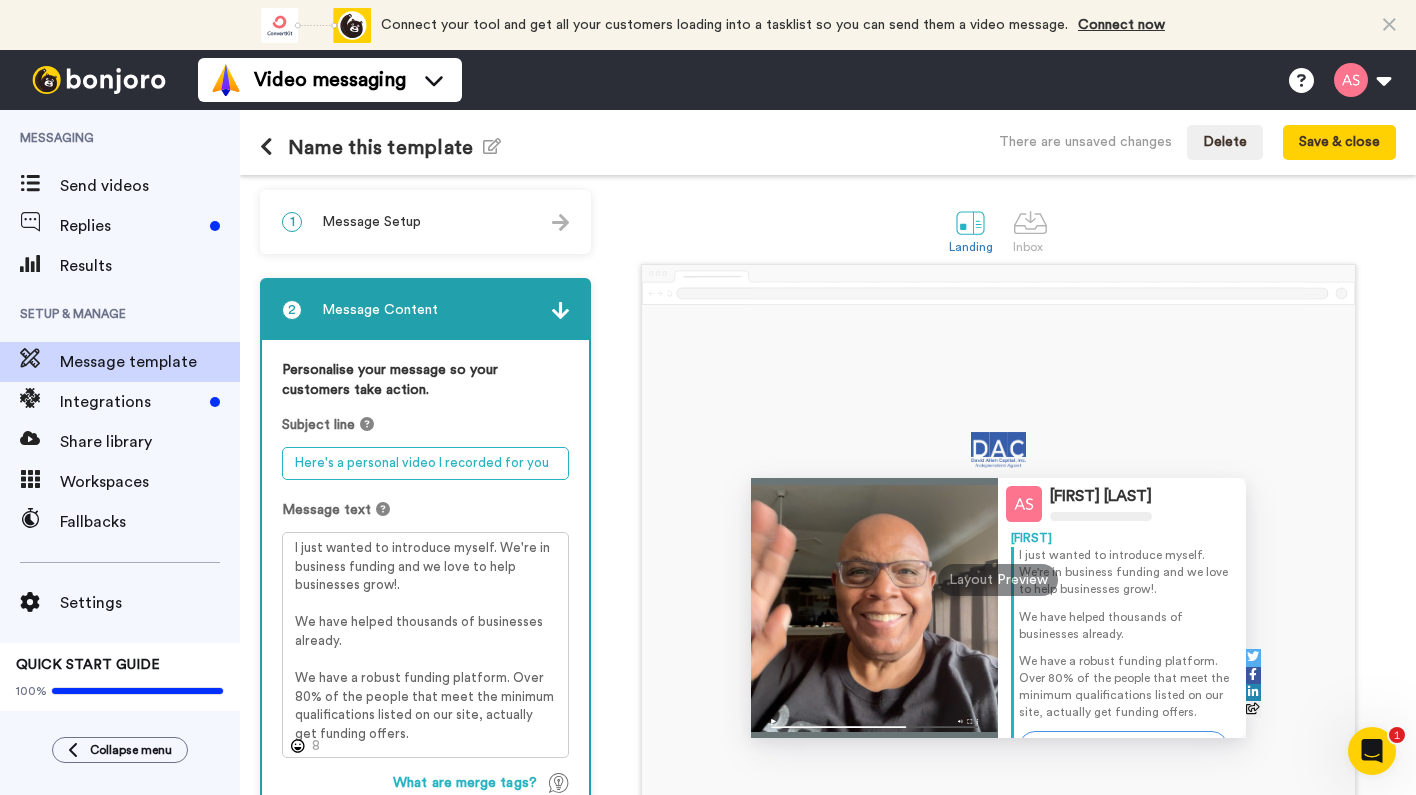 click on "Here's a personal video I recorded for you" at bounding box center [425, 463] 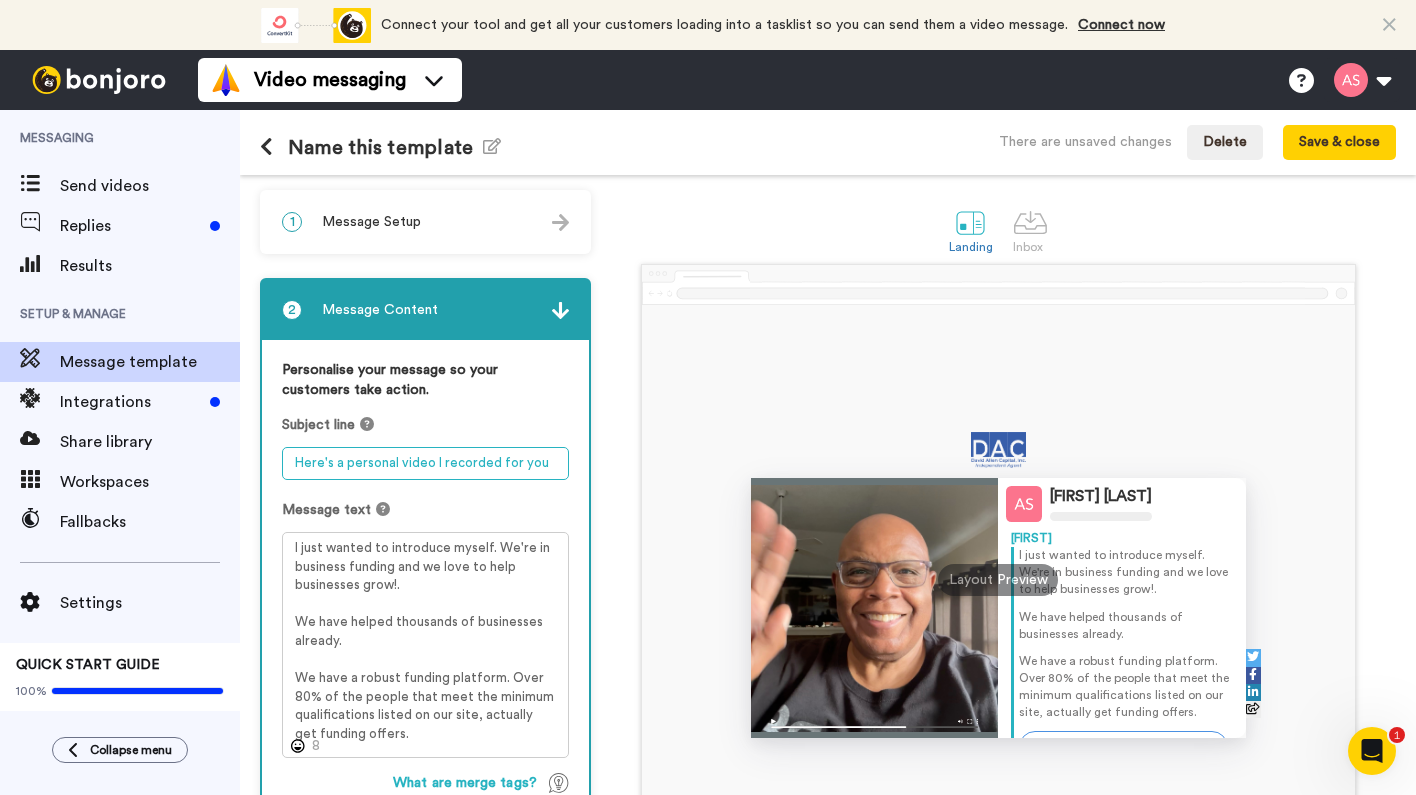 click on "Here's a personal video I recorded for you" at bounding box center [425, 463] 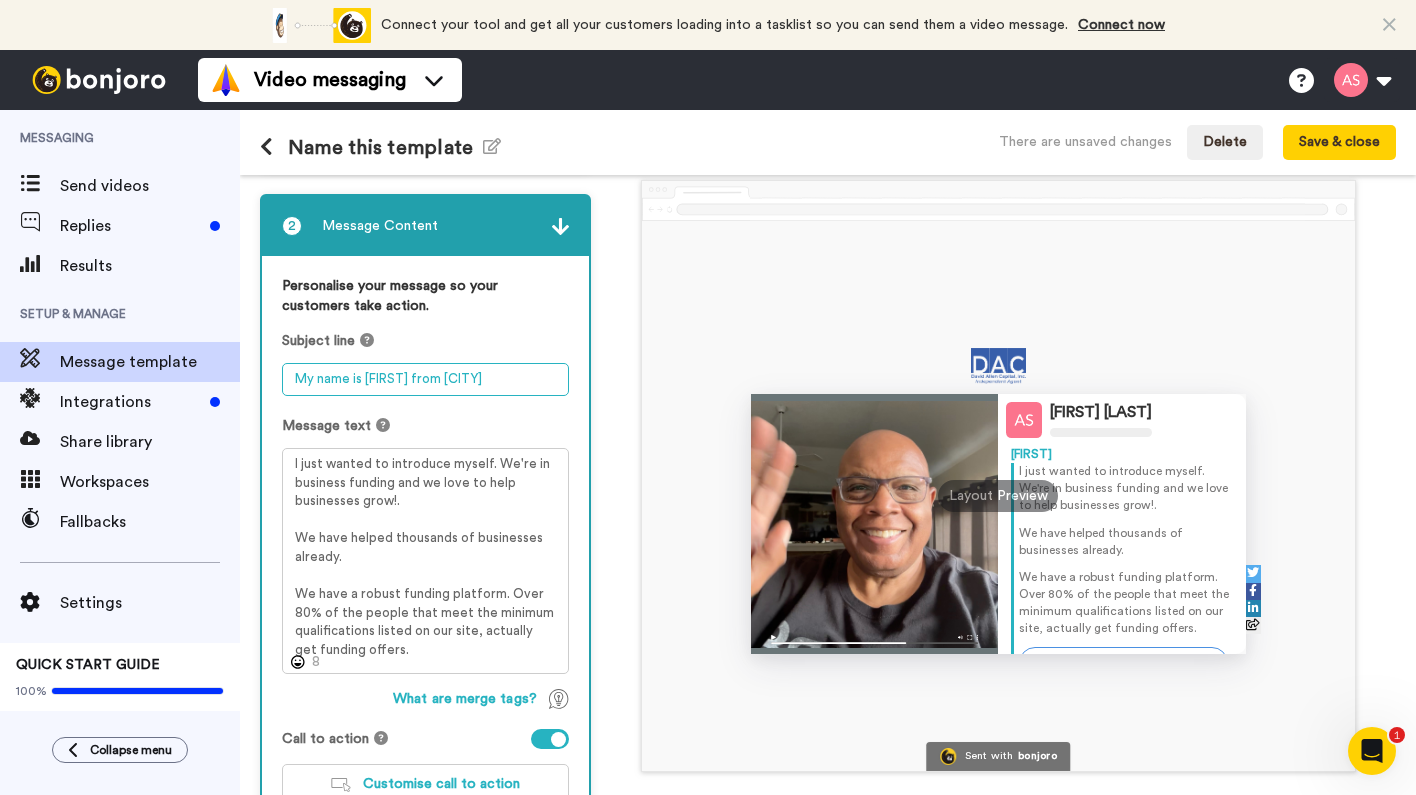 scroll, scrollTop: 89, scrollLeft: 0, axis: vertical 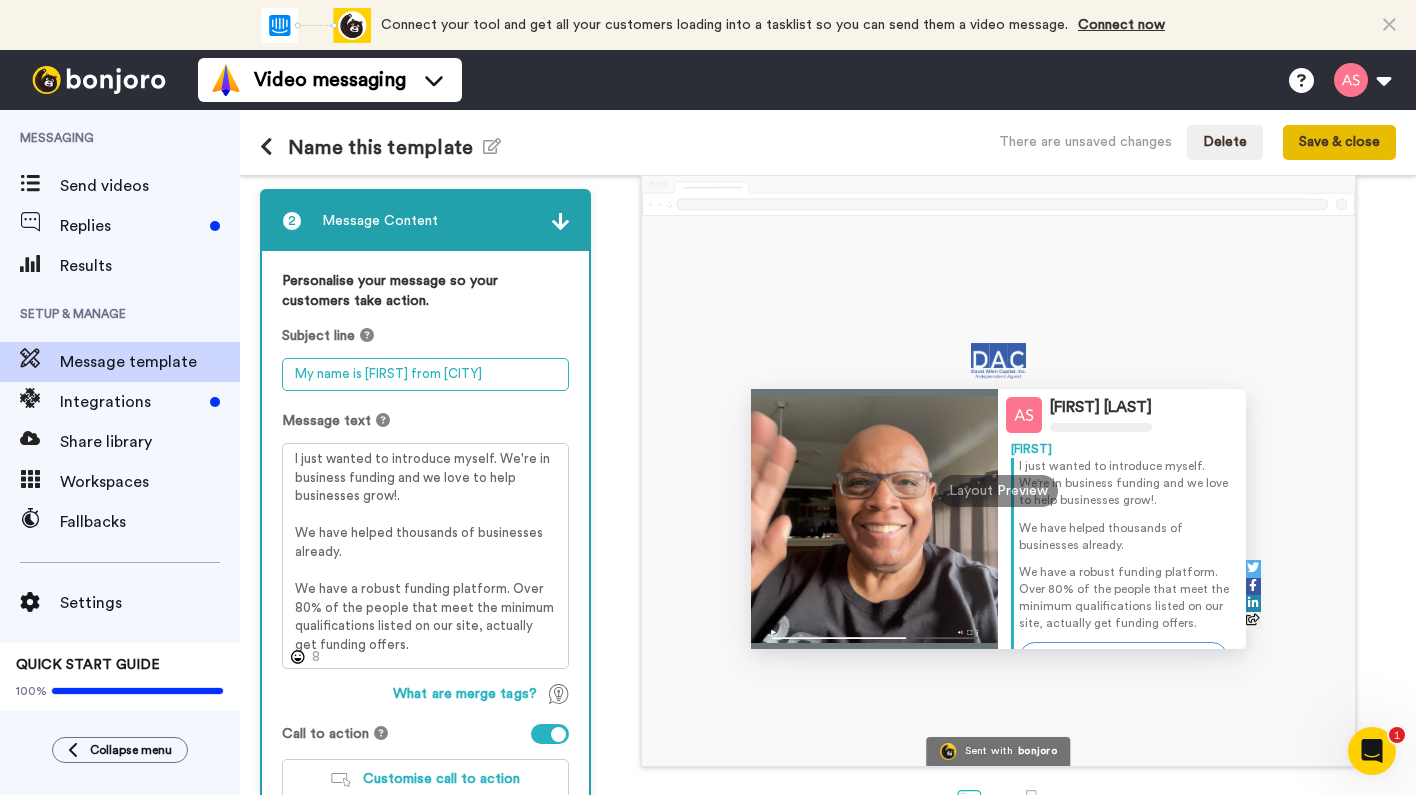 type on "My name is [FIRST] from [CITY]" 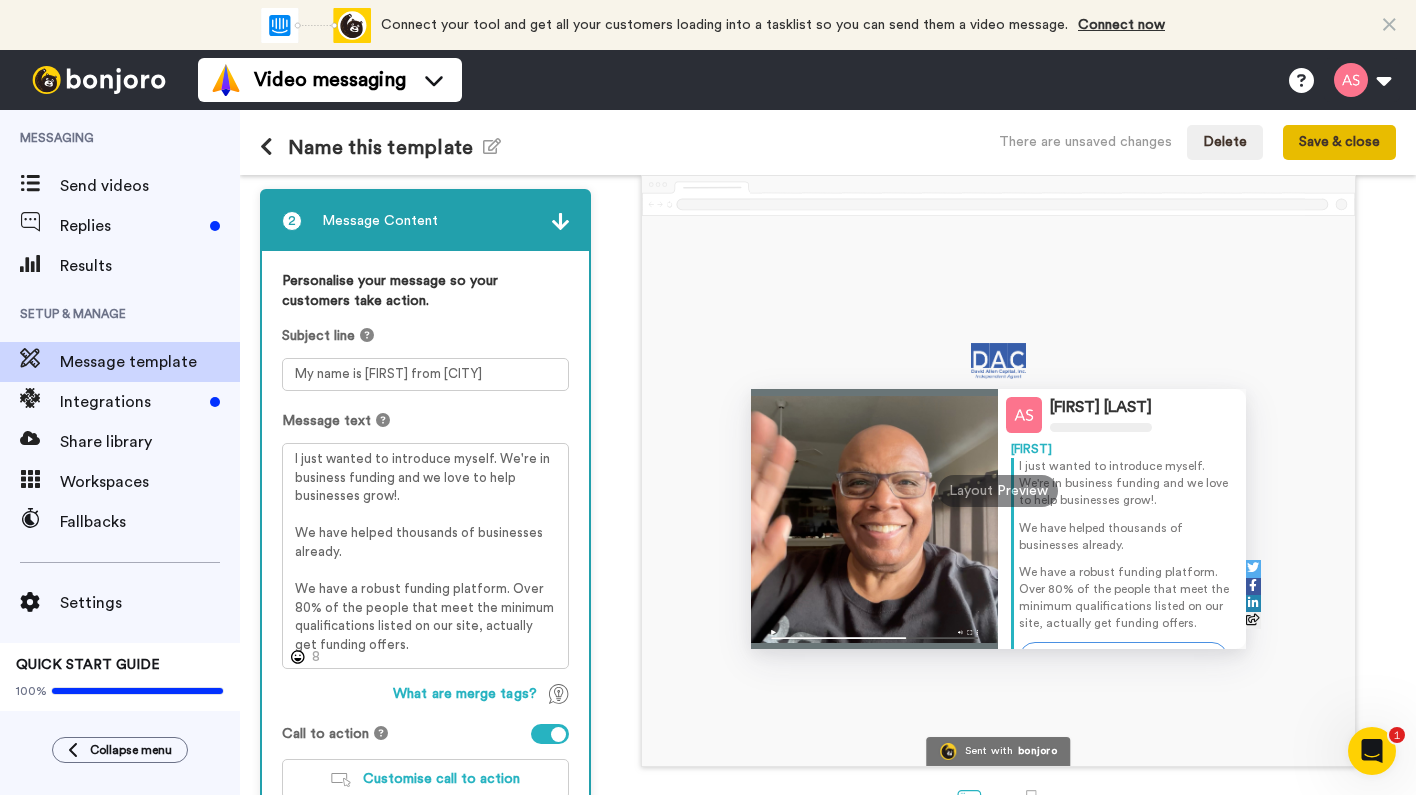click on "Save & close" at bounding box center [1339, 143] 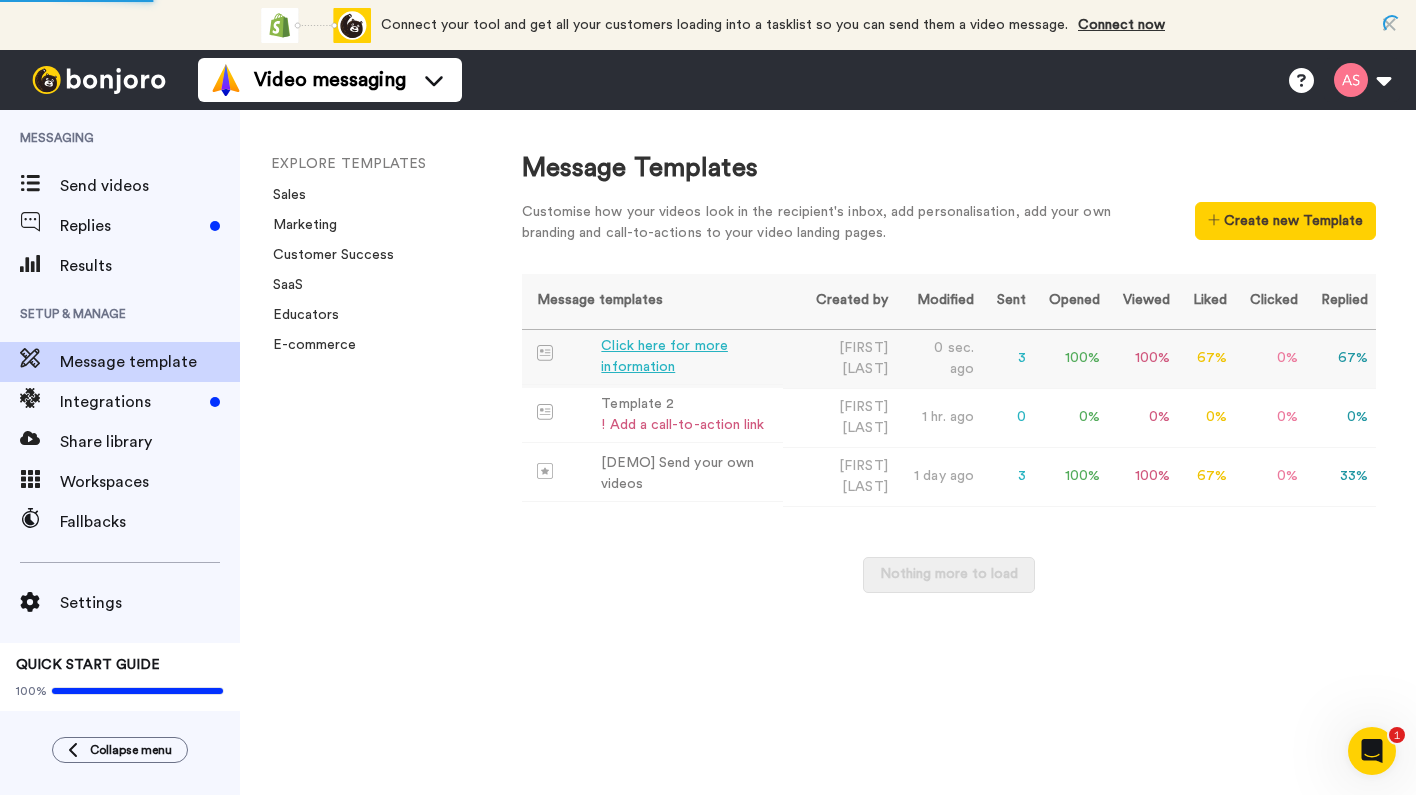 click on "Click here for more information" at bounding box center [688, 357] 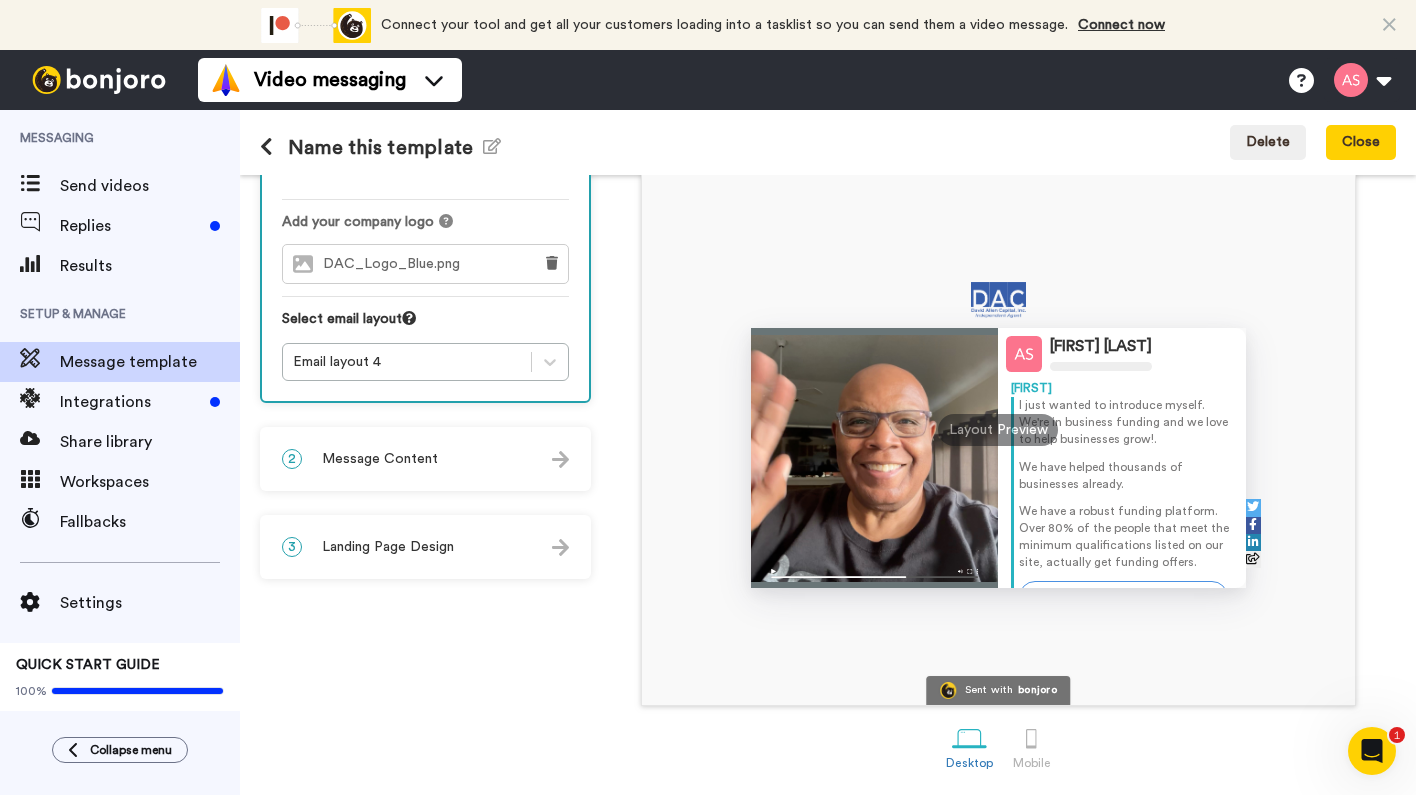 scroll, scrollTop: 152, scrollLeft: 0, axis: vertical 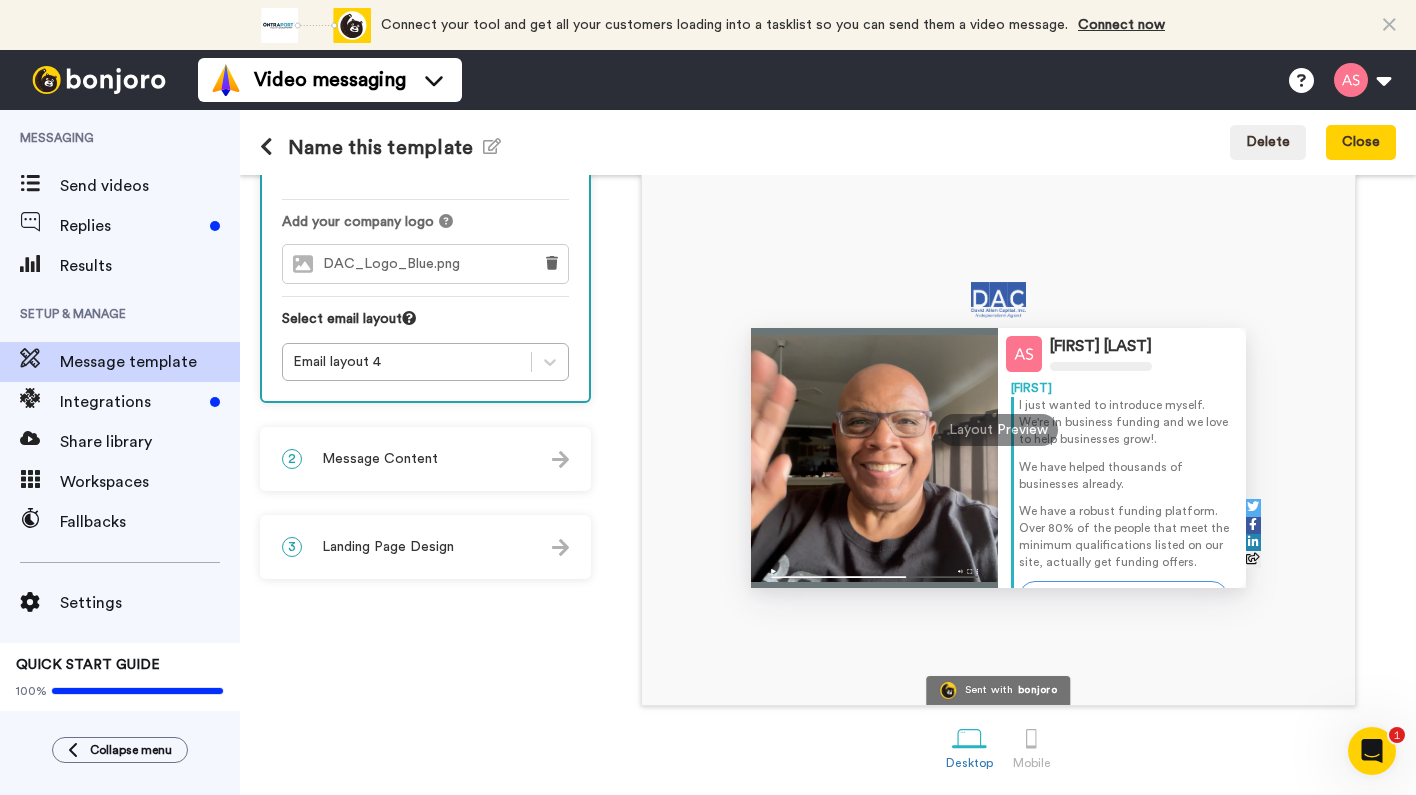 click at bounding box center [560, 547] 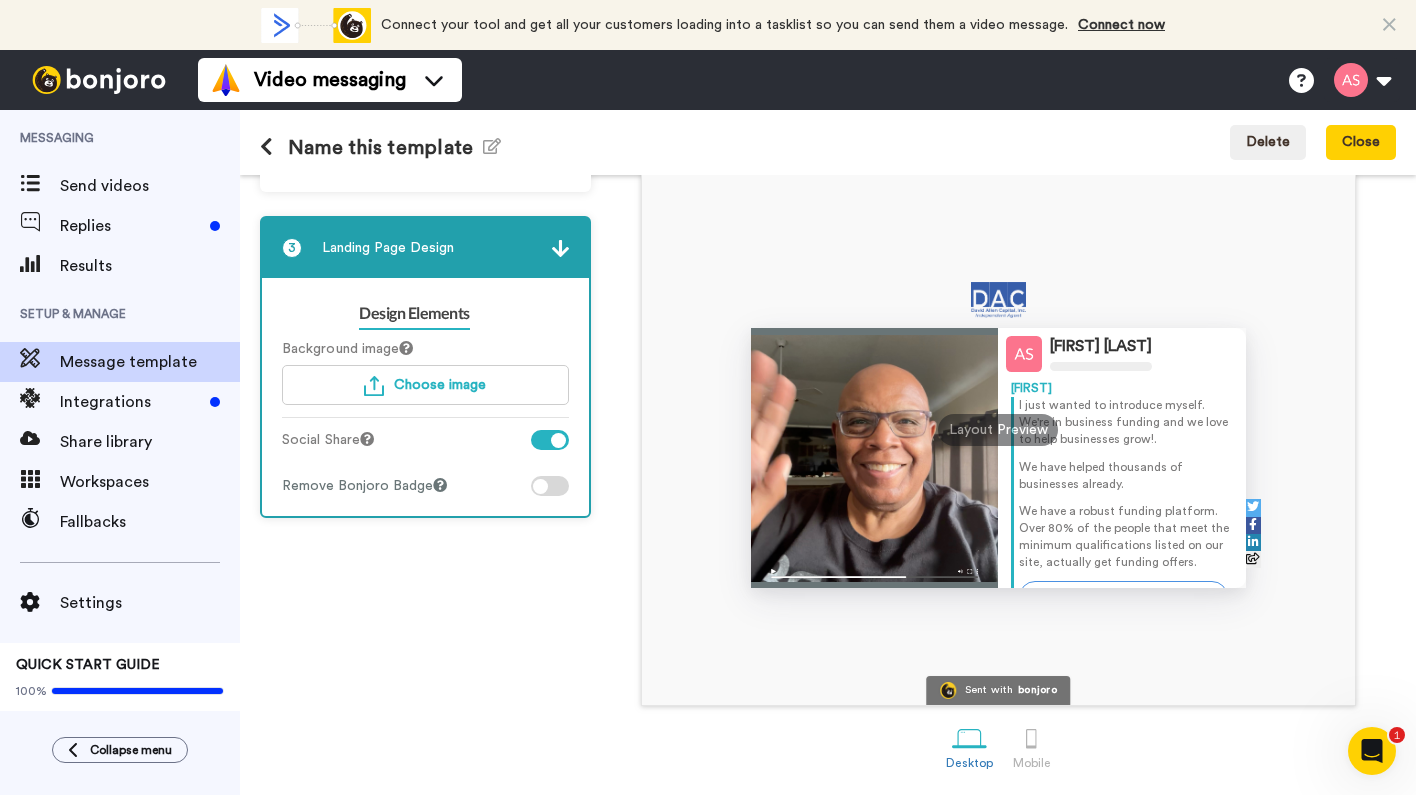 click at bounding box center [558, 440] 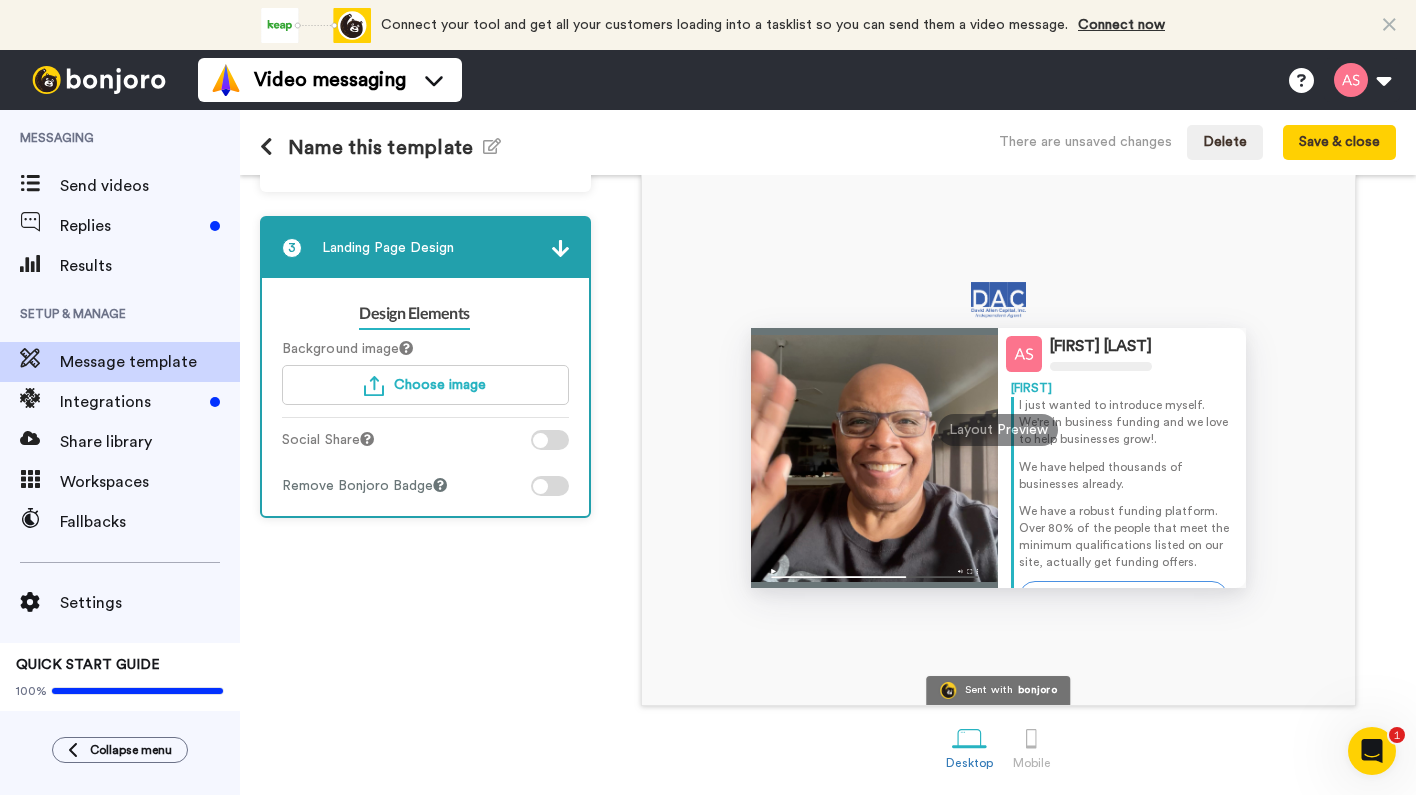 click at bounding box center [540, 440] 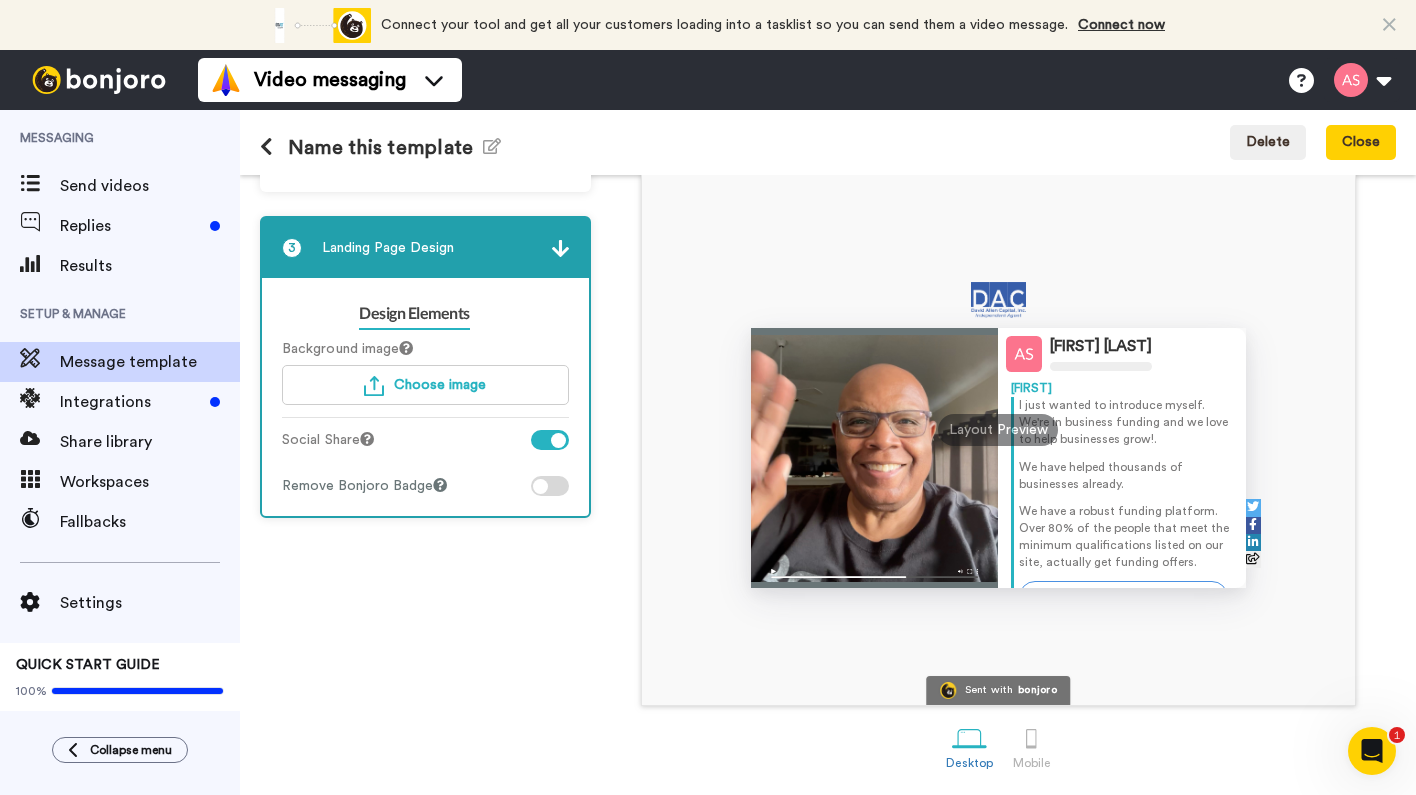 click at bounding box center [558, 440] 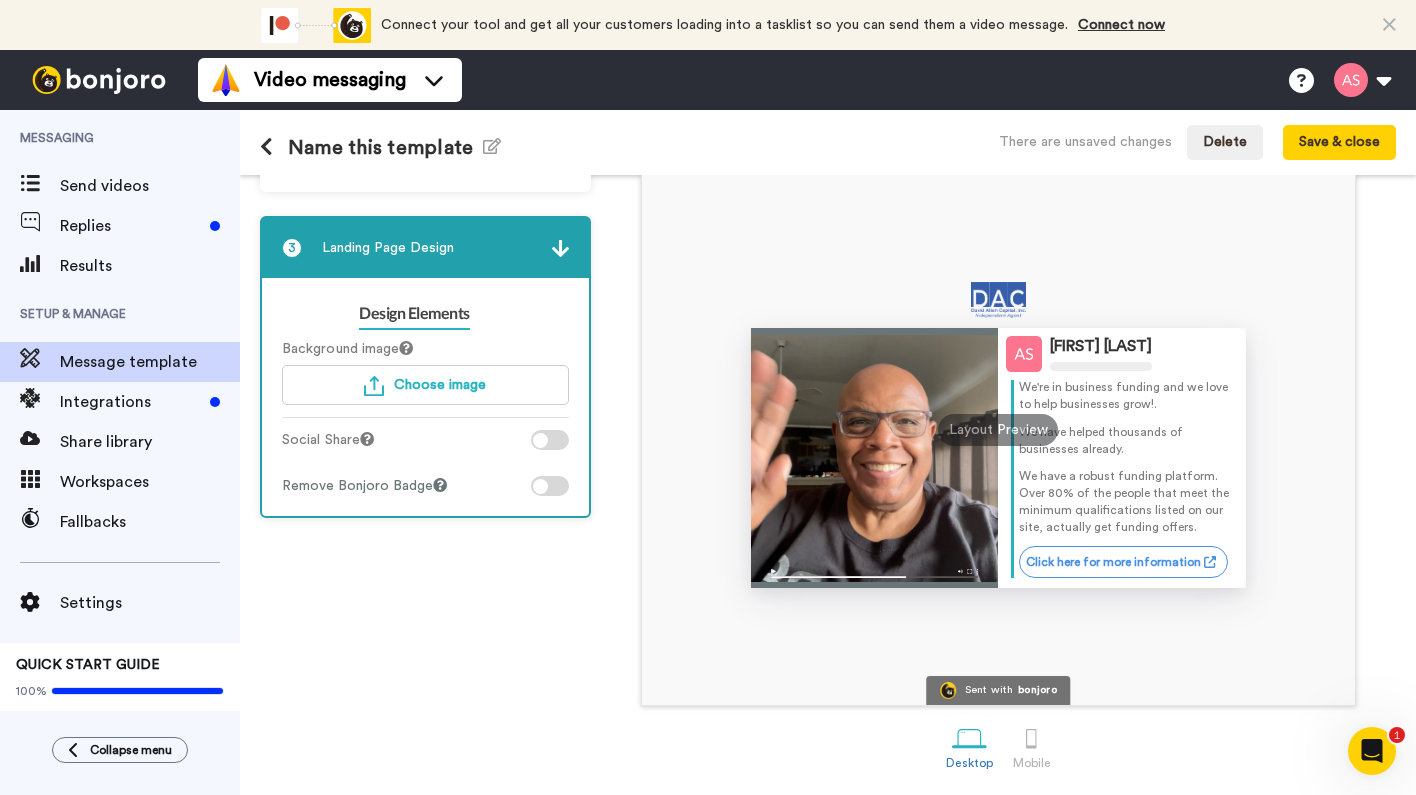 scroll, scrollTop: 52, scrollLeft: 0, axis: vertical 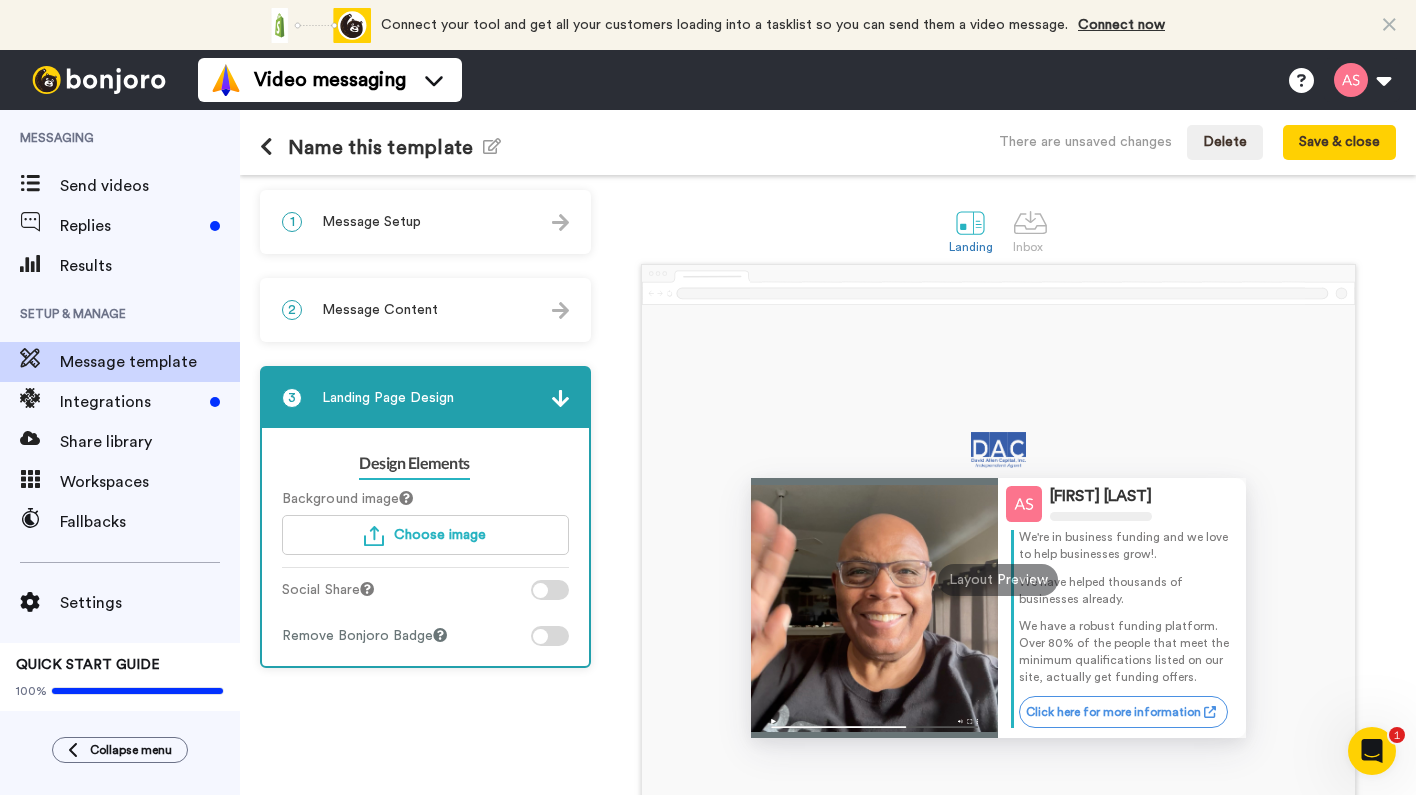 click on "2 Message Content" at bounding box center (425, 310) 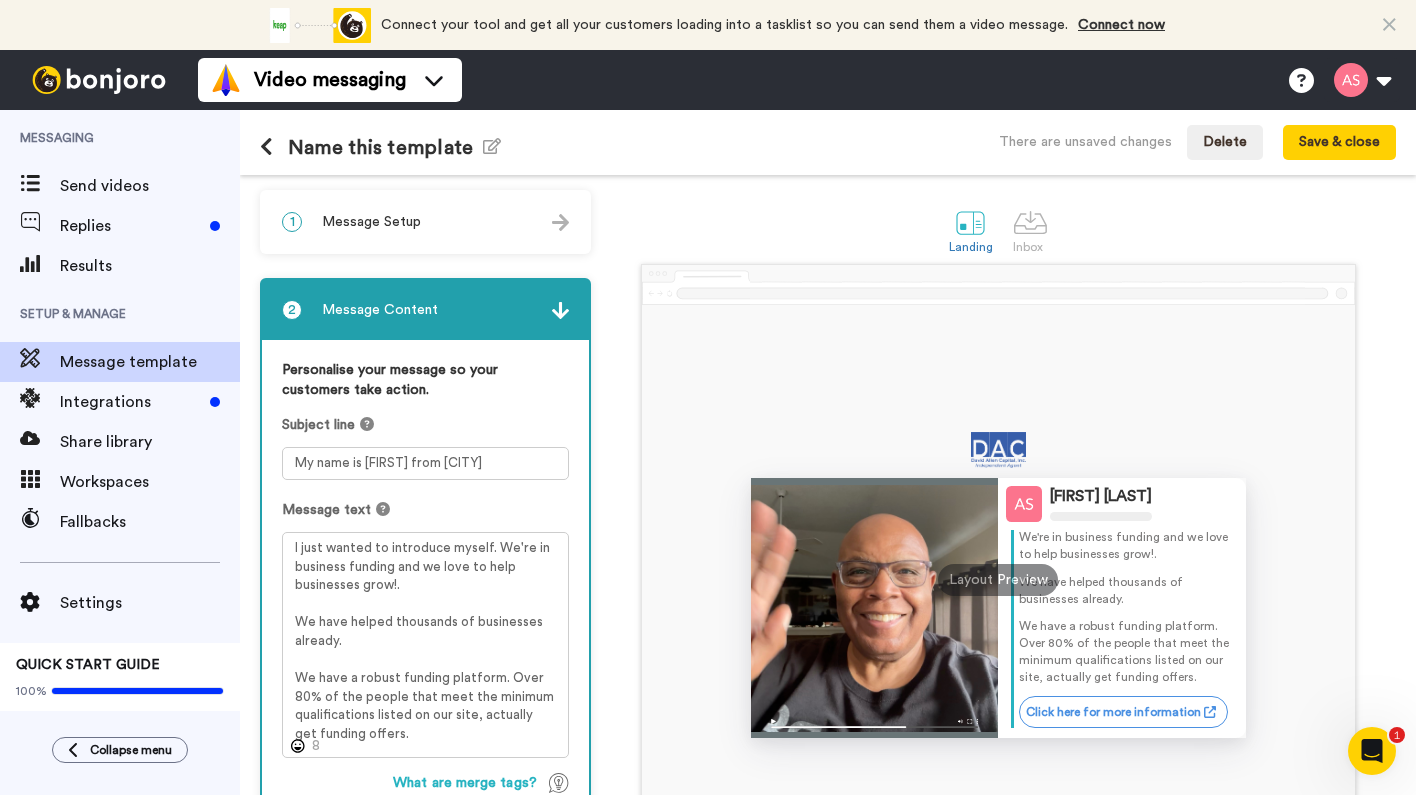 click at bounding box center [560, 222] 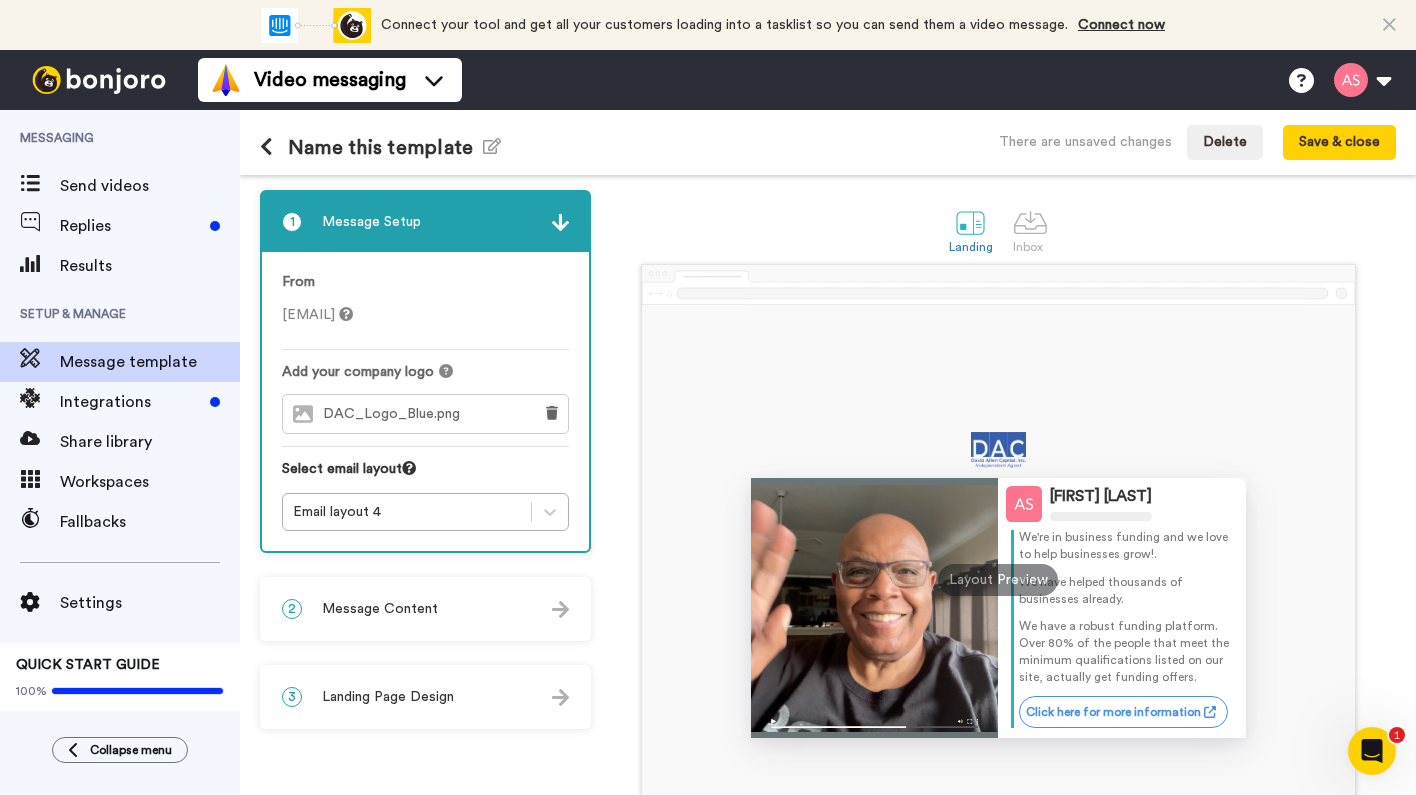 click at bounding box center (560, 222) 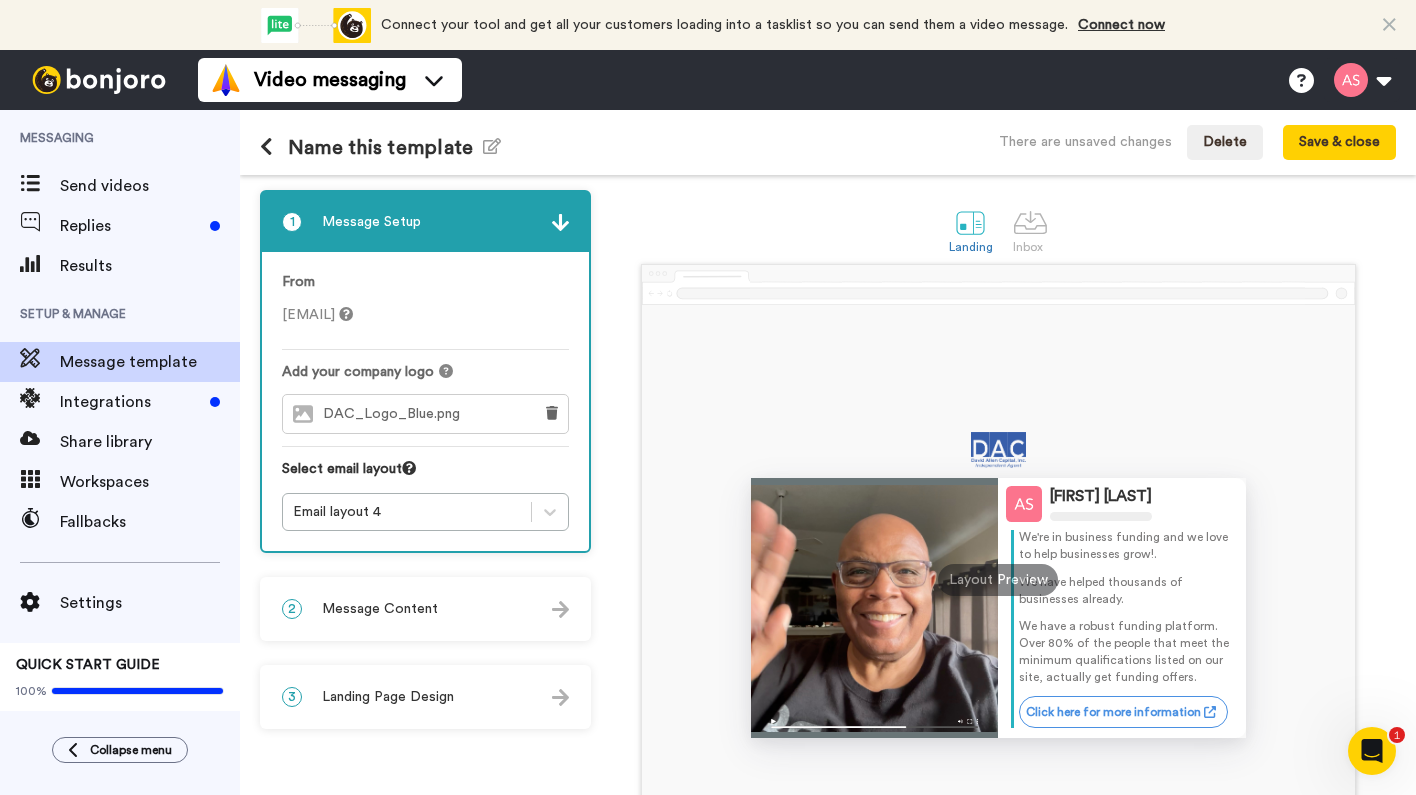 click at bounding box center (560, 222) 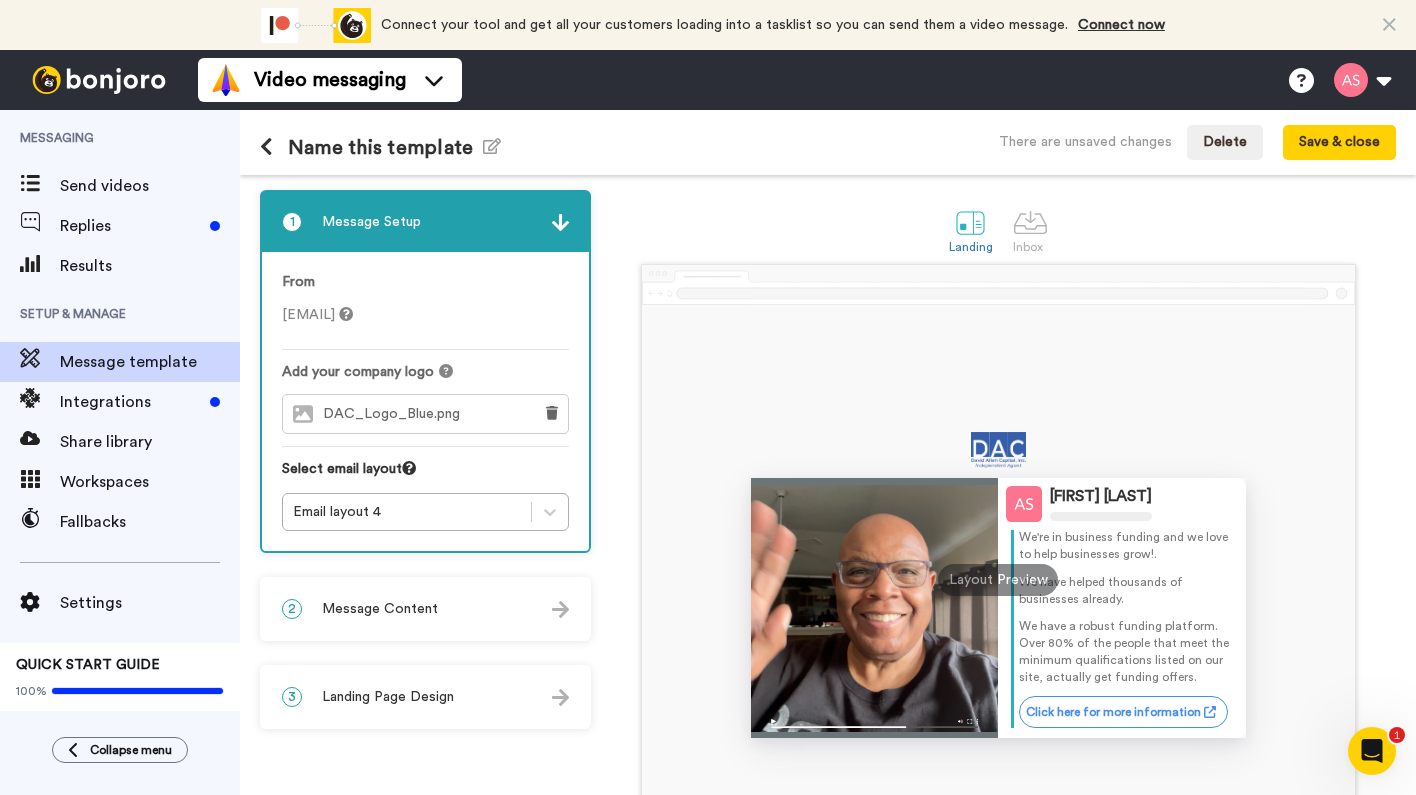 click at bounding box center [560, 609] 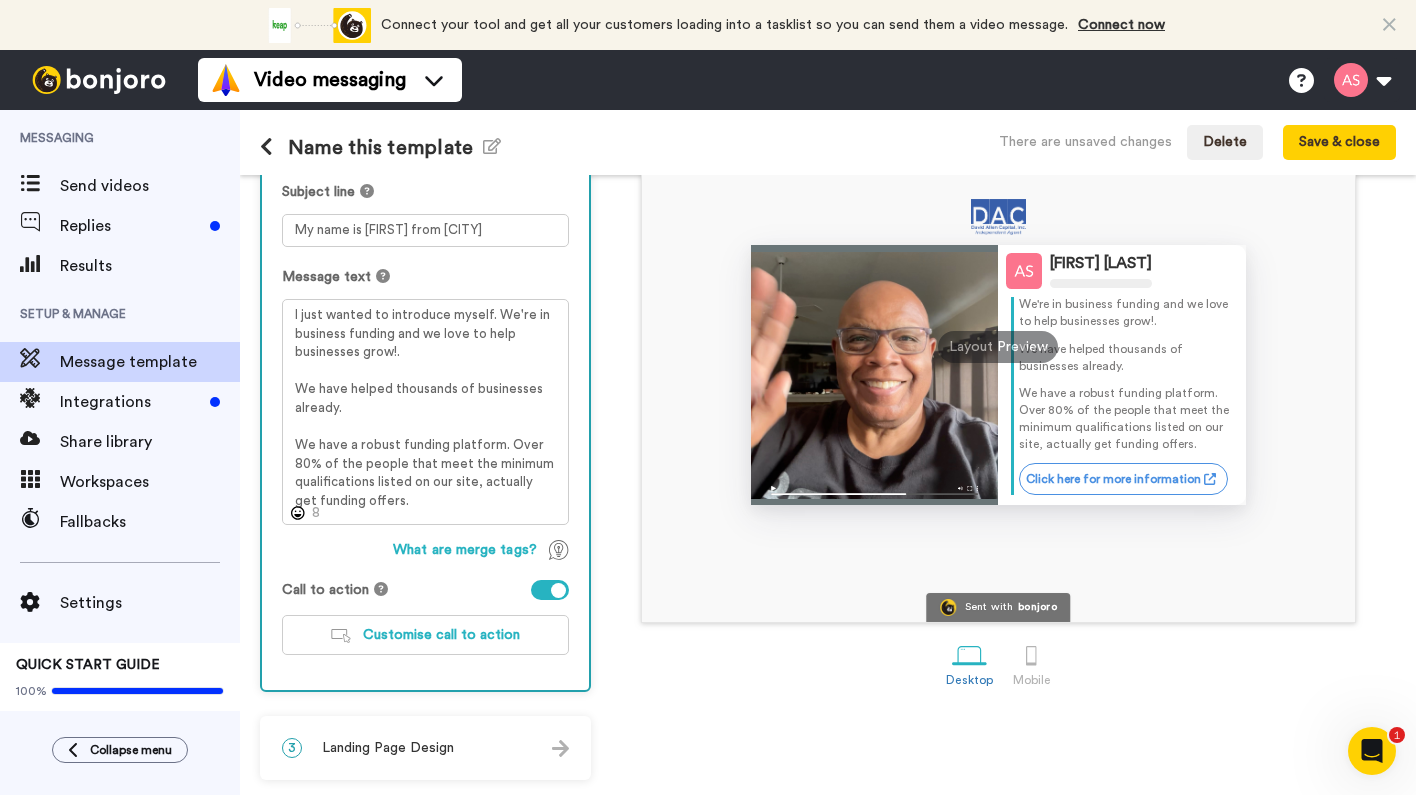 scroll, scrollTop: 233, scrollLeft: 0, axis: vertical 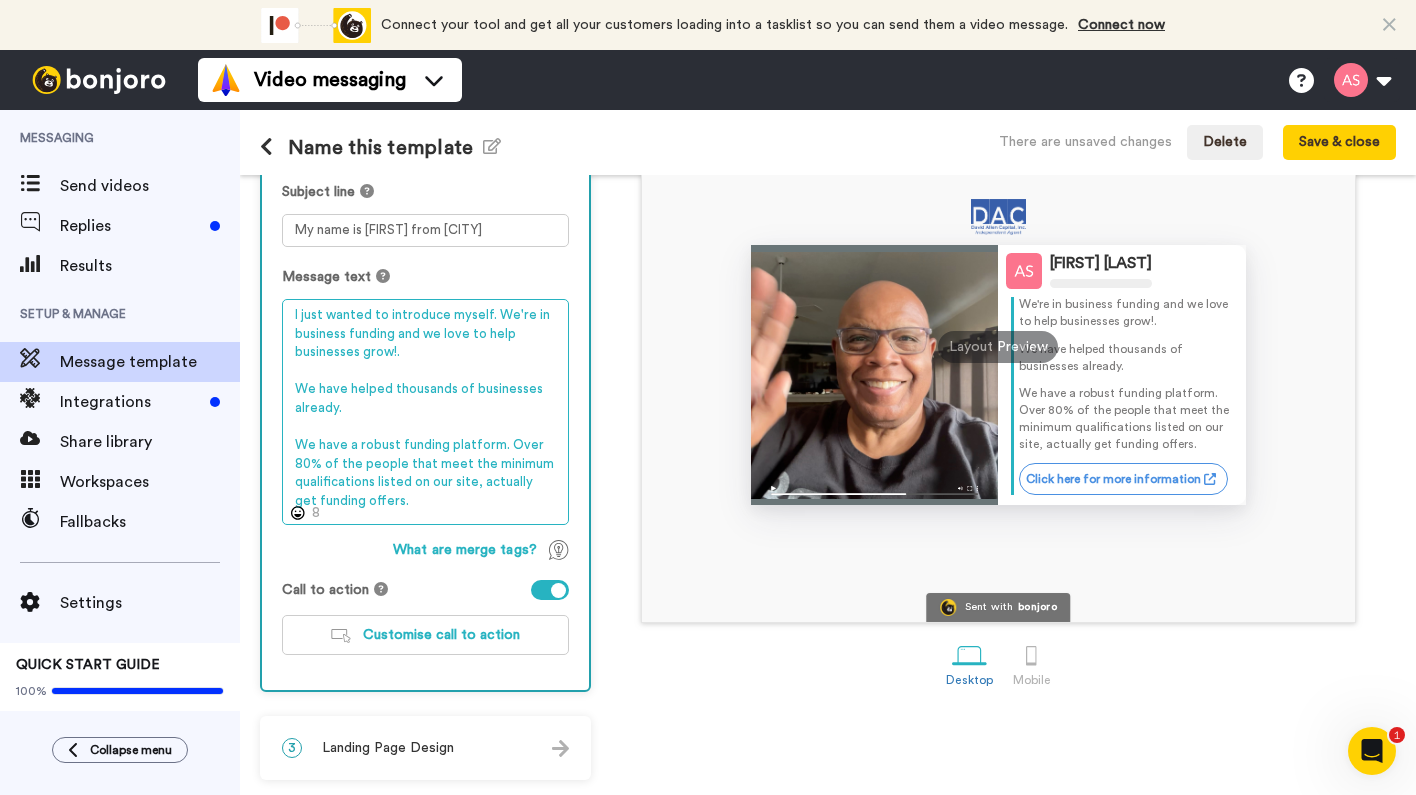 click on "I just wanted to introduce myself. We're in business funding and we love to help businesses grow!.
We have helped thousands of businesses already.
We have a robust funding platform. Over 80% of the people that meet the minimum qualifications listed on our site, actually get funding offers." at bounding box center (425, 412) 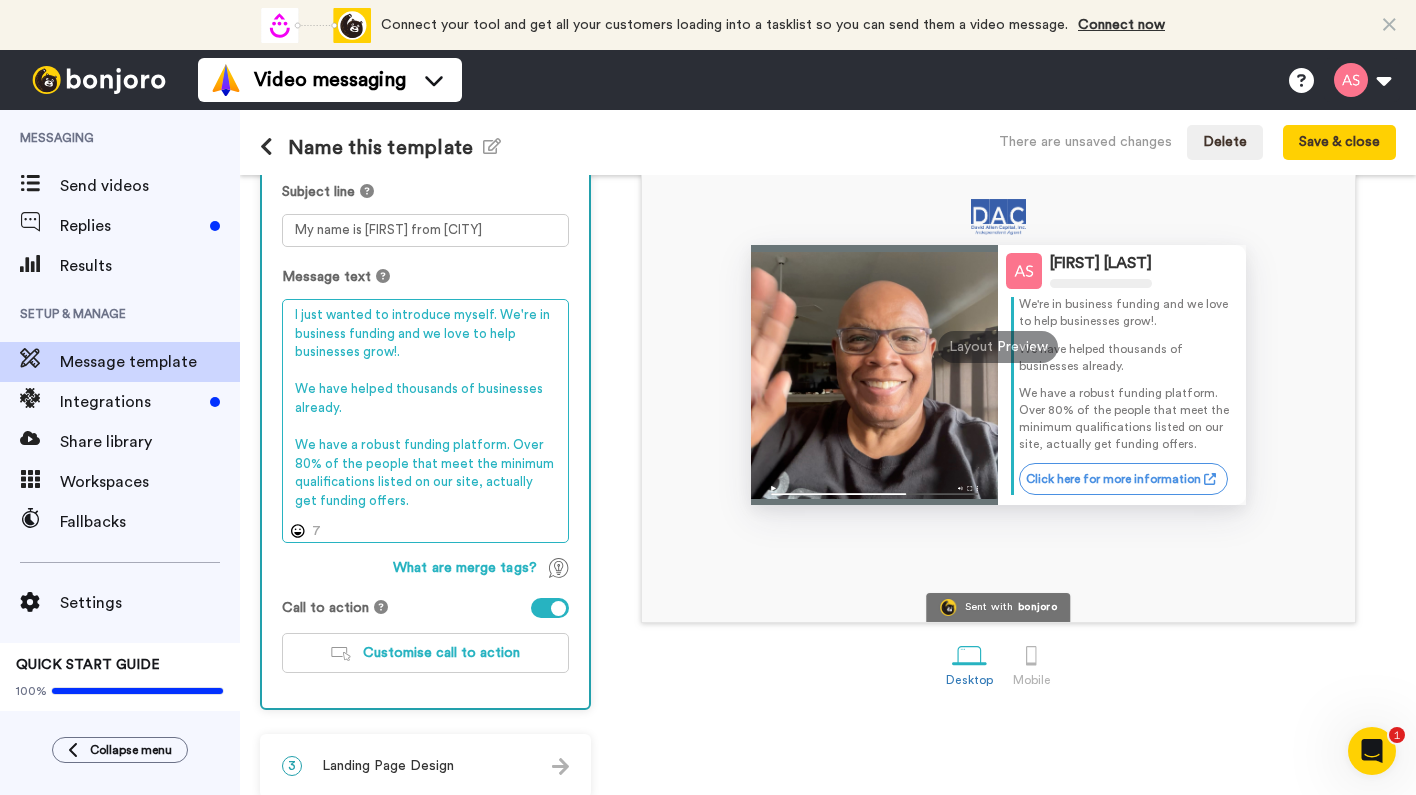 click on "I just wanted to introduce myself. We're in business funding and we love to help businesses grow!.
We have helped thousands of businesses already.
We have a robust funding platform. Over 80% of the people that meet the minimum qualifications listed on our site, actually get funding offers." at bounding box center (425, 421) 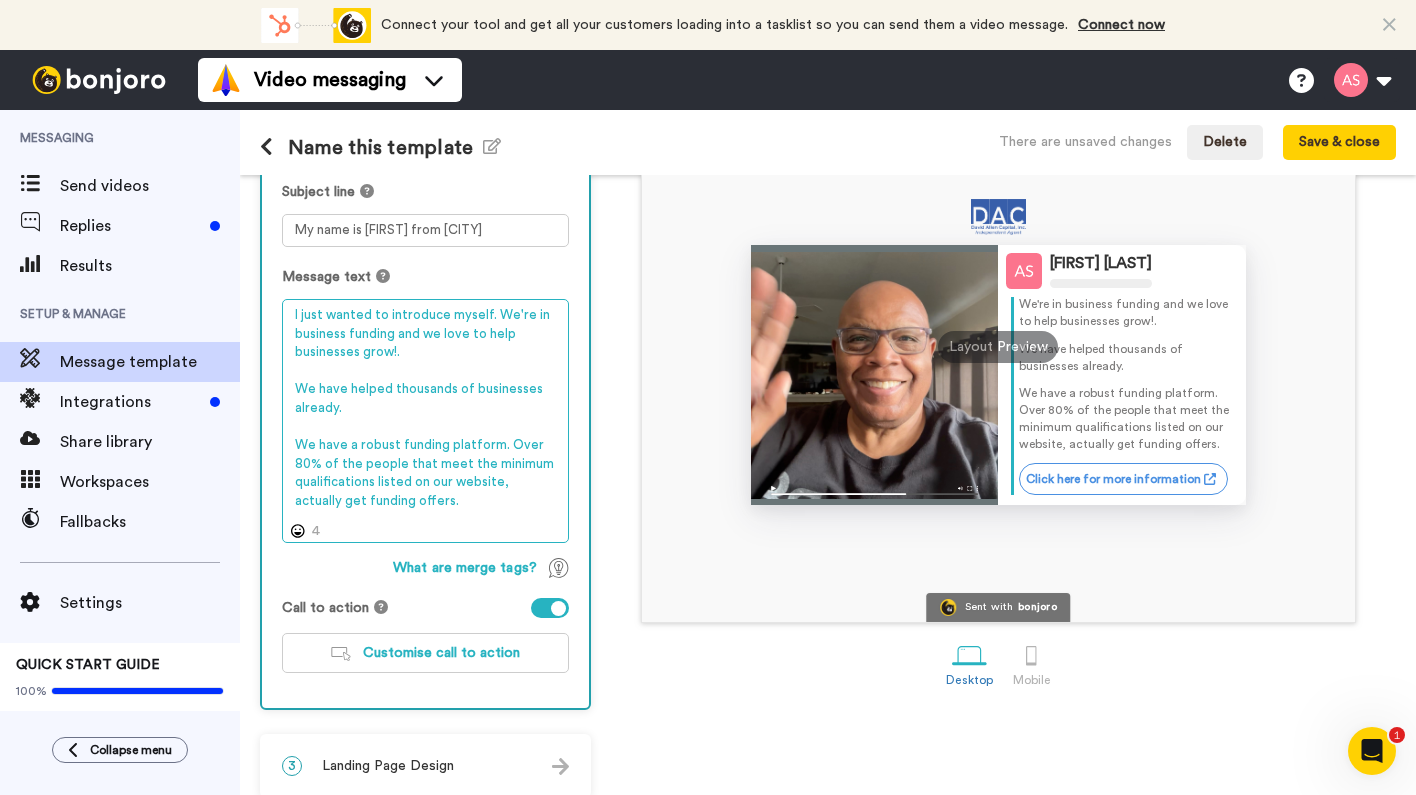 click on "I just wanted to introduce myself. We're in business funding and we love to help businesses grow!.
We have helped thousands of businesses already.
We have a robust funding platform. Over 80% of the people that meet the minimum qualifications listed on our website, actually get funding offers." at bounding box center [425, 421] 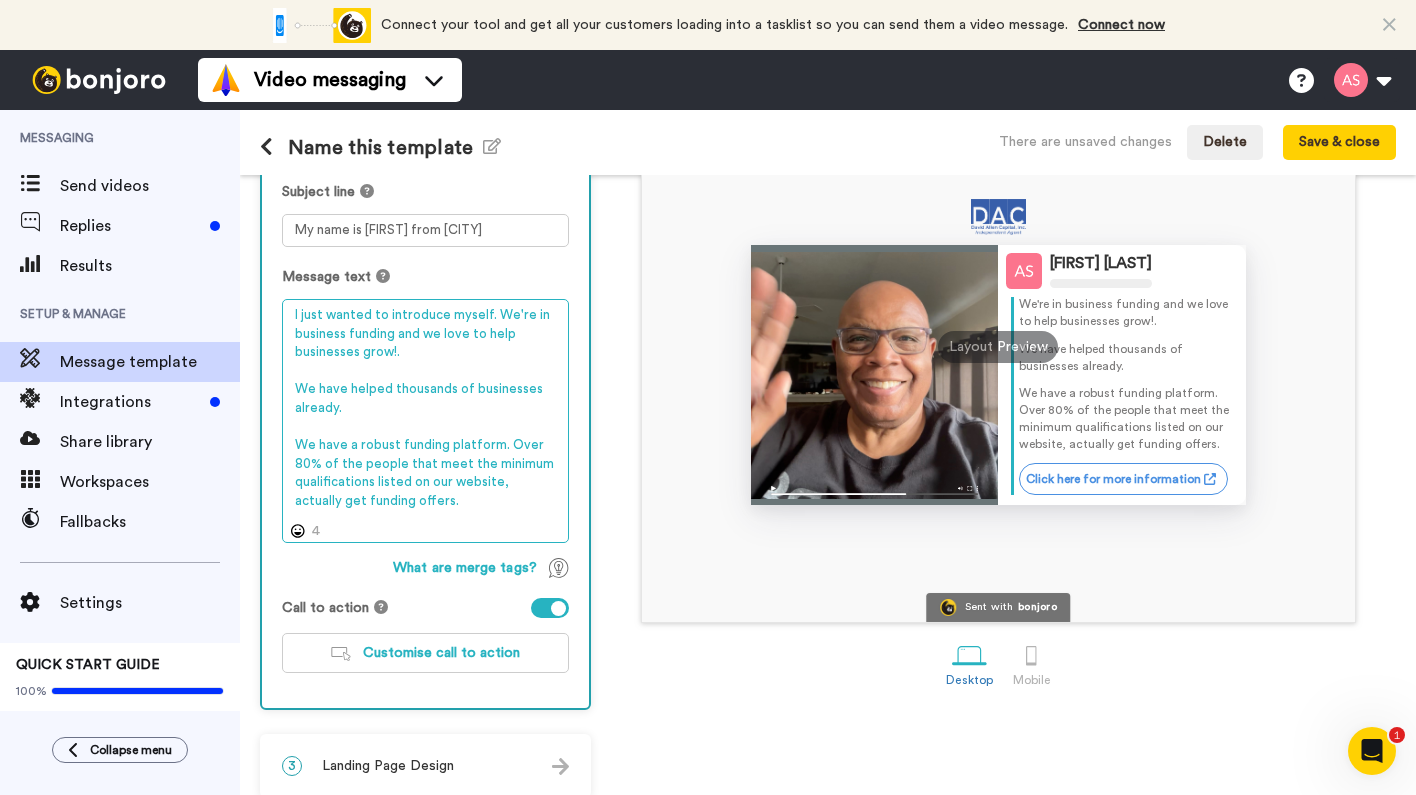 drag, startPoint x: 402, startPoint y: 498, endPoint x: 292, endPoint y: 446, distance: 121.67169 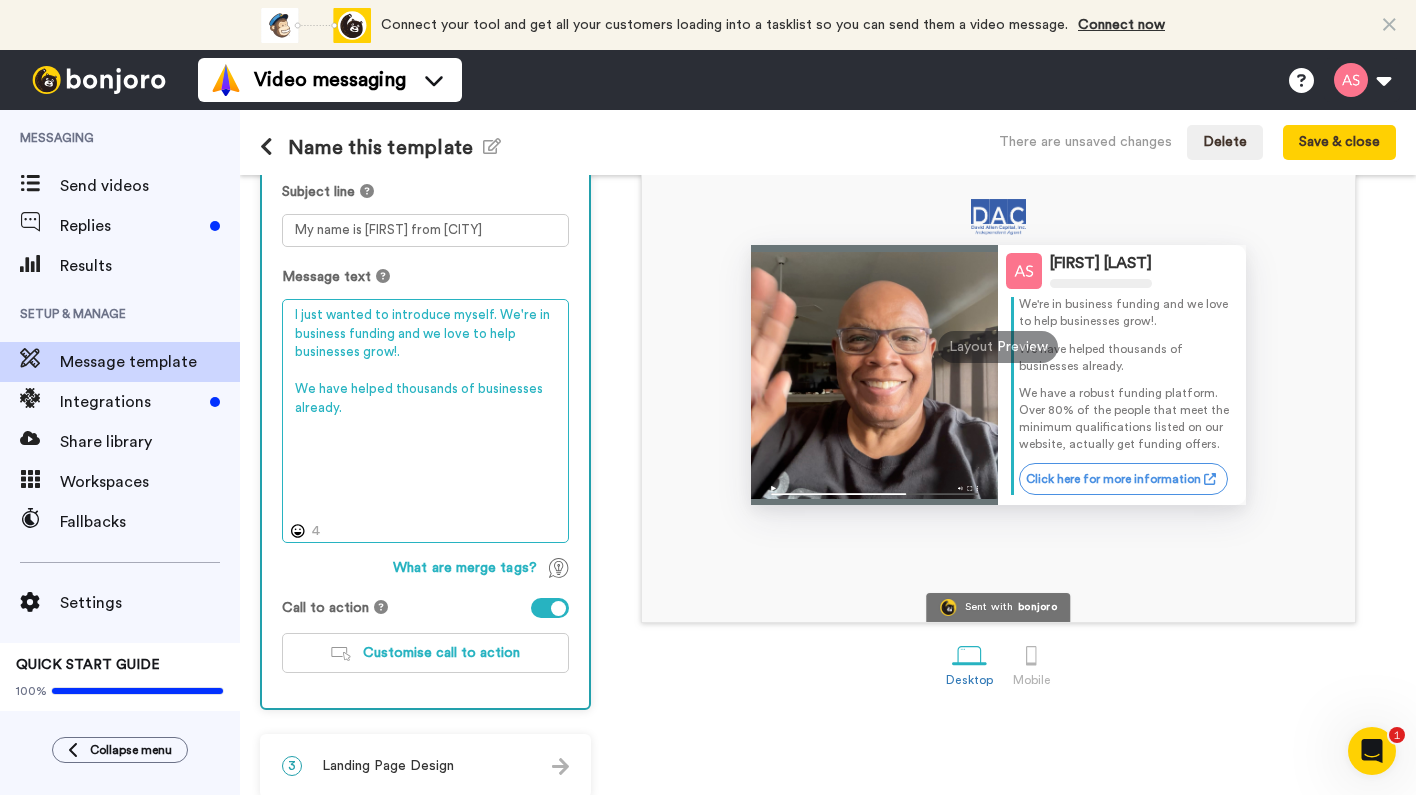scroll, scrollTop: 0, scrollLeft: 0, axis: both 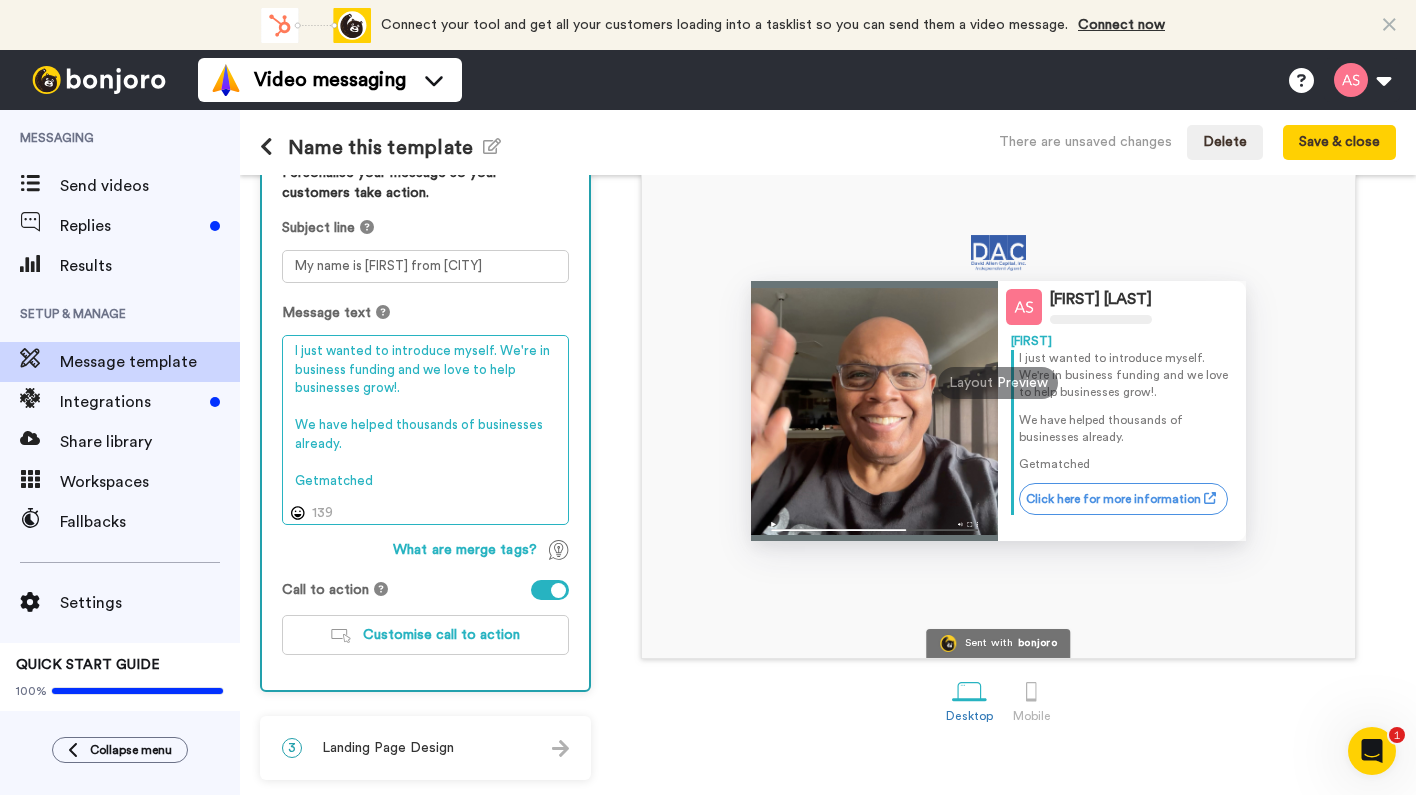 click on "I just wanted to introduce myself. We're in business funding and we love to help businesses grow!.
We have helped thousands of businesses already.
Getmatched" at bounding box center (425, 430) 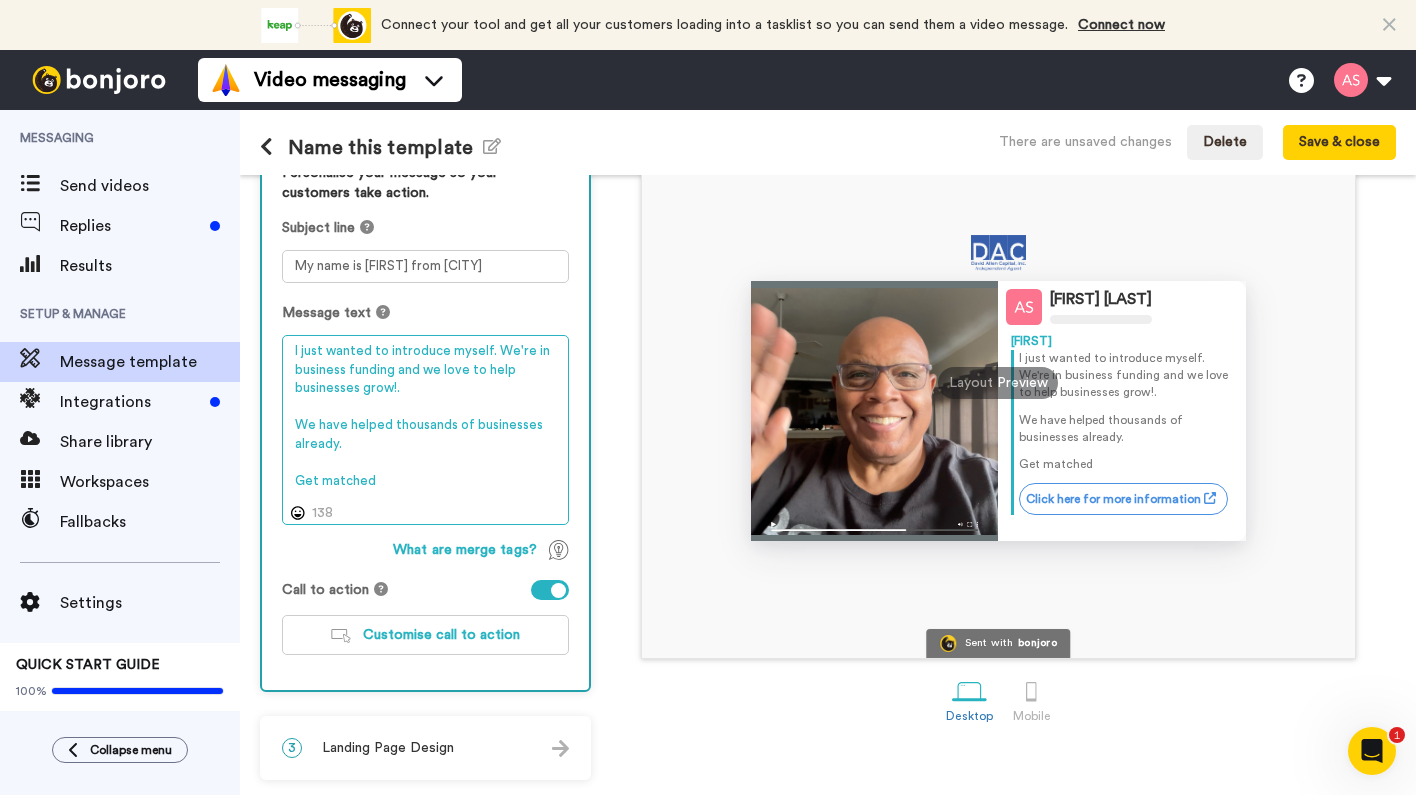 click on "I just wanted to introduce myself. We're in business funding and we love to help businesses grow!.
We have helped thousands of businesses already.
Get matched" at bounding box center [425, 430] 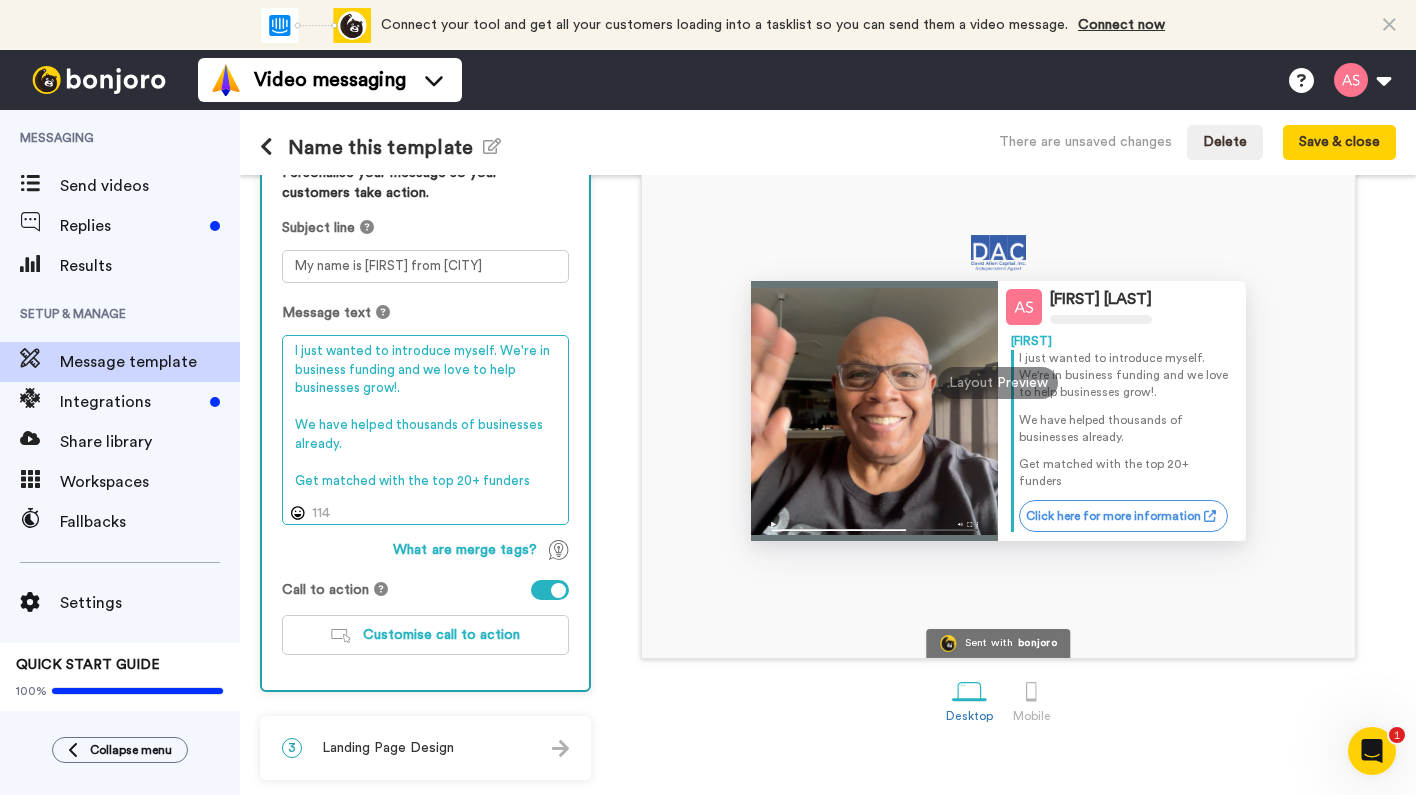 click on "I just wanted to introduce myself. We're in business funding and we love to help businesses grow!.
We have helped thousands of businesses already.
Get matched with the top 20+ funders" at bounding box center (425, 430) 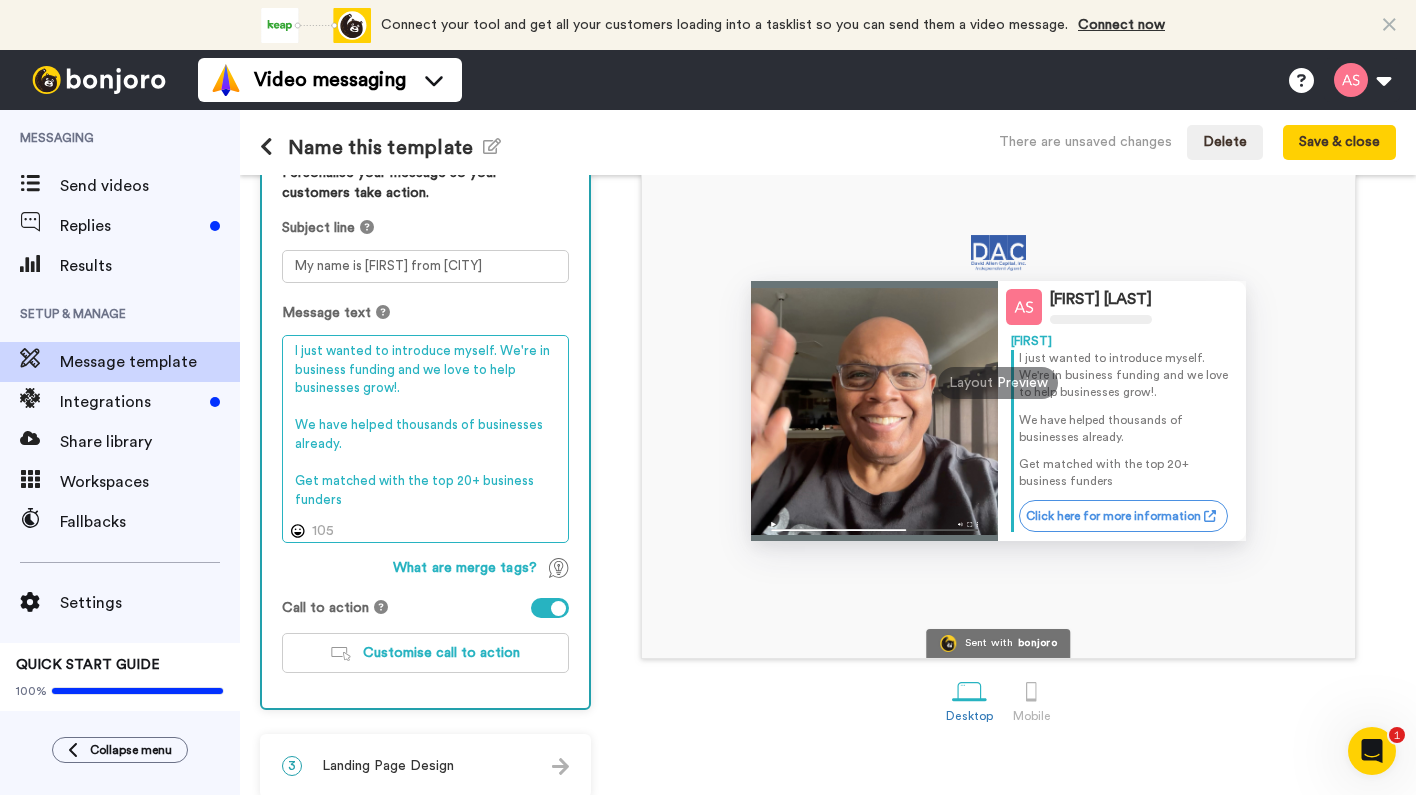 click on "I just wanted to introduce myself. We're in business funding and we love to help businesses grow!.
We have helped thousands of businesses already.
Get matched with the top 20+ business funders" at bounding box center (425, 439) 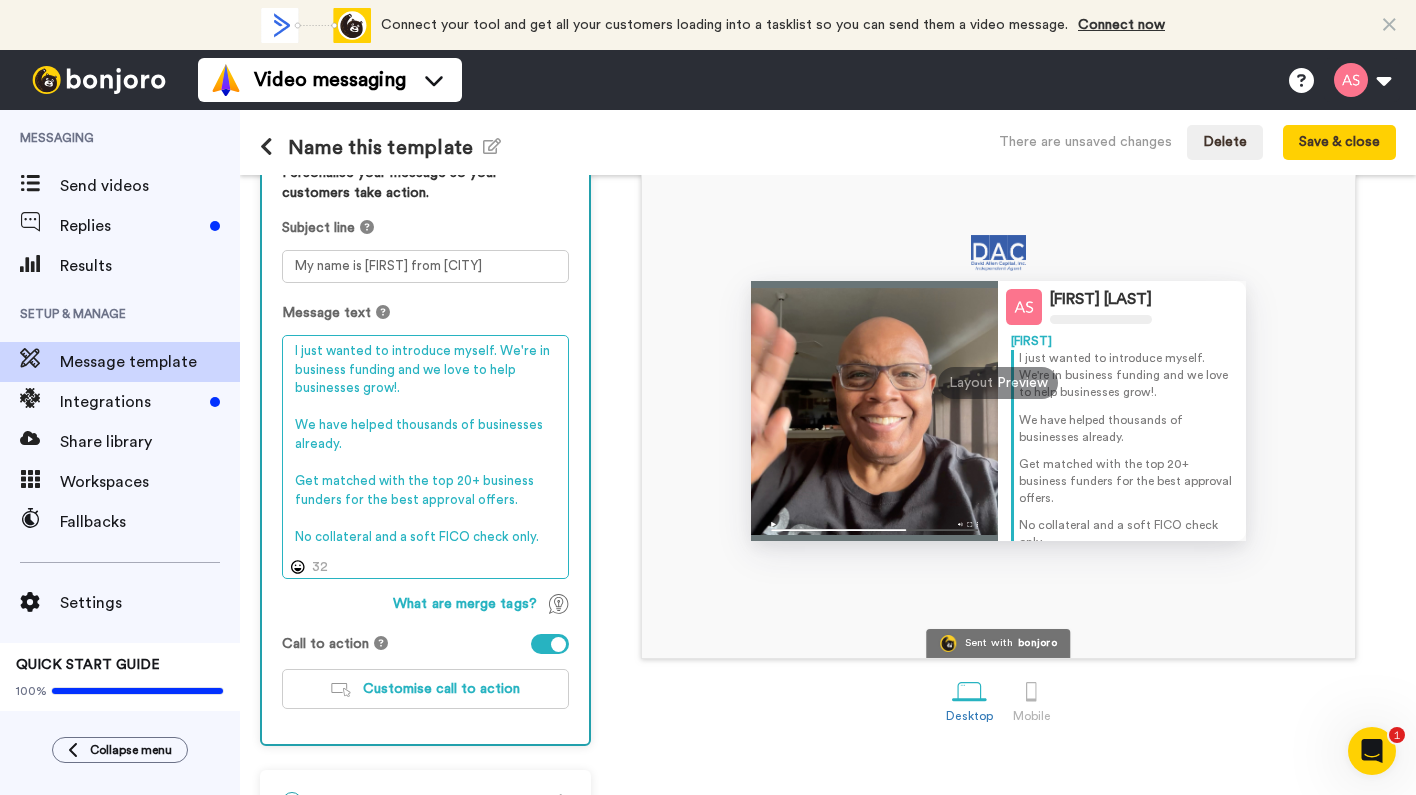 click on "I just wanted to introduce myself. We're in business funding and we love to help businesses grow!.
We have helped thousands of businesses already.
Get matched with the top 20+ business funders for the best approval offers.
No collateral and a soft FICO check only." at bounding box center (425, 457) 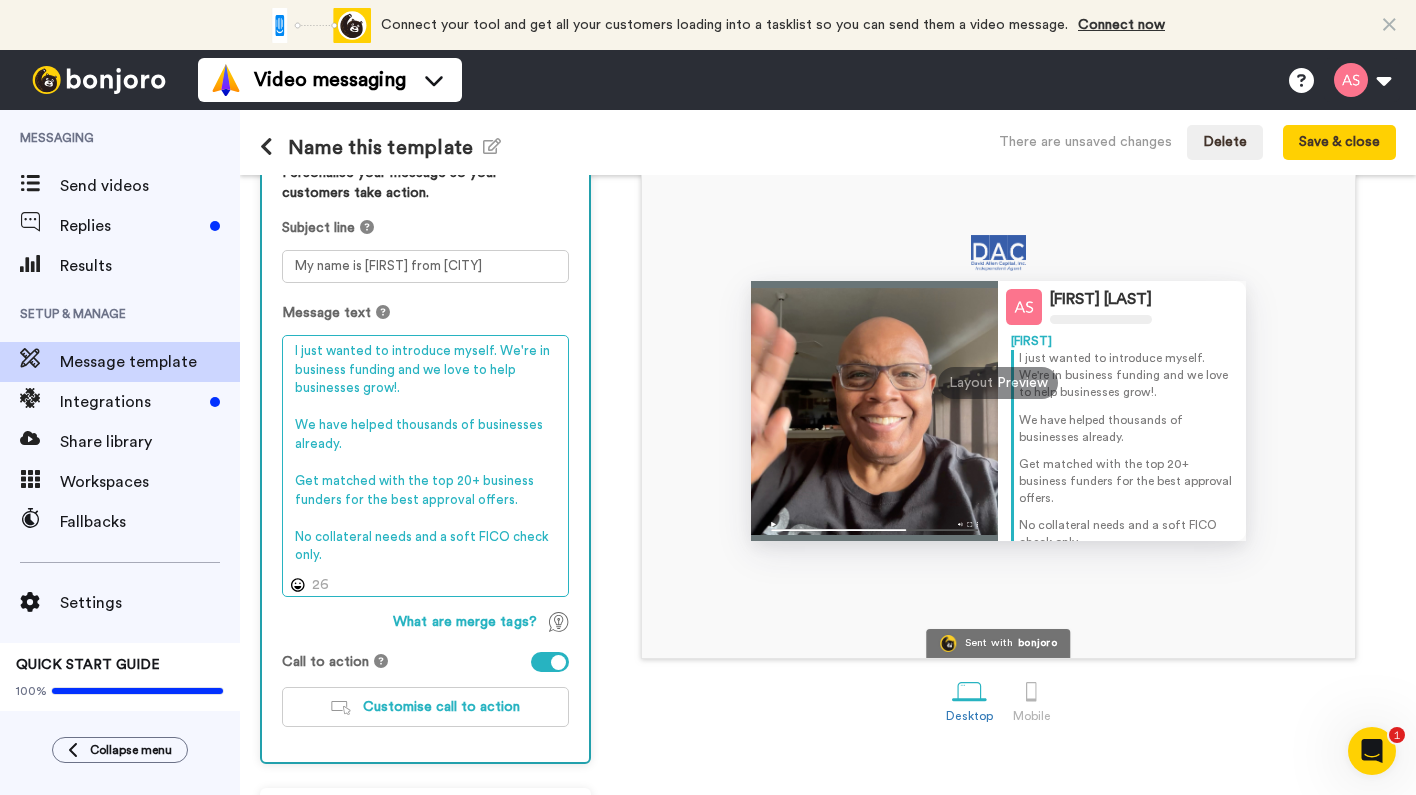 click on "I just wanted to introduce myself. We're in business funding and we love to help businesses grow!.
We have helped thousands of businesses already.
Get matched with the top 20+ business funders for the best approval offers.
No collateral needs and a soft FICO check only." at bounding box center (425, 466) 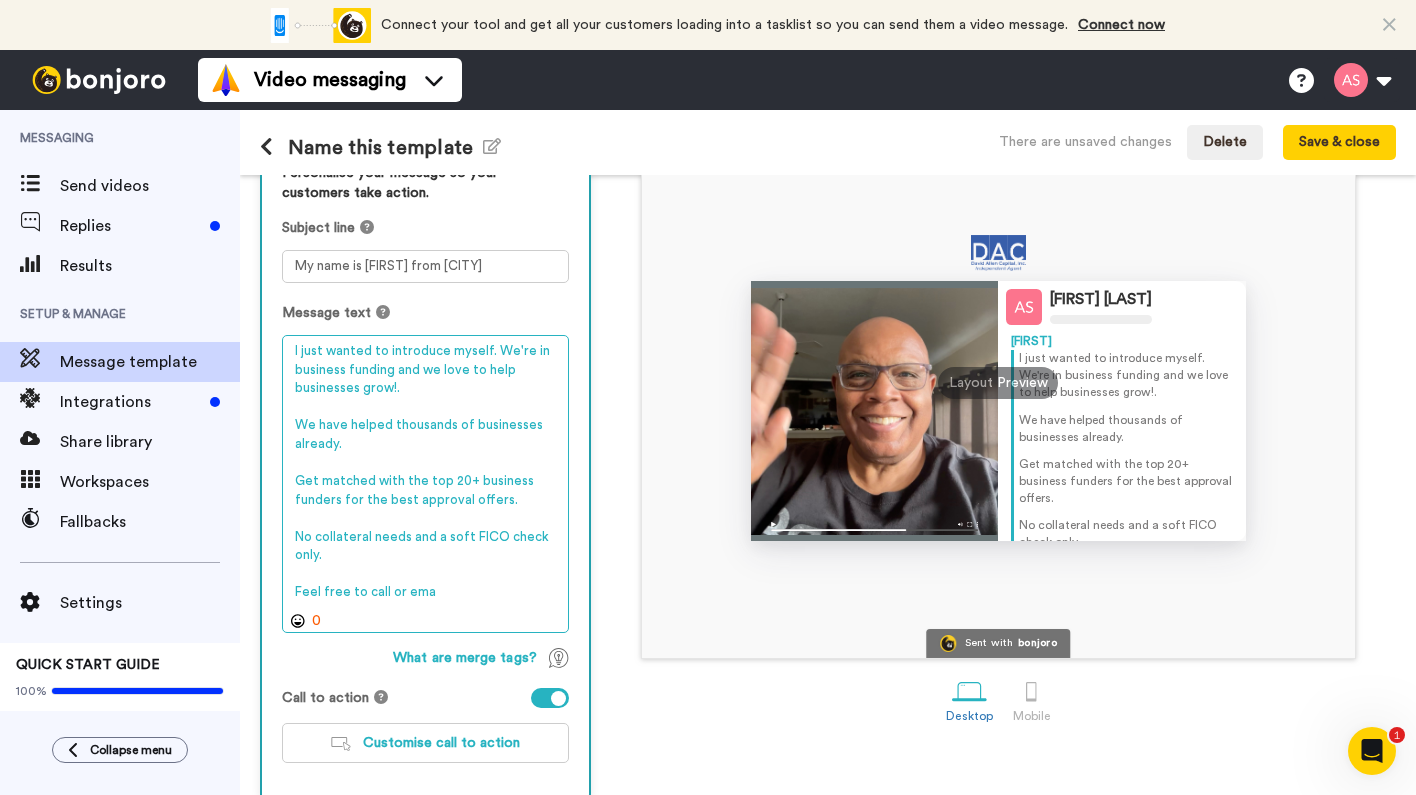 click on "I just wanted to introduce myself. We're in business funding and we love to help businesses grow!.
We have helped thousands of businesses already.
Get matched with the top 20+ business funders for the best approval offers.
No collateral needs and a soft FICO check only.
Feel free to call or ema" at bounding box center (425, 484) 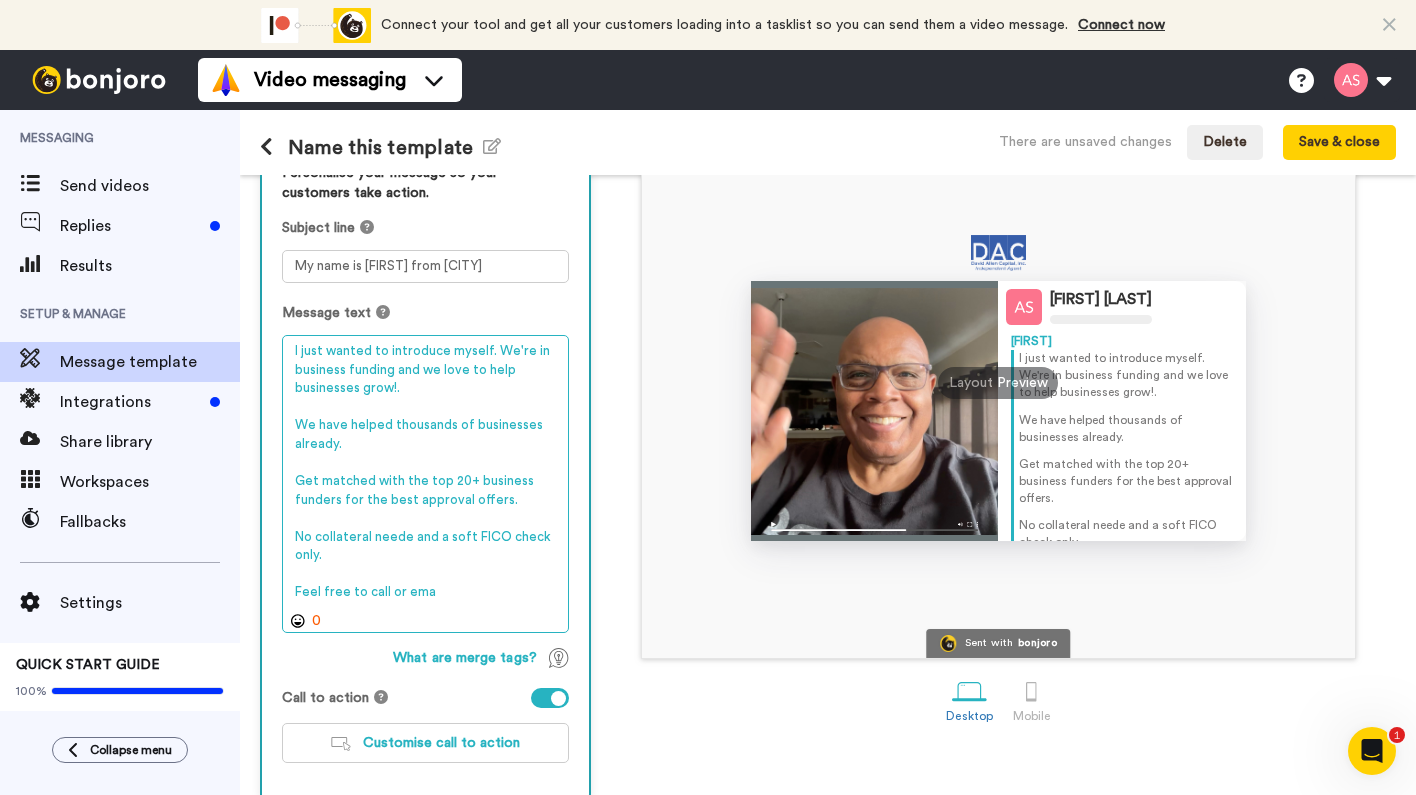 click on "I just wanted to introduce myself. We're in business funding and we love to help businesses grow!.
We have helped thousands of businesses already.
Get matched with the top 20+ business funders for the best approval offers.
No collateral neede and a soft FICO check only.
Feel free to call or ema" at bounding box center (425, 484) 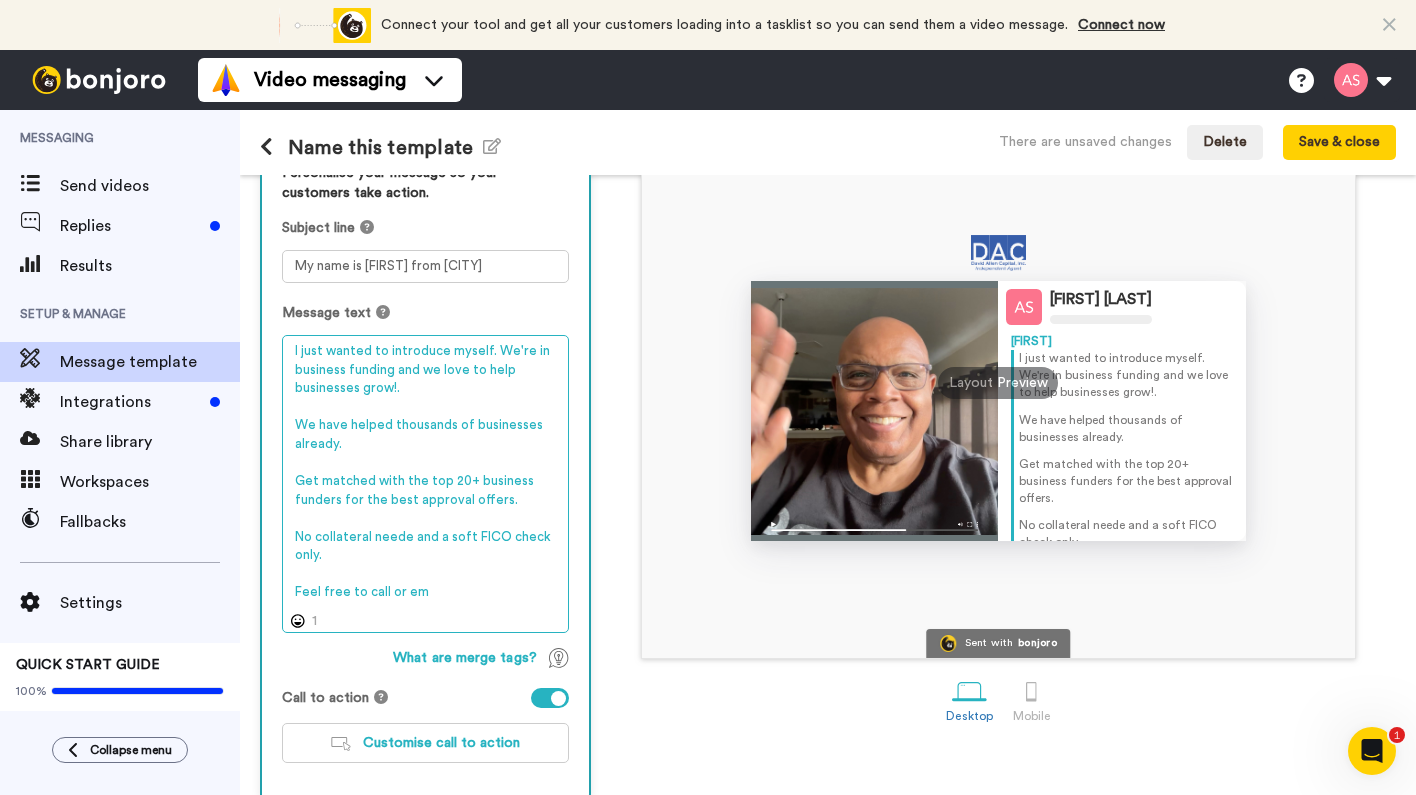 click on "I just wanted to introduce myself. We're in business funding and we love to help businesses grow!.
We have helped thousands of businesses already.
Get matched with the top 20+ business funders for the best approval offers.
No collateral neede and a soft FICO check only.
Feel free to call or em" at bounding box center (425, 484) 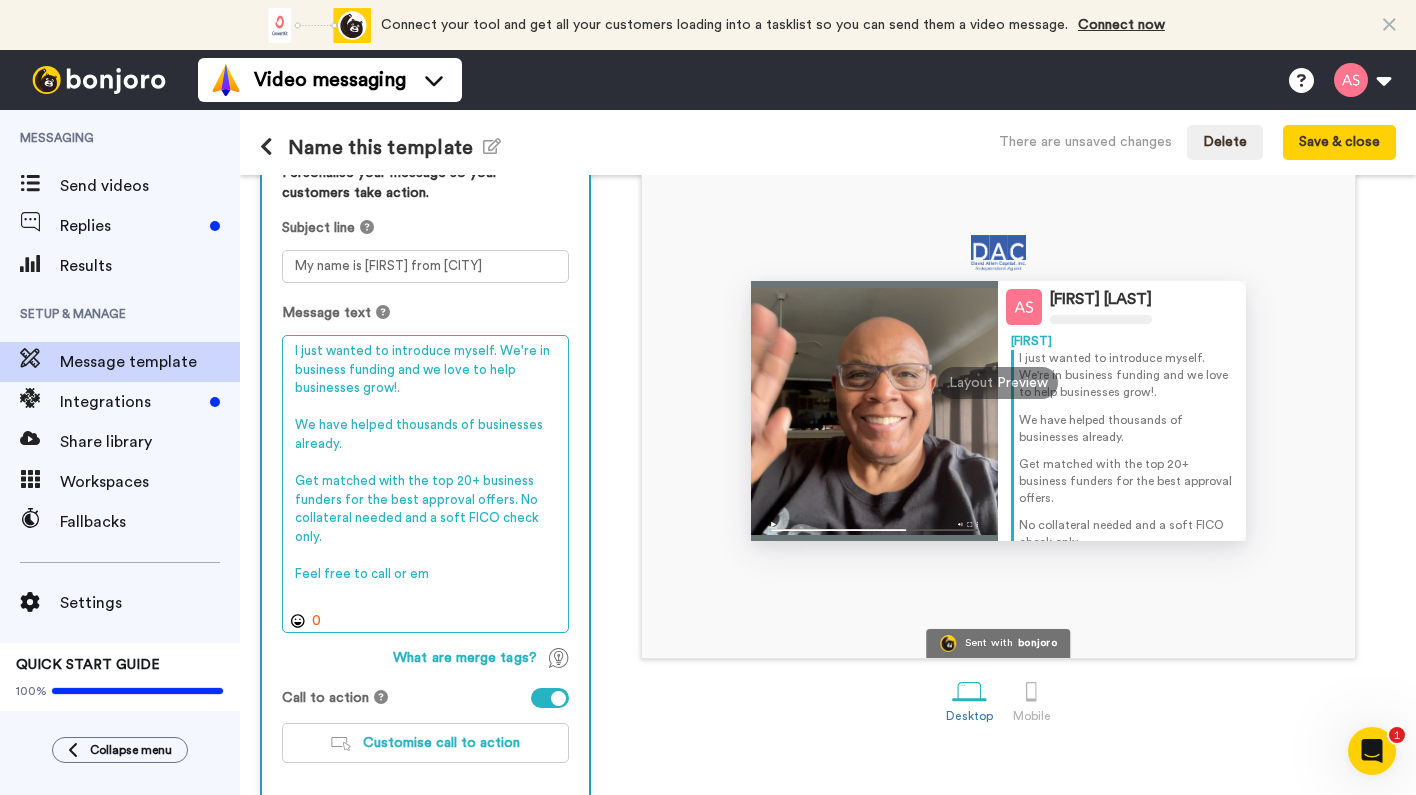drag, startPoint x: 424, startPoint y: 585, endPoint x: 291, endPoint y: 580, distance: 133.09395 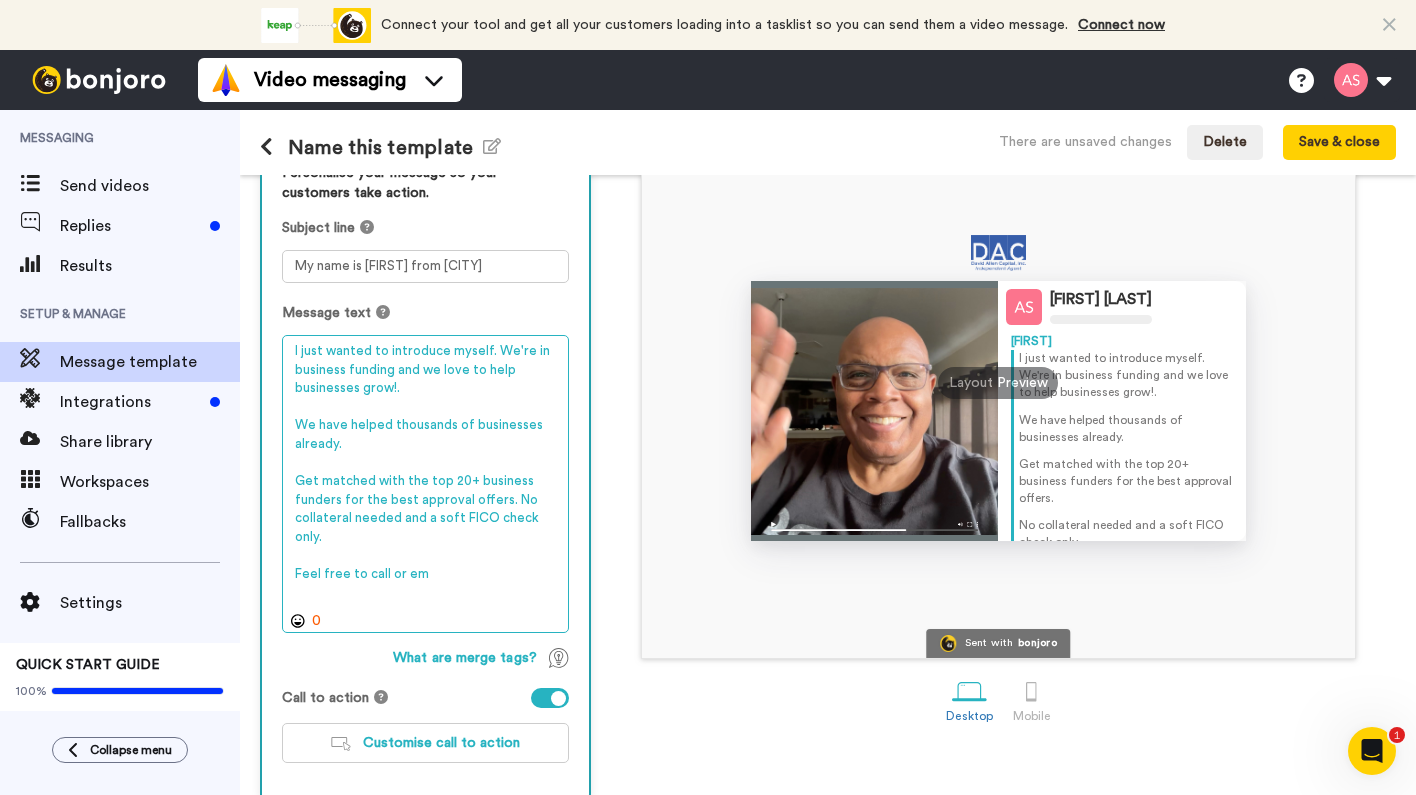 click on "I just wanted to introduce myself. We're in business funding and we love to help businesses grow!.
We have helped thousands of businesses already.
Get matched with the top 20+ business funders for the best approval offers.
No collateral needed and a soft FICO check only.
Feel free to call or em" at bounding box center (425, 484) 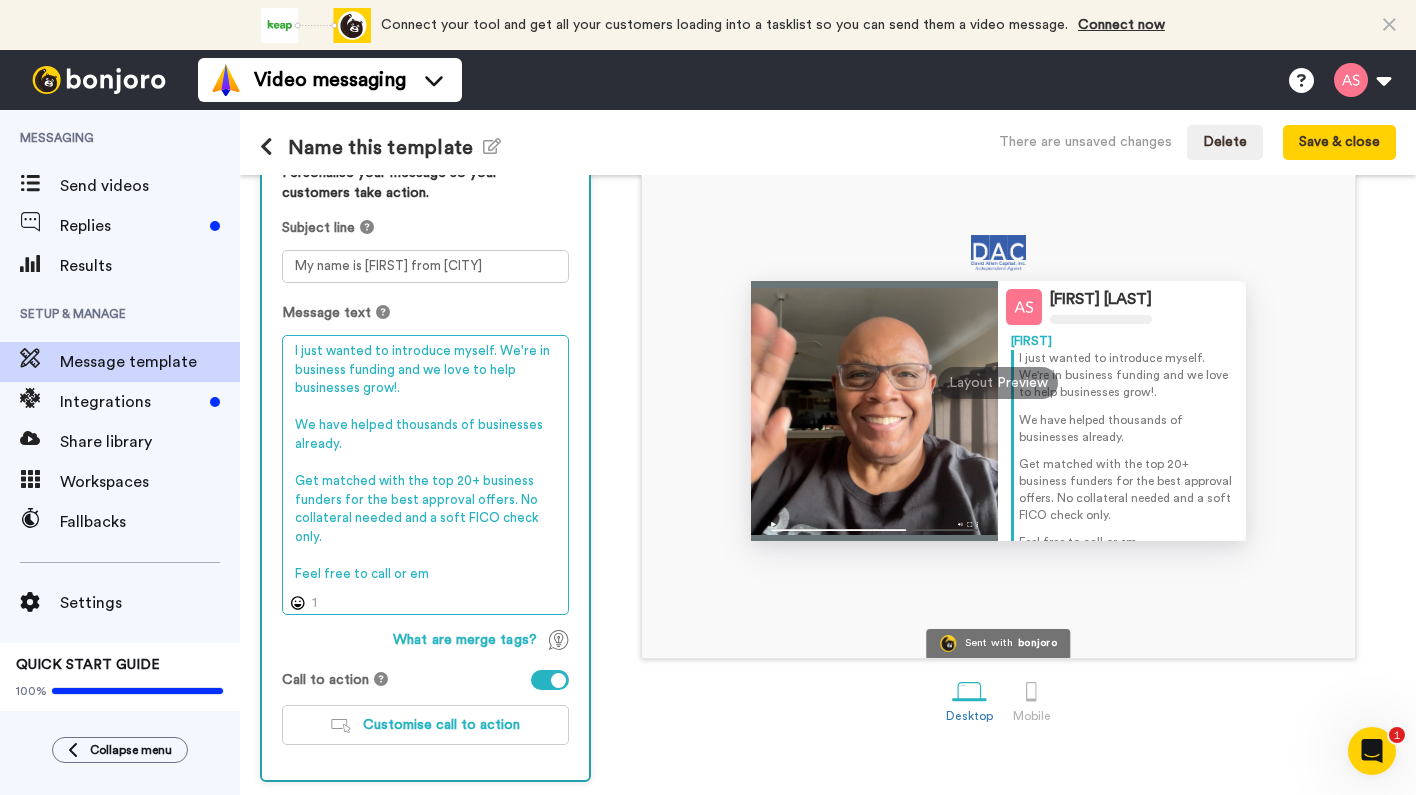 drag, startPoint x: 424, startPoint y: 568, endPoint x: 284, endPoint y: 568, distance: 140 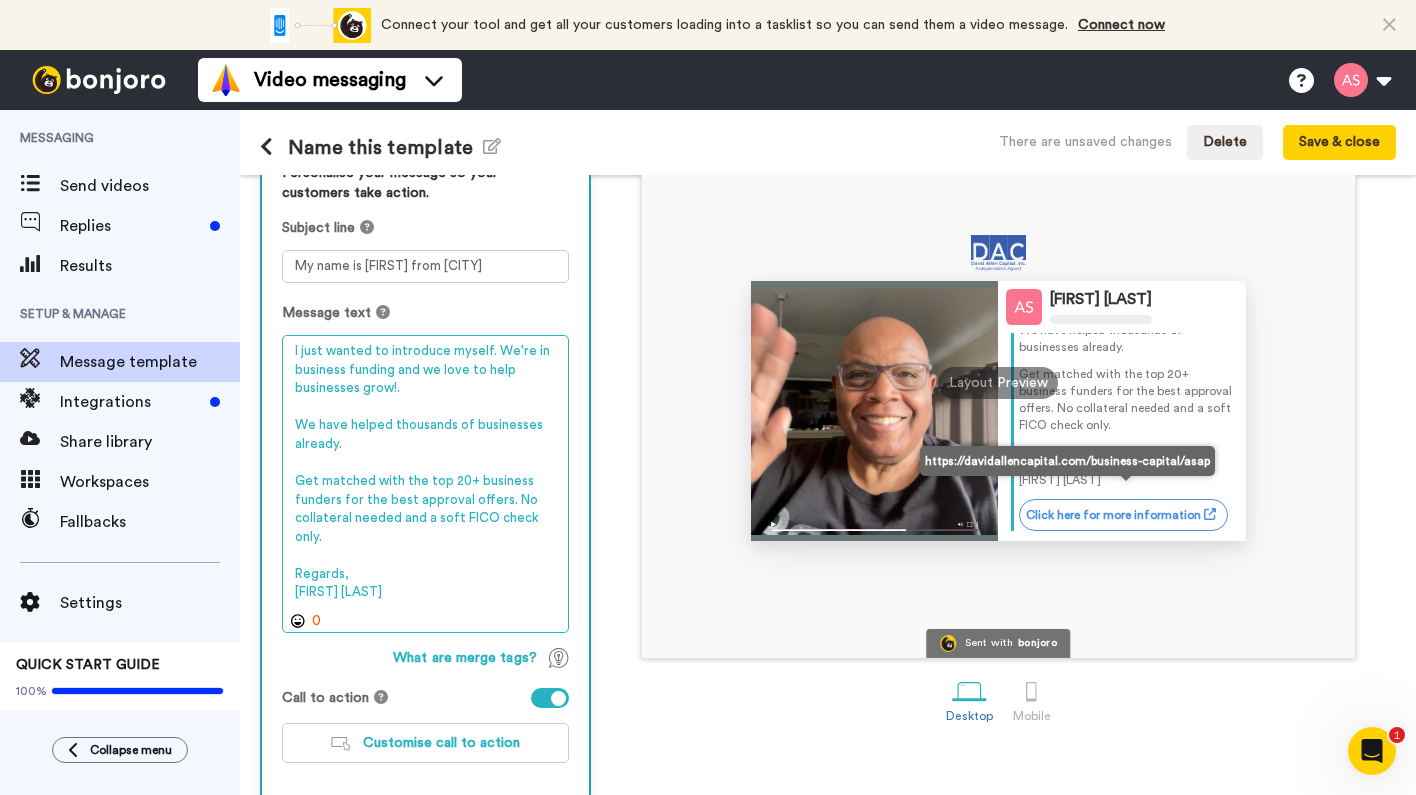 scroll, scrollTop: 106, scrollLeft: 0, axis: vertical 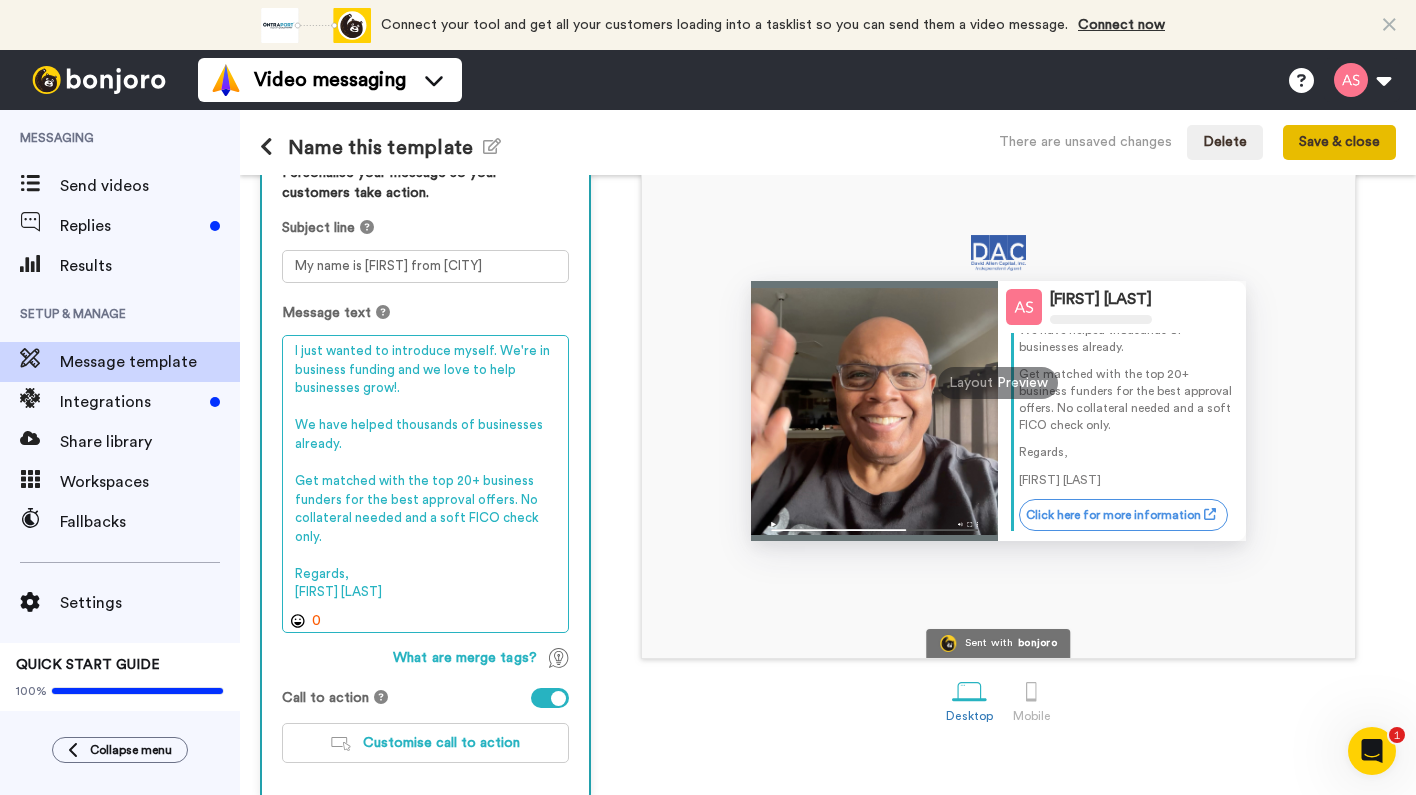 type on "I just wanted to introduce myself. We're in business funding and we love to help businesses grow!.
We have helped thousands of businesses already.
Get matched with the top 20+ business funders for the best approval offers. No collateral needed and a soft FICO check only.
Regards,
Alvin Slaughter" 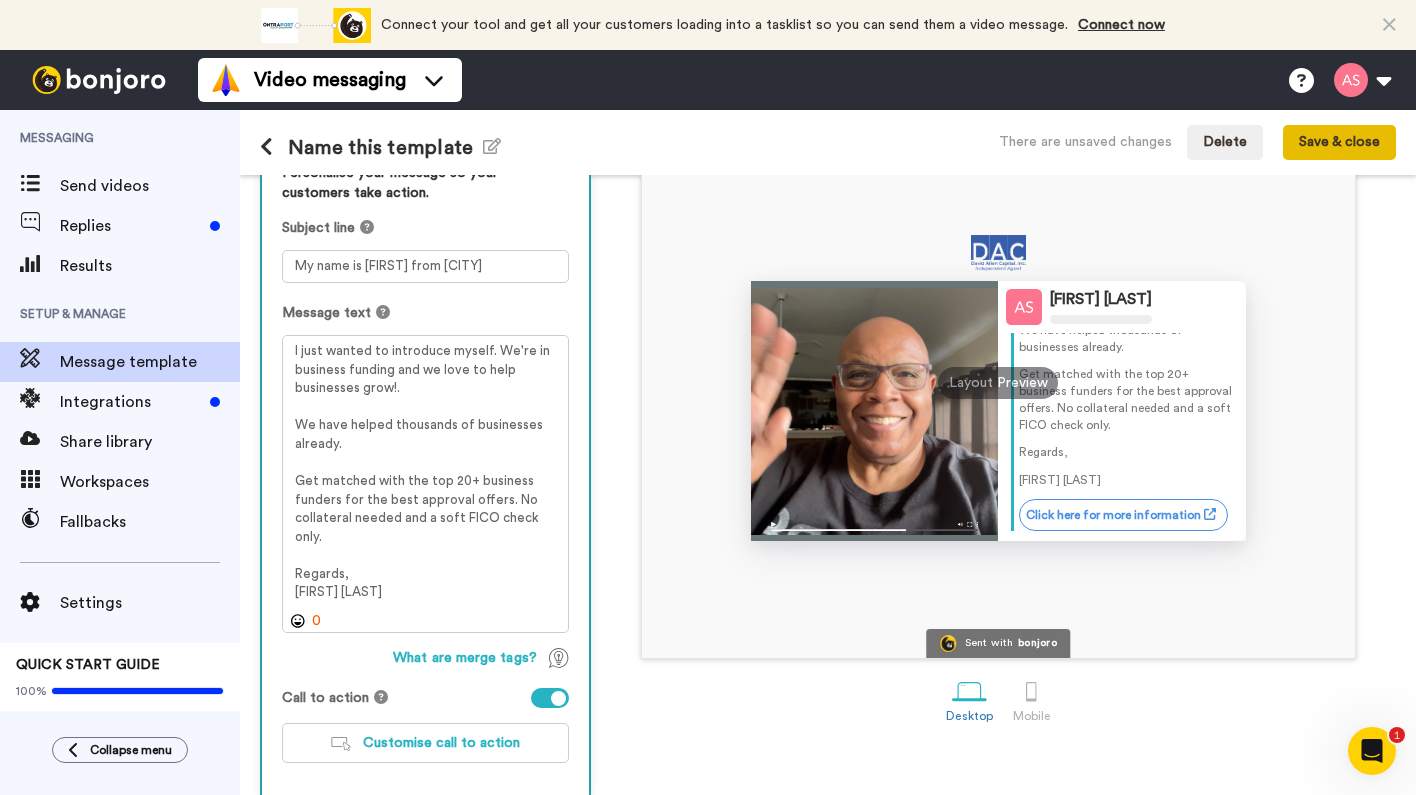 click on "Save & close" at bounding box center [1339, 143] 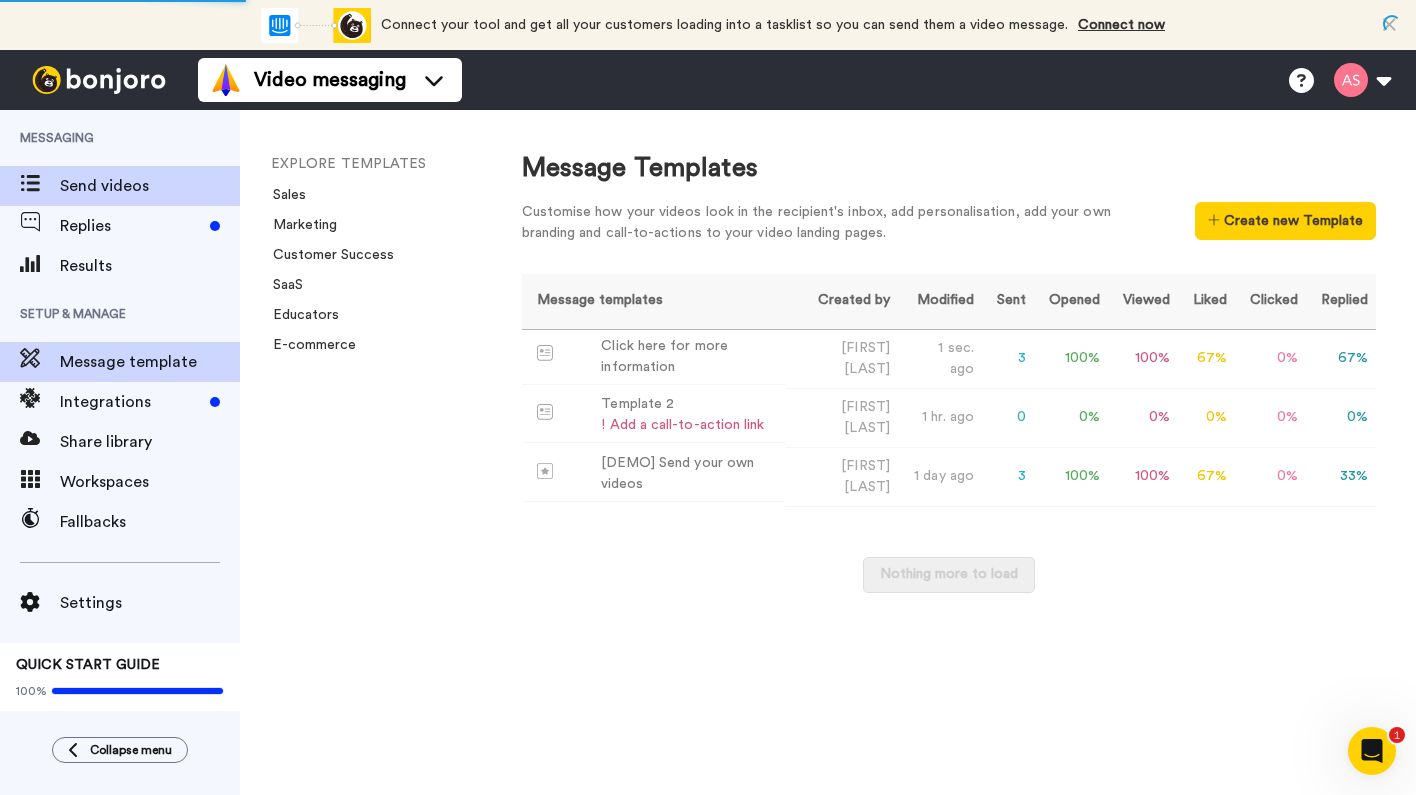 click on "Send videos" at bounding box center [150, 186] 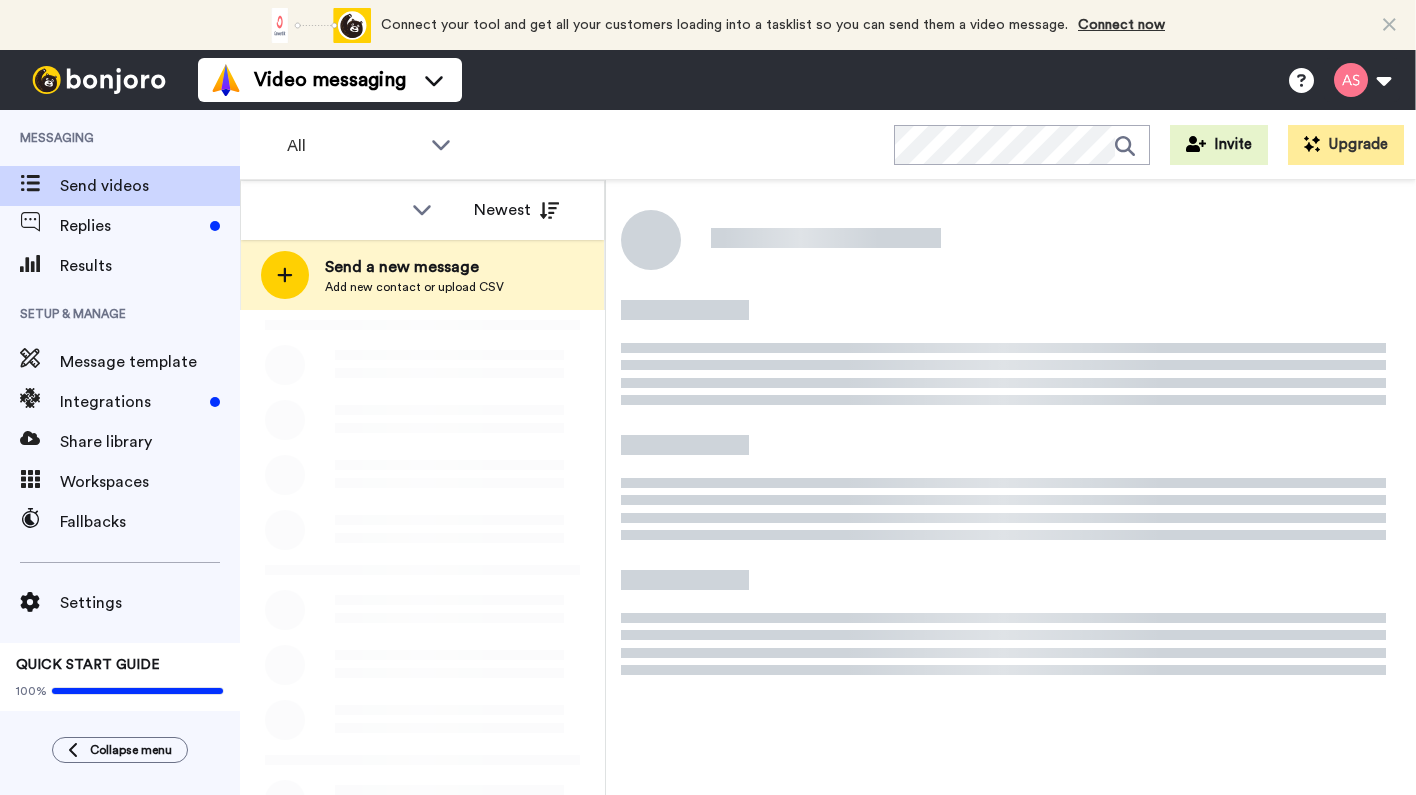 scroll, scrollTop: 0, scrollLeft: 0, axis: both 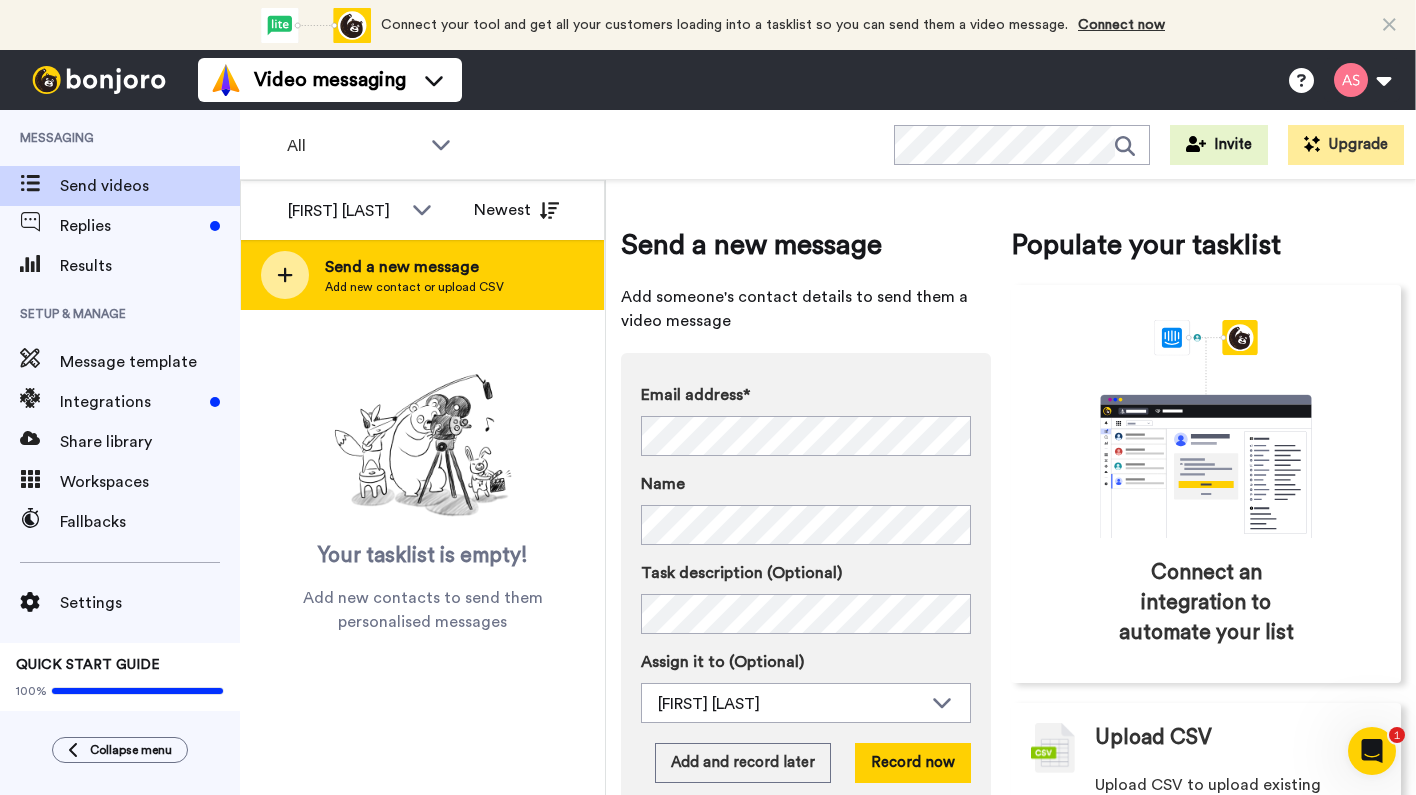 click on "Send a new message" at bounding box center (414, 267) 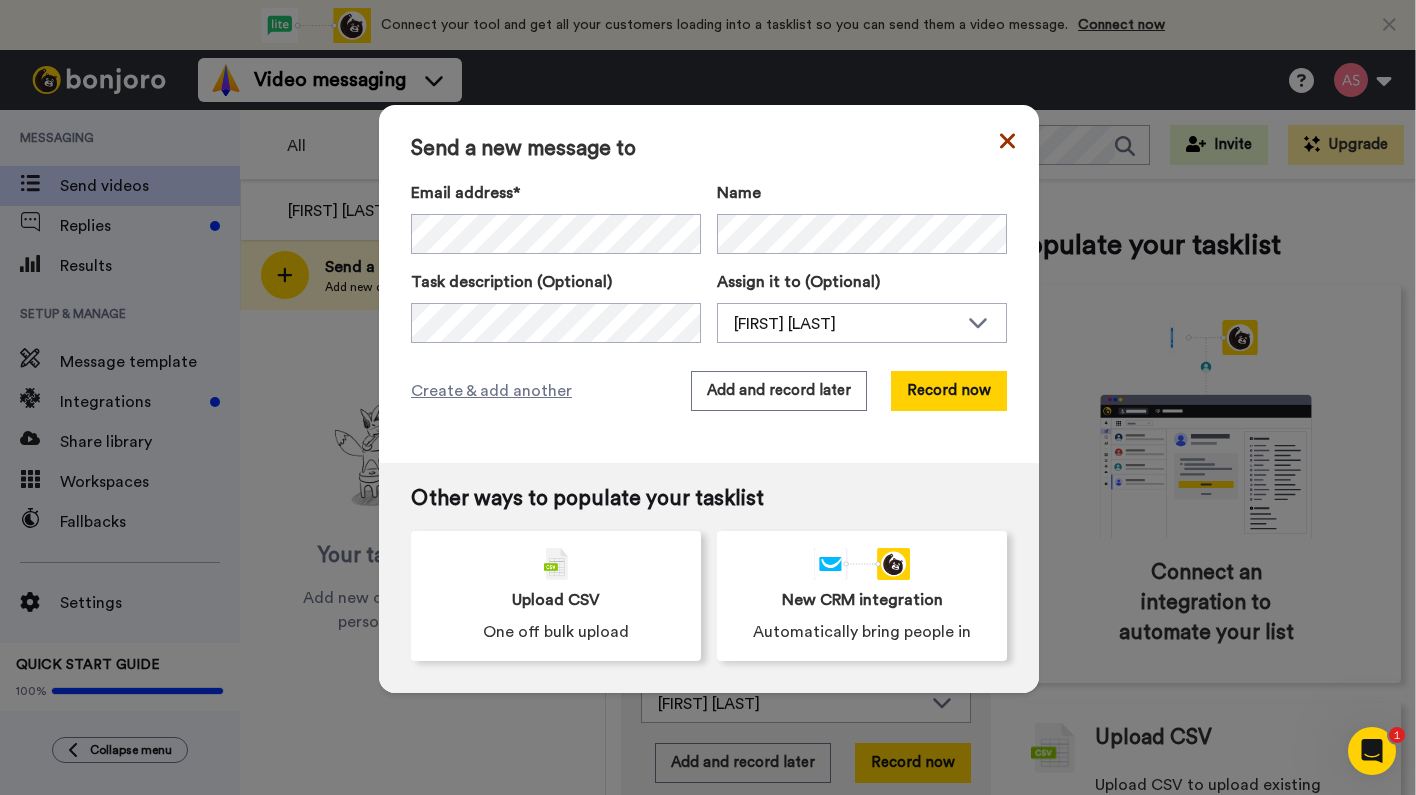 click 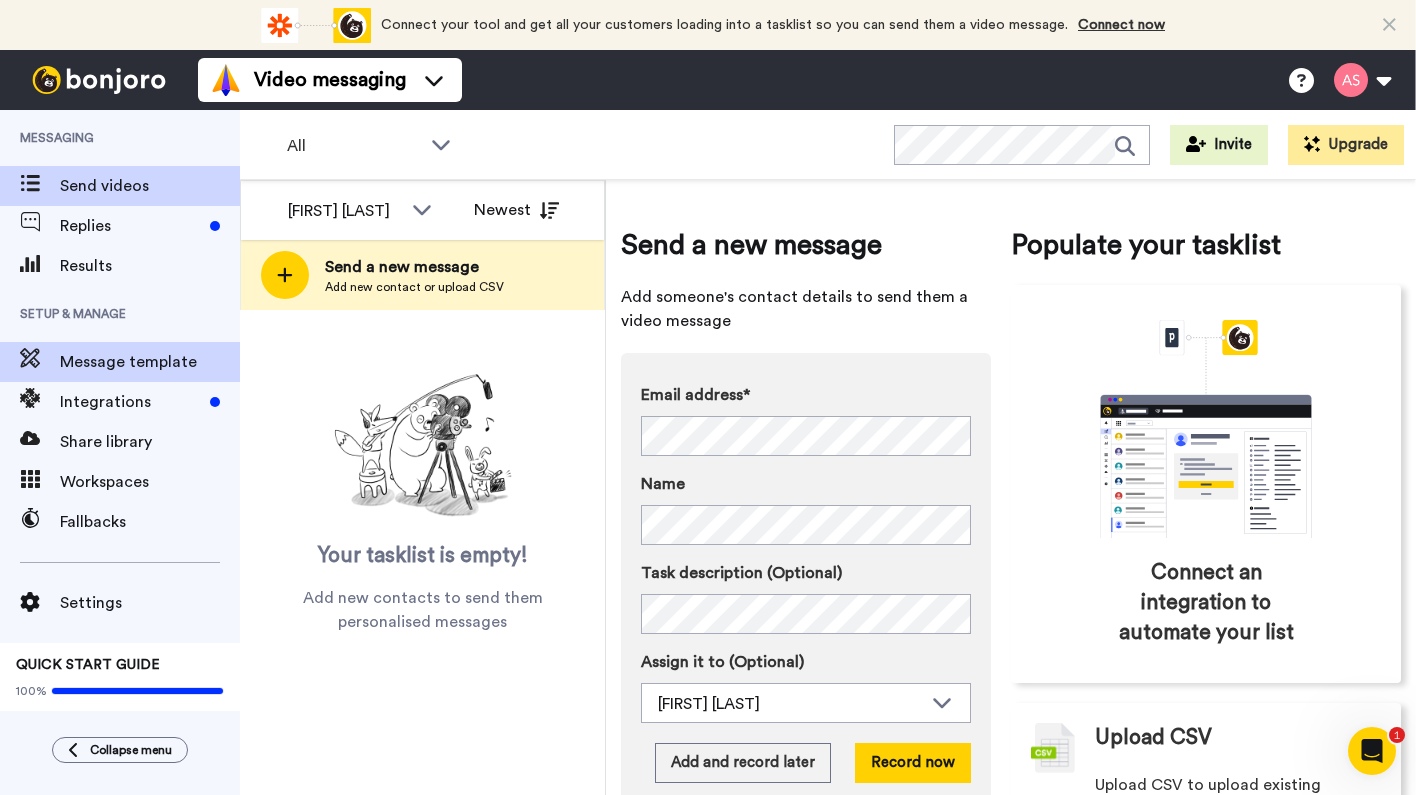 click on "Message template" at bounding box center (150, 362) 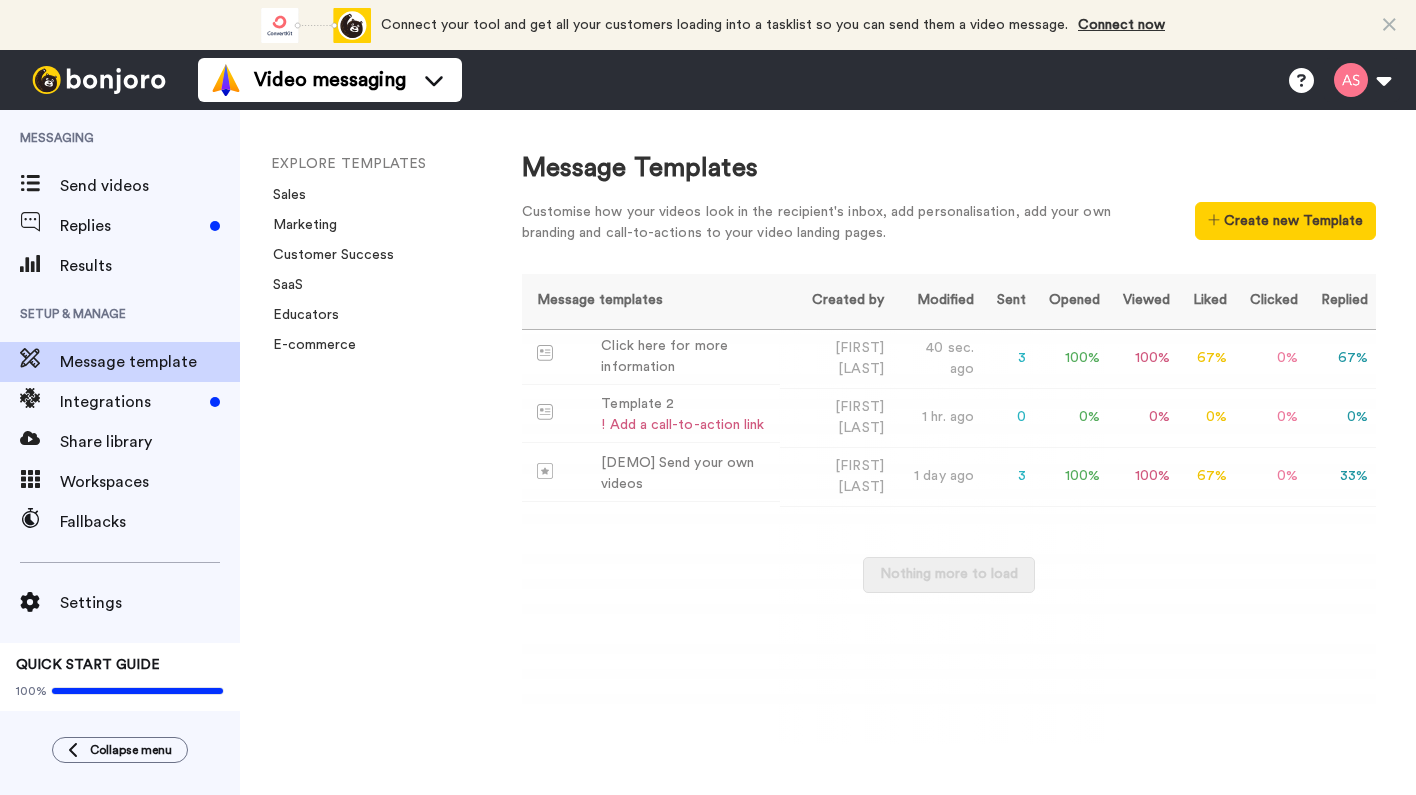 scroll, scrollTop: 0, scrollLeft: 0, axis: both 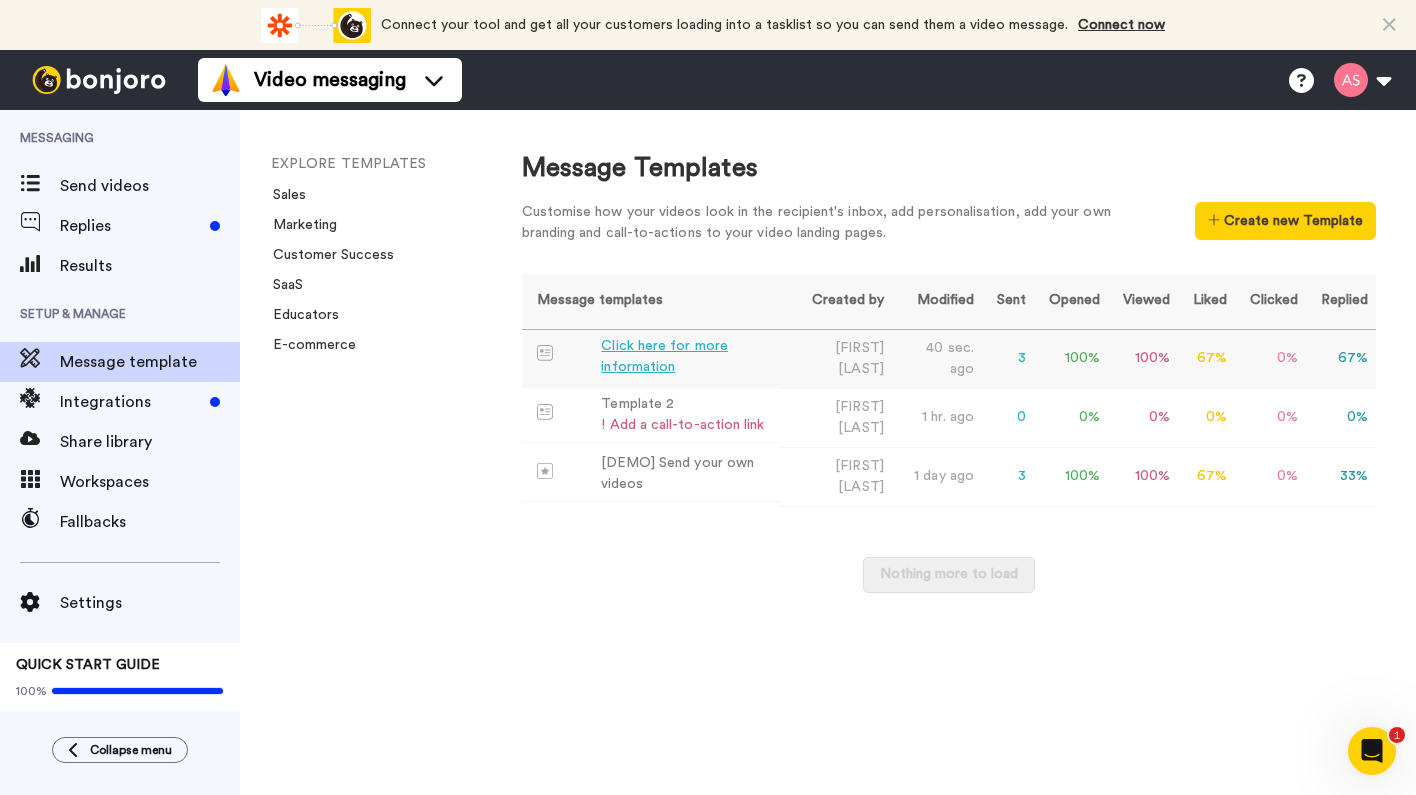 click on "Click here for more information" at bounding box center (686, 357) 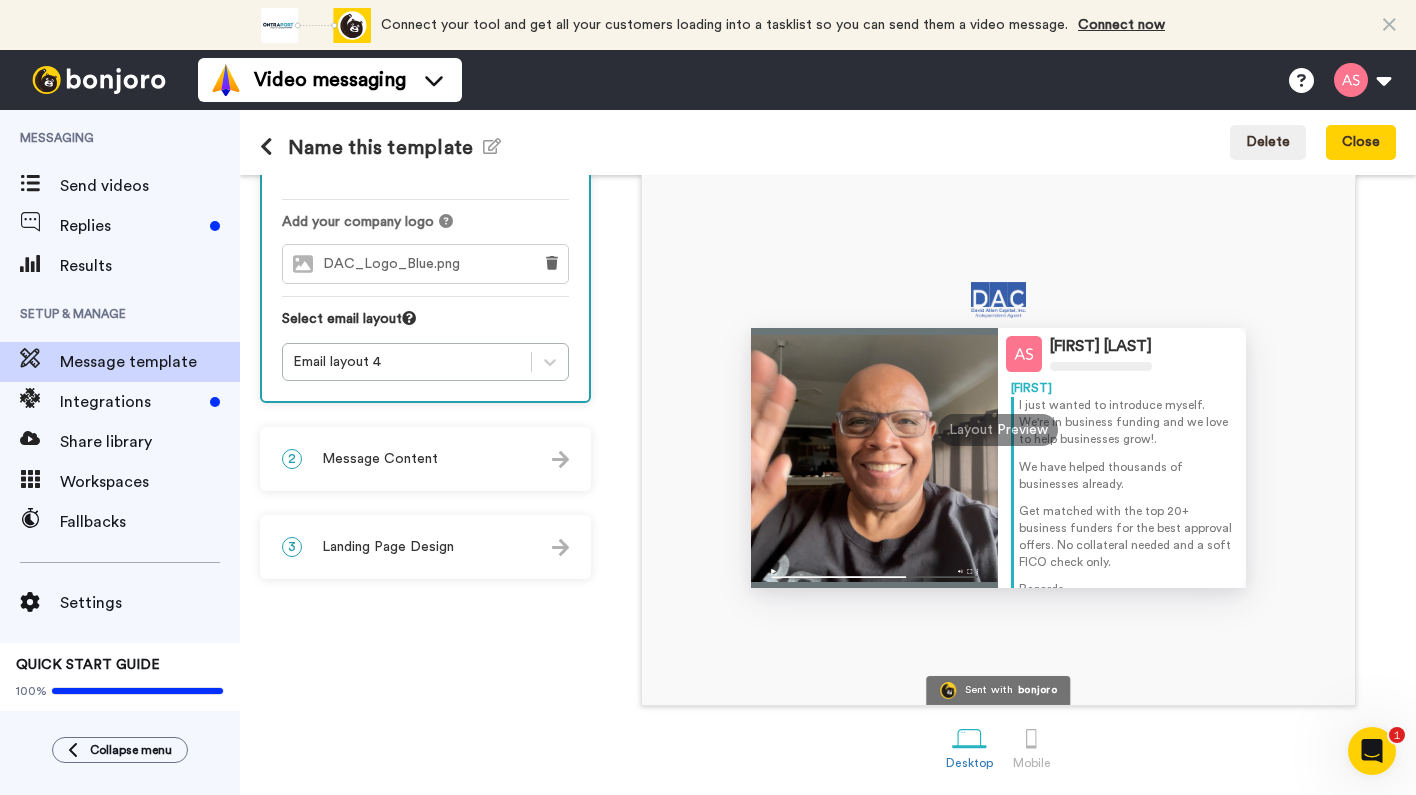 scroll, scrollTop: 152, scrollLeft: 0, axis: vertical 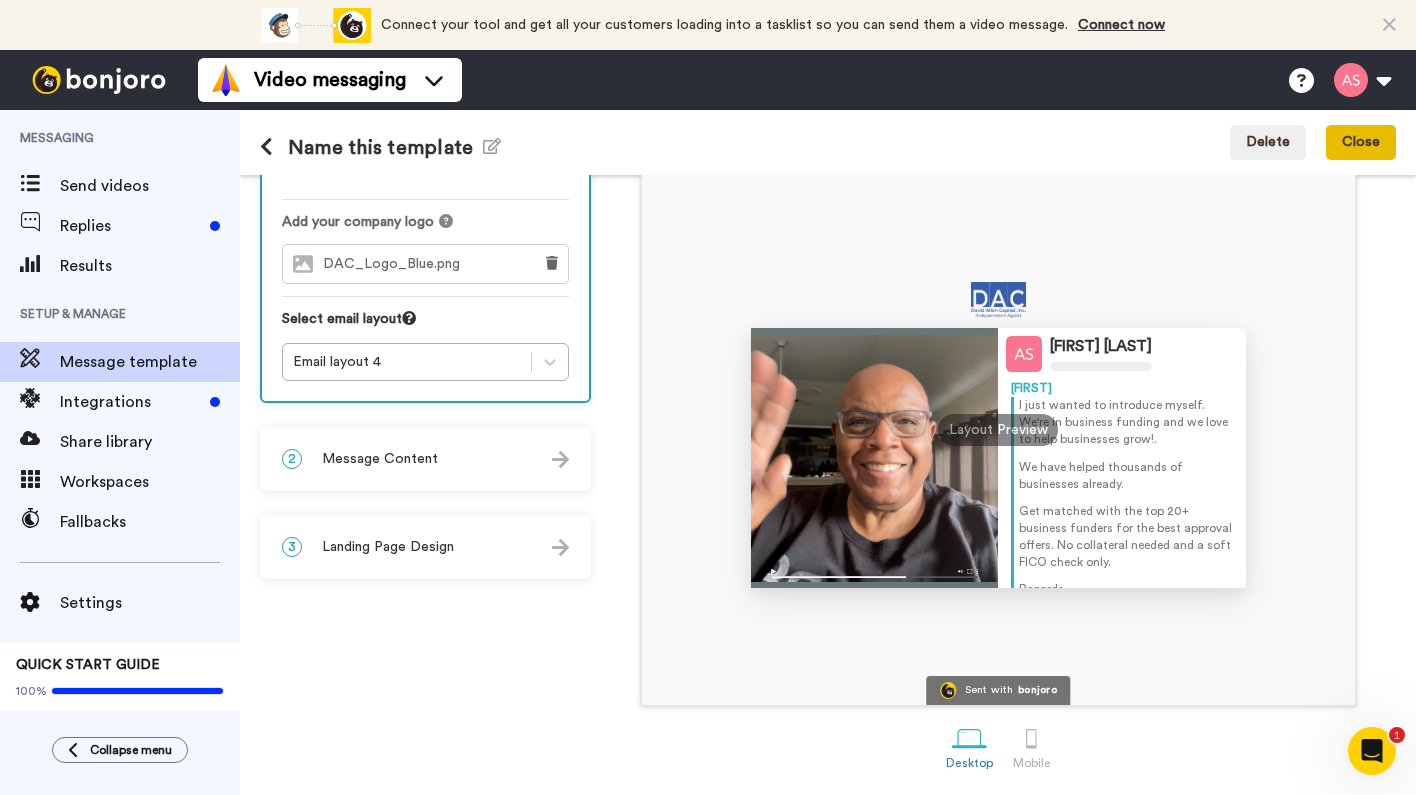 click on "Close" at bounding box center (1361, 143) 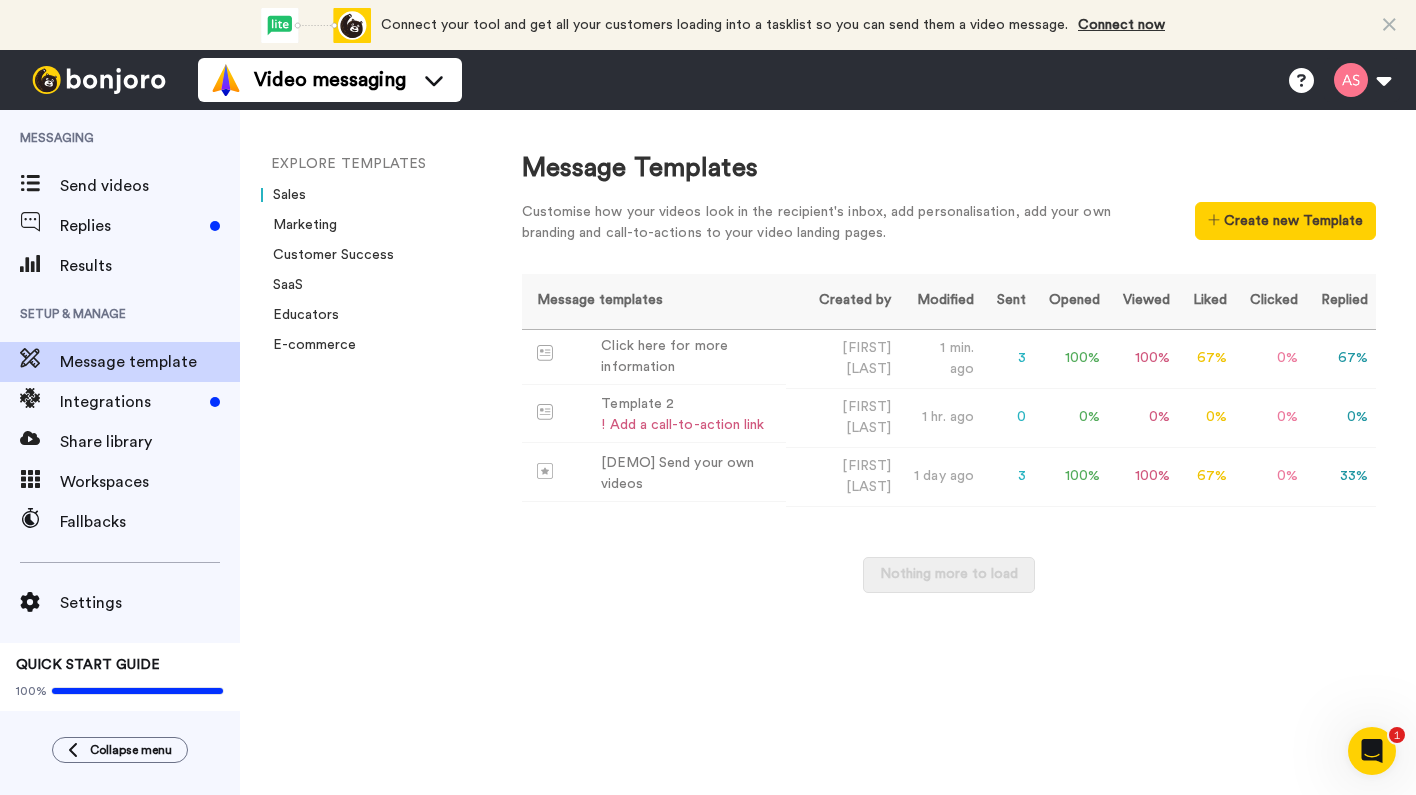 click on "Sales" at bounding box center (283, 195) 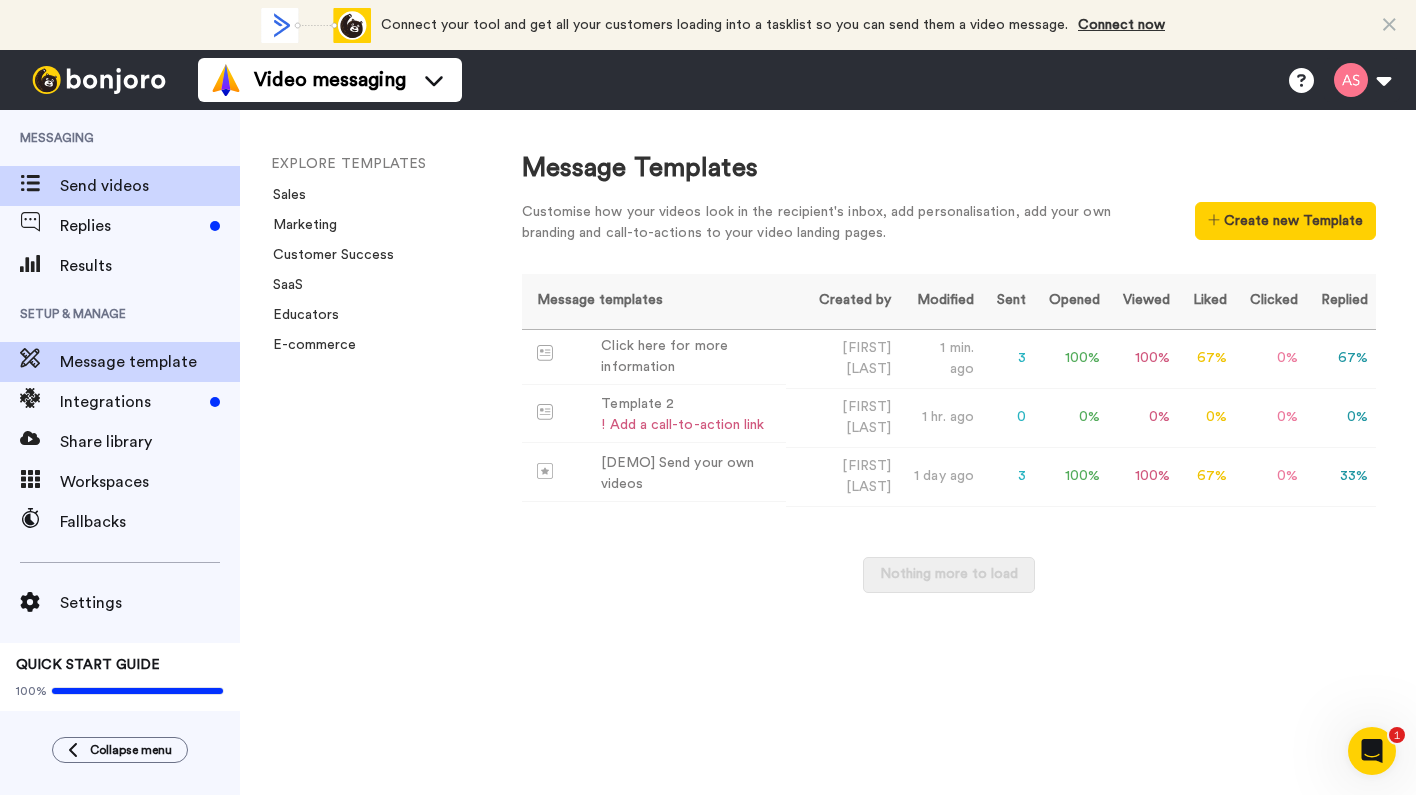 click on "Send videos" at bounding box center [150, 186] 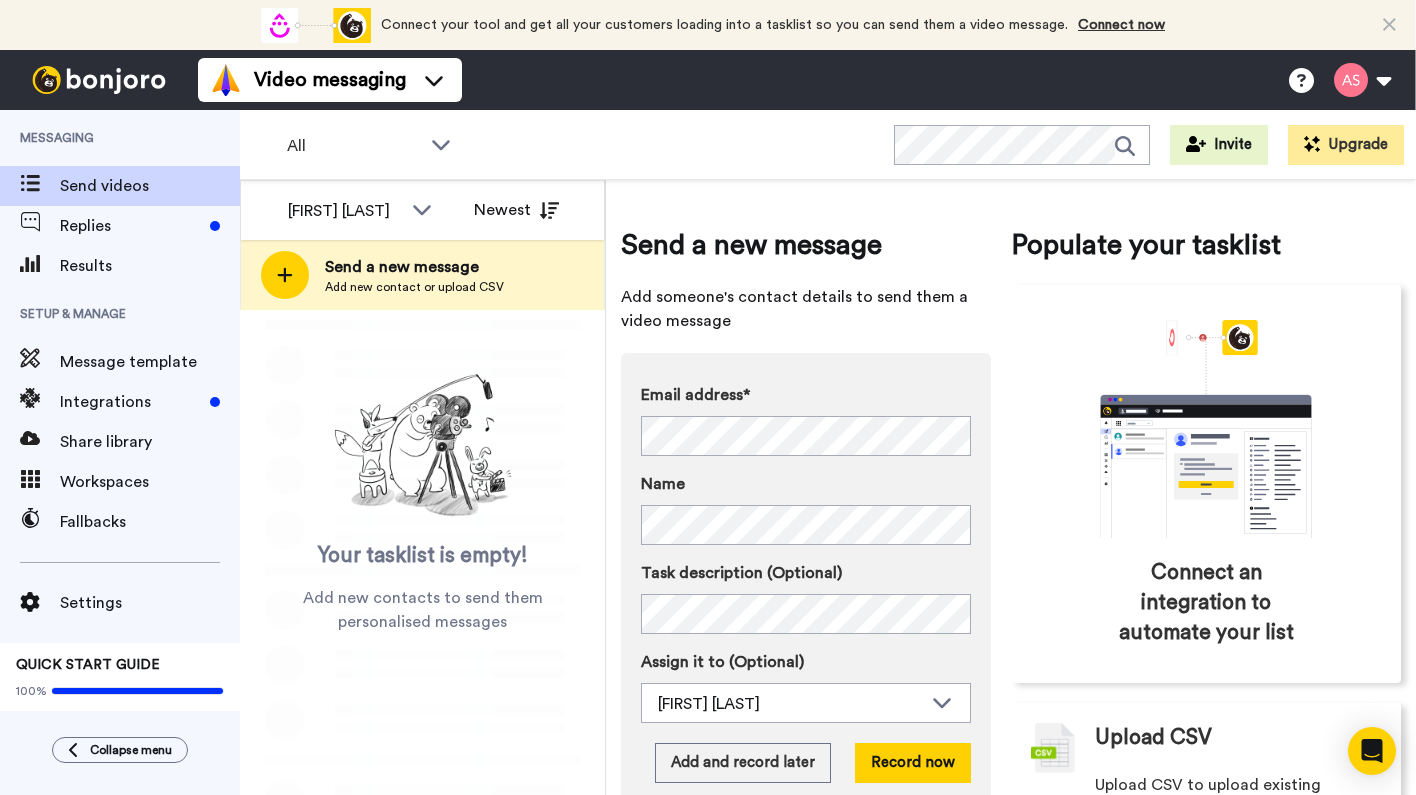 click on "[FIRST] [LAST]" at bounding box center (345, 211) 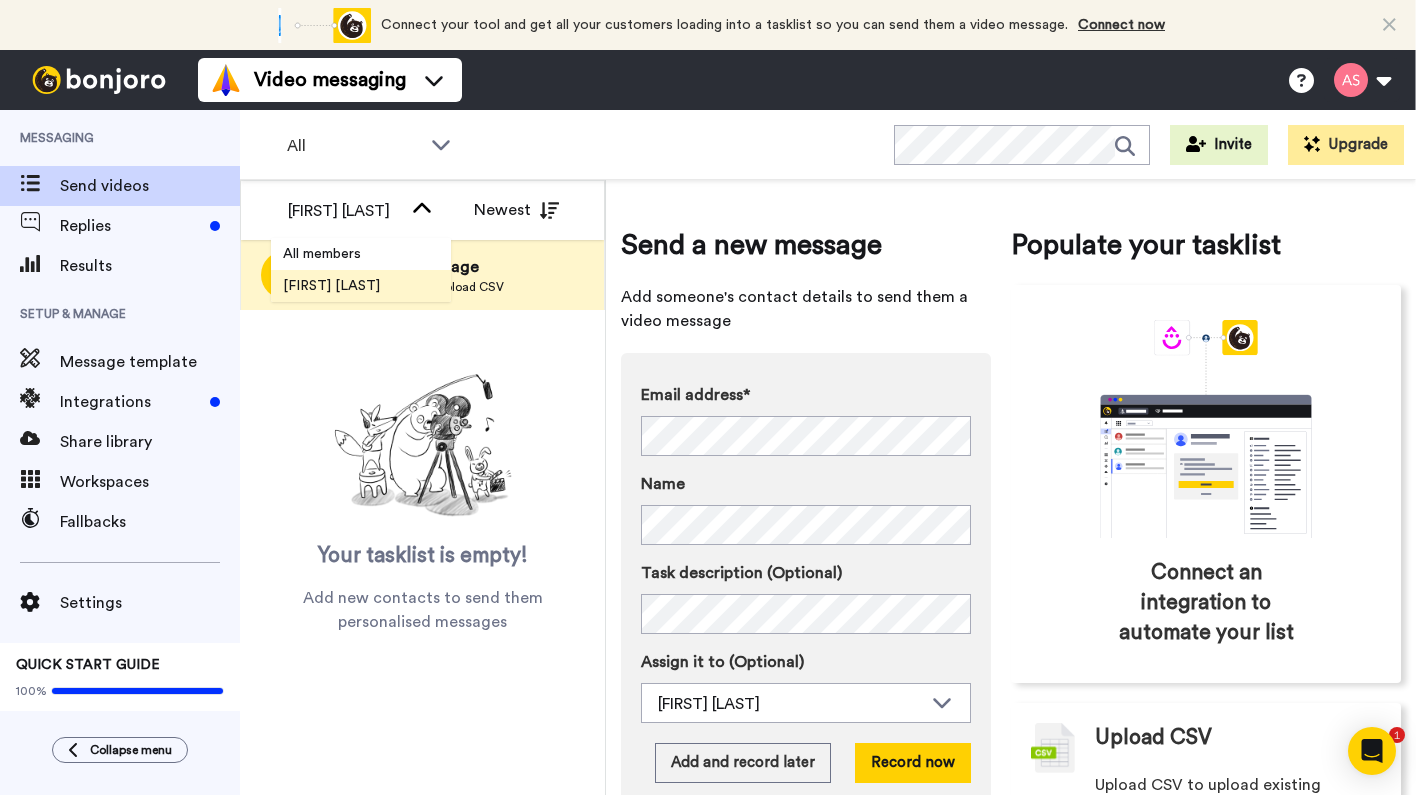 click on "[FIRST] [LAST]" at bounding box center (331, 286) 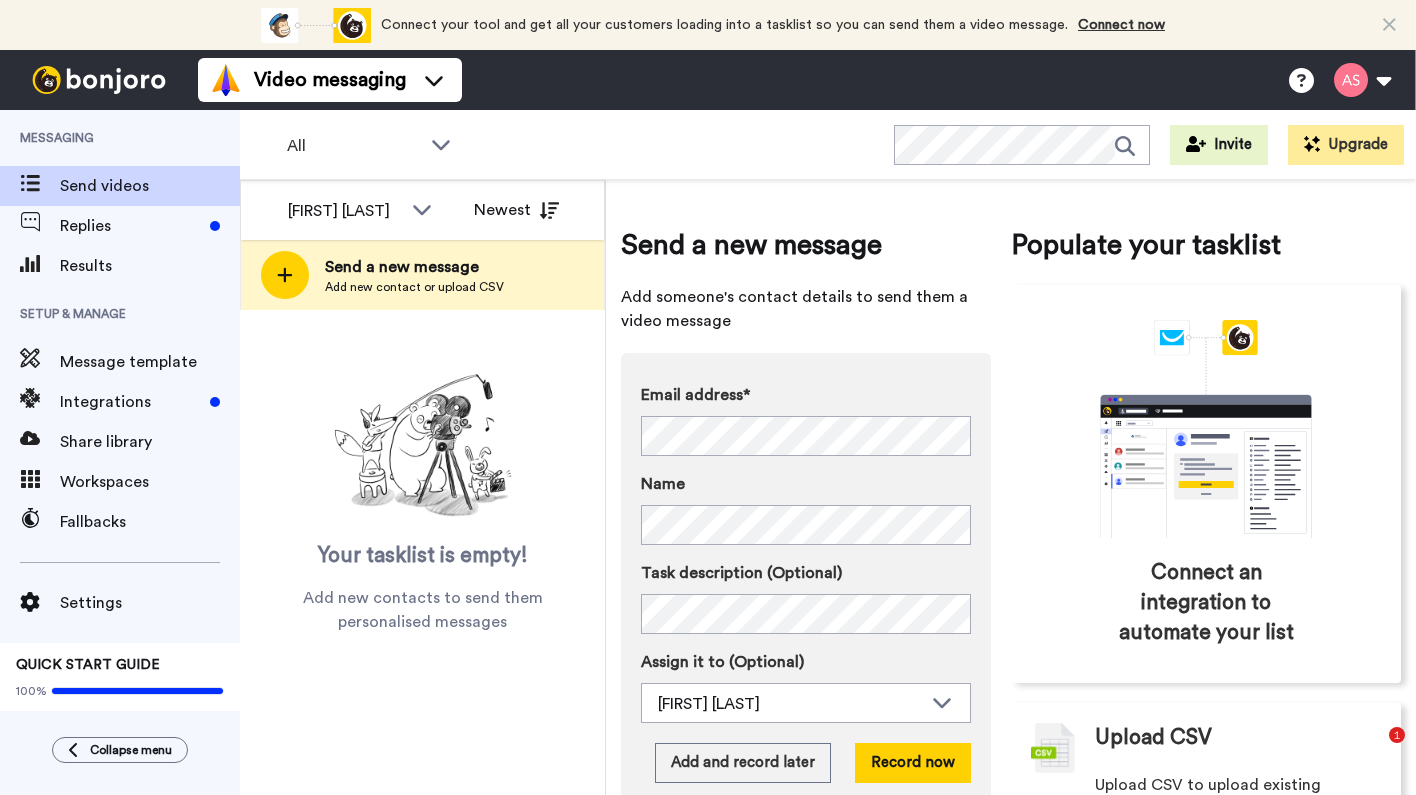 scroll, scrollTop: 0, scrollLeft: 0, axis: both 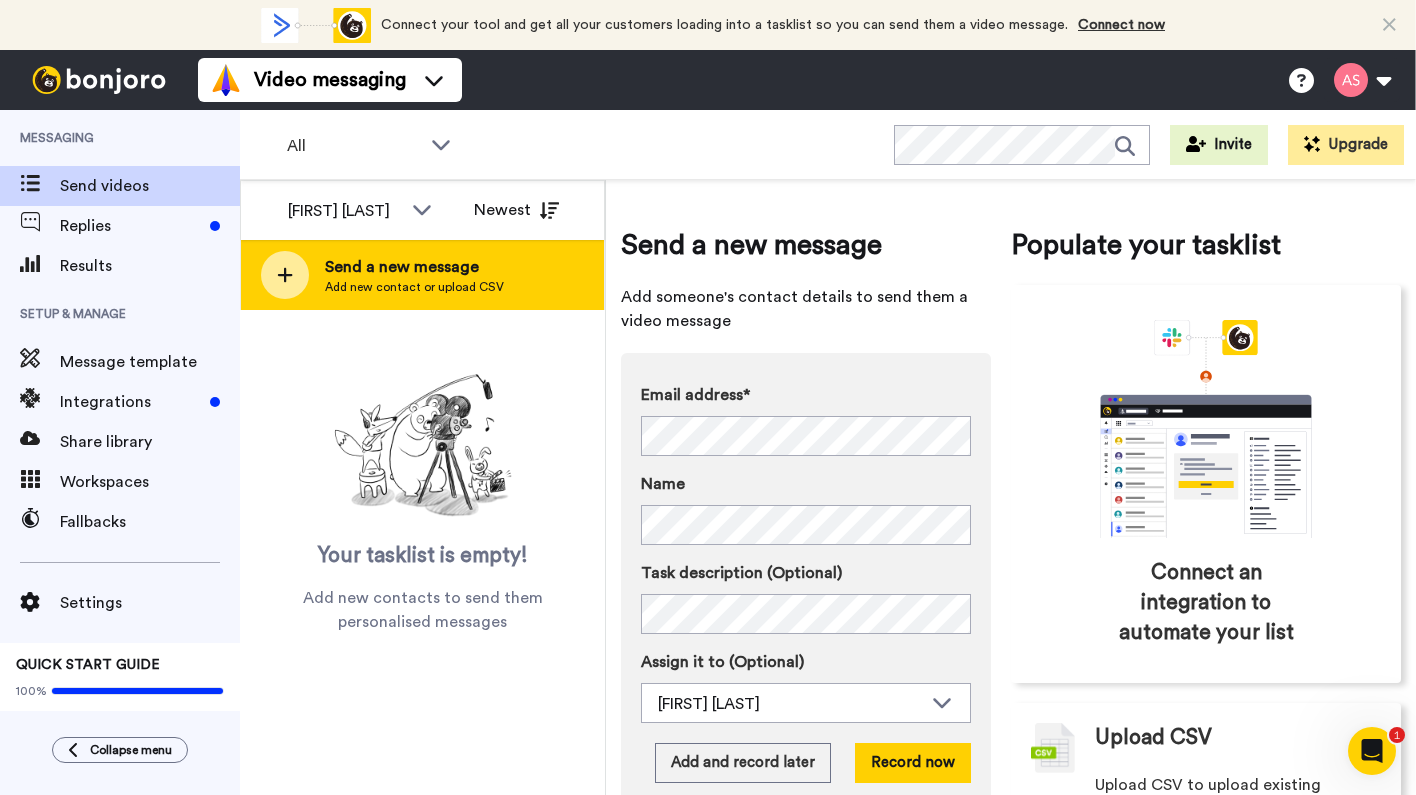 click on "Send a new message" at bounding box center [414, 267] 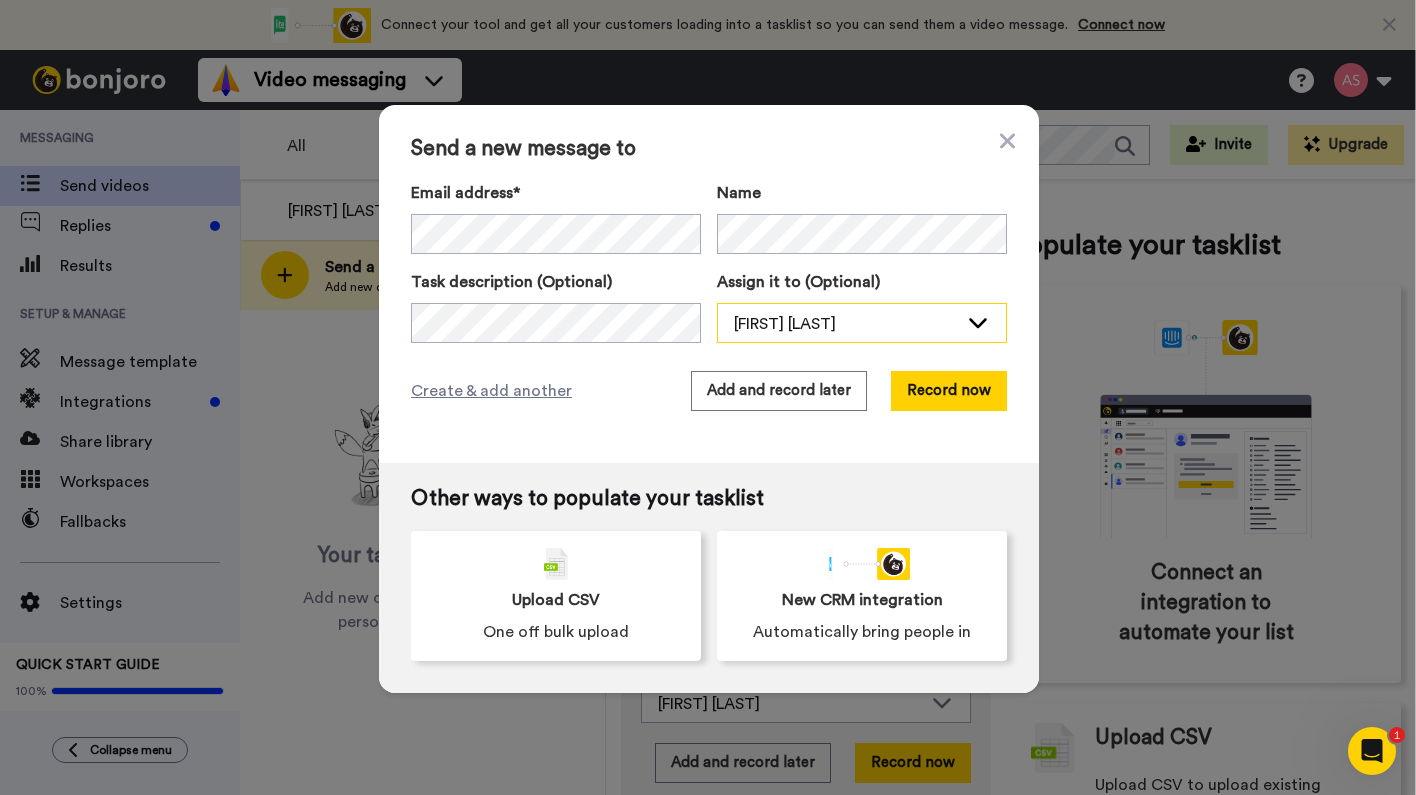 click on "[FIRST] [LAST]" at bounding box center [846, 324] 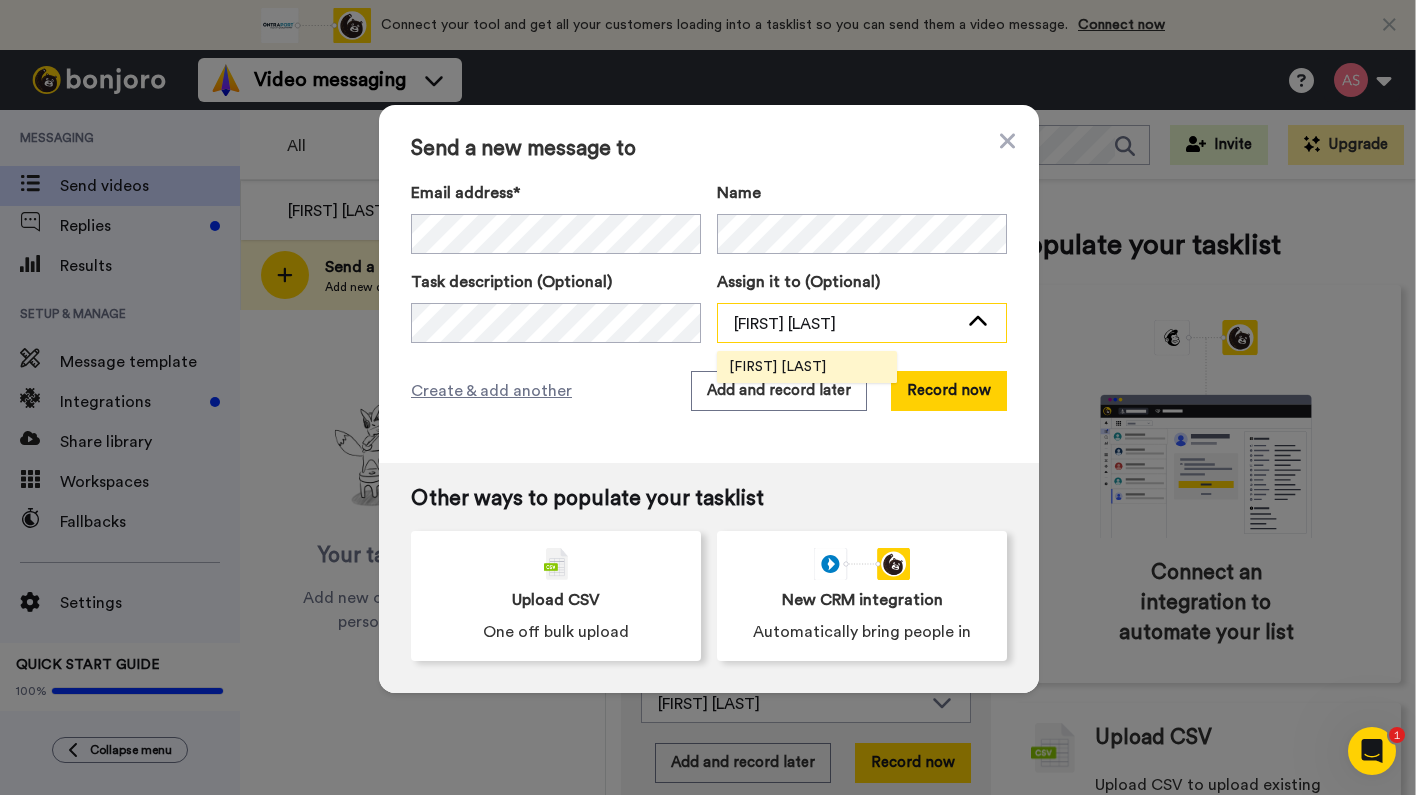 click on "[FIRST] [LAST]" at bounding box center [846, 324] 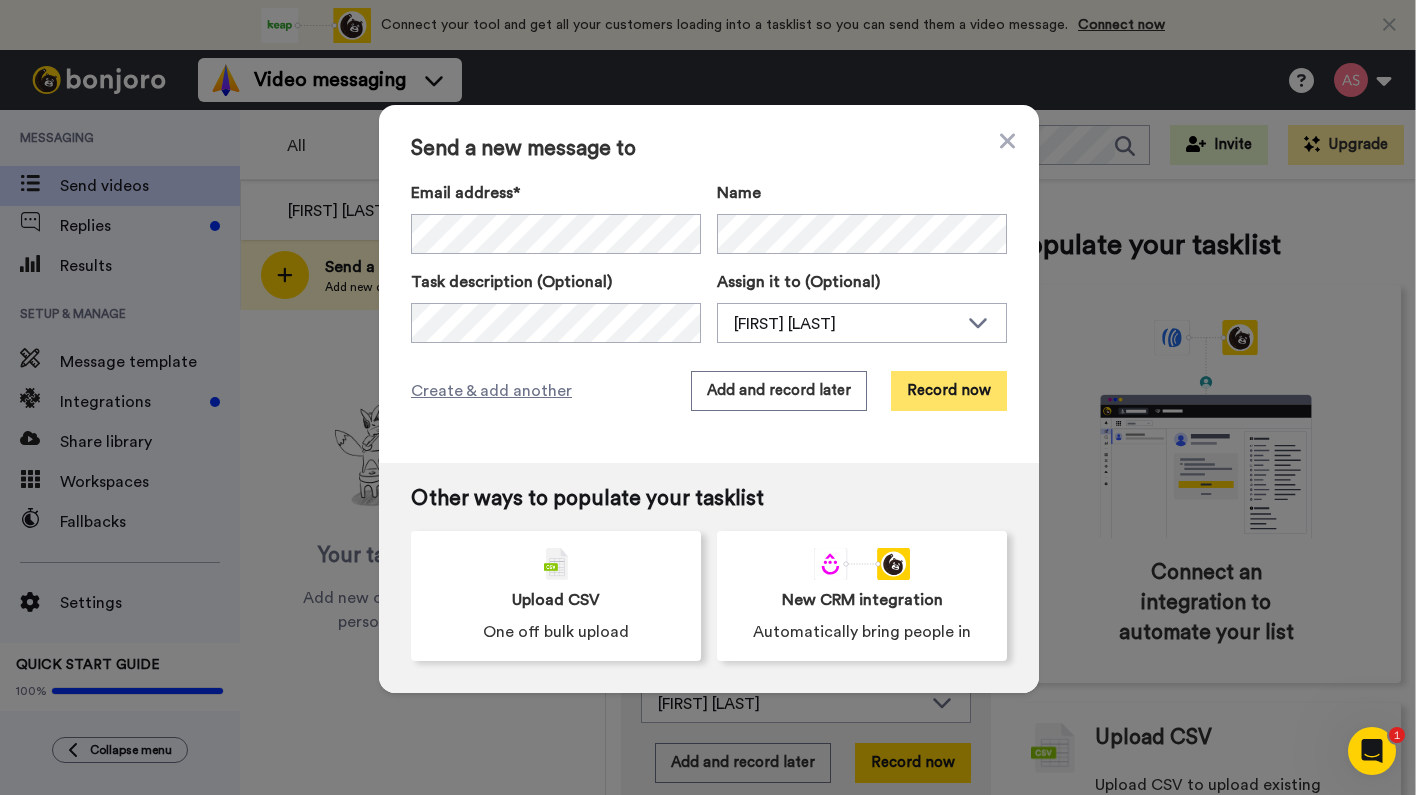 click on "Record now" at bounding box center (949, 391) 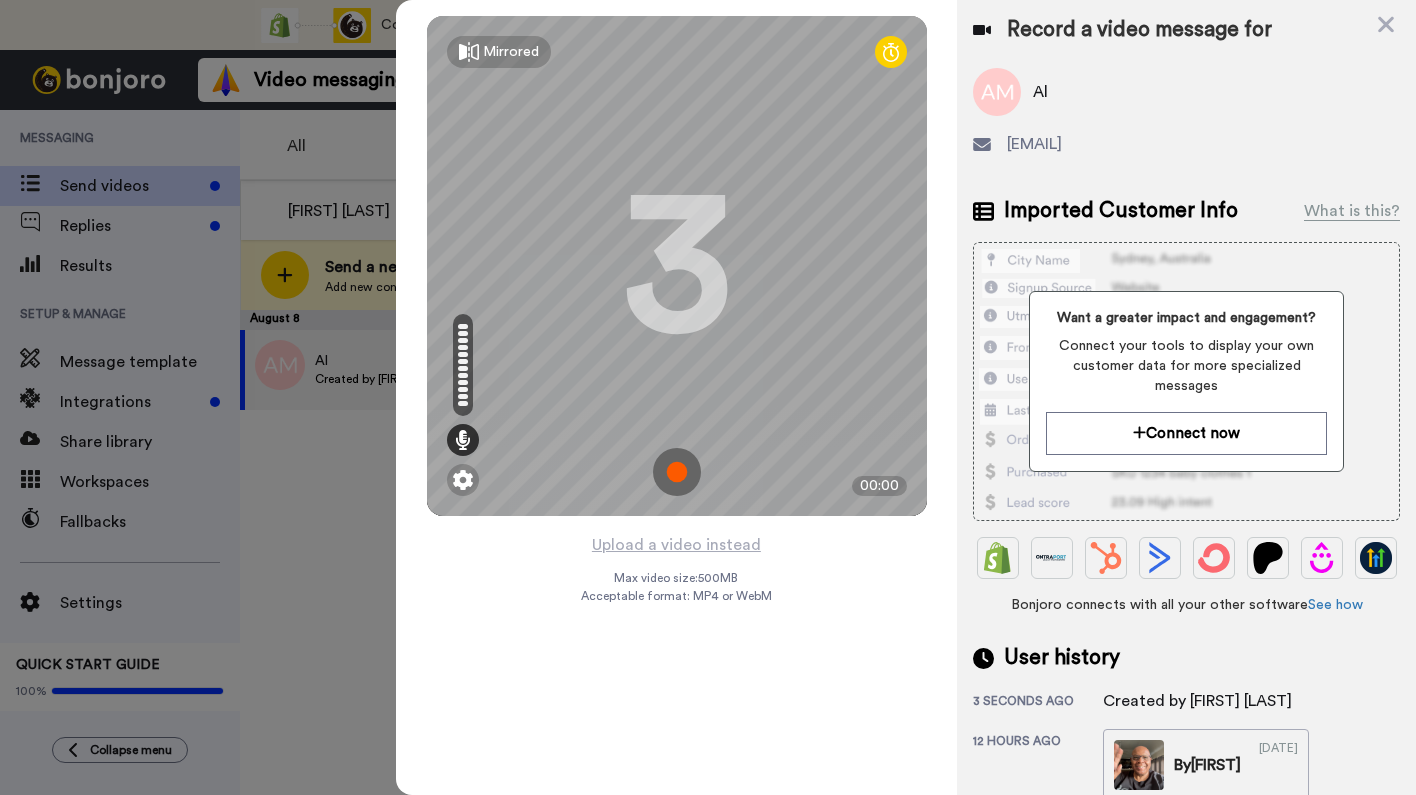 click at bounding box center [677, 472] 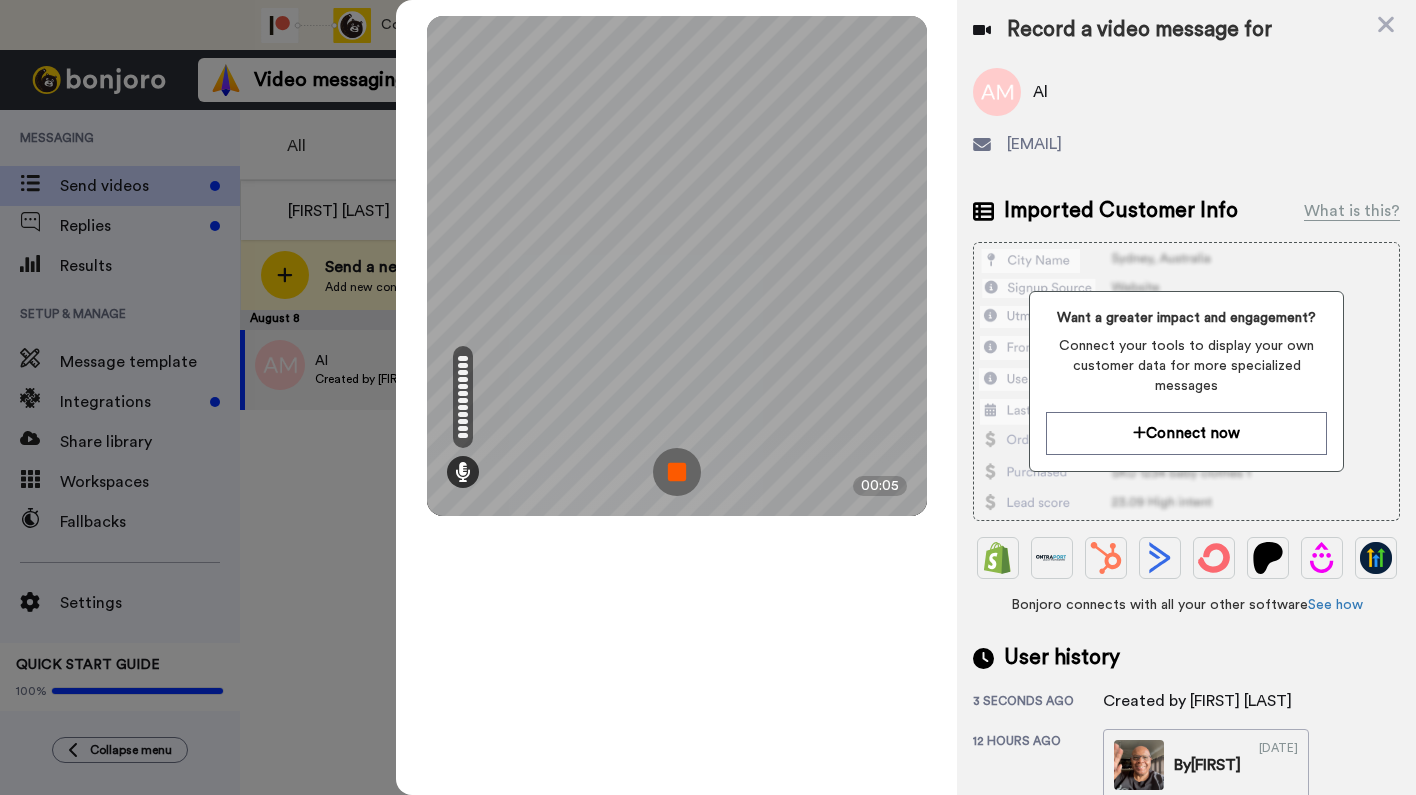 click at bounding box center [677, 472] 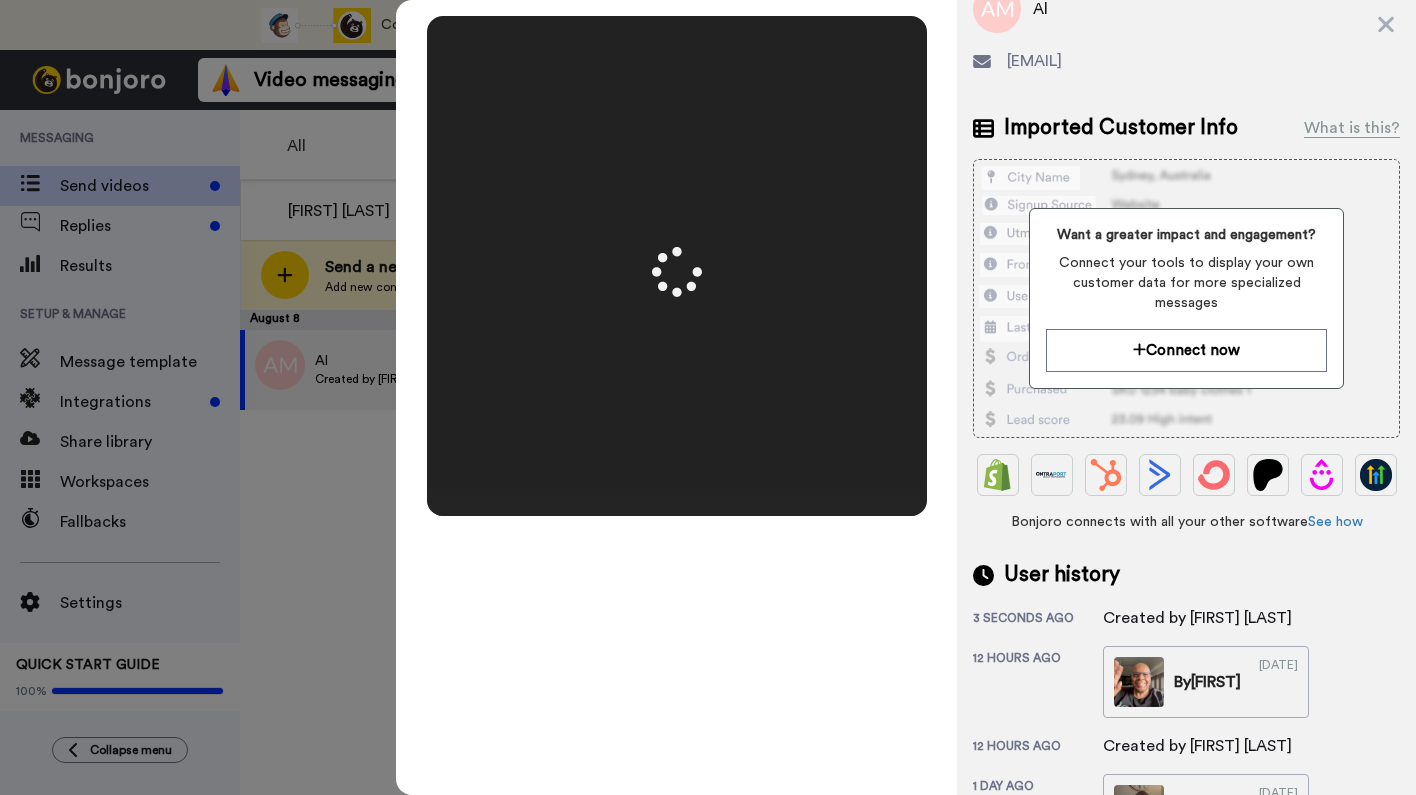 scroll, scrollTop: 10, scrollLeft: 0, axis: vertical 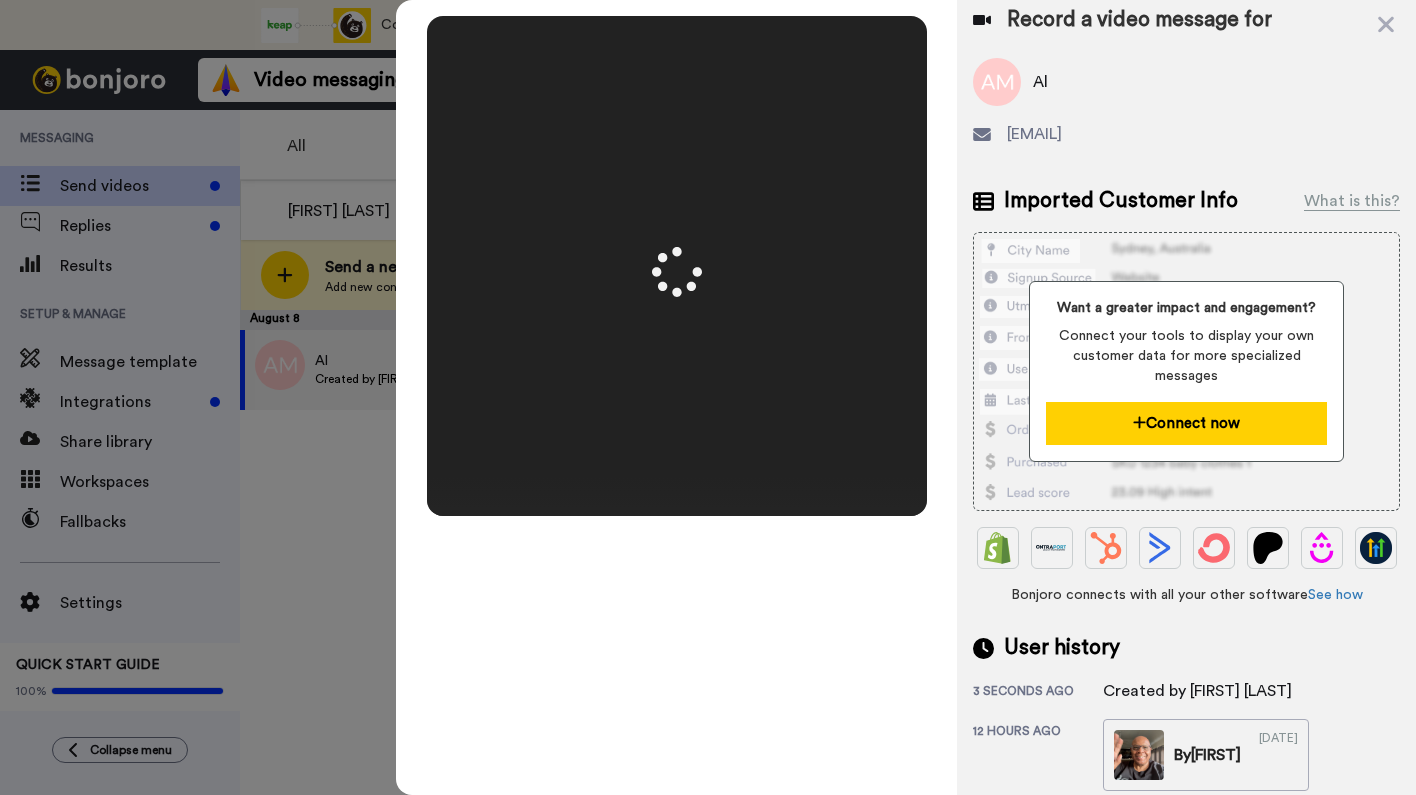 click on "Connect now" at bounding box center (1186, 423) 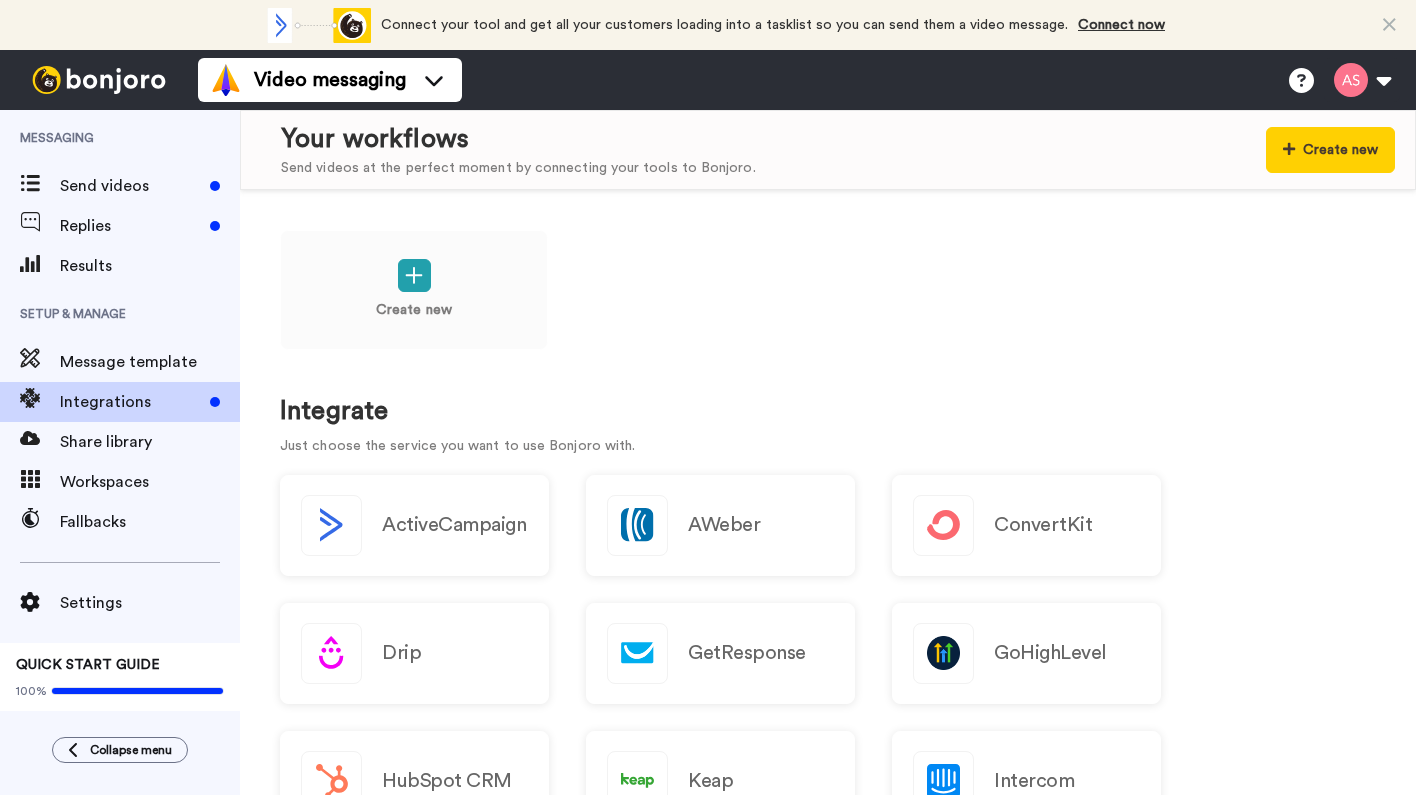 scroll, scrollTop: 0, scrollLeft: 0, axis: both 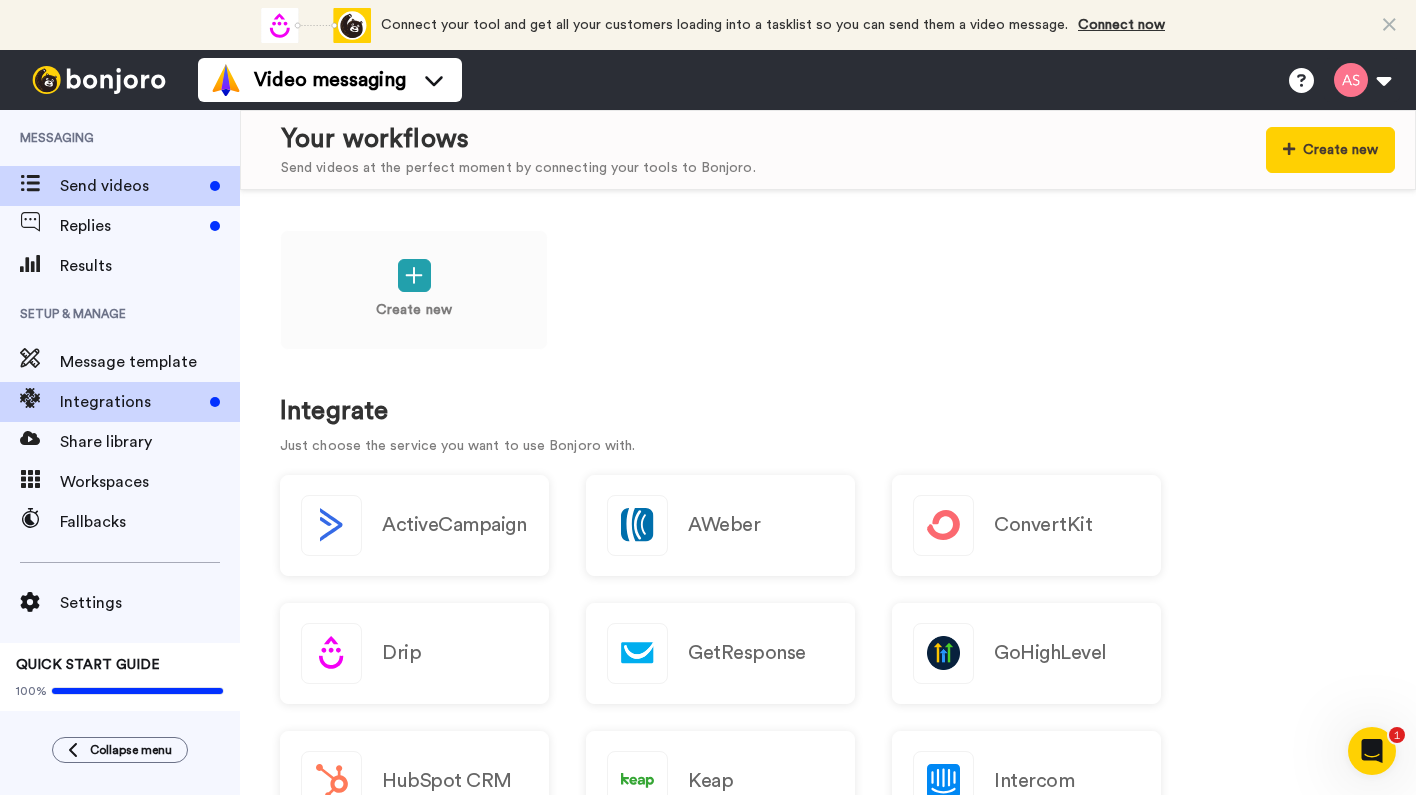 click on "Send videos" at bounding box center [131, 186] 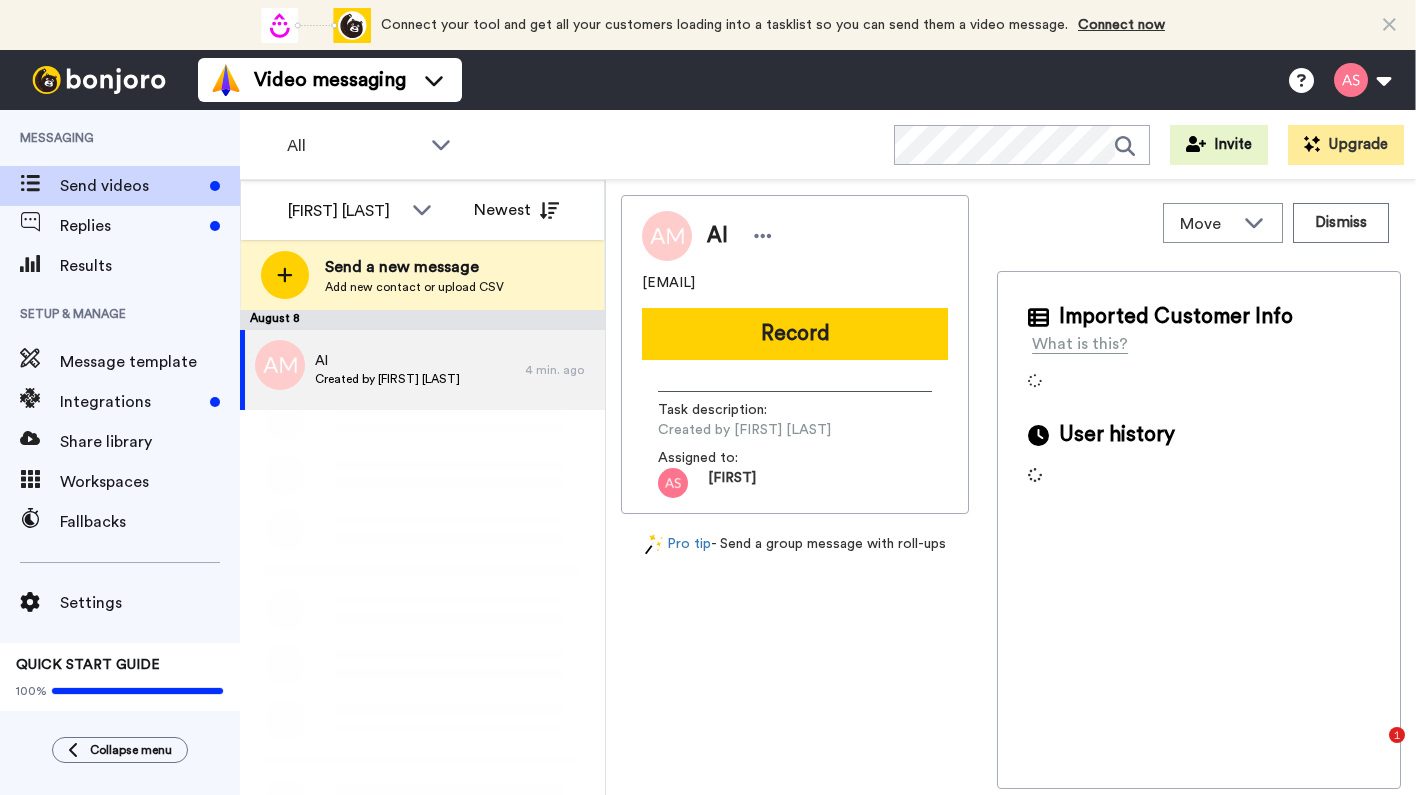 scroll, scrollTop: 0, scrollLeft: 0, axis: both 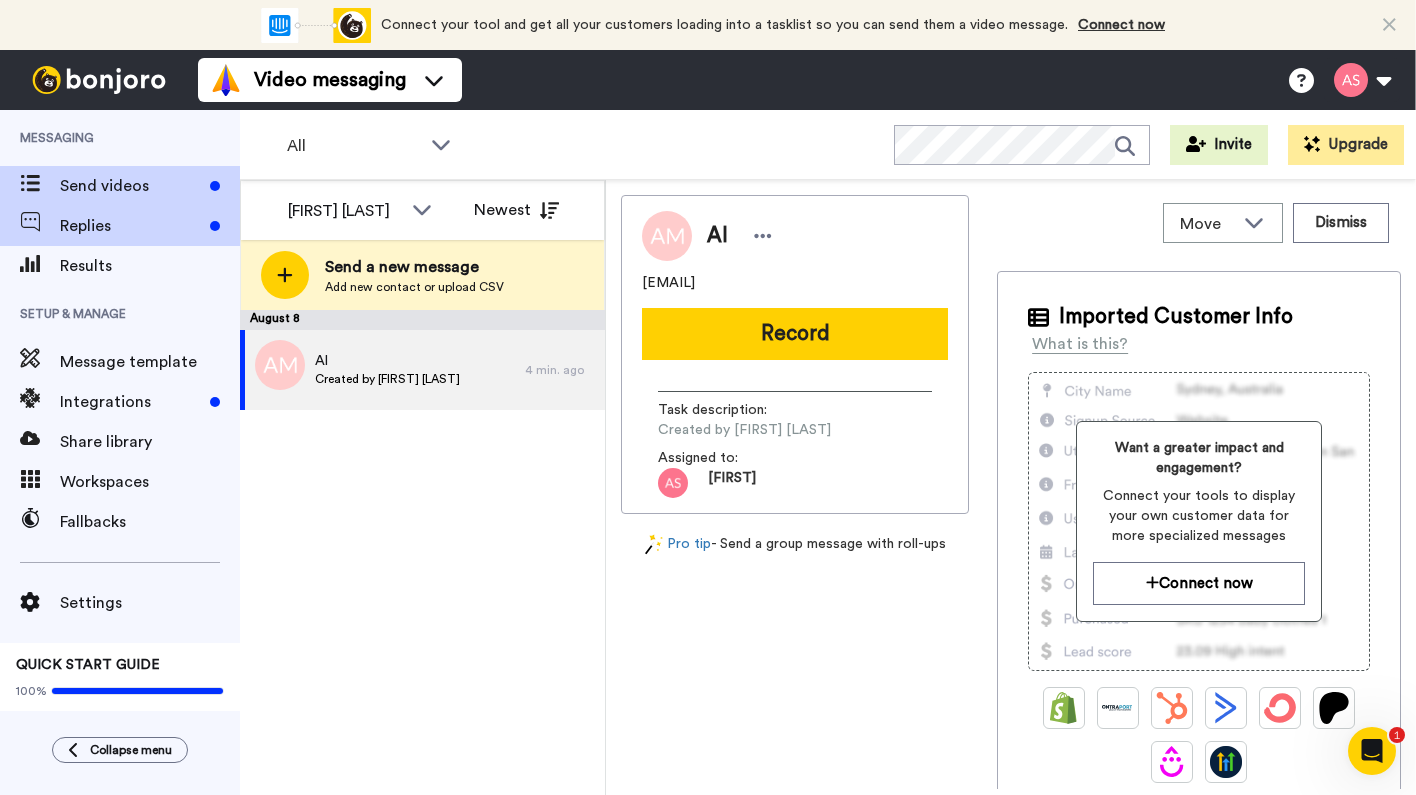 click on "Replies" at bounding box center [131, 226] 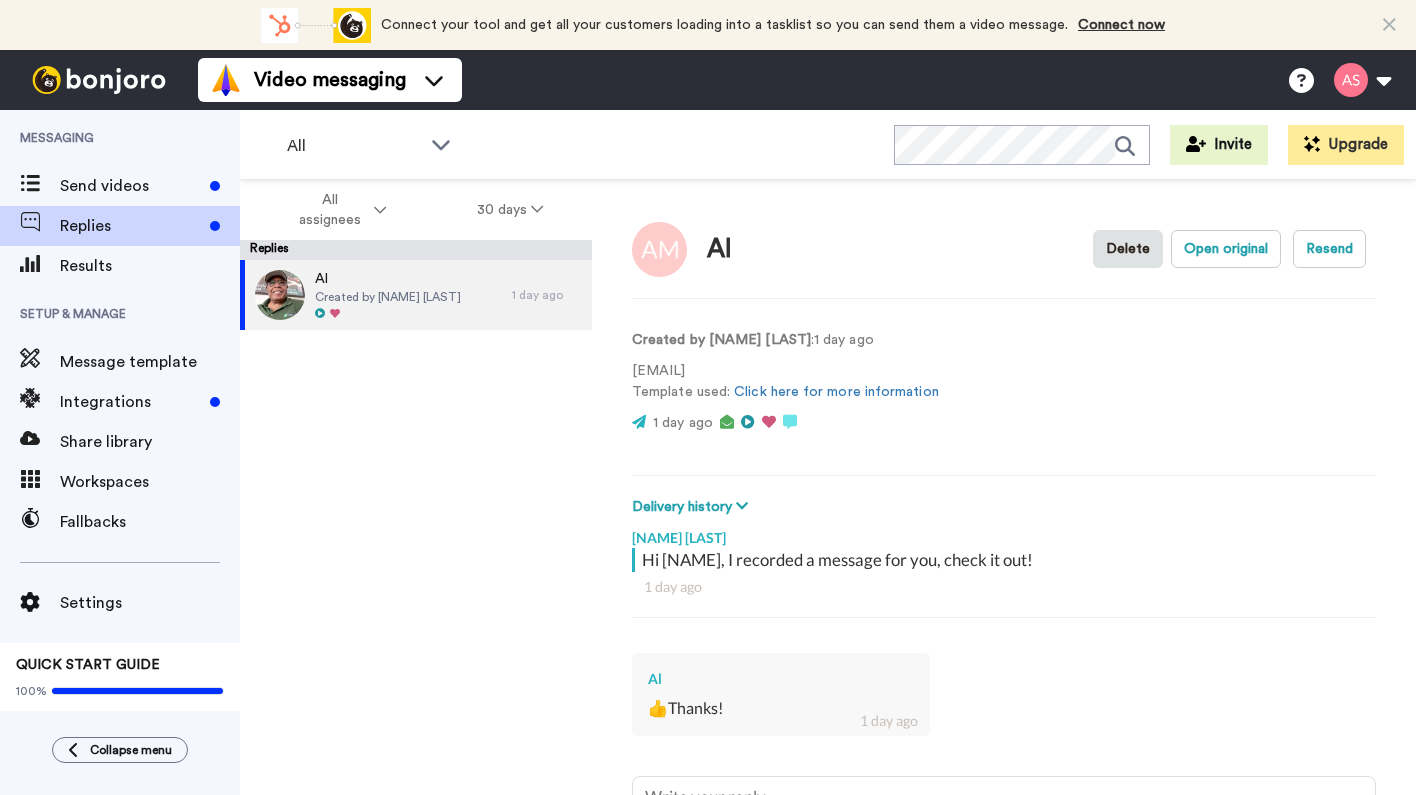 scroll, scrollTop: 0, scrollLeft: 0, axis: both 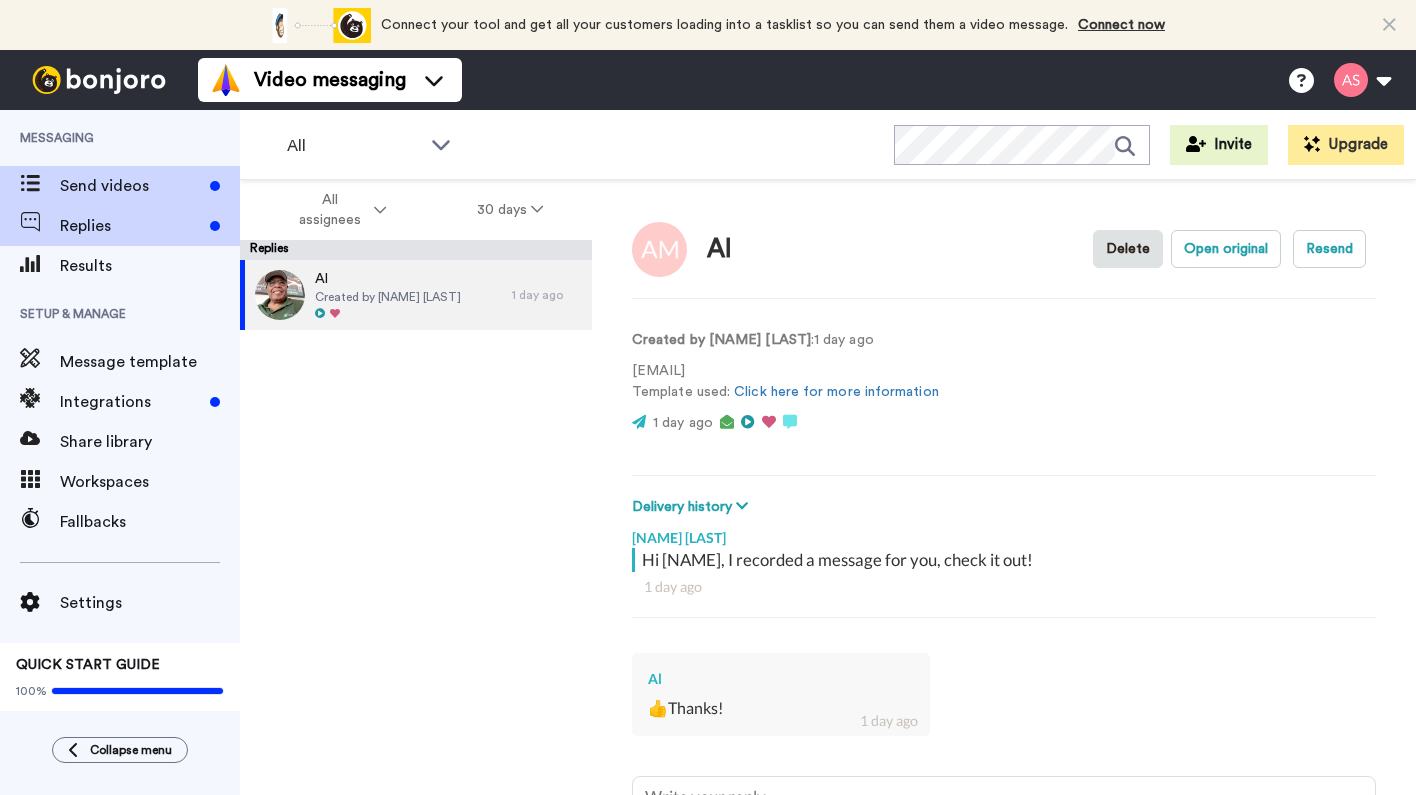 click on "Send videos" at bounding box center (131, 186) 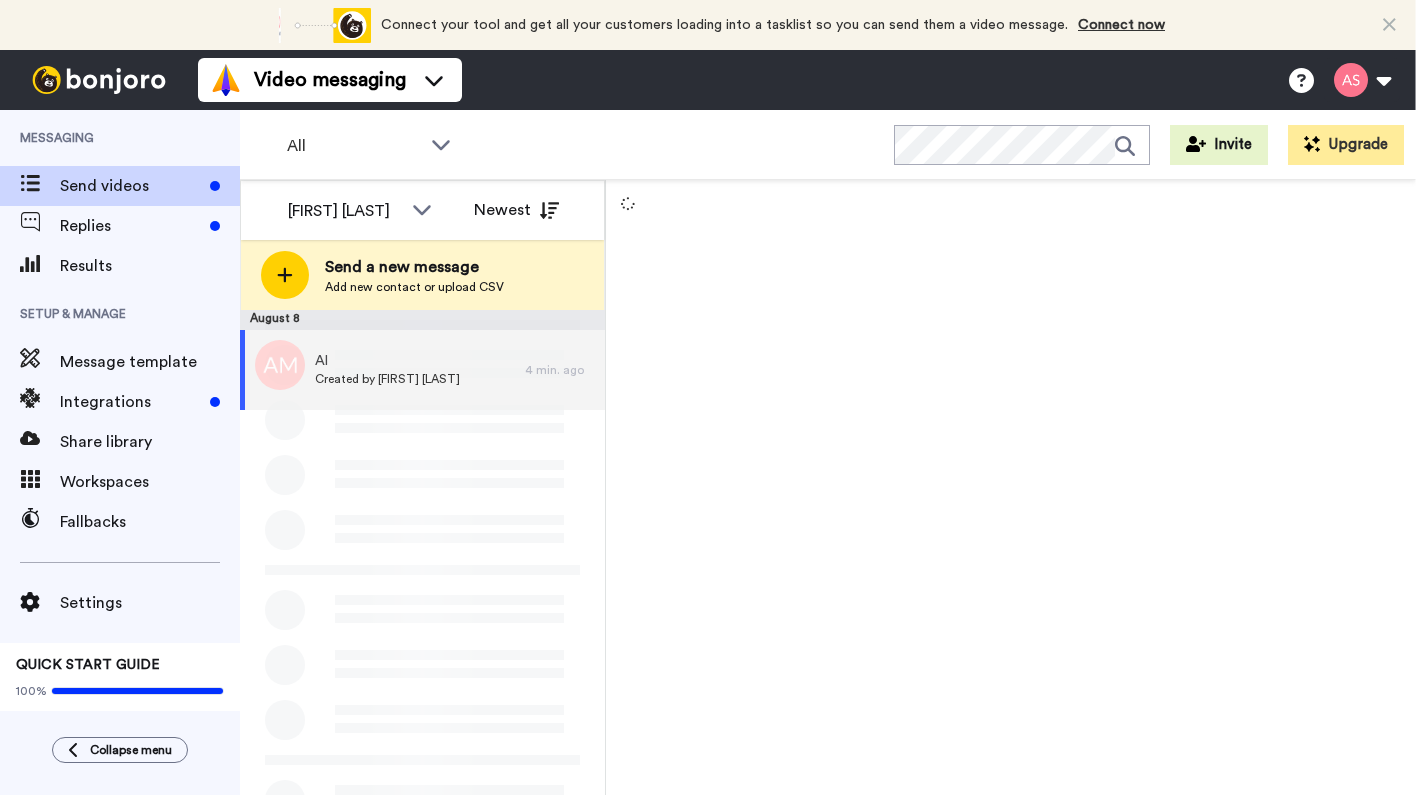 scroll, scrollTop: 0, scrollLeft: 0, axis: both 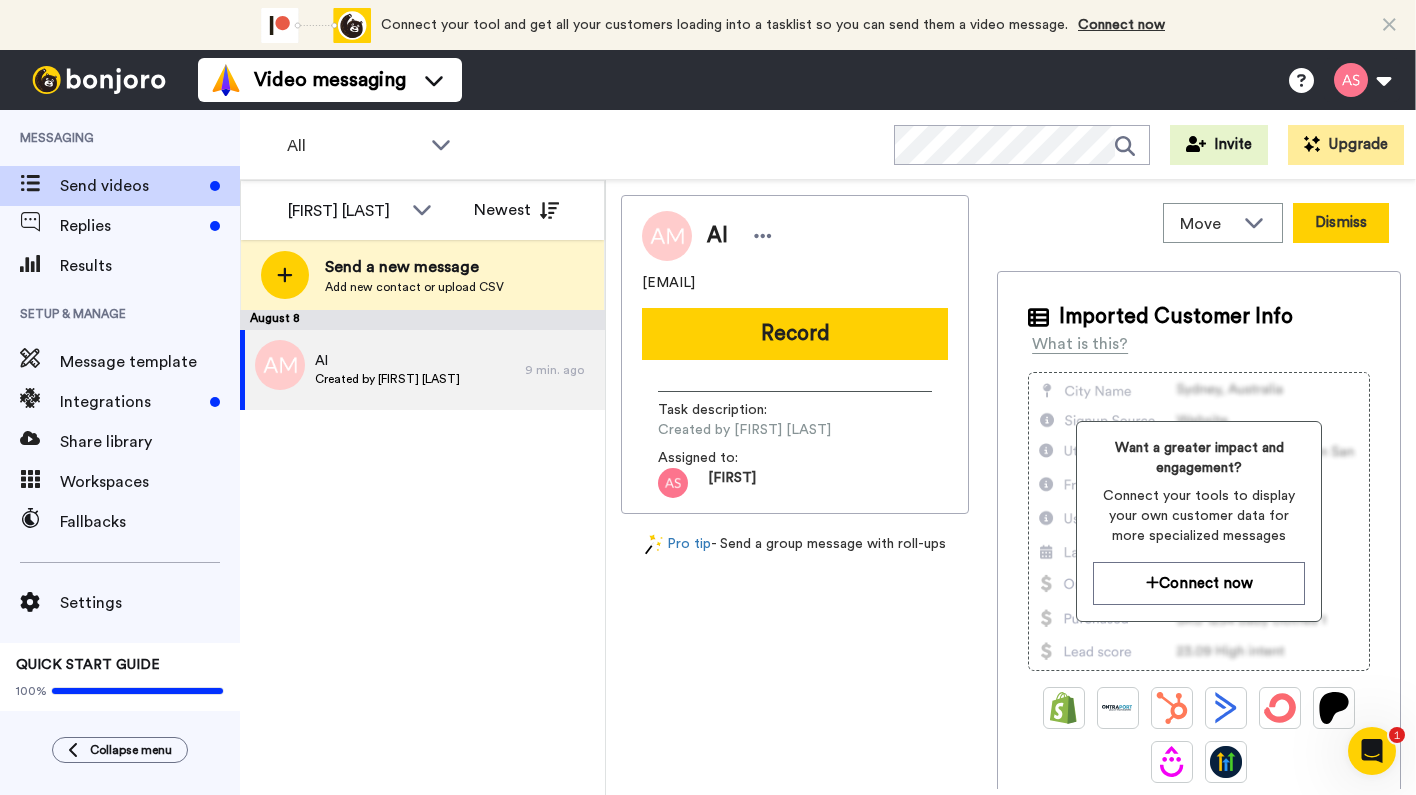 click on "Dismiss" at bounding box center (1341, 223) 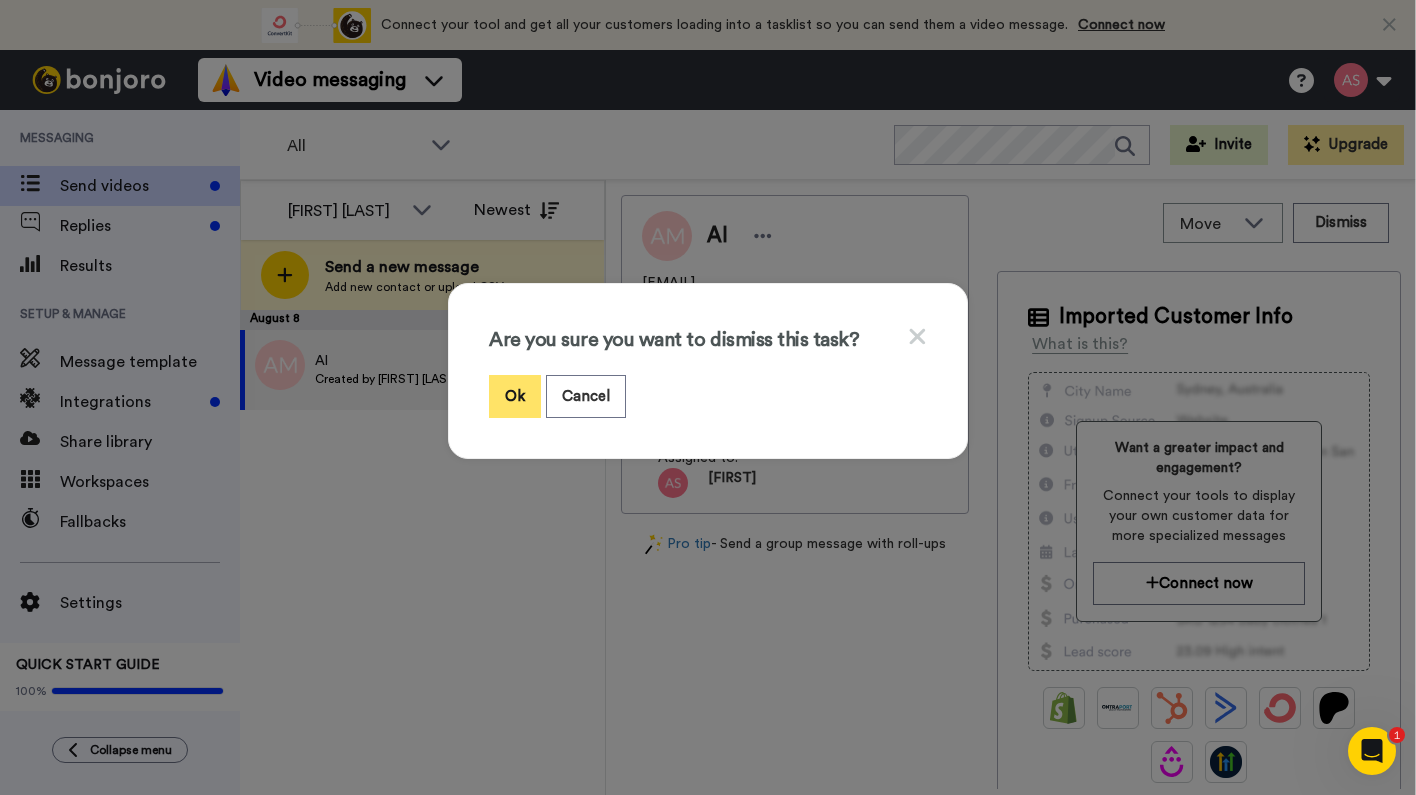 click on "Ok" at bounding box center (515, 396) 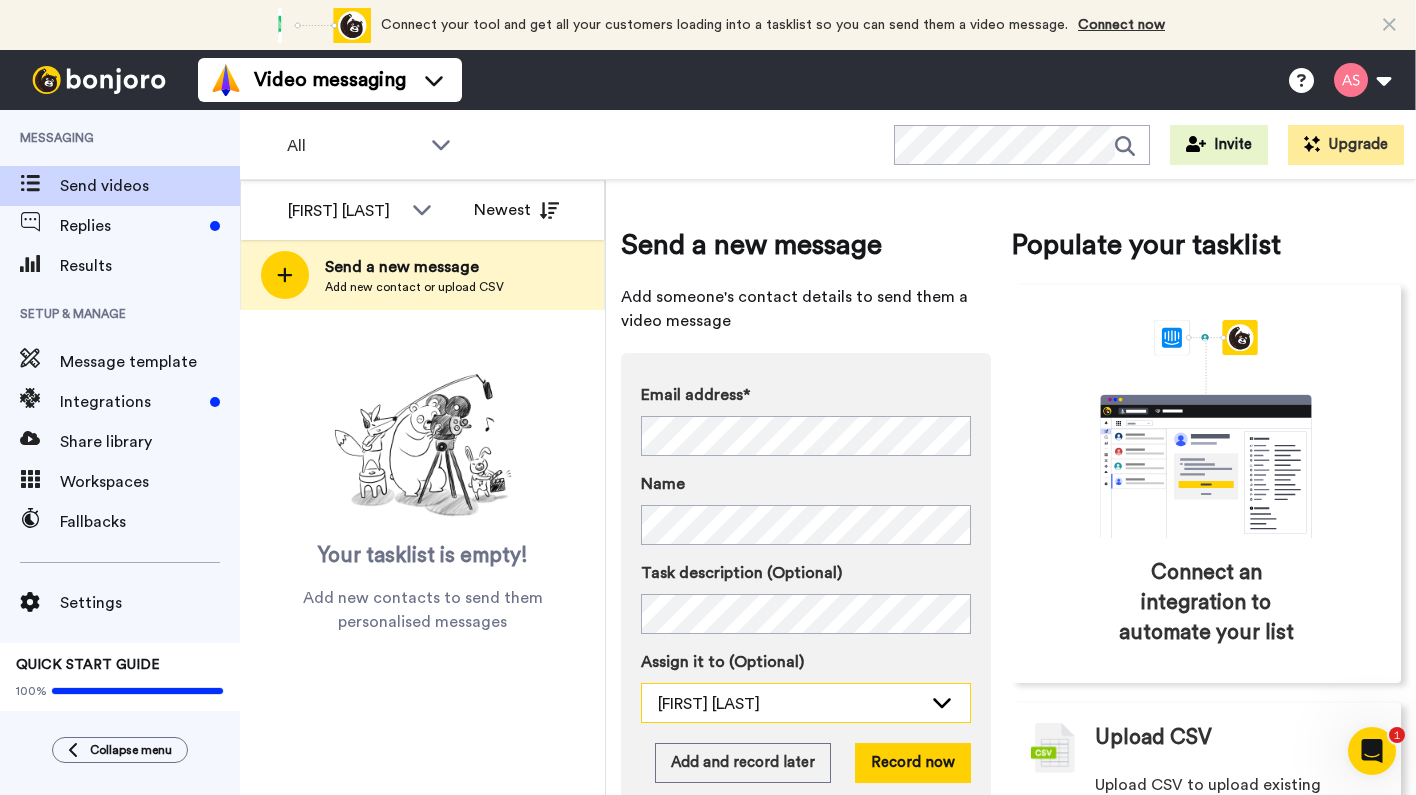 scroll, scrollTop: 0, scrollLeft: 0, axis: both 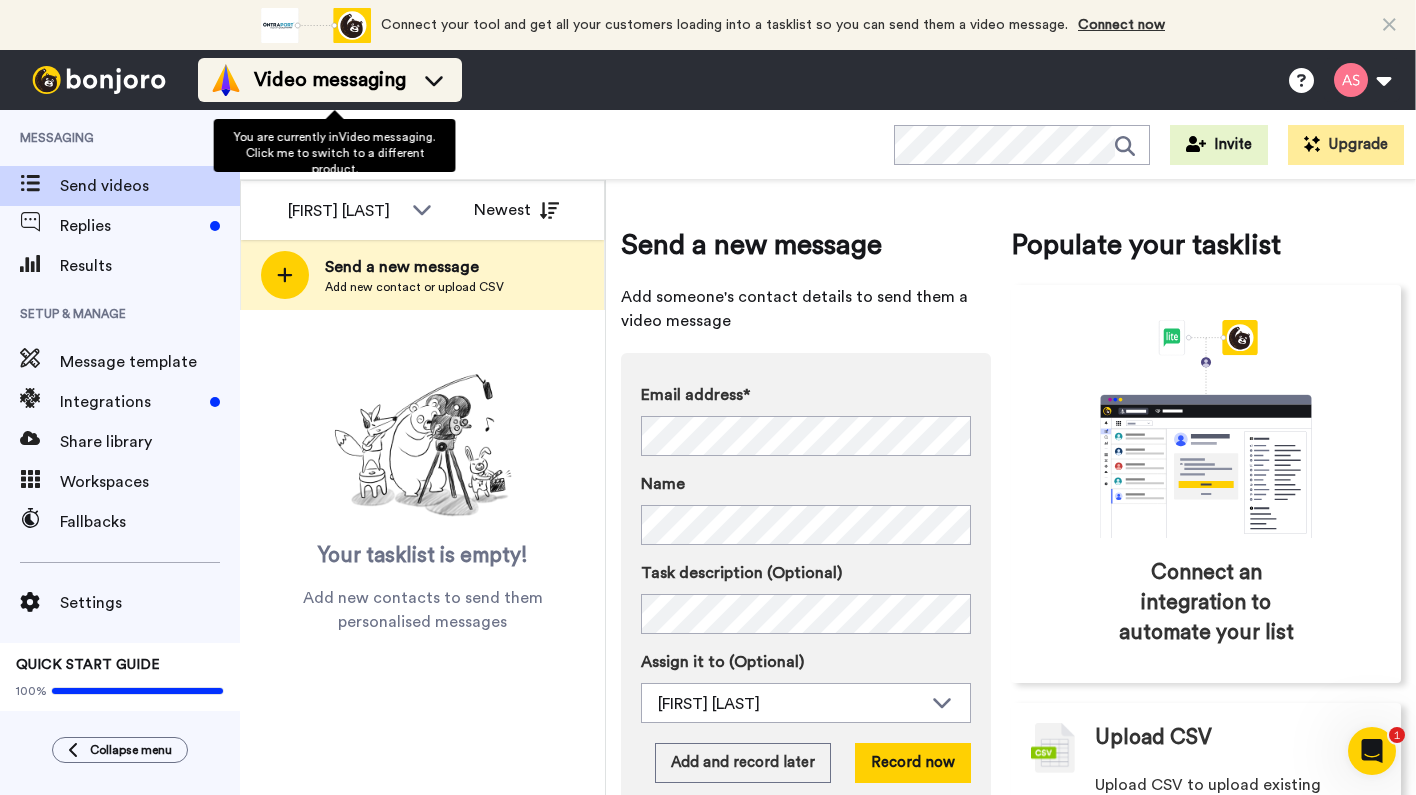 click 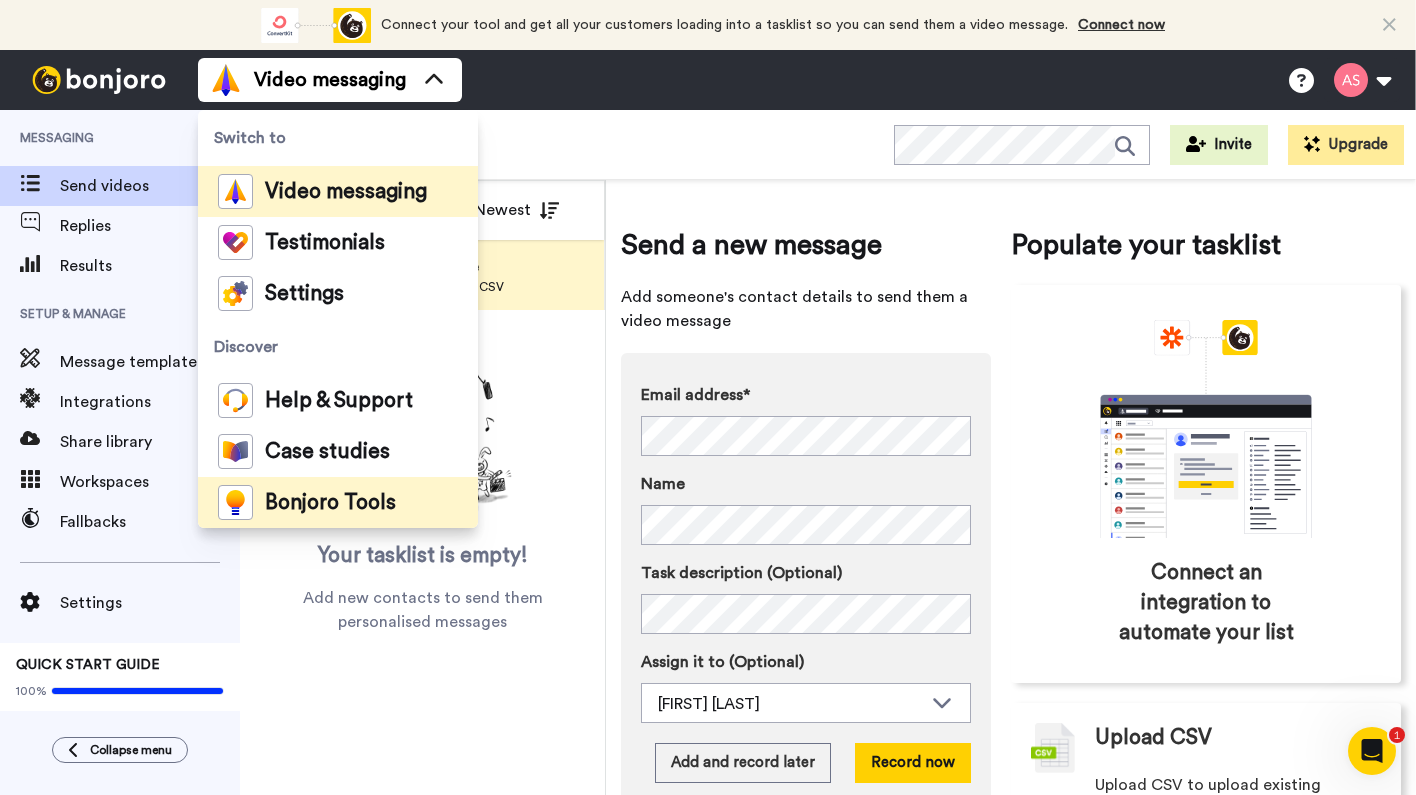 click on "Bonjoro Tools" at bounding box center (330, 503) 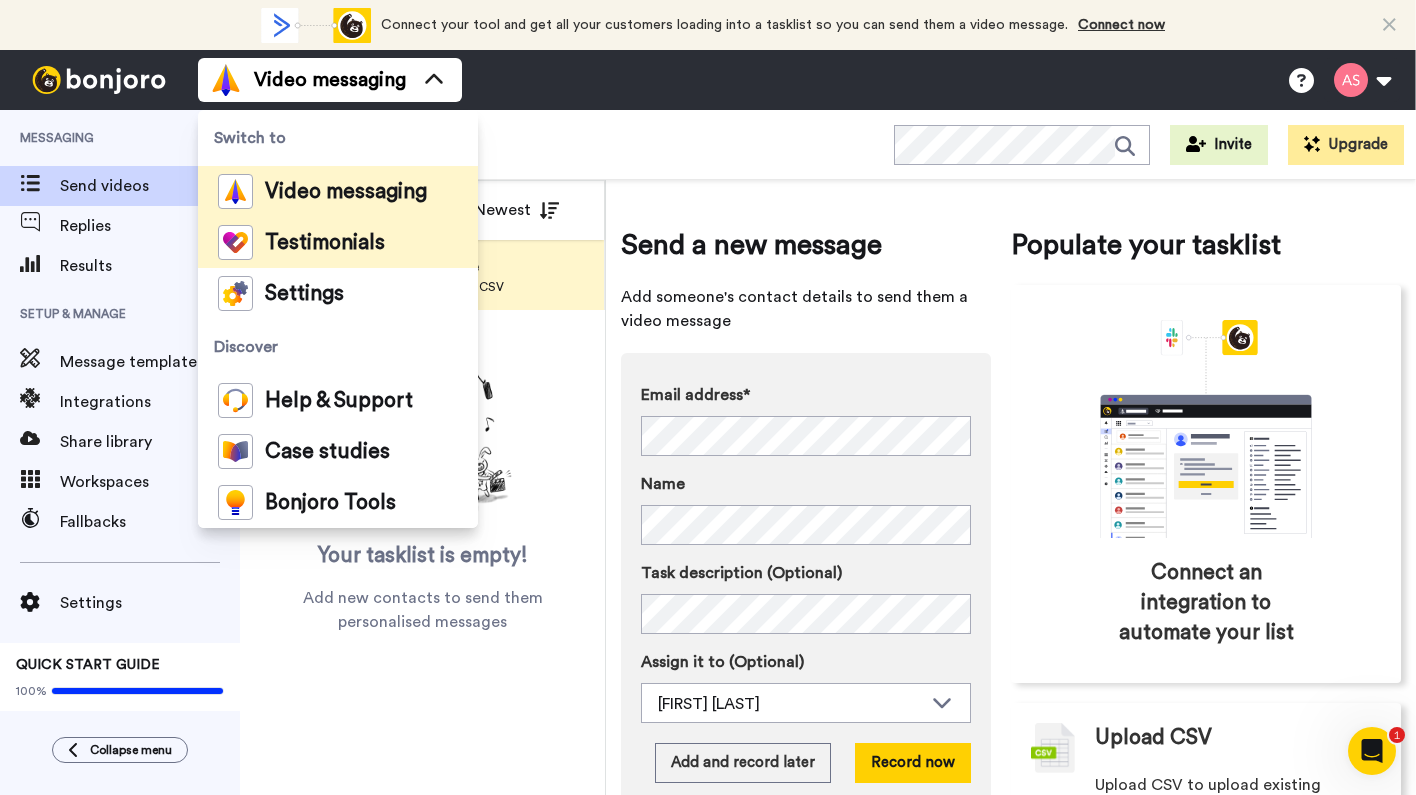 click on "Testimonials" at bounding box center [325, 243] 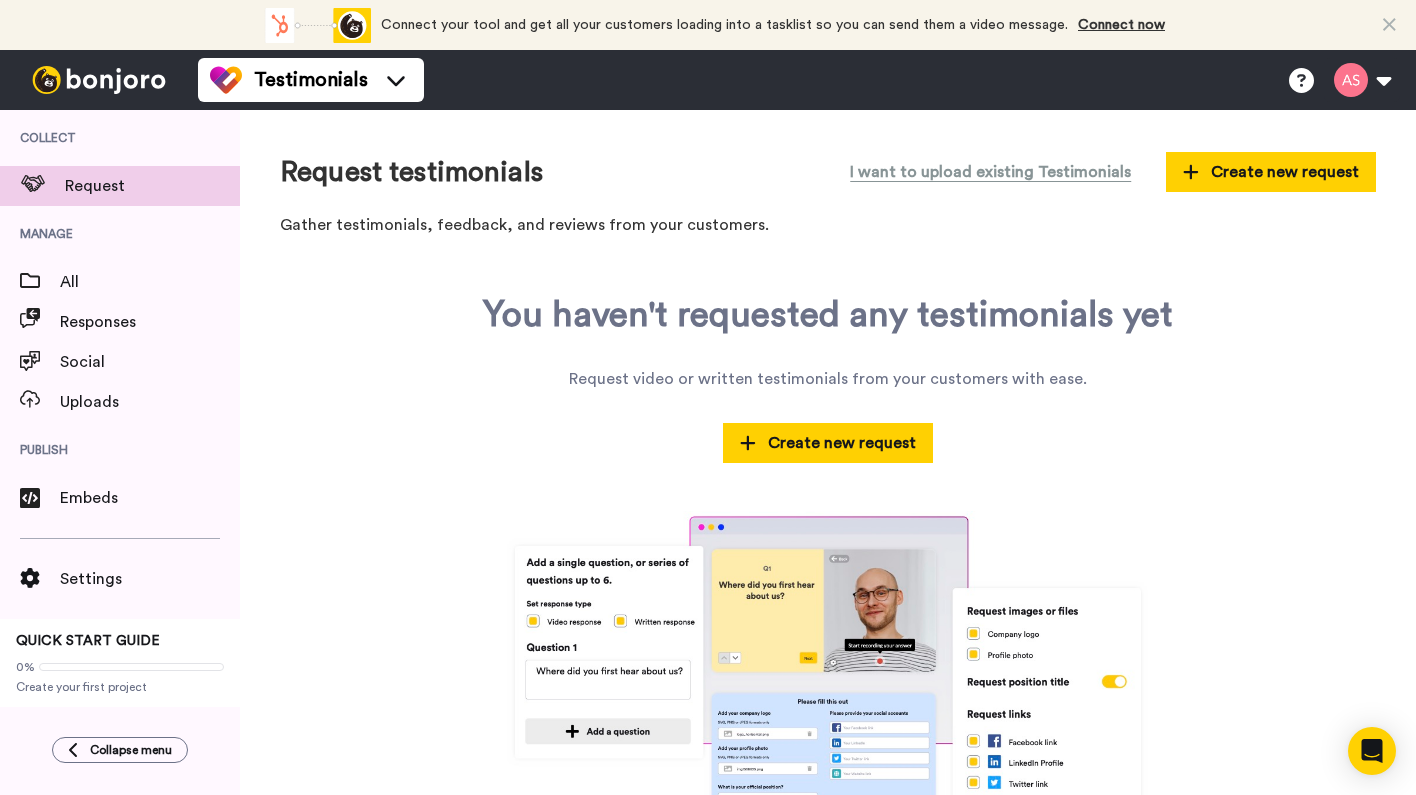 scroll, scrollTop: 0, scrollLeft: 0, axis: both 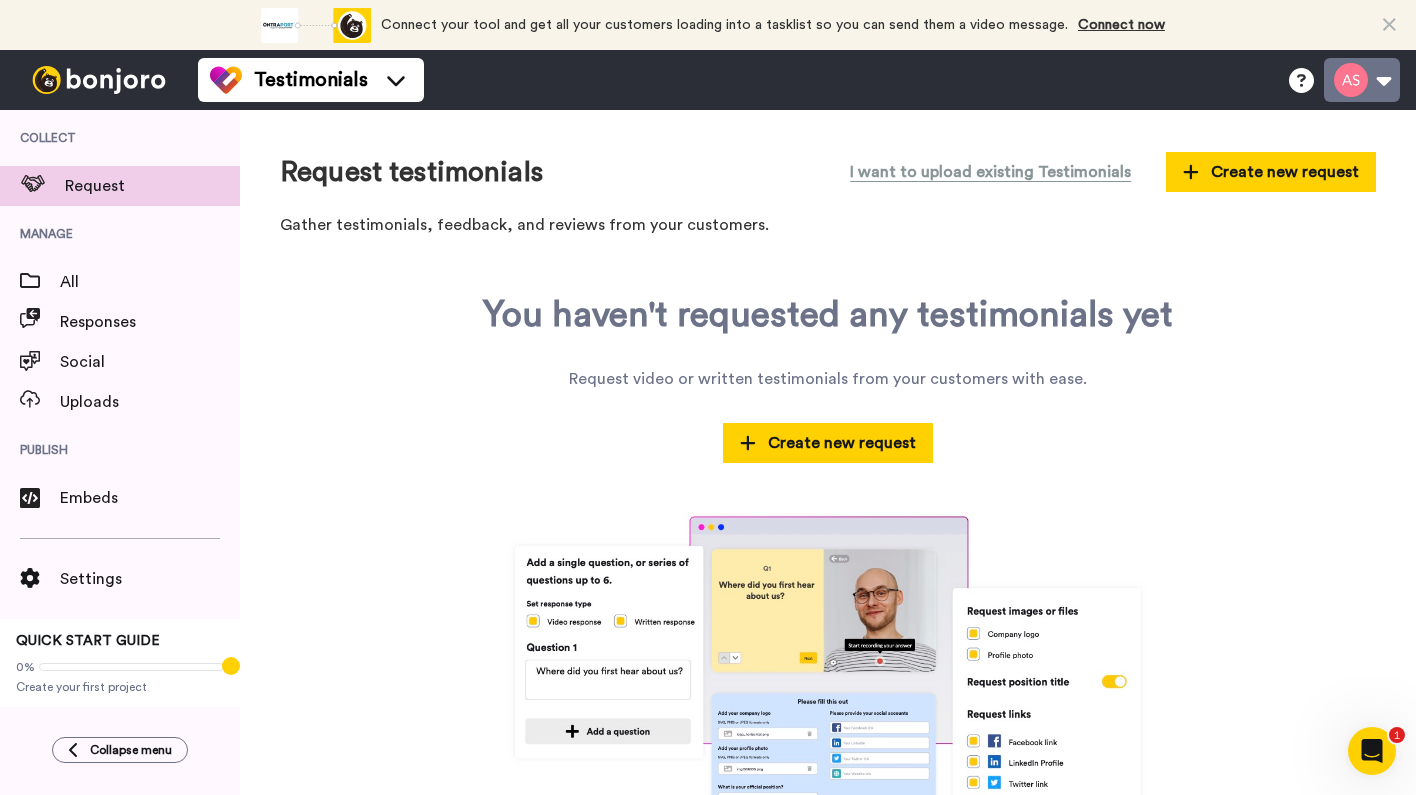 click at bounding box center (1362, 80) 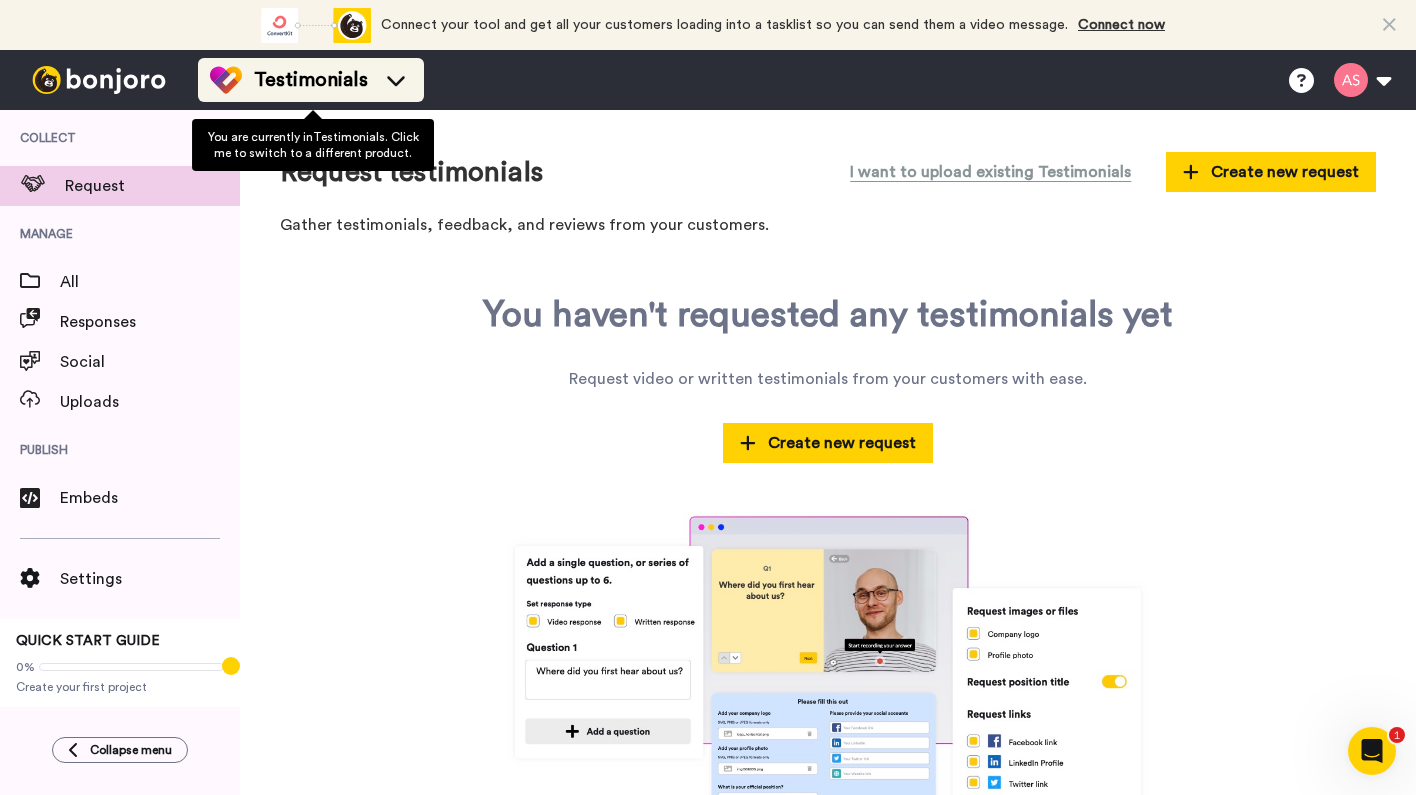 click on "Testimonials" at bounding box center (311, 80) 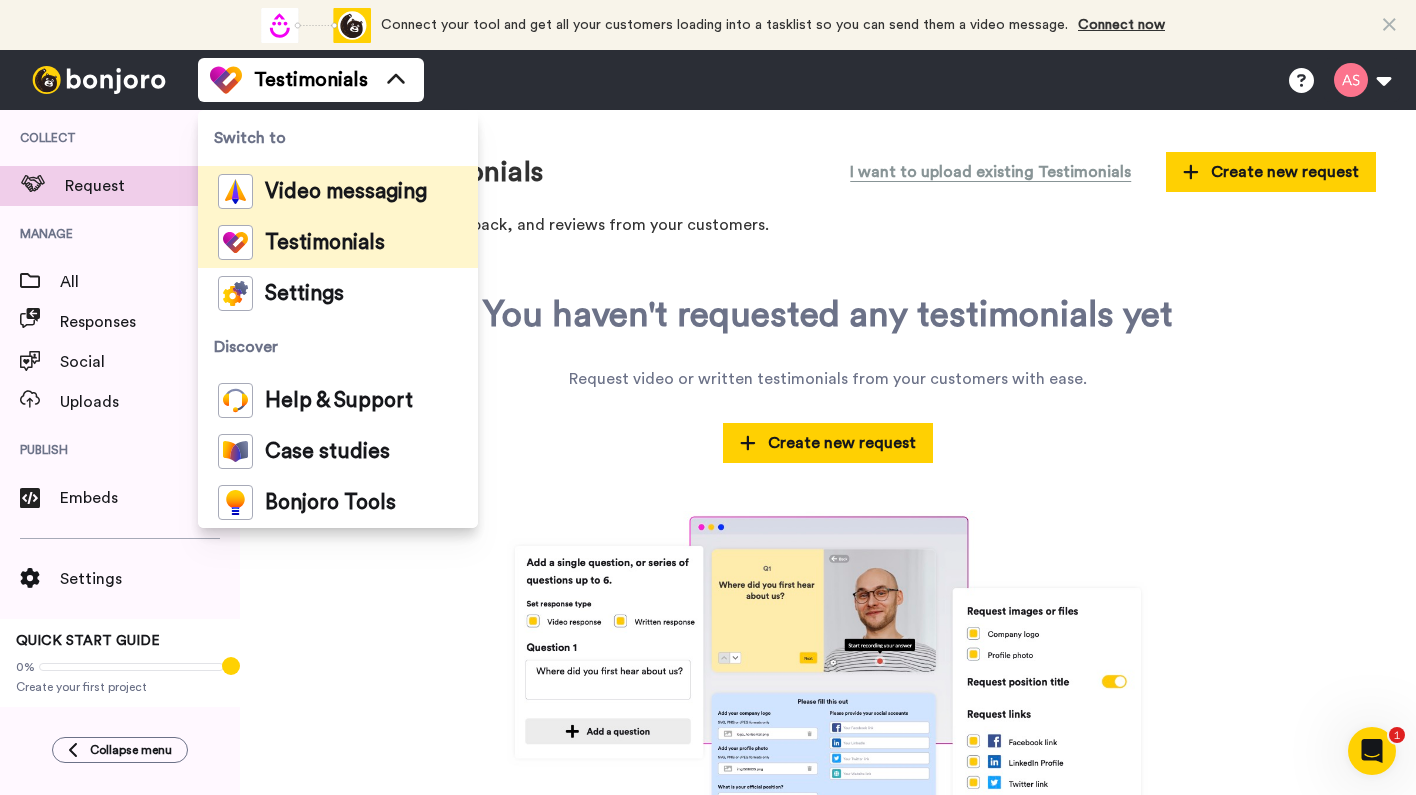 click on "Video messaging" at bounding box center [346, 192] 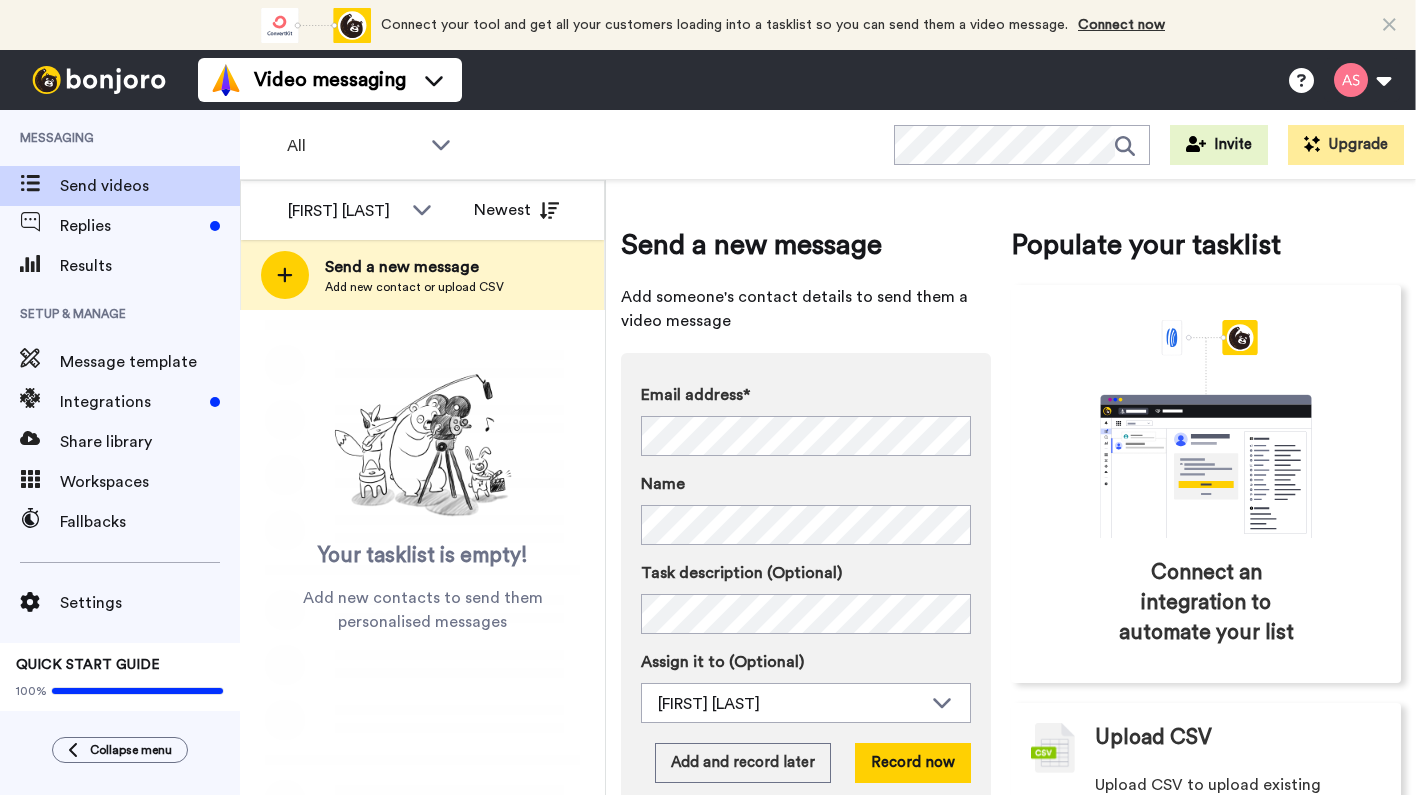 scroll, scrollTop: 0, scrollLeft: 0, axis: both 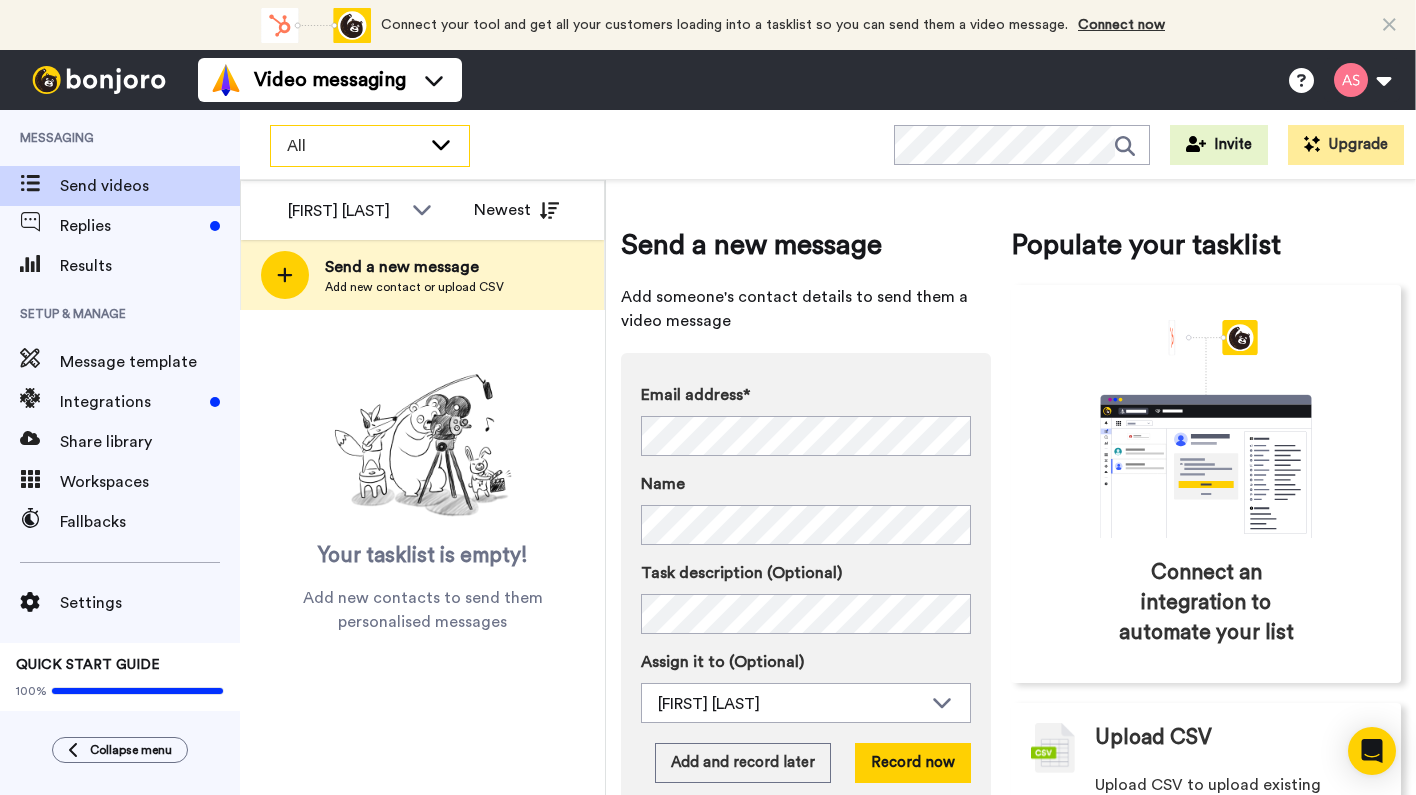 click 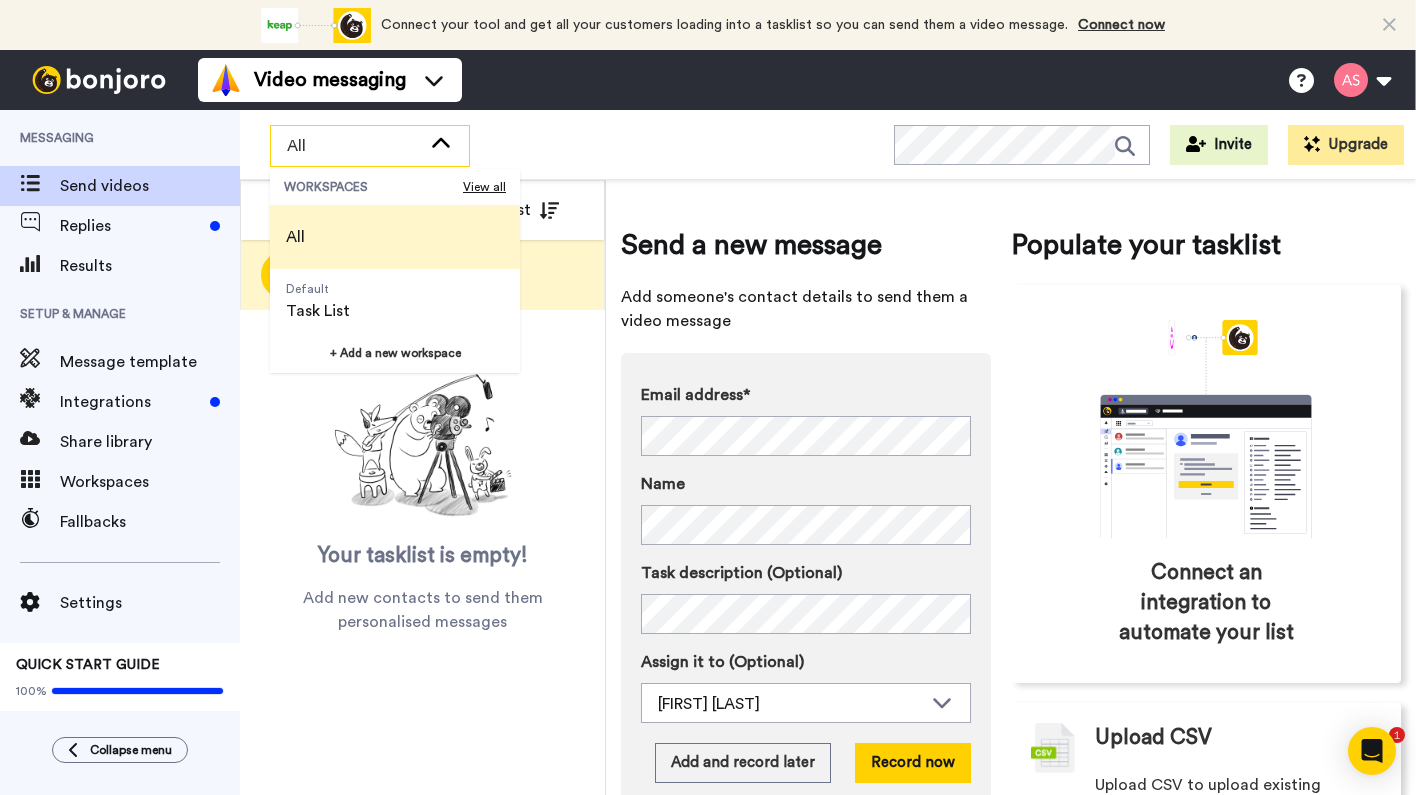 scroll, scrollTop: 0, scrollLeft: 0, axis: both 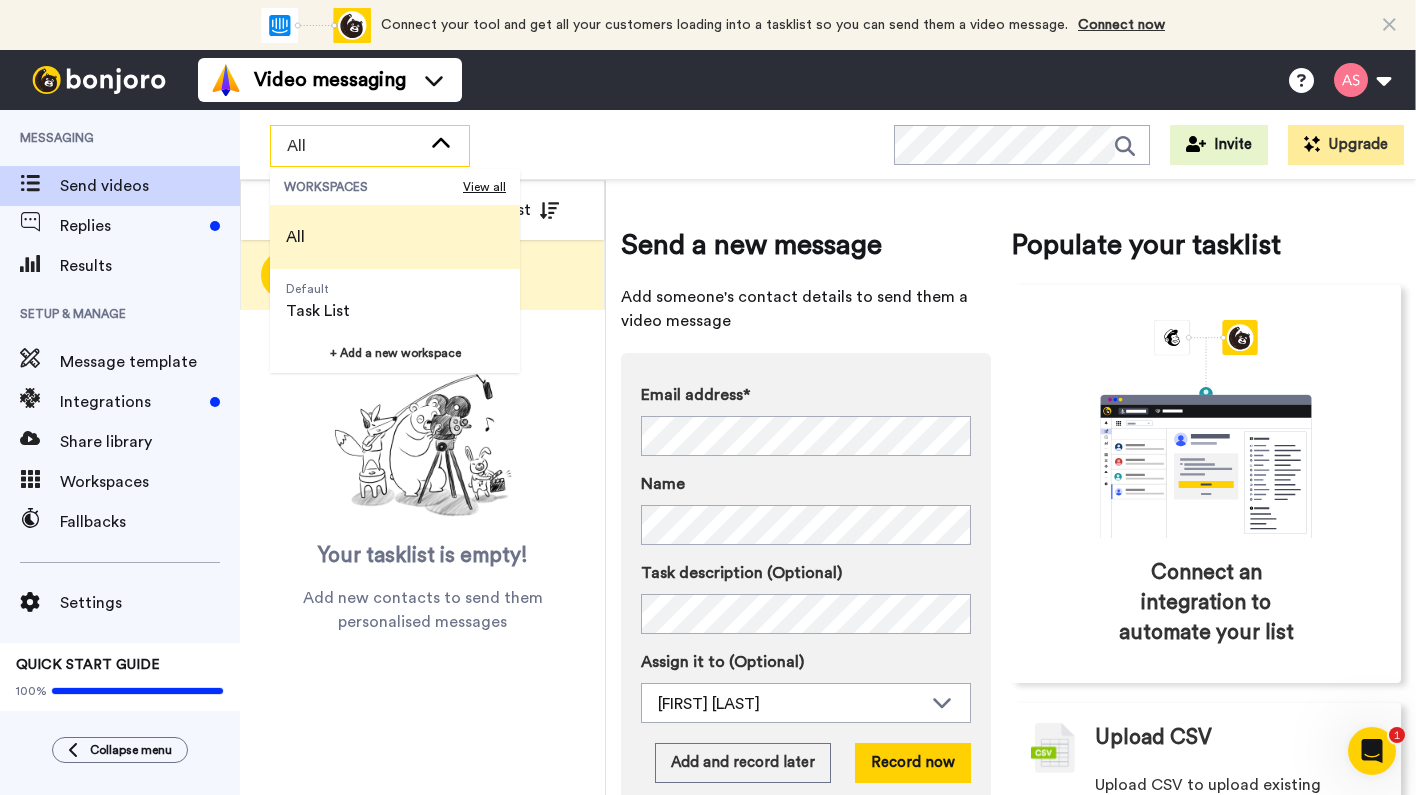 click on "All" at bounding box center [395, 237] 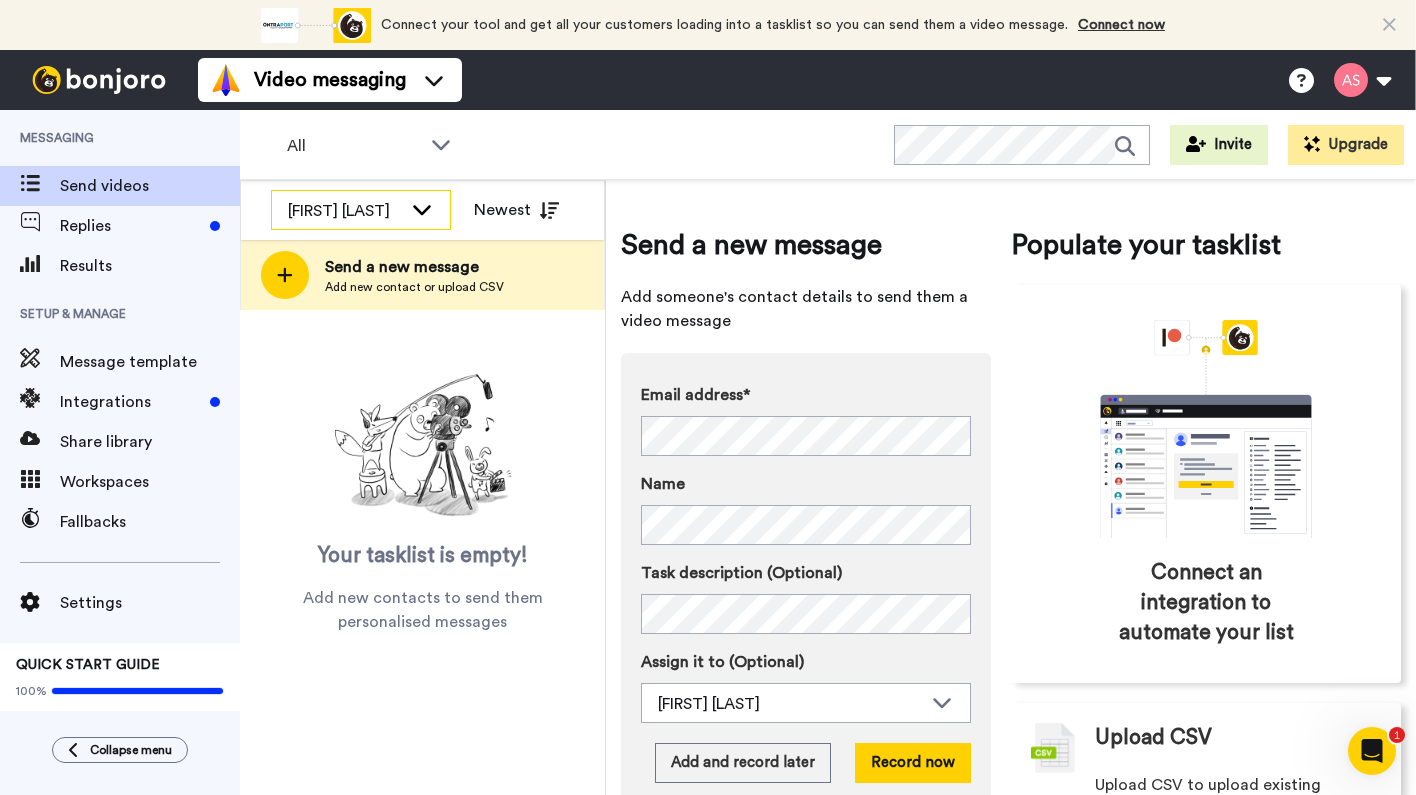 click 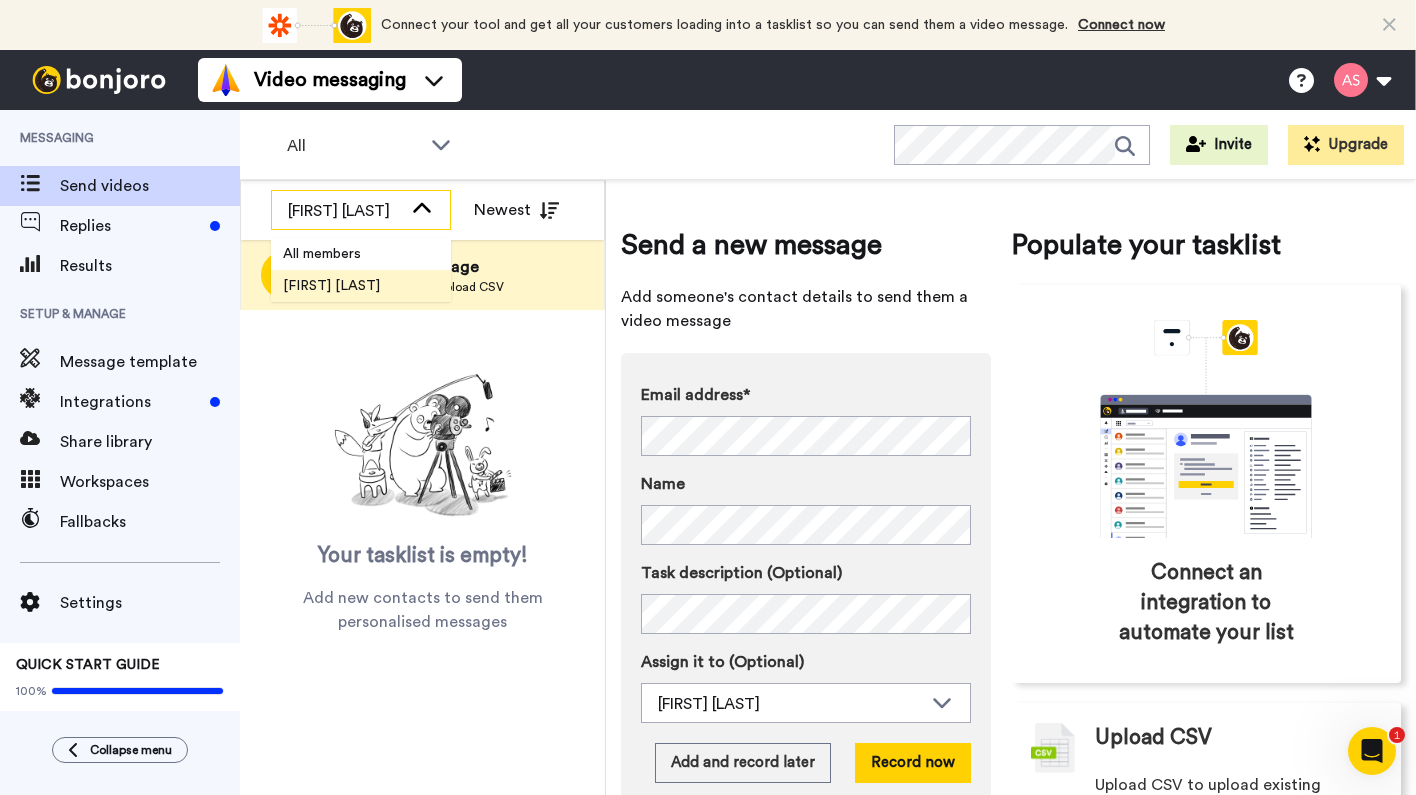click 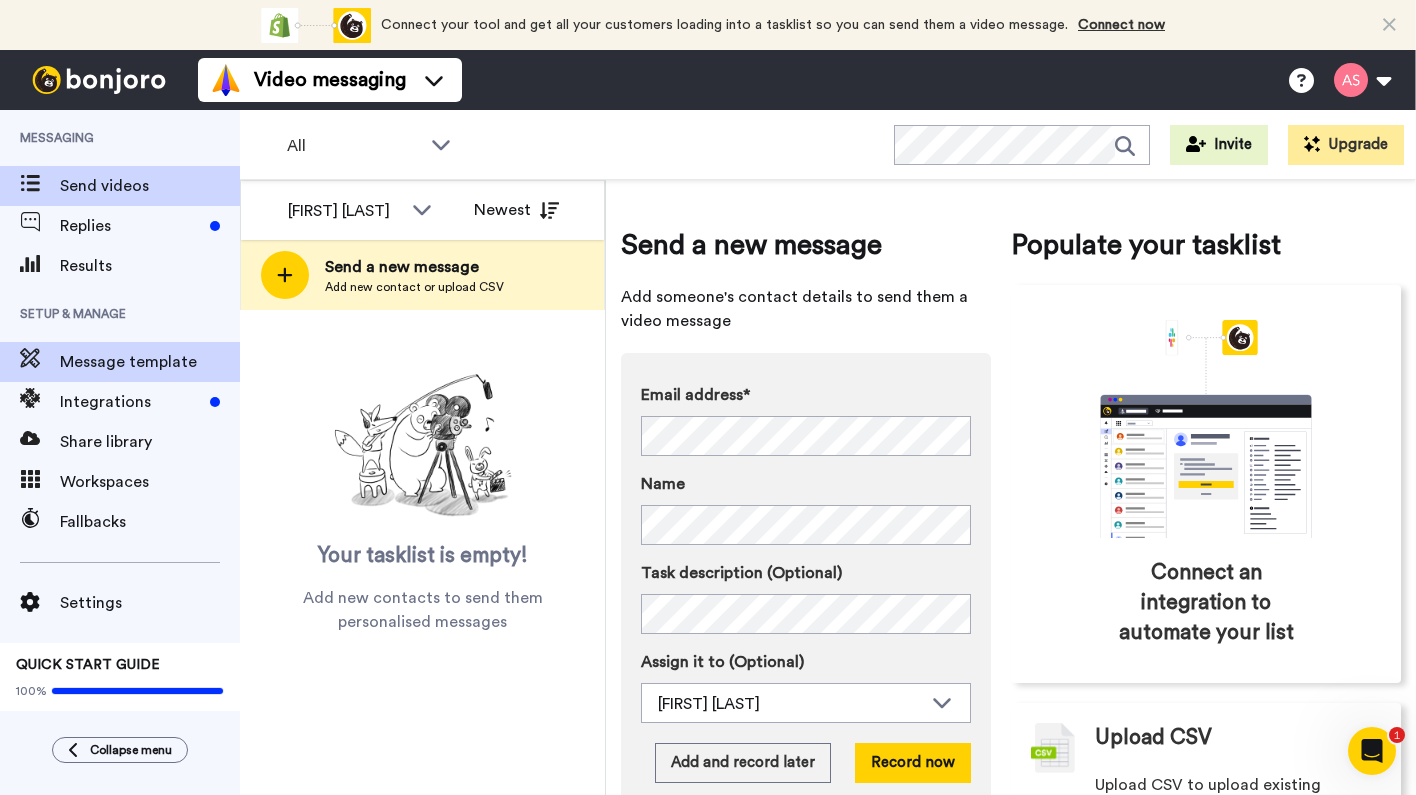 click on "Message template" at bounding box center [150, 362] 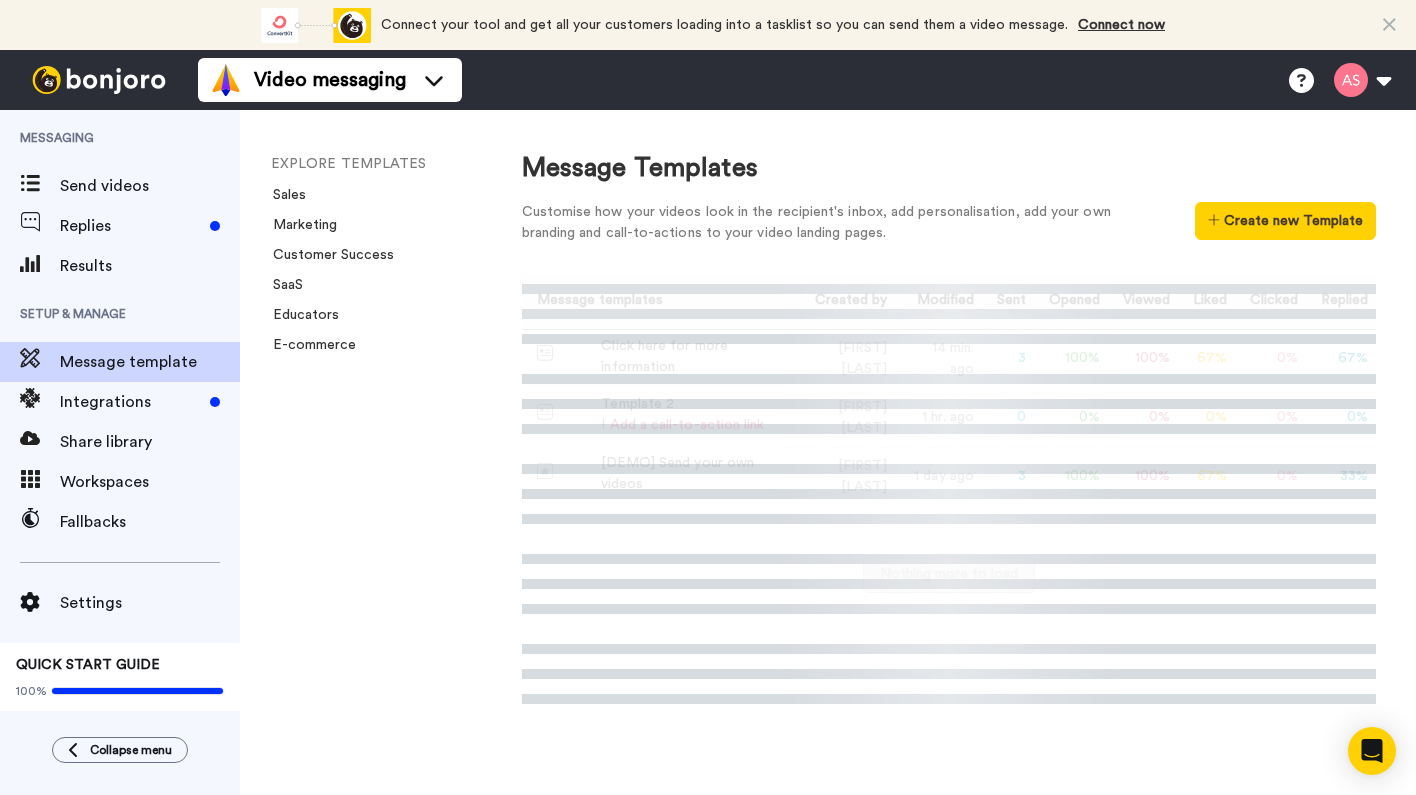 scroll, scrollTop: 0, scrollLeft: 0, axis: both 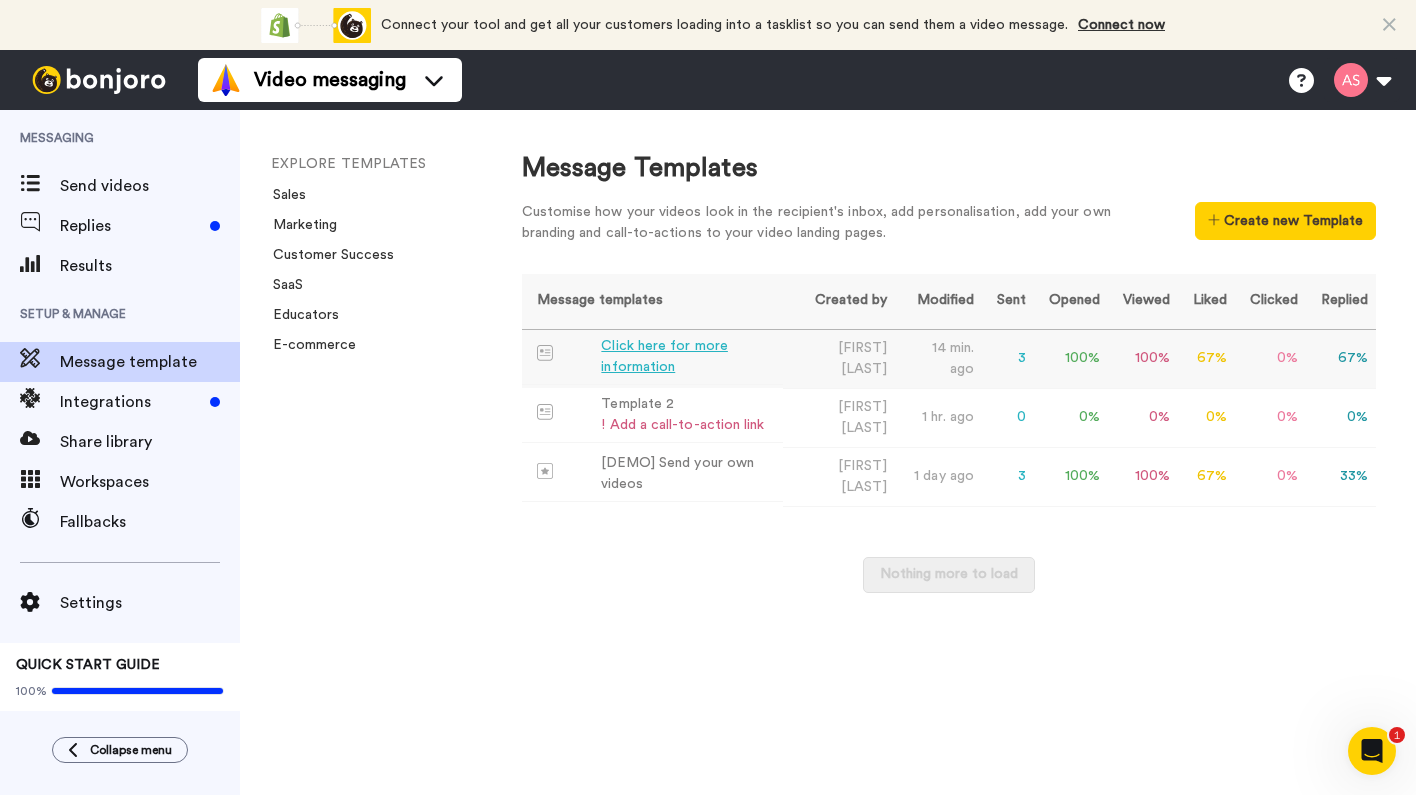click on "Click here for more information" at bounding box center (687, 357) 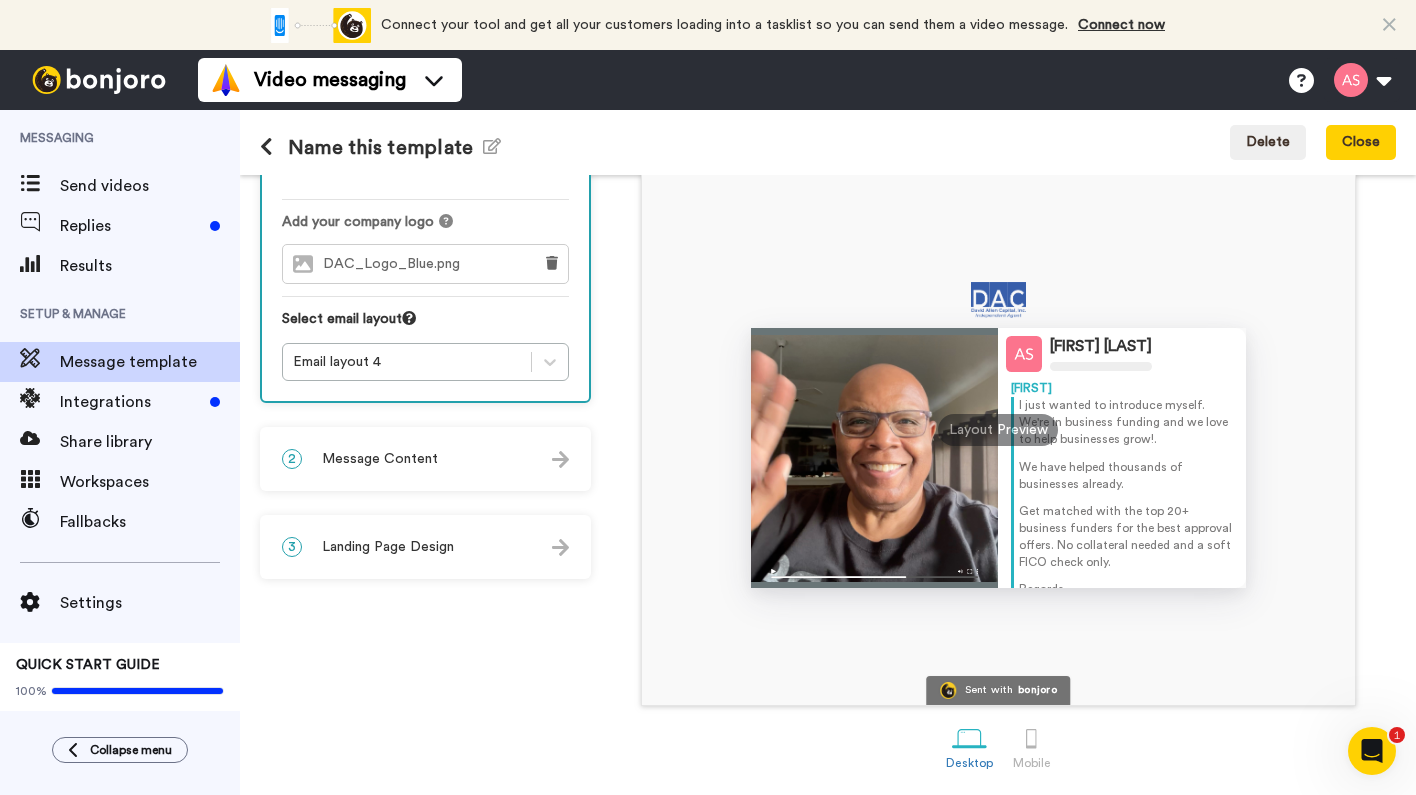 scroll, scrollTop: 152, scrollLeft: 0, axis: vertical 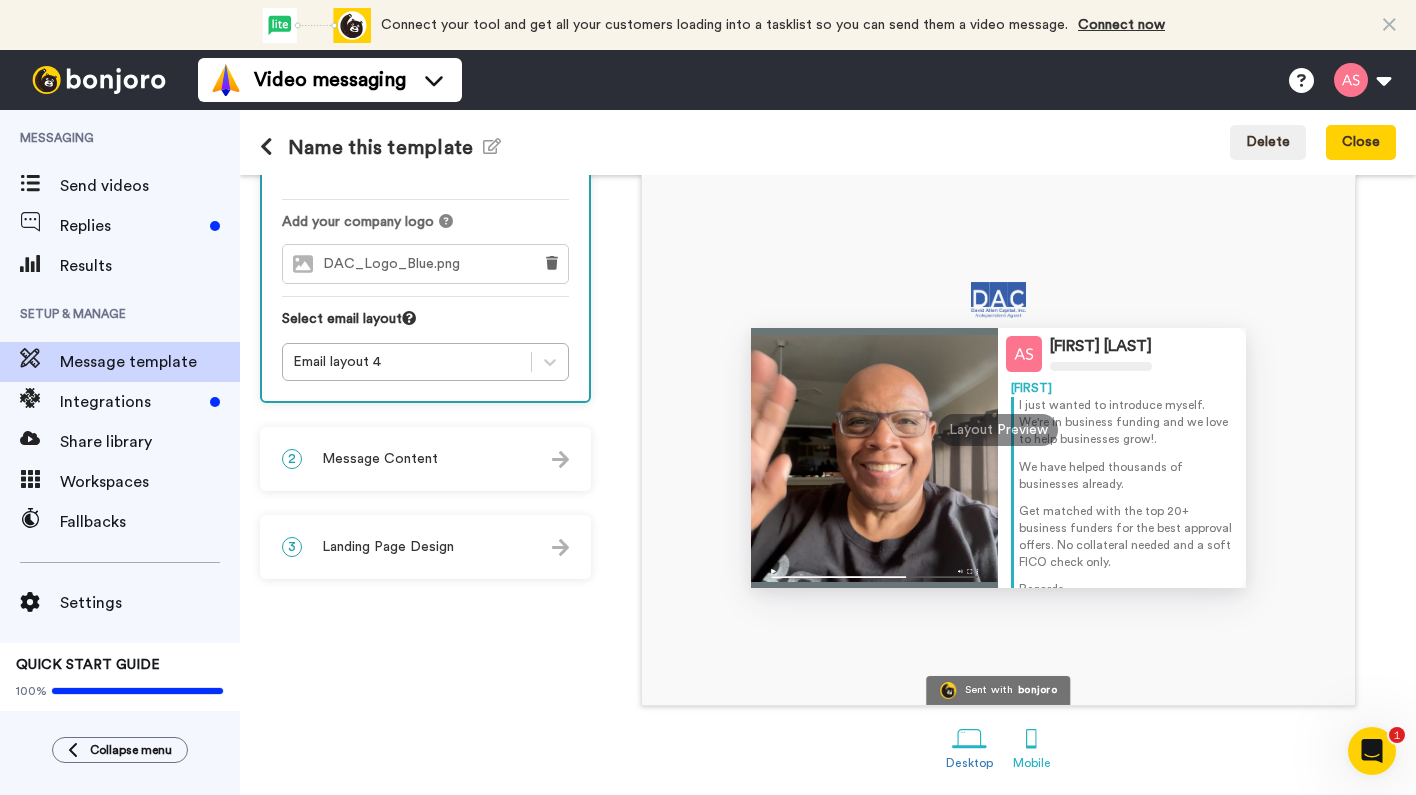 click at bounding box center (1031, 738) 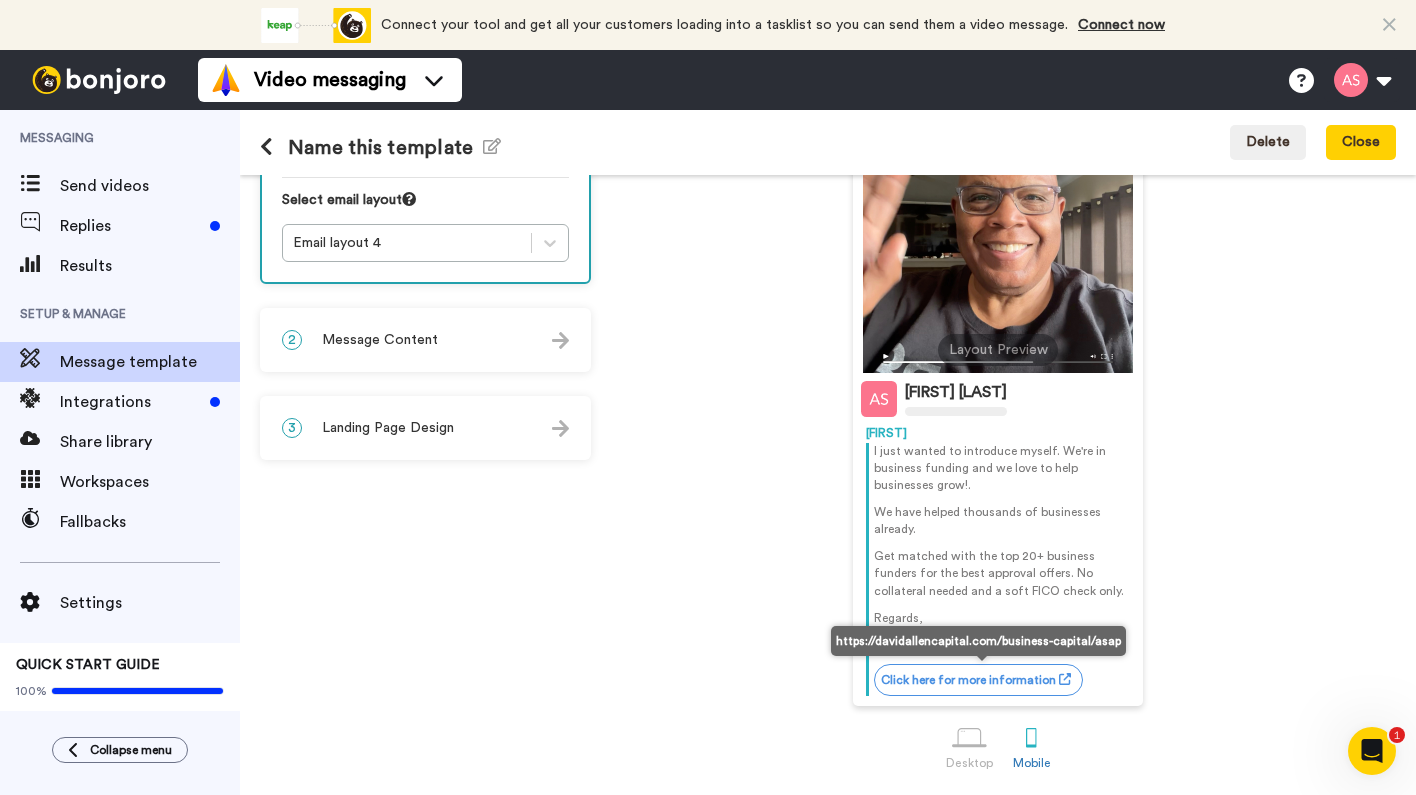 scroll, scrollTop: 269, scrollLeft: 0, axis: vertical 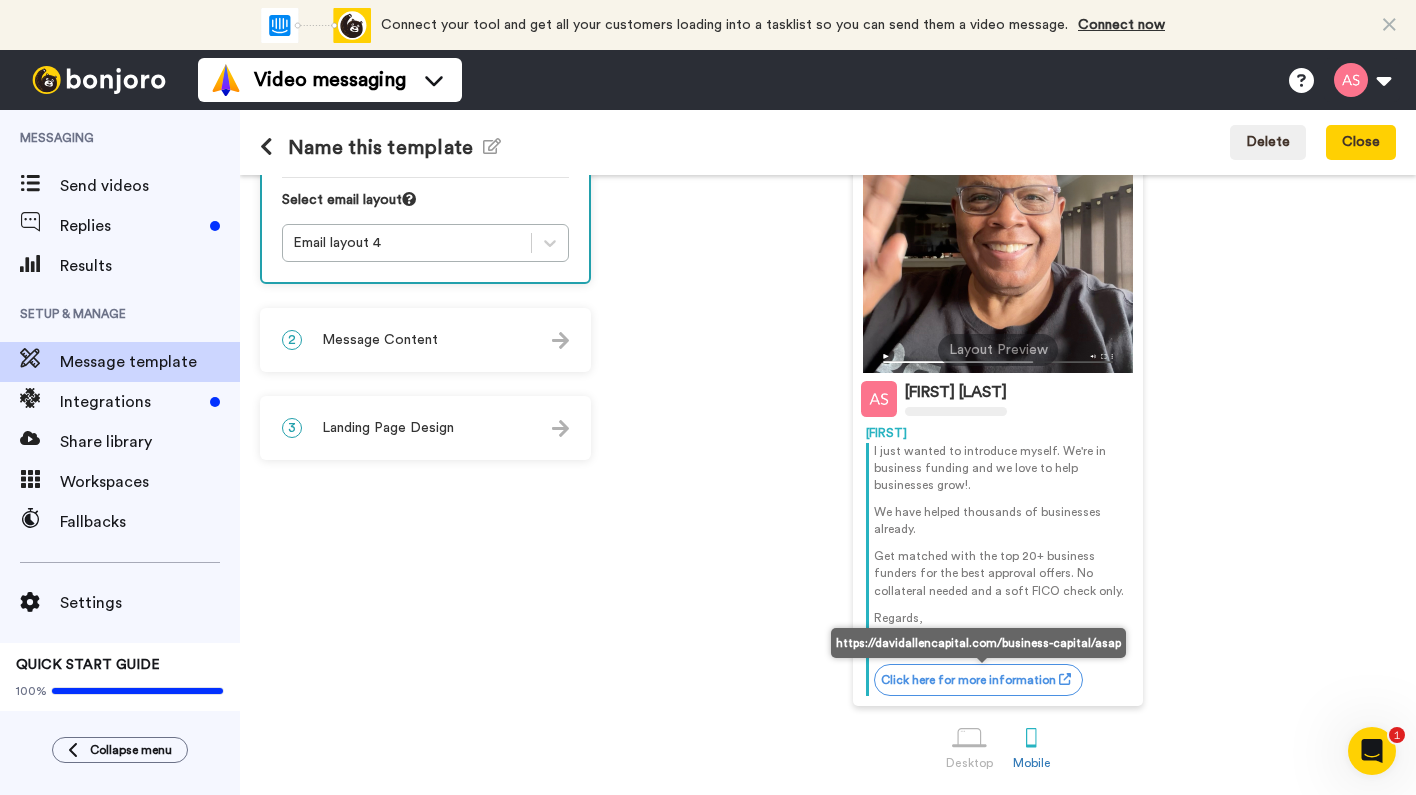 click on "Click here for more information" at bounding box center [978, 680] 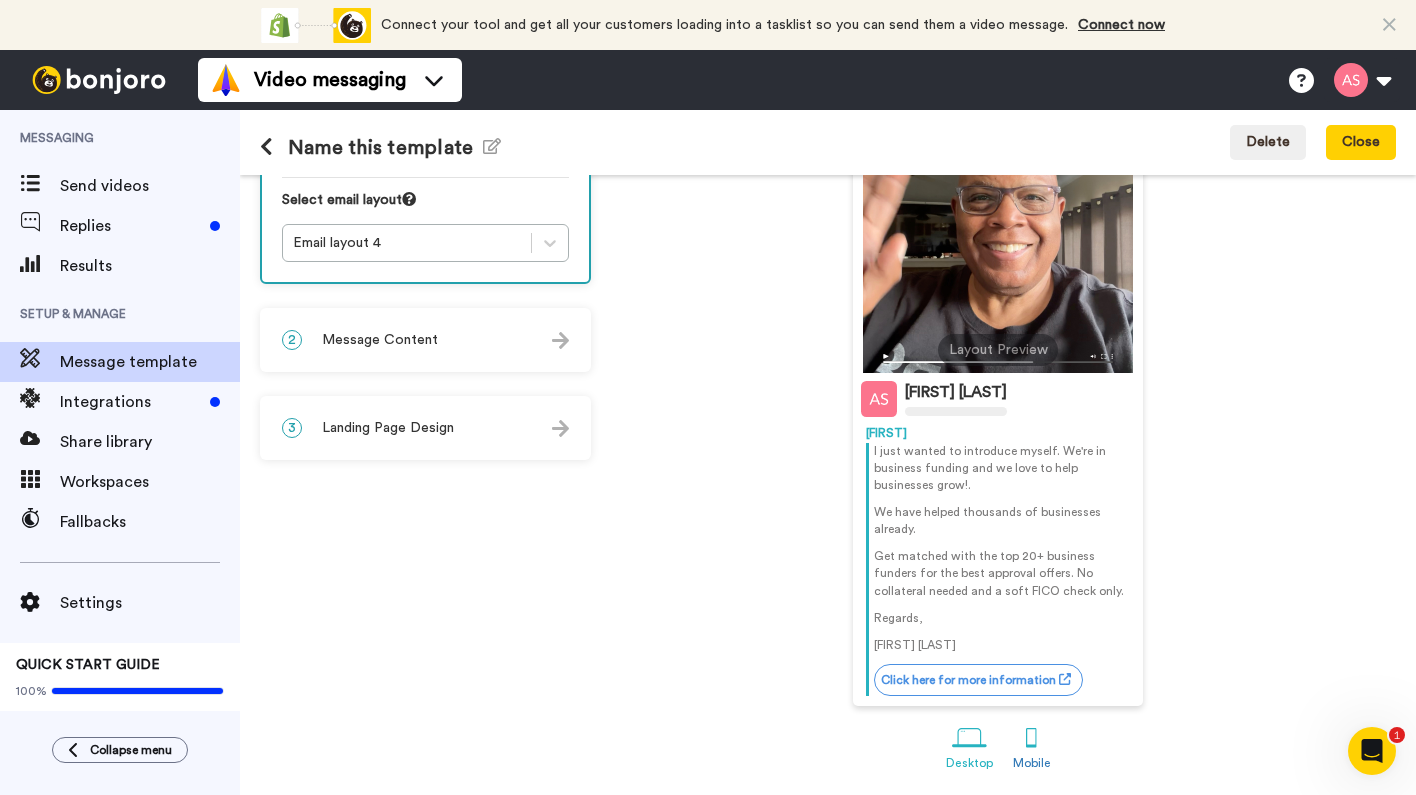 click at bounding box center (969, 738) 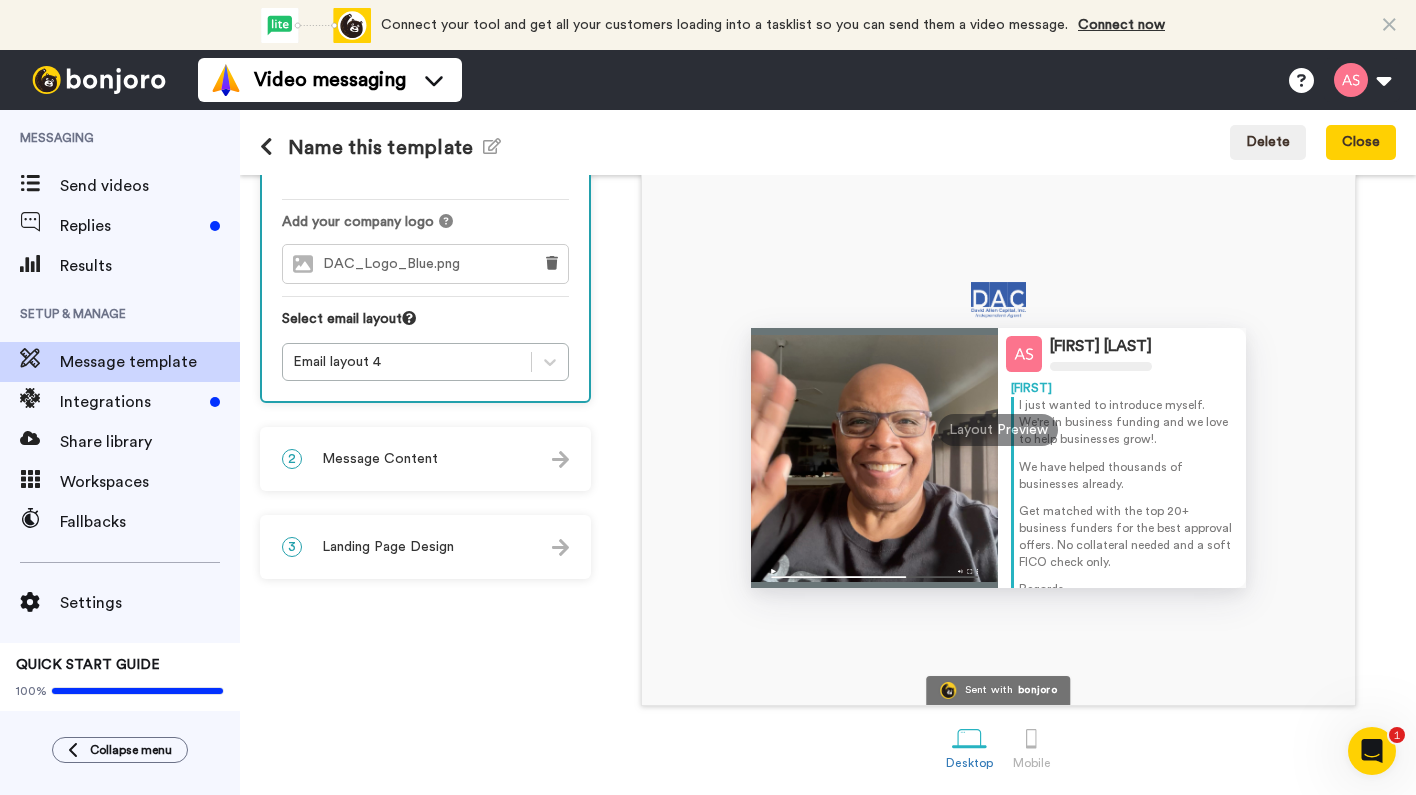 scroll, scrollTop: 152, scrollLeft: 0, axis: vertical 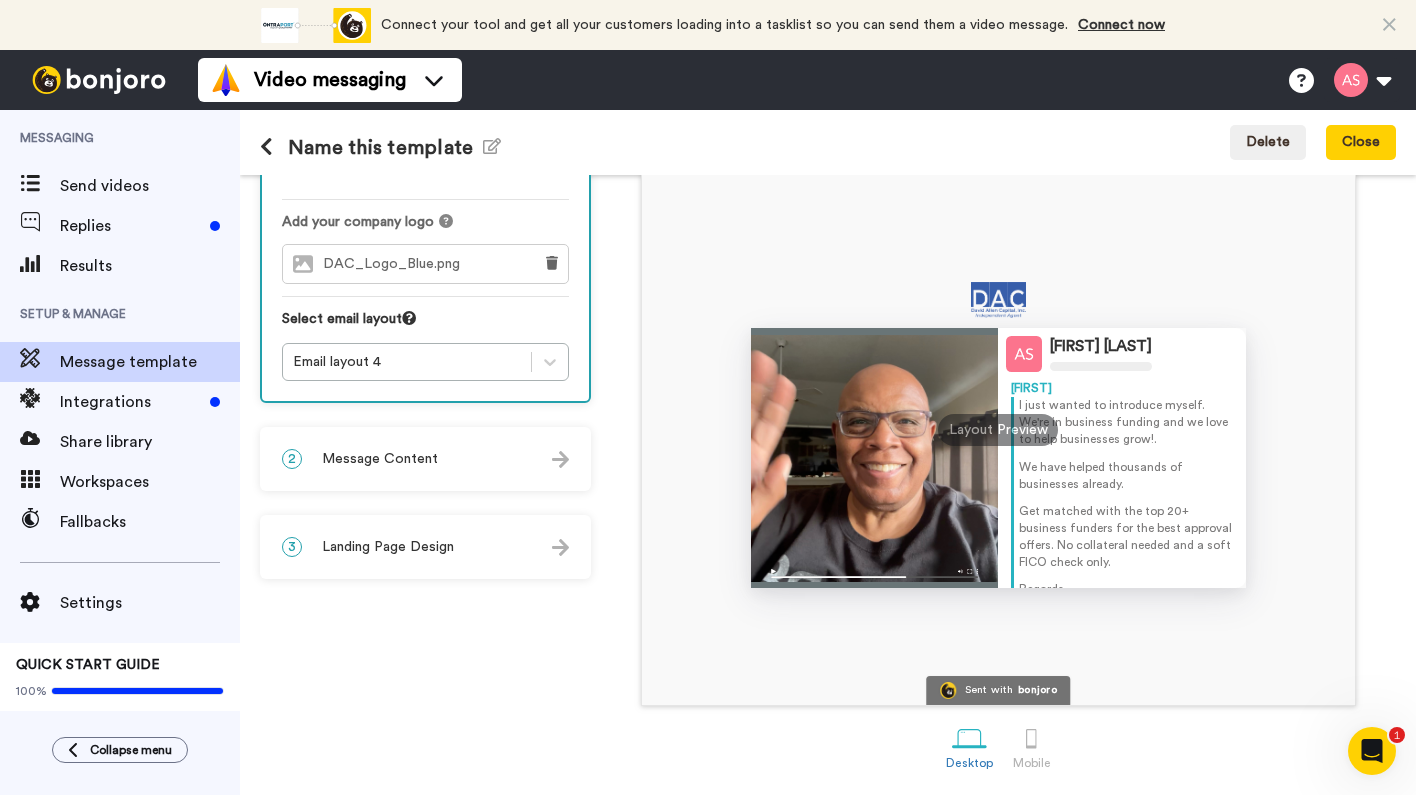 click at bounding box center [875, 458] 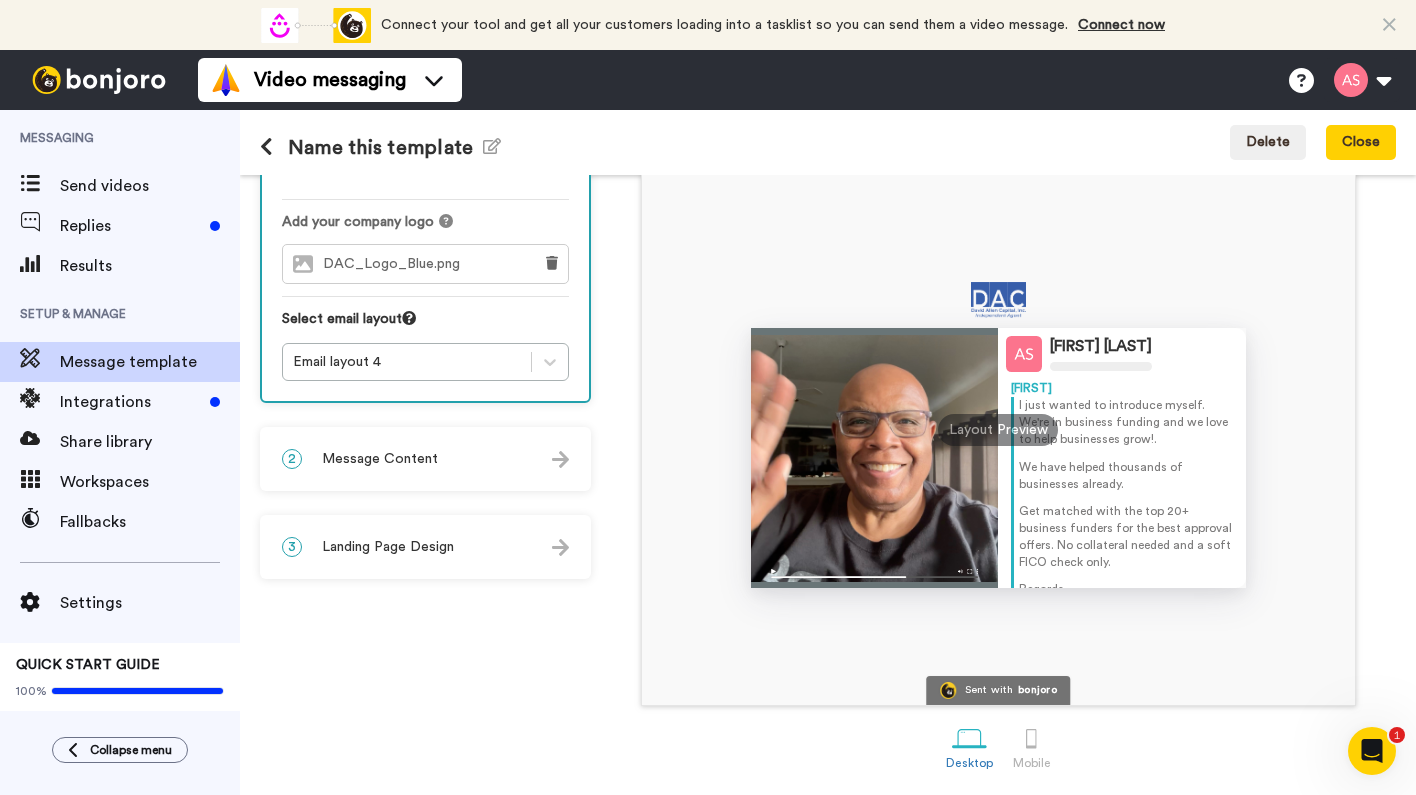 click 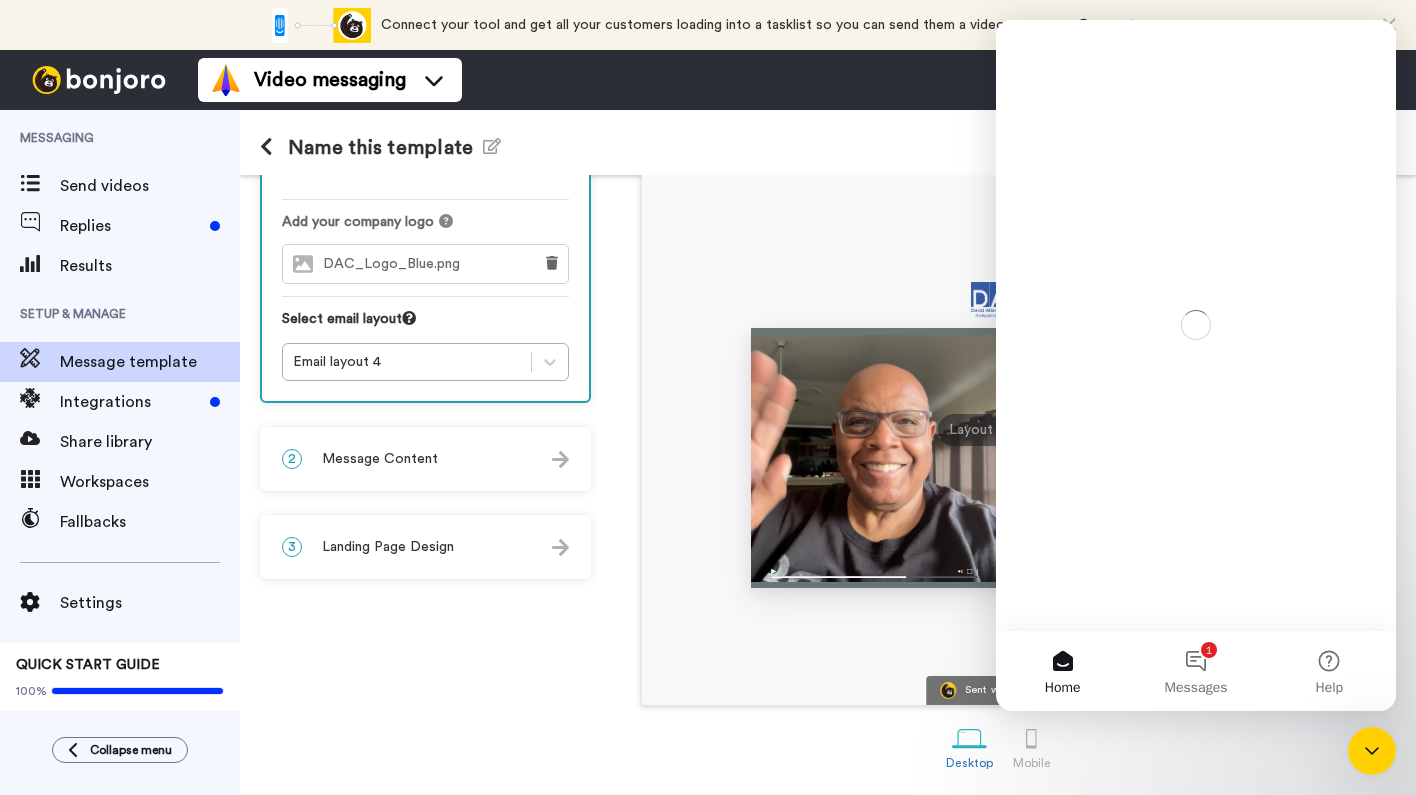 scroll, scrollTop: 0, scrollLeft: 0, axis: both 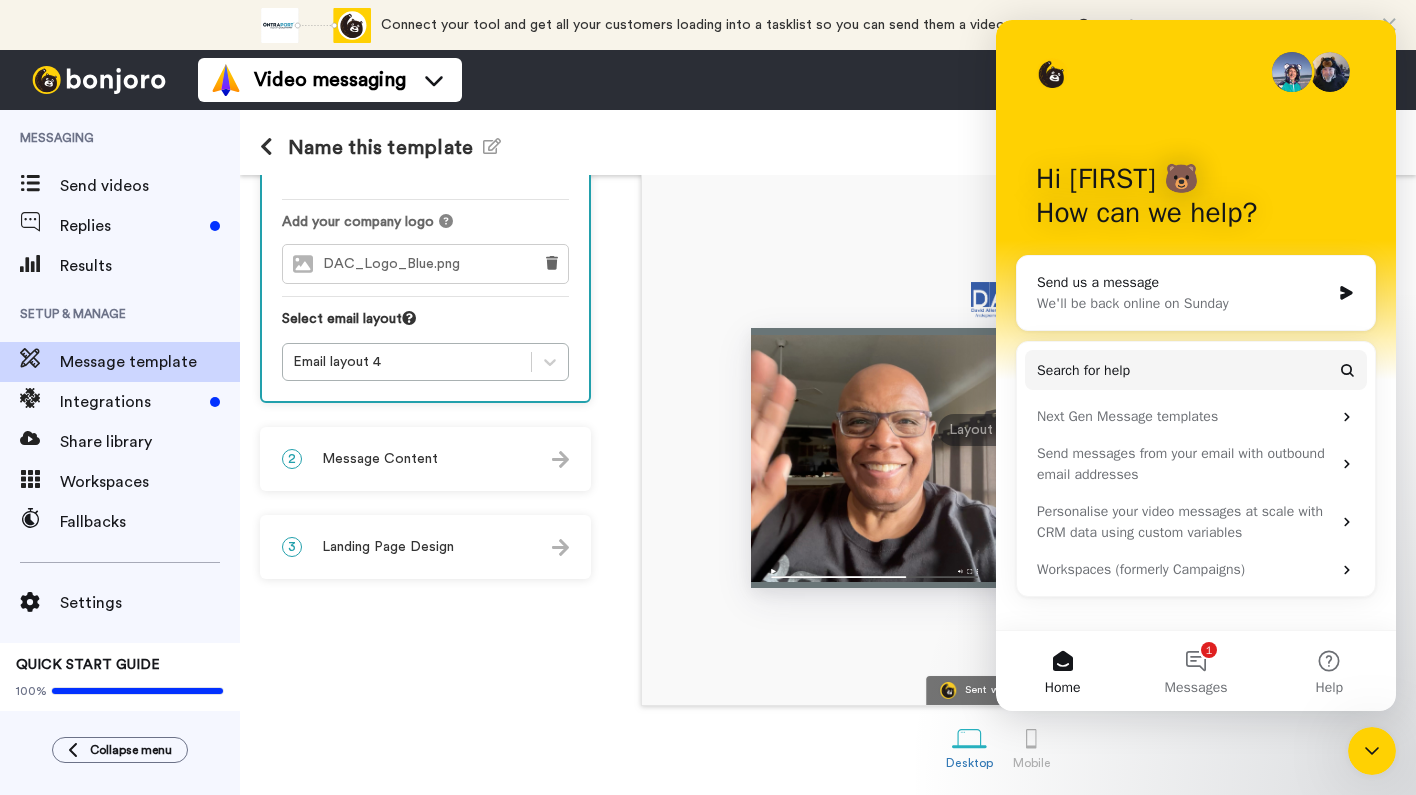 click on "Video messaging Switch to Video messaging Testimonials Settings Discover Help & Support Case studies Bonjoro Tools   Help docs   Settings My Profile Change Password Billing Affiliates Help Docs Settings Logout" at bounding box center (807, 80) 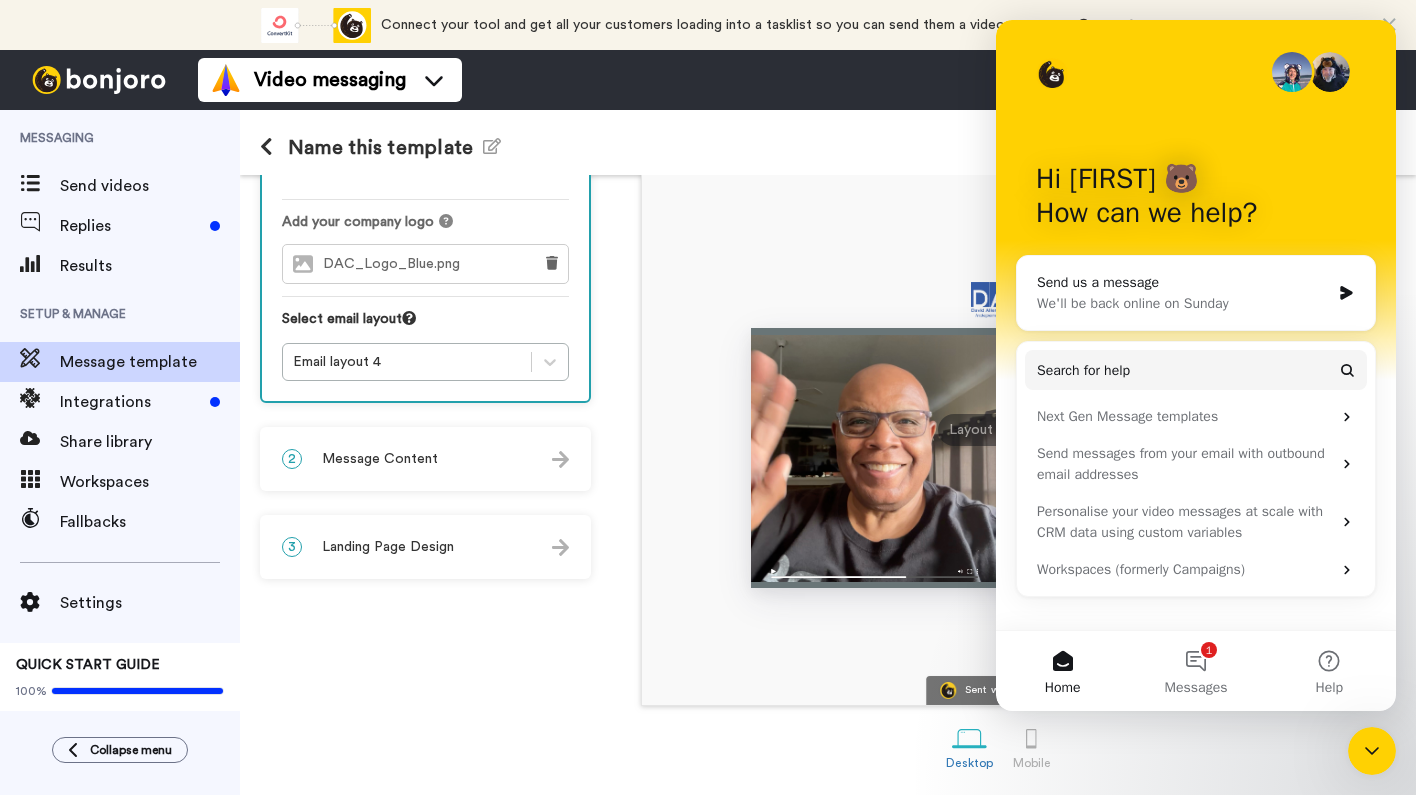 click on "Video messaging Switch to Video messaging Testimonials Settings Discover Help & Support Case studies Bonjoro Tools   Help docs   Settings My Profile Change Password Billing Affiliates Help Docs Settings Logout" at bounding box center [807, 80] 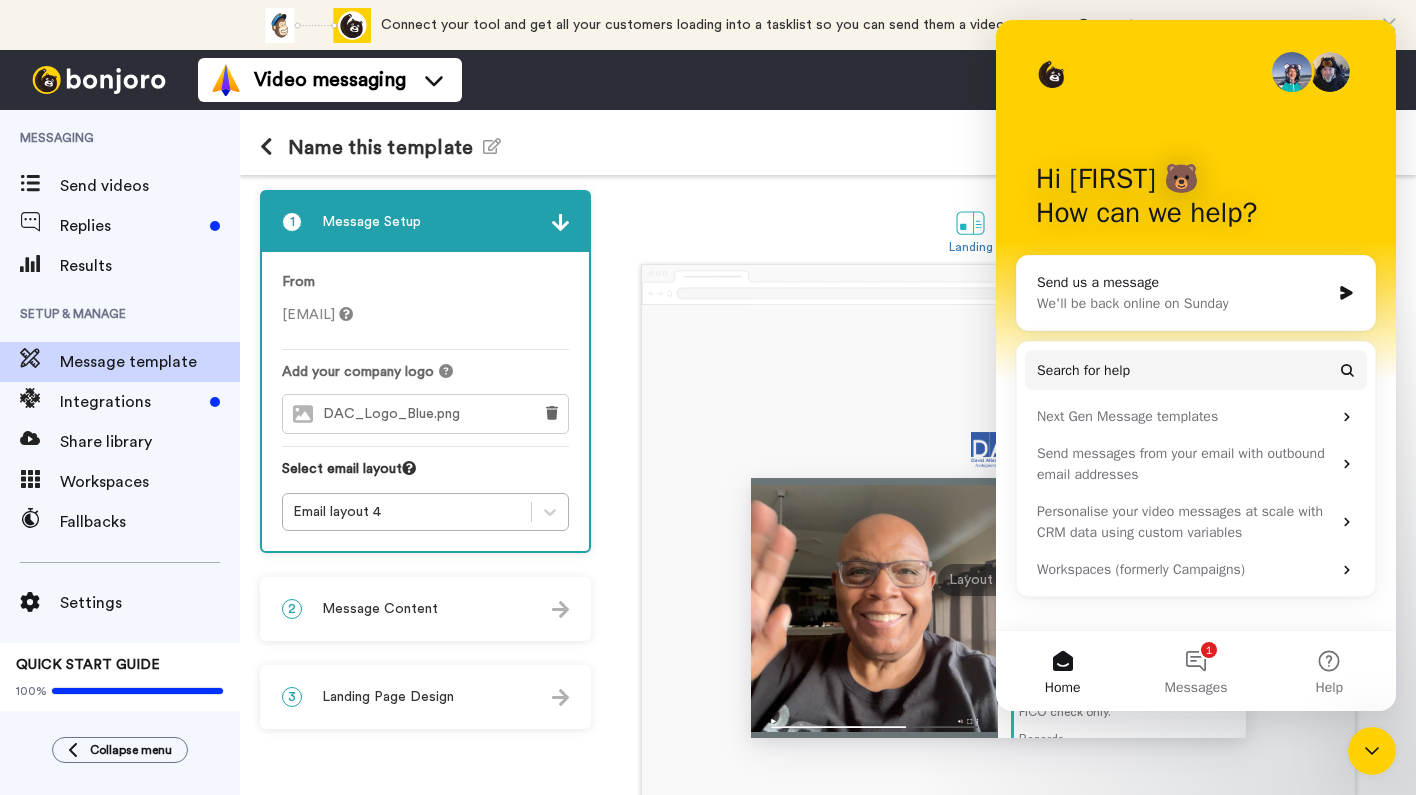 scroll, scrollTop: 0, scrollLeft: 0, axis: both 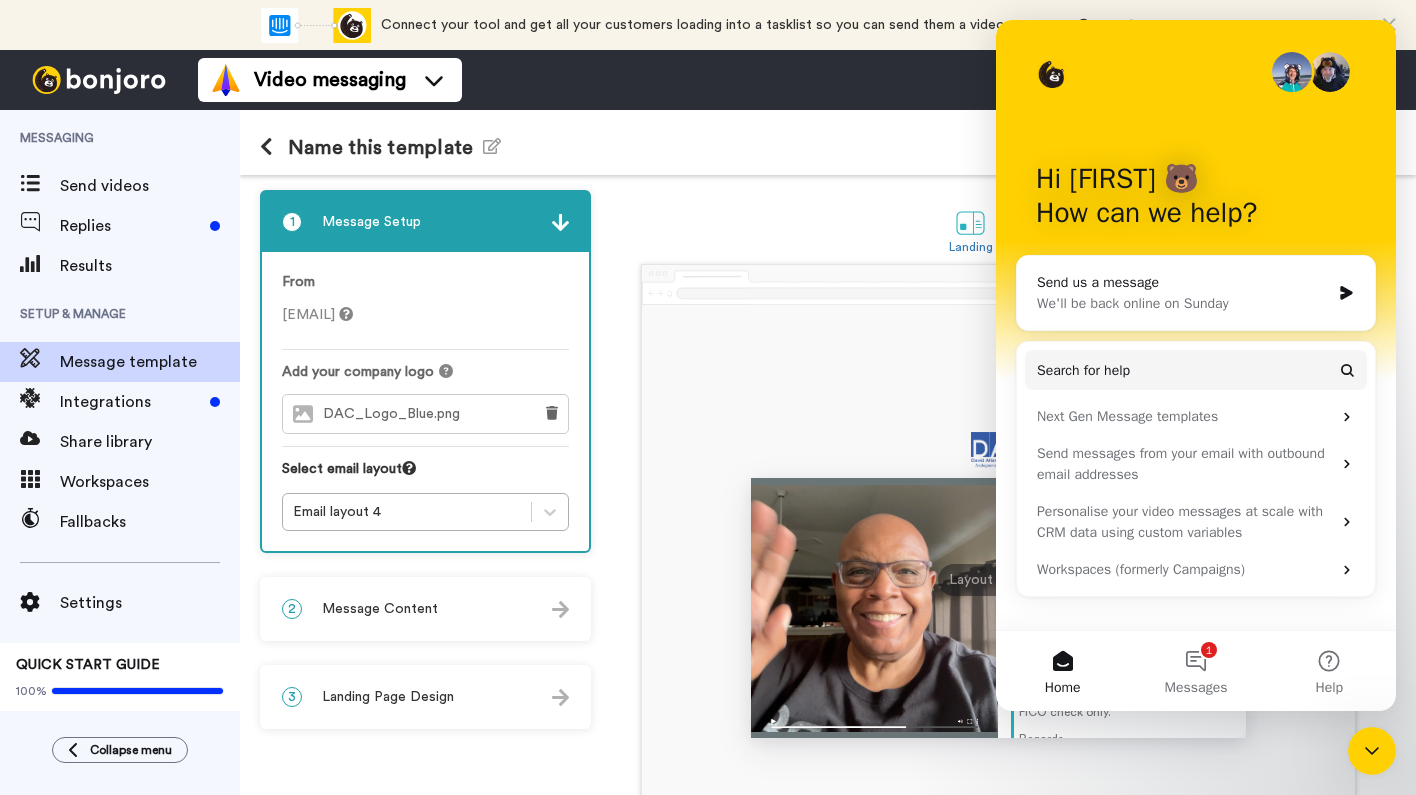 click on "Video messaging Switch to Video messaging Testimonials Settings Discover Help & Support Case studies Bonjoro Tools   Help docs   Settings My Profile Change Password Billing Affiliates Help Docs Settings Logout" at bounding box center [807, 80] 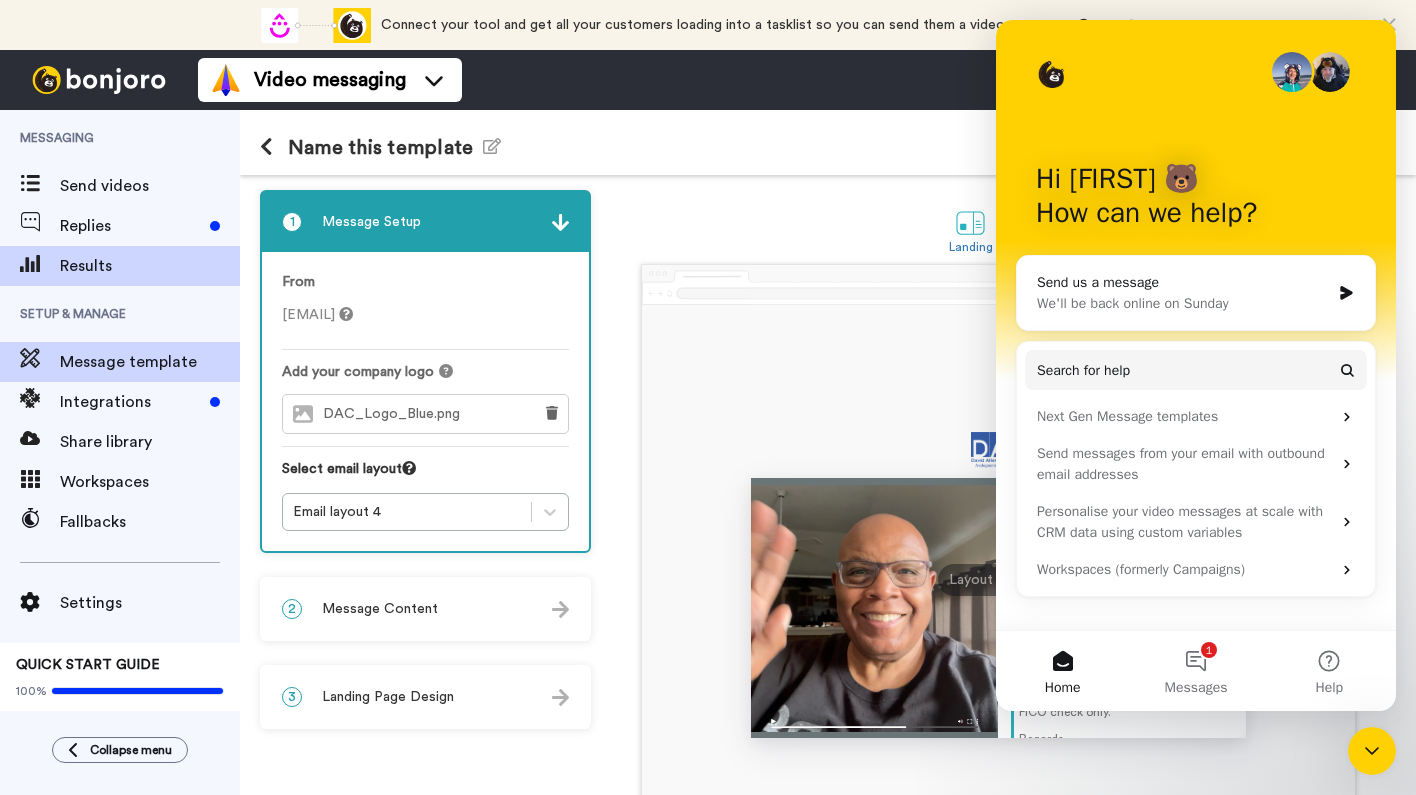 click on "Results" at bounding box center (150, 266) 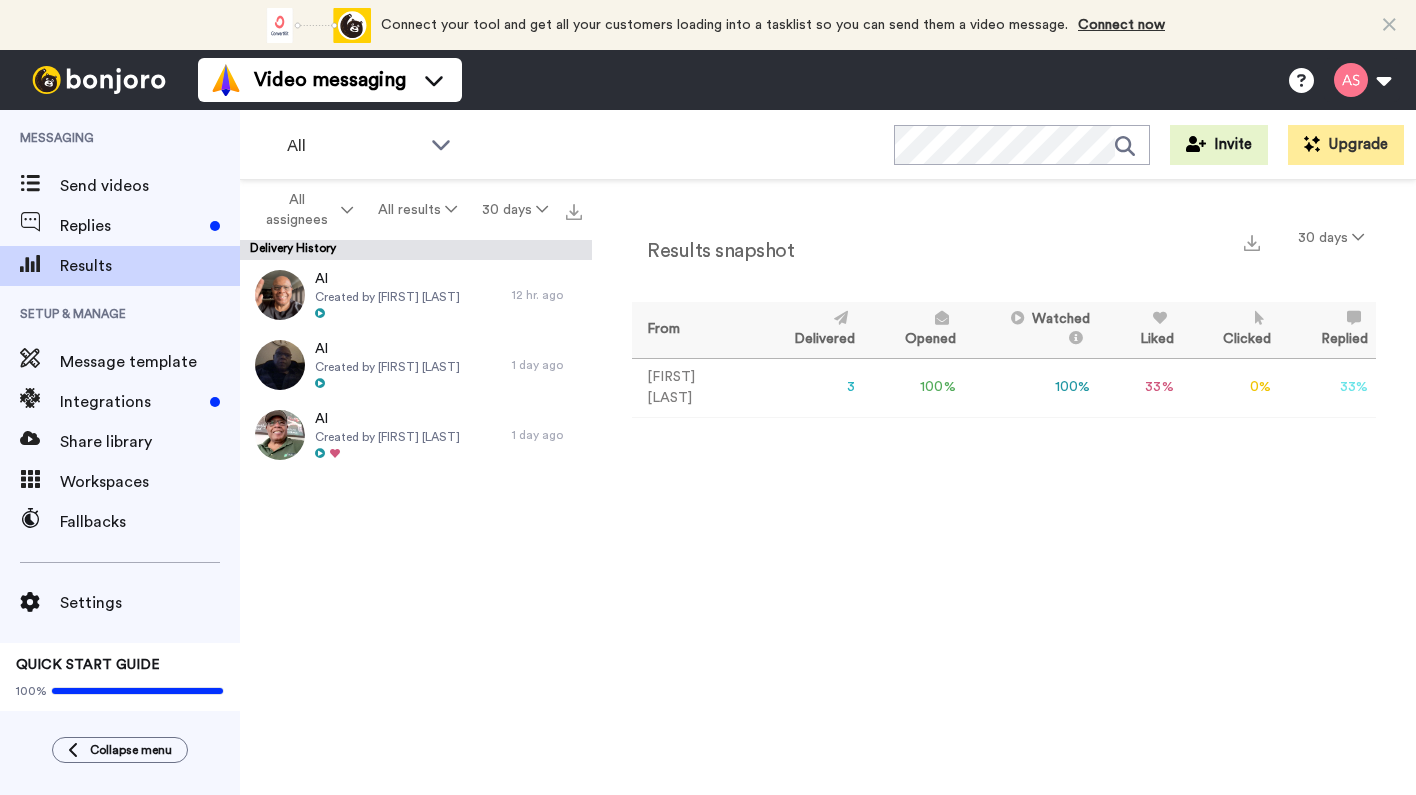 scroll, scrollTop: 0, scrollLeft: 0, axis: both 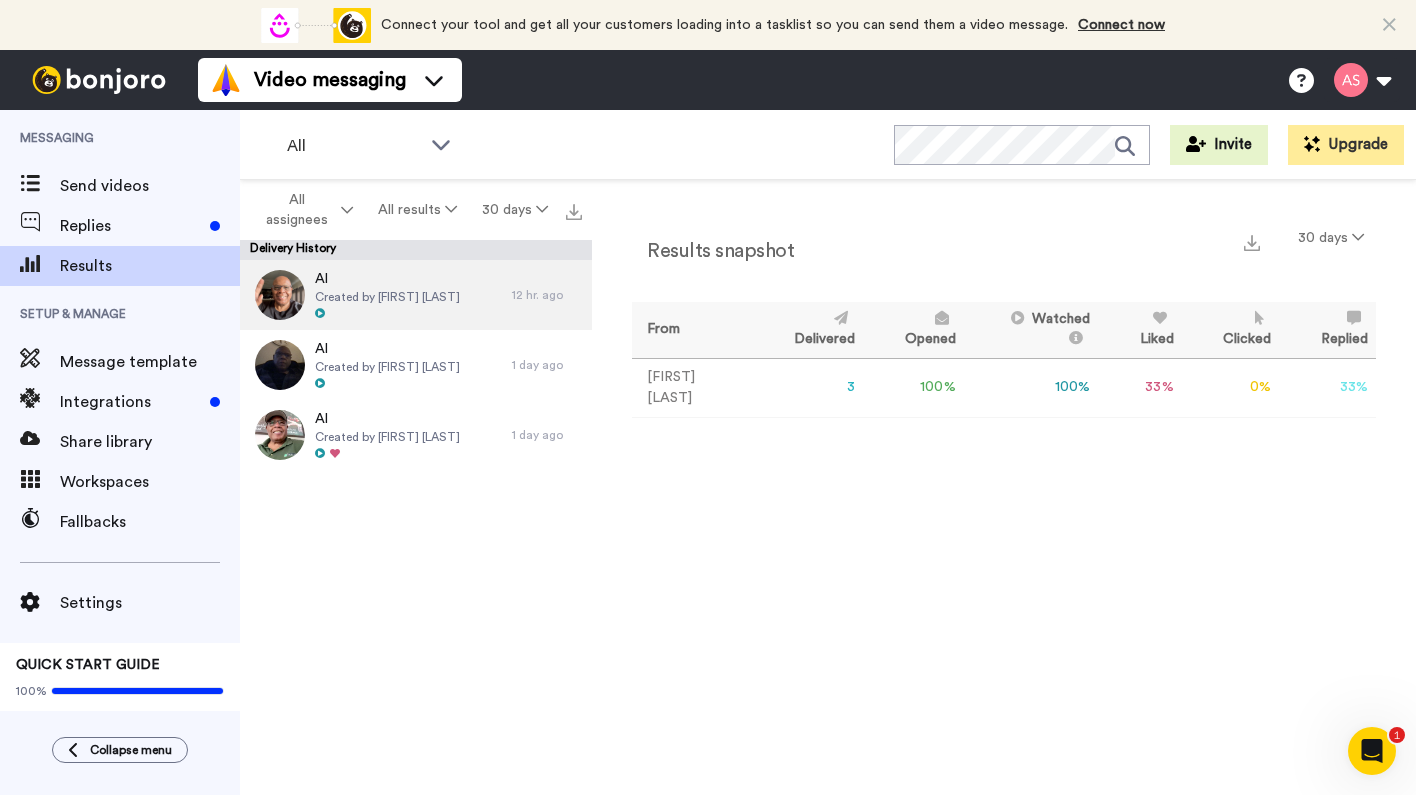 click on "Al" at bounding box center [387, 279] 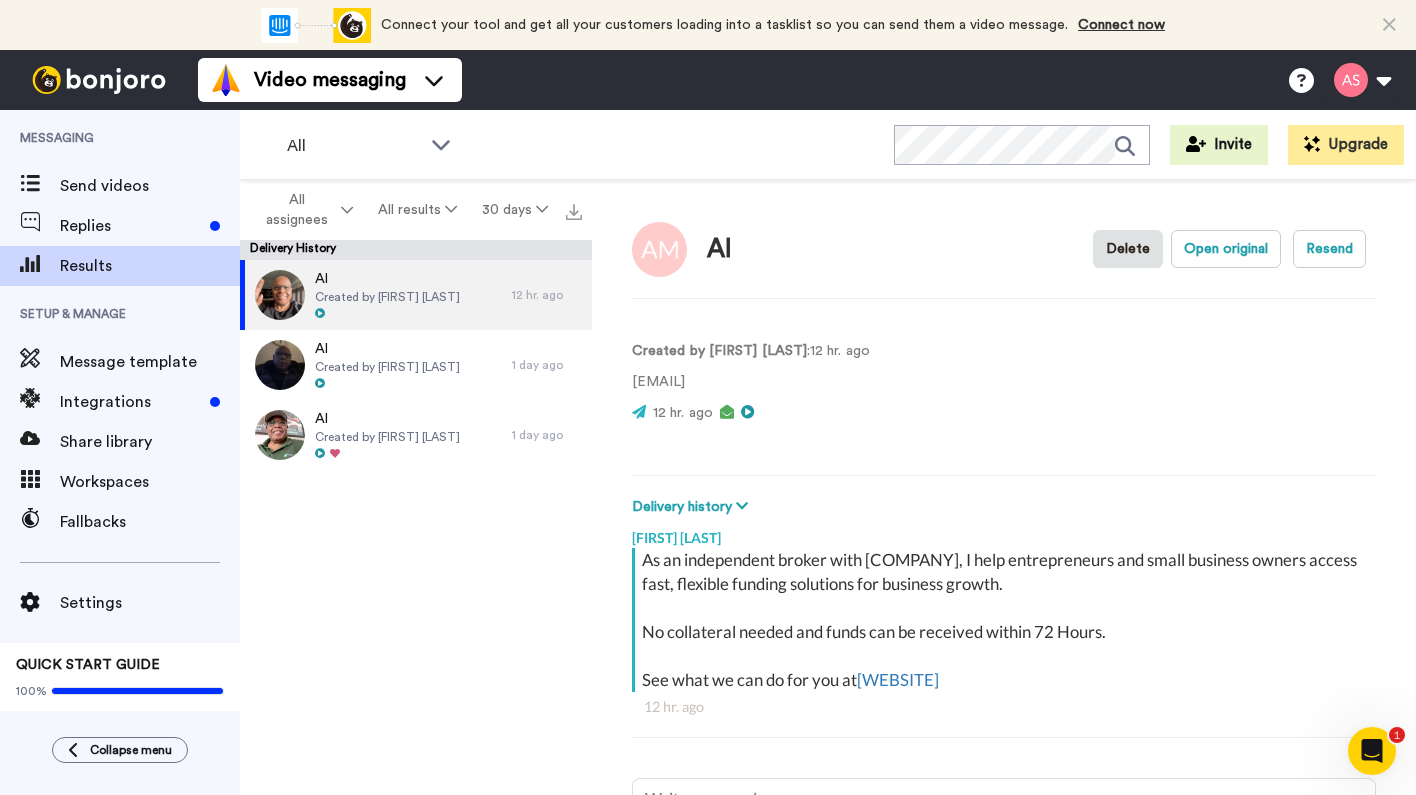 scroll, scrollTop: 10, scrollLeft: 0, axis: vertical 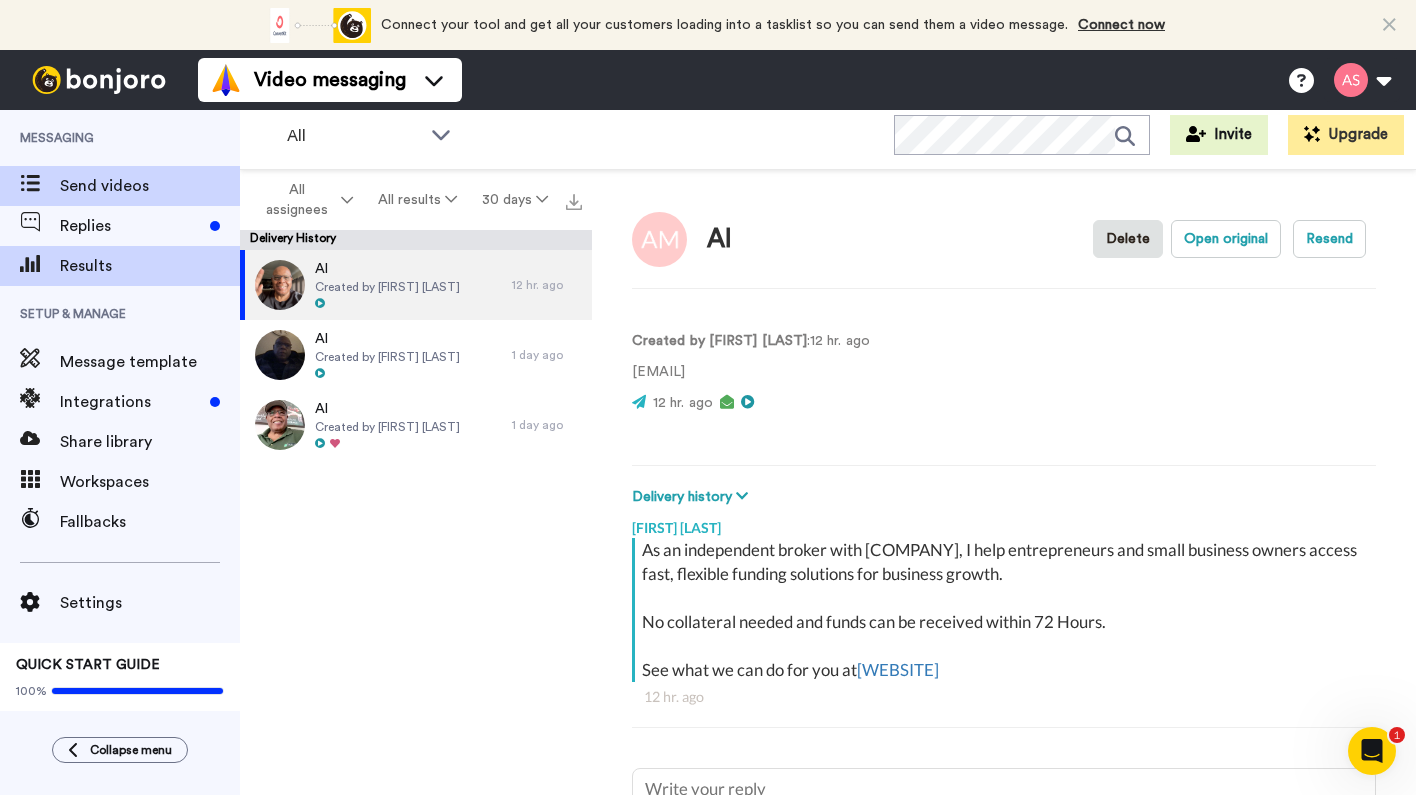 click on "Send videos" at bounding box center [150, 186] 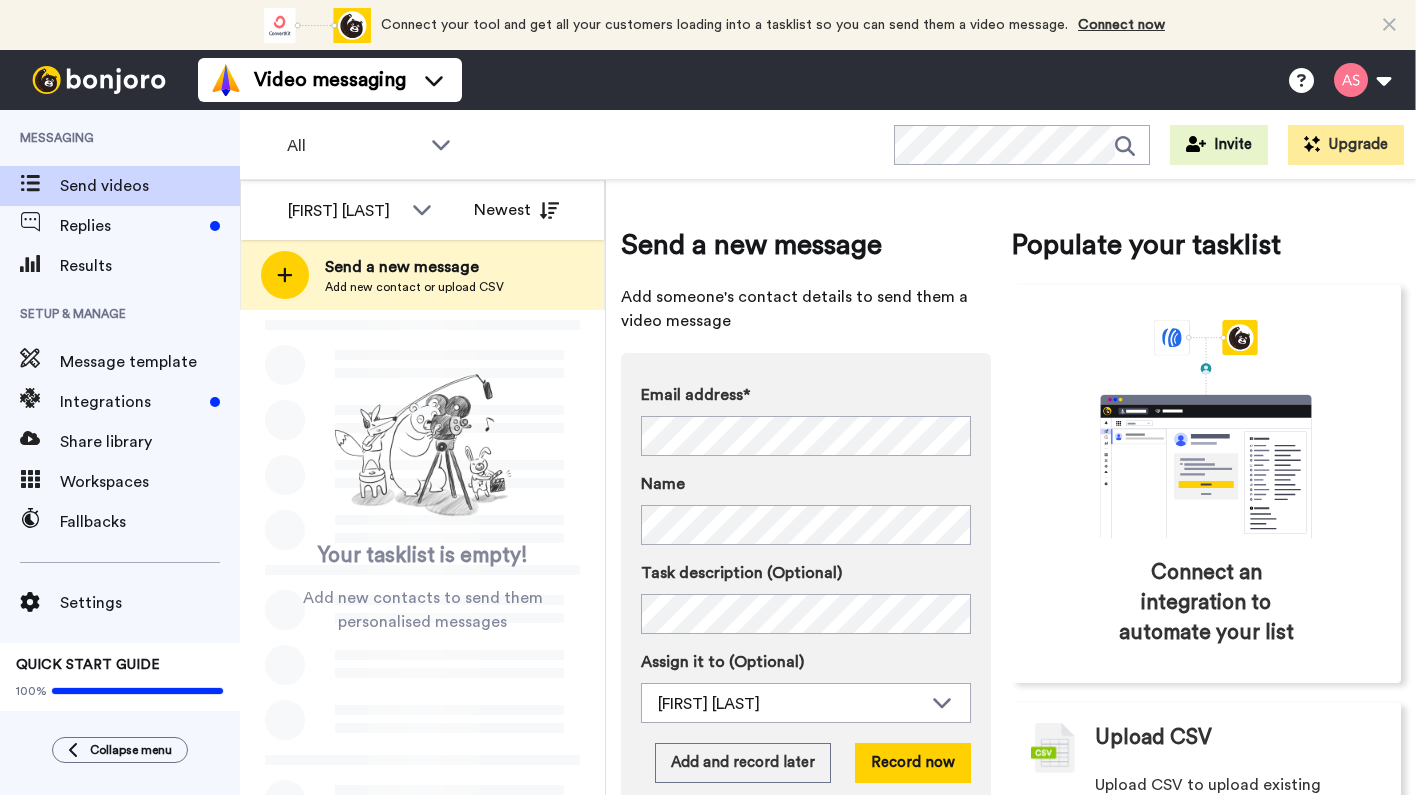 scroll, scrollTop: 0, scrollLeft: 0, axis: both 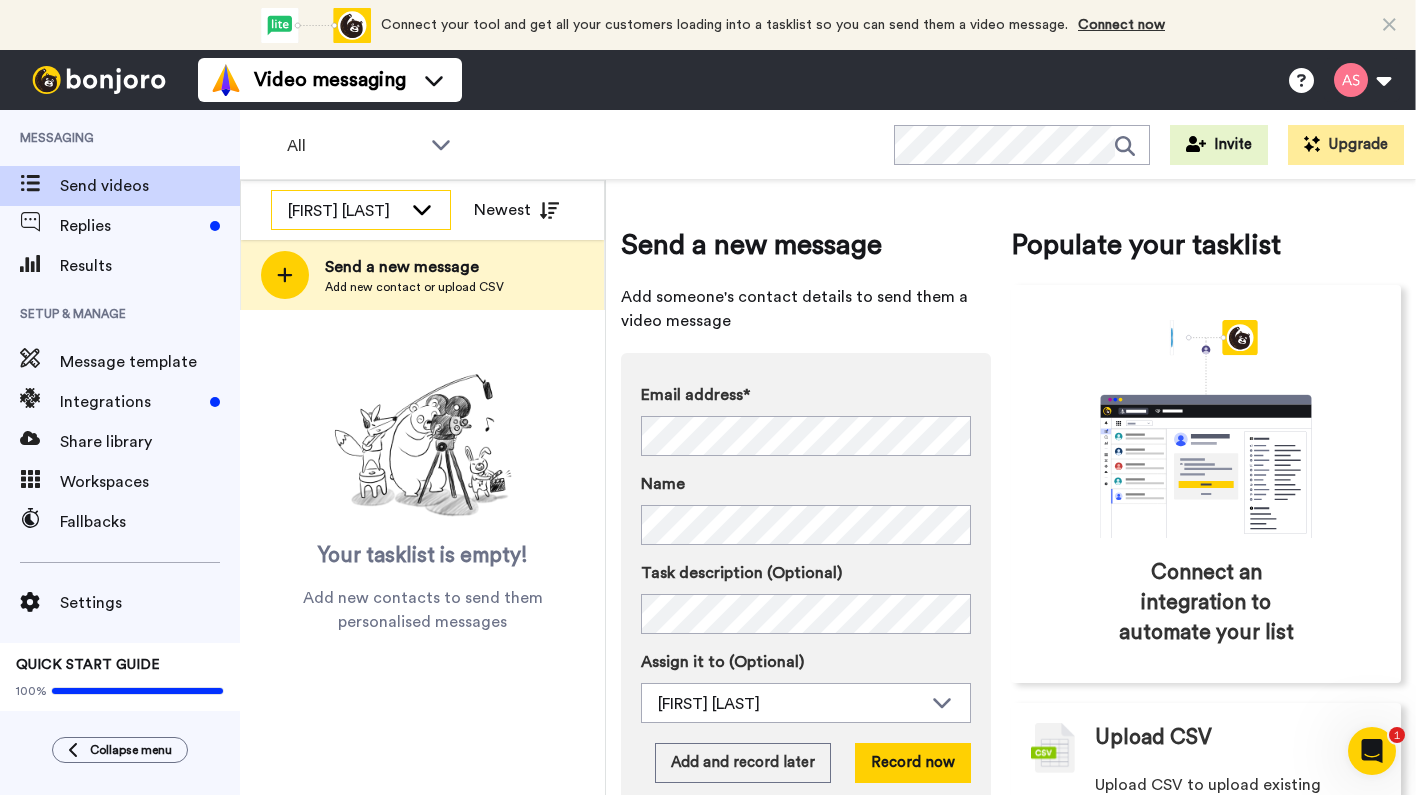 click on "[FIRST] [LAST]" at bounding box center (345, 211) 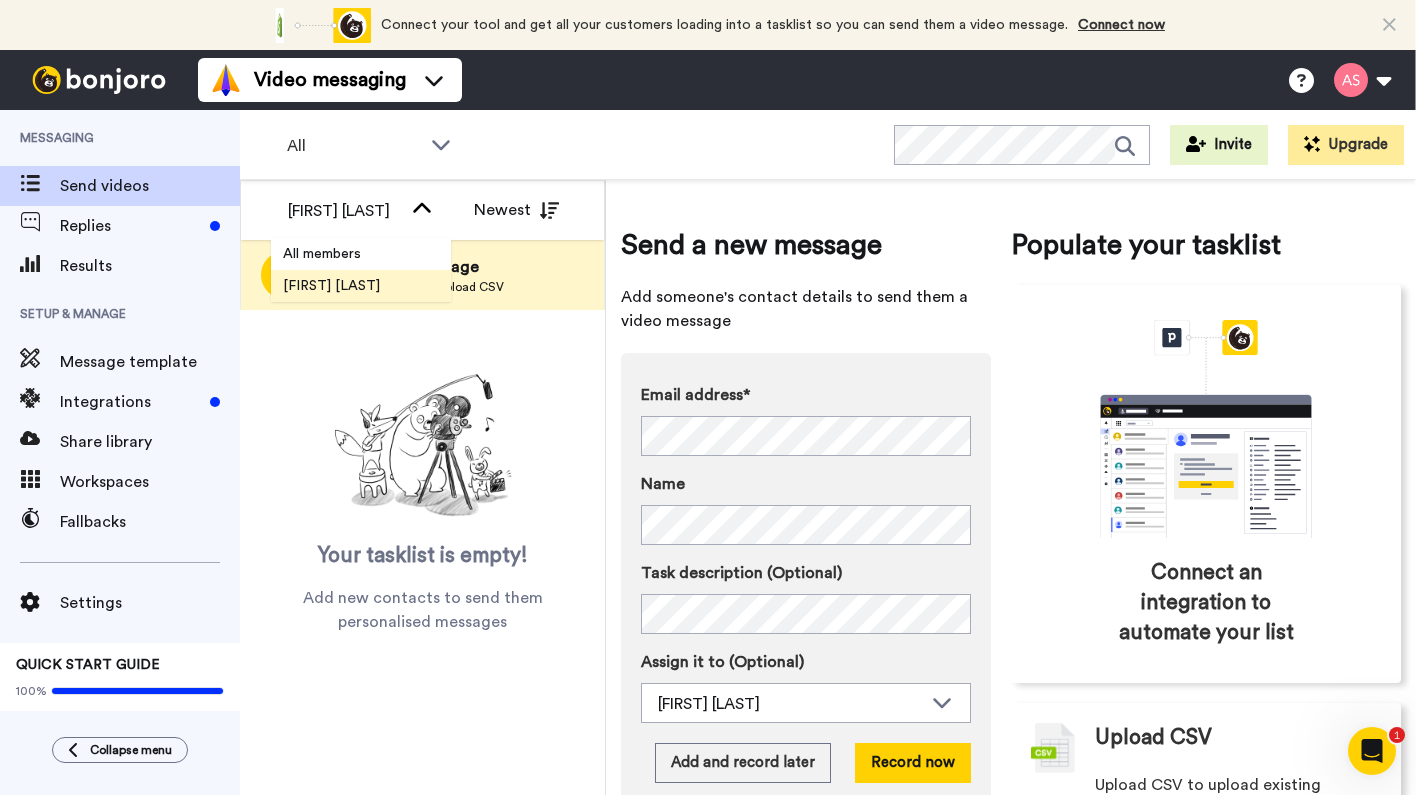 click on "[FIRST] [LAST]" at bounding box center [331, 286] 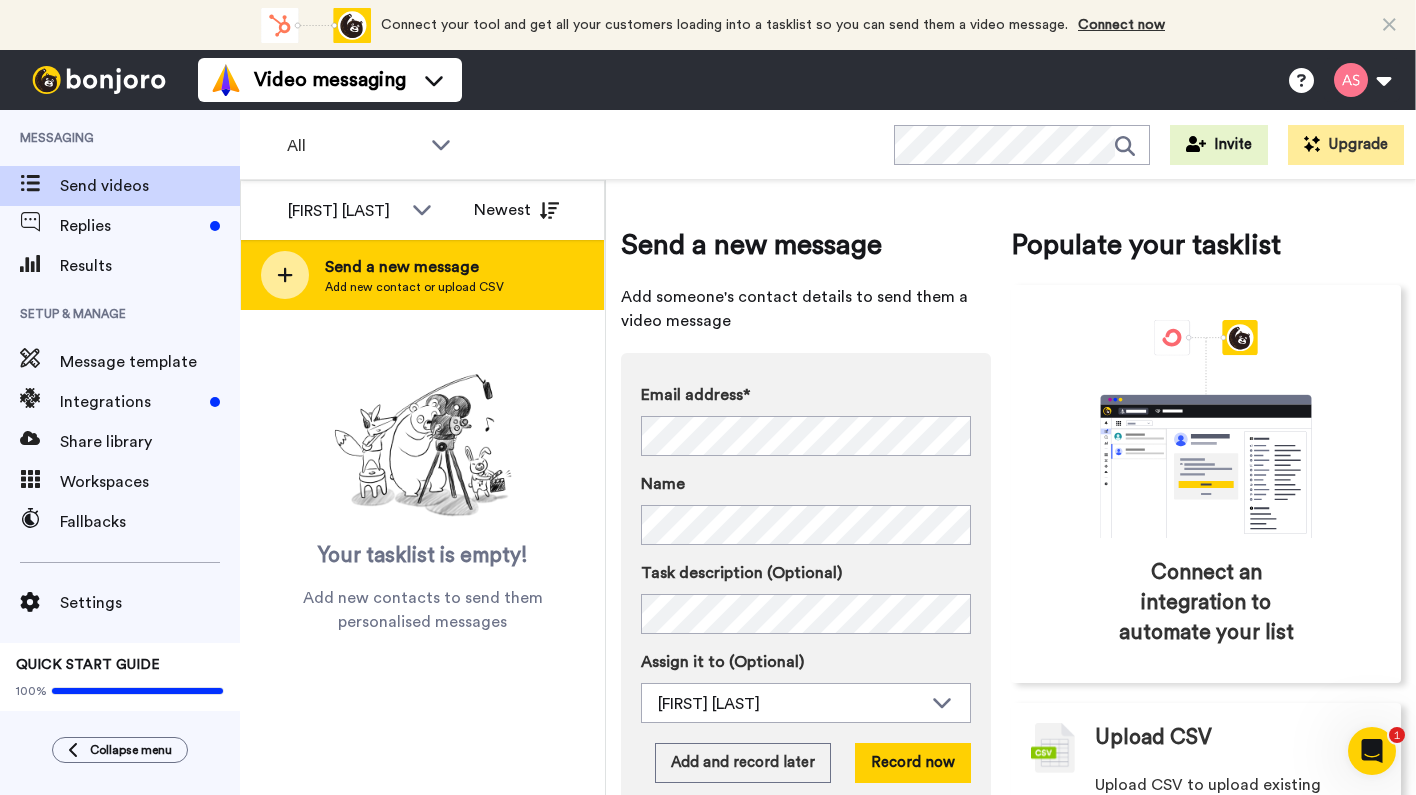click 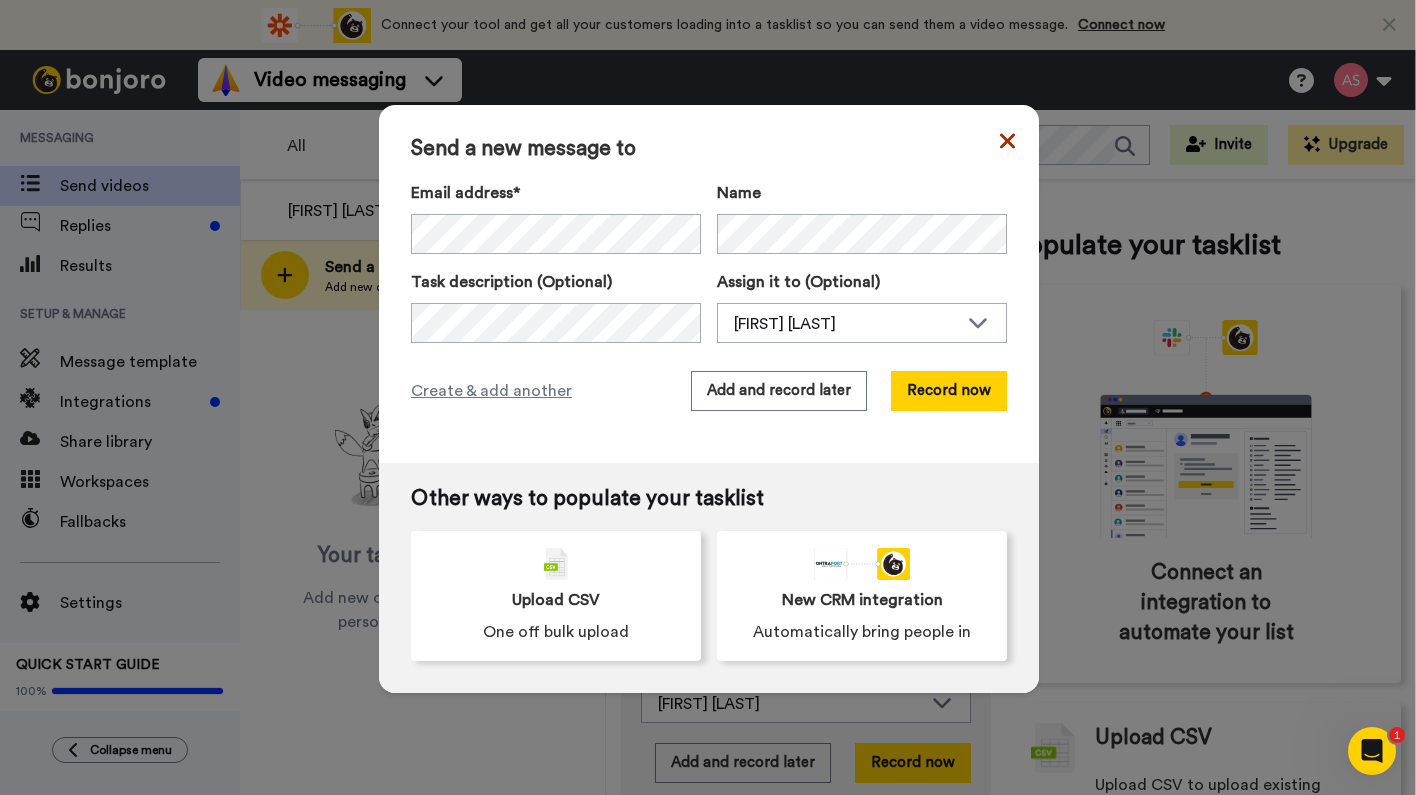 click 